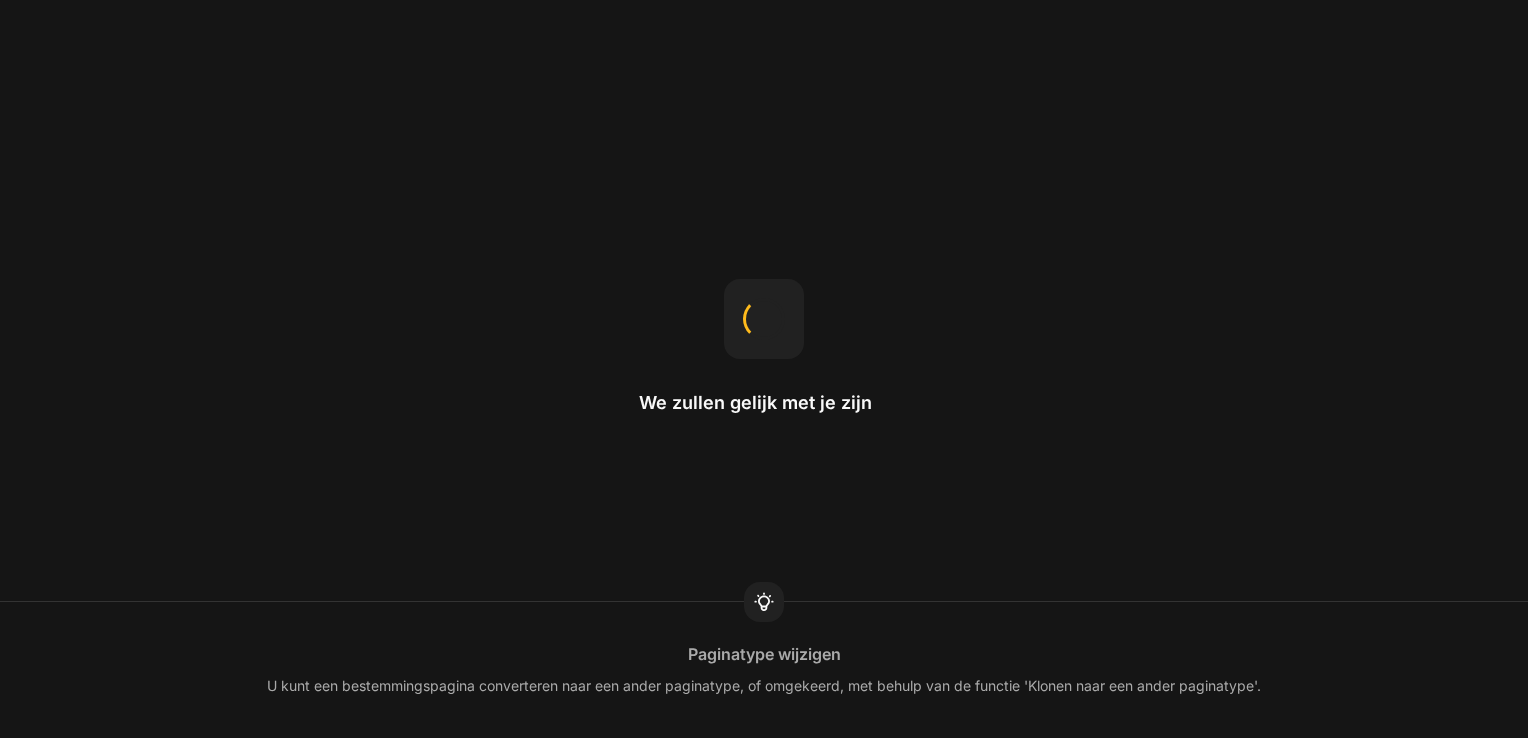 scroll, scrollTop: 0, scrollLeft: 0, axis: both 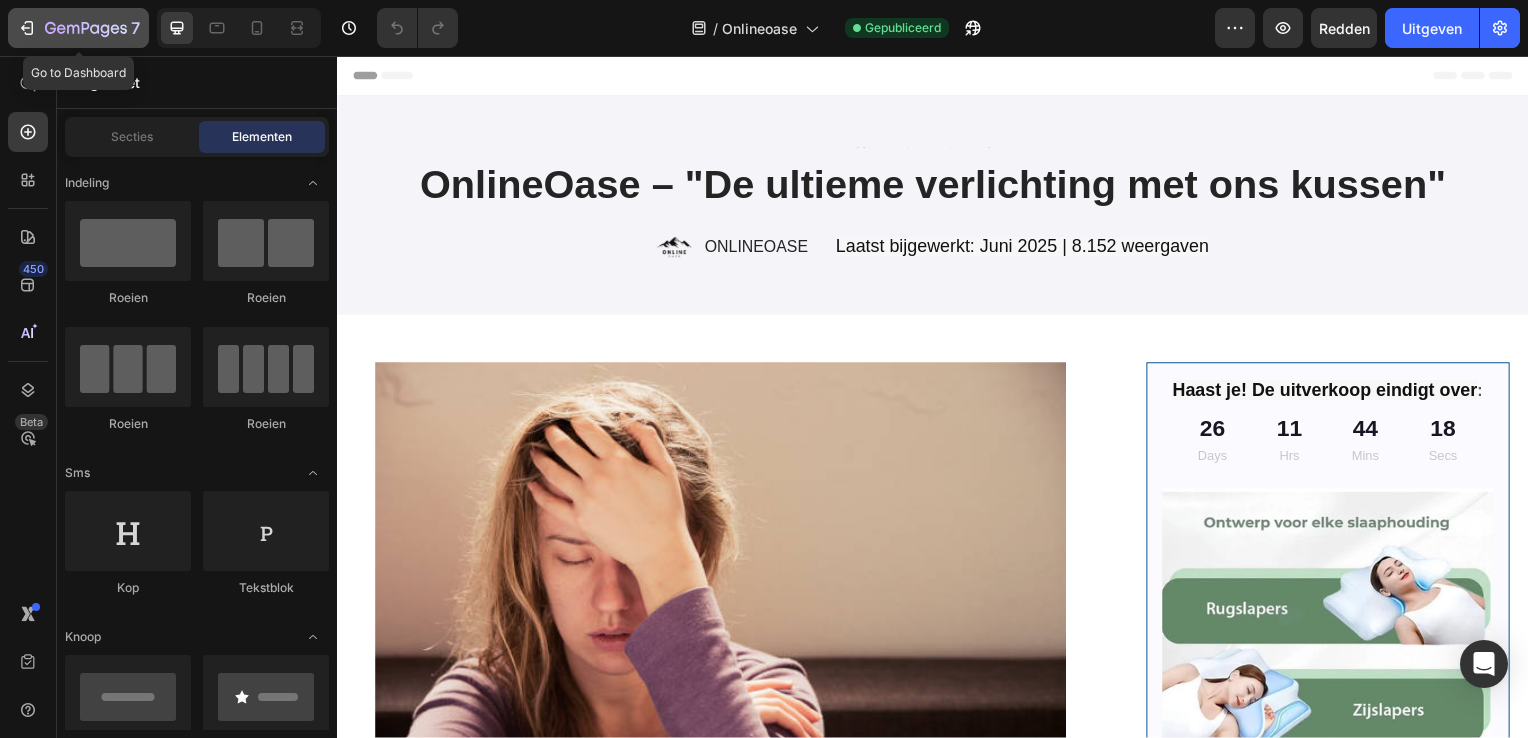 click 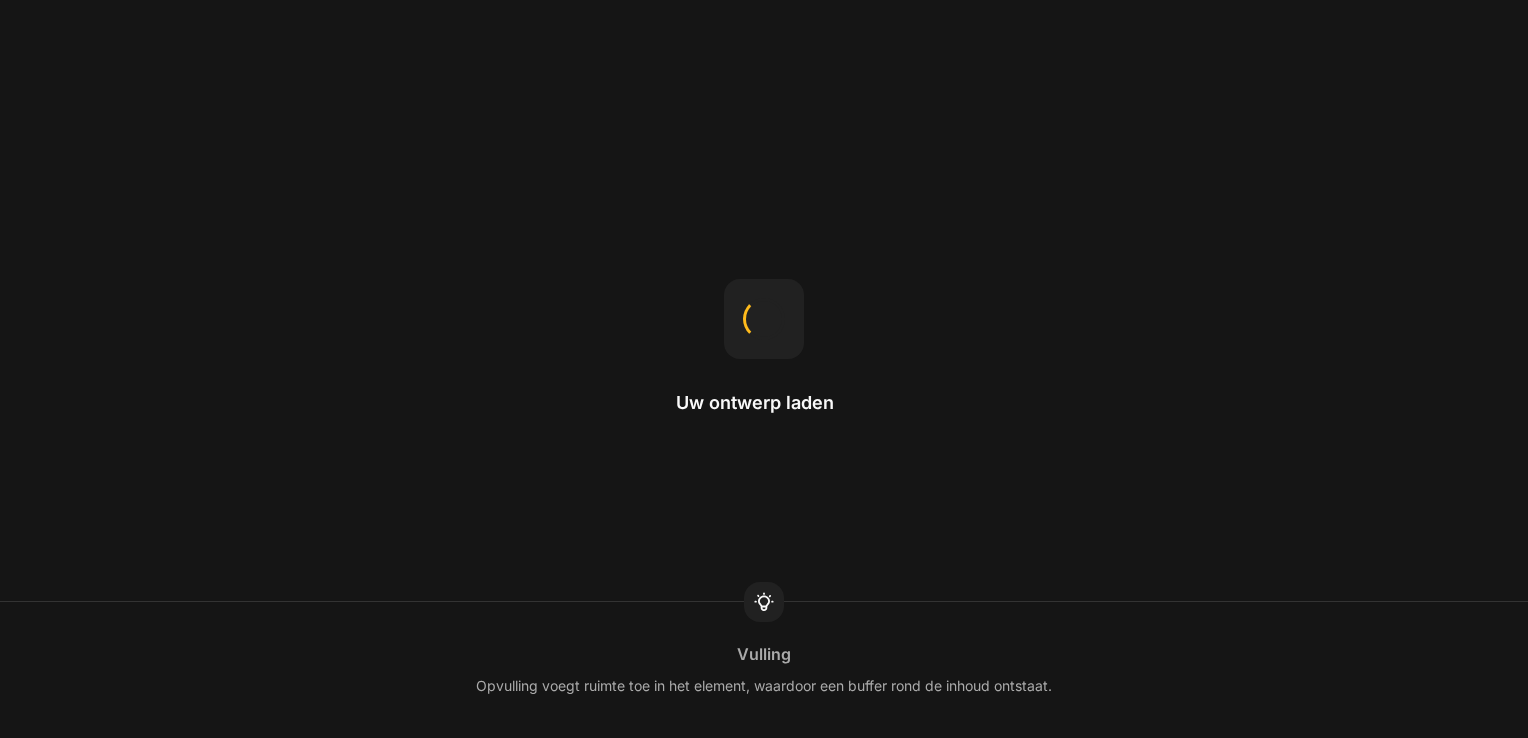 scroll, scrollTop: 0, scrollLeft: 0, axis: both 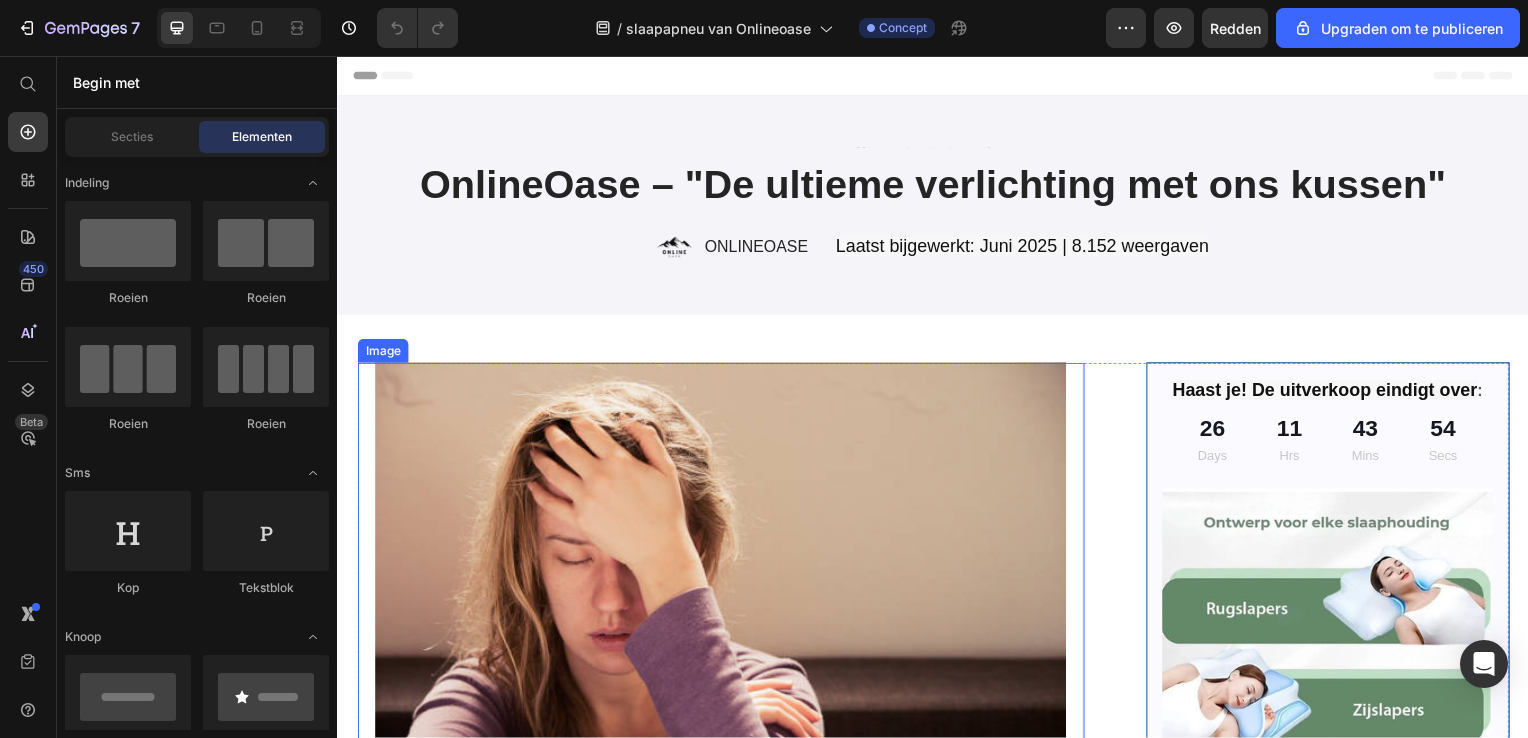 click at bounding box center (723, 597) 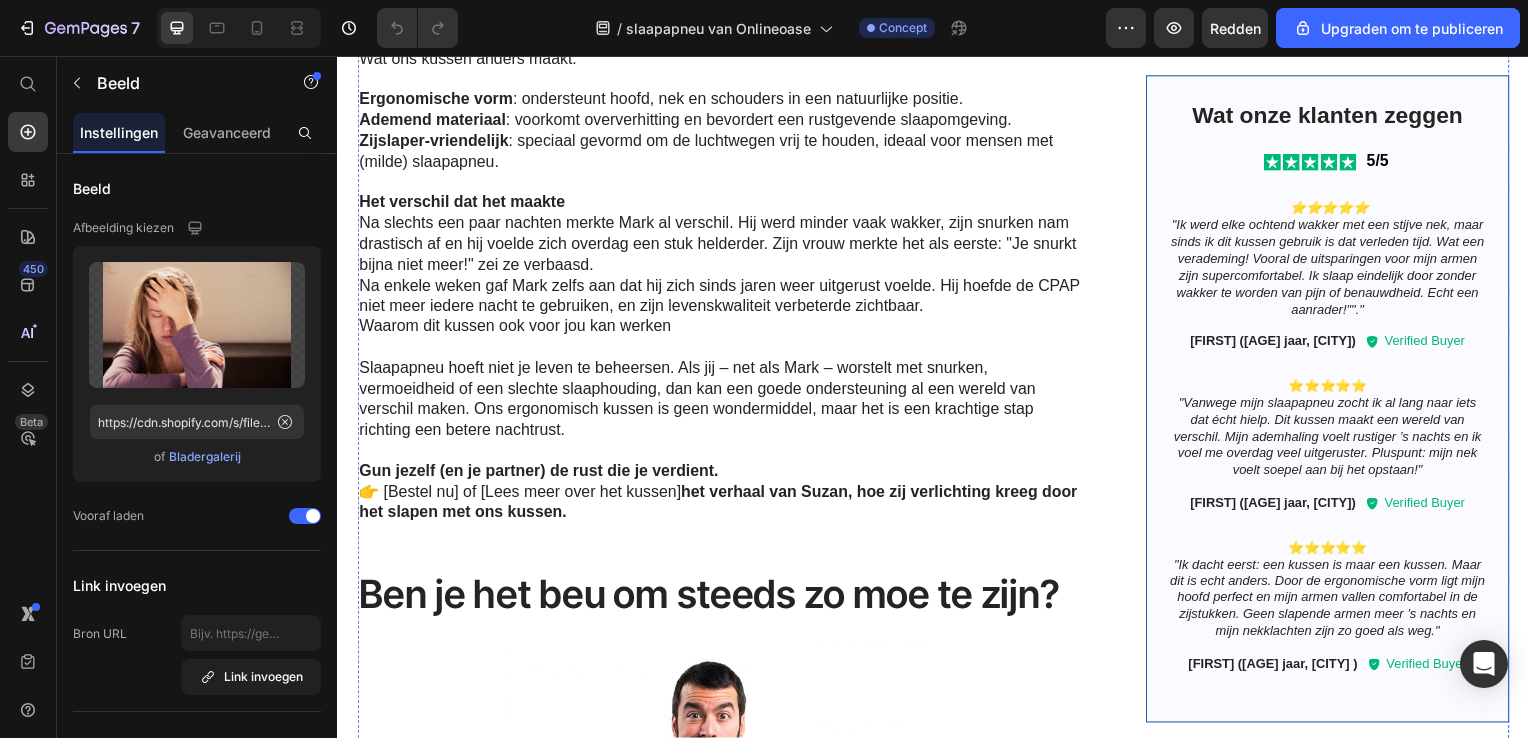scroll, scrollTop: 1200, scrollLeft: 0, axis: vertical 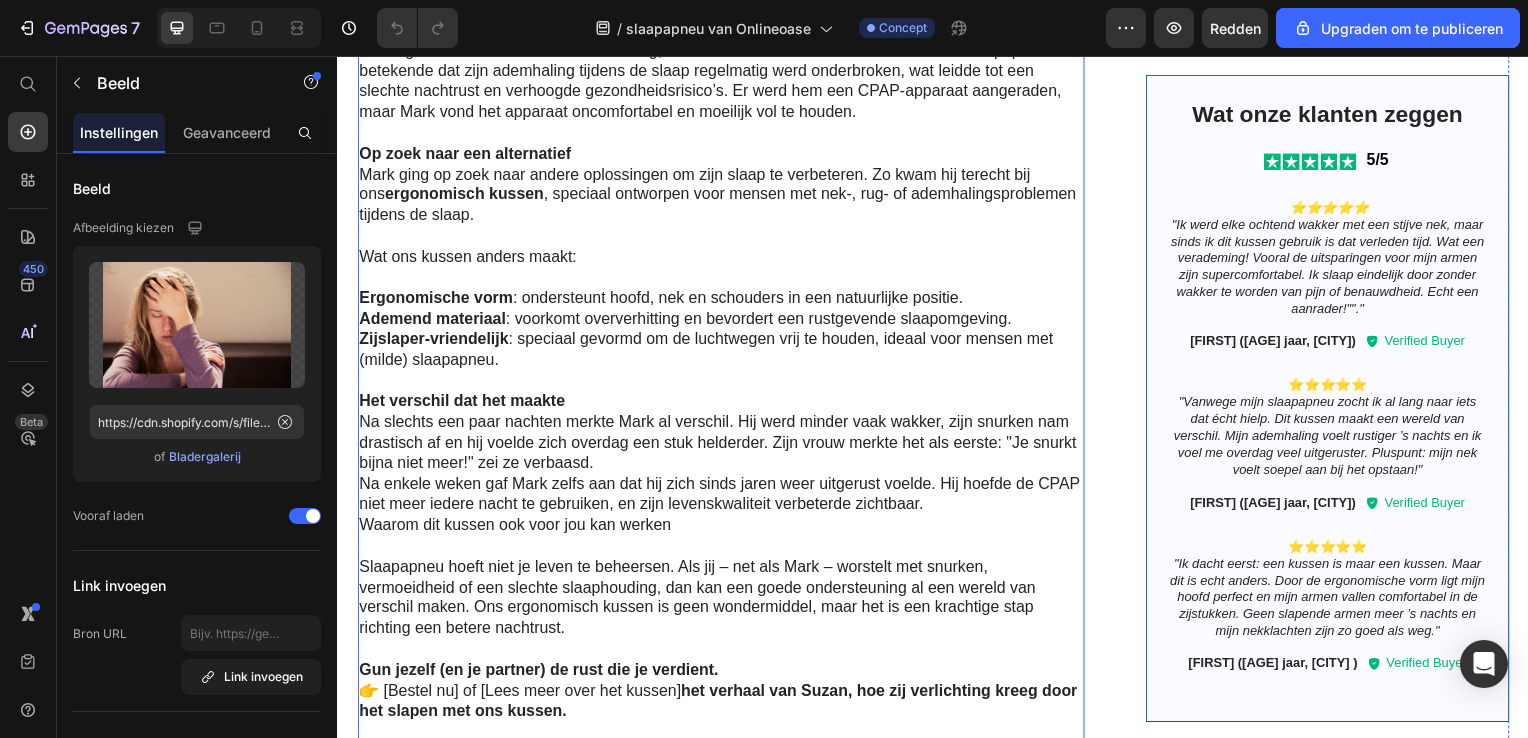 click on "Na slechts een paar nachten merkte Mark al verschil. Hij werd minder vaak wakker, zijn snurken nam drastisch af en hij voelde zich overdag een stuk helderder. Zijn vrouw merkte het als eerste: "Je snurkt bijna niet meer!" zei ze verbaasd." at bounding box center (723, 446) 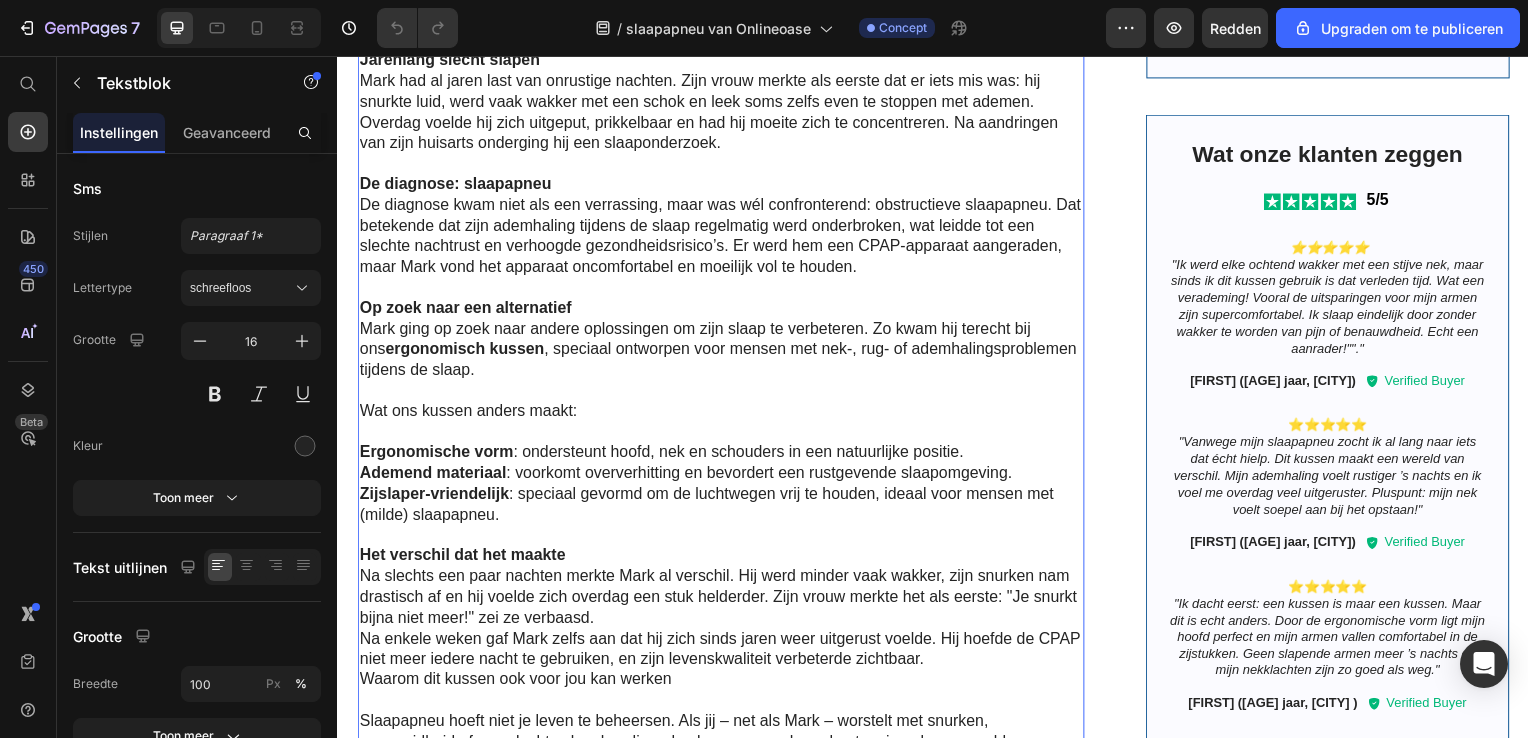 scroll, scrollTop: 1000, scrollLeft: 0, axis: vertical 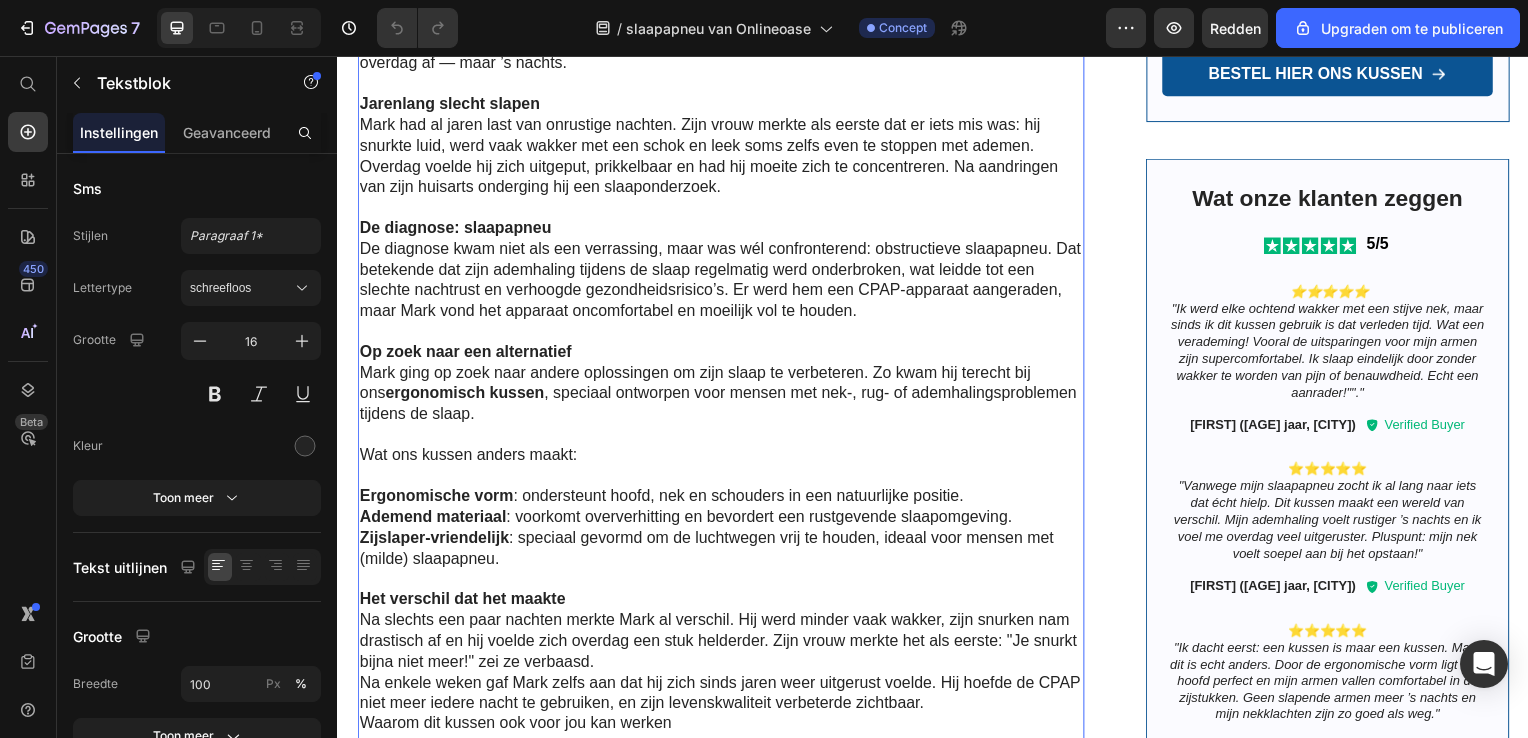 drag, startPoint x: 382, startPoint y: 356, endPoint x: 374, endPoint y: 345, distance: 13.601471 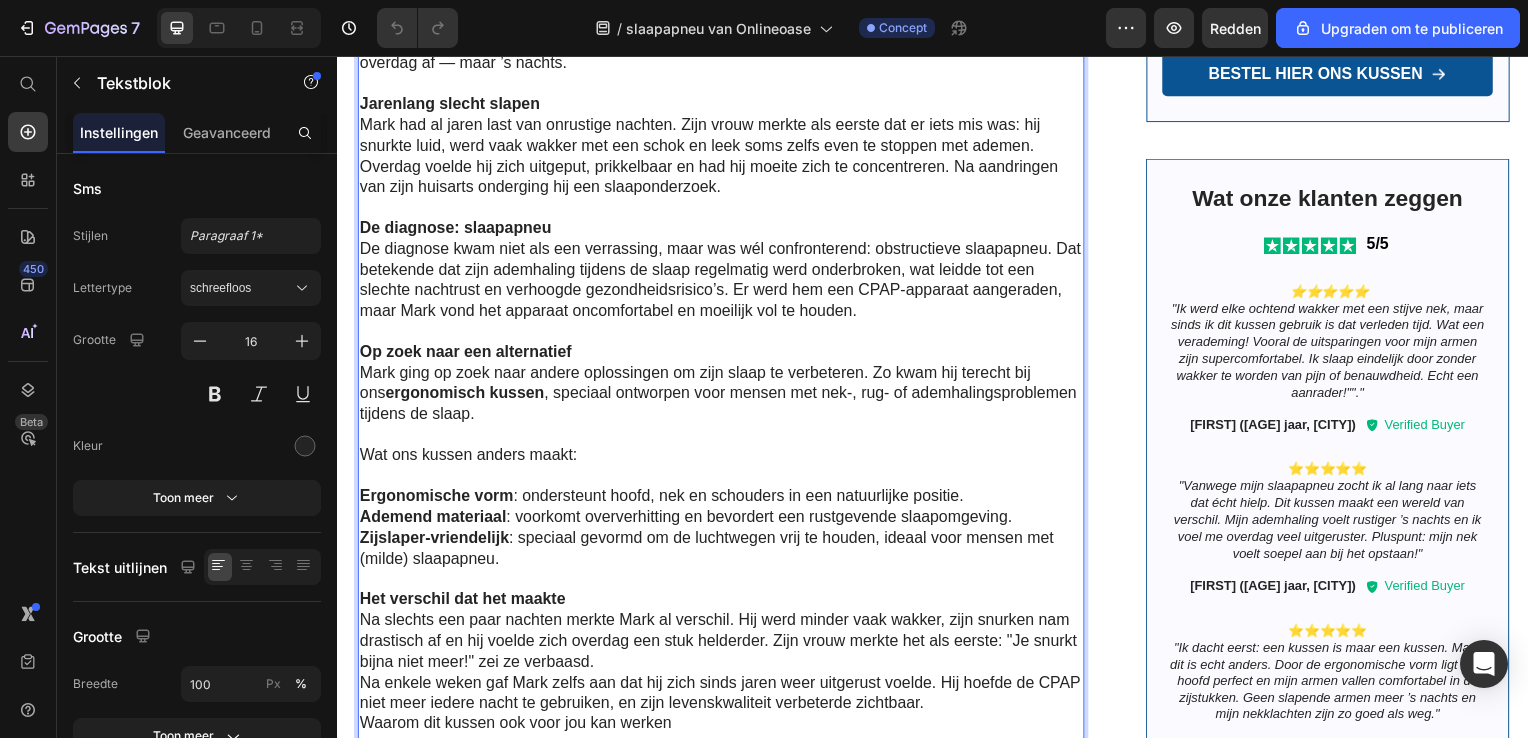 click on "Op zoek naar een alternatief" at bounding box center [465, 354] 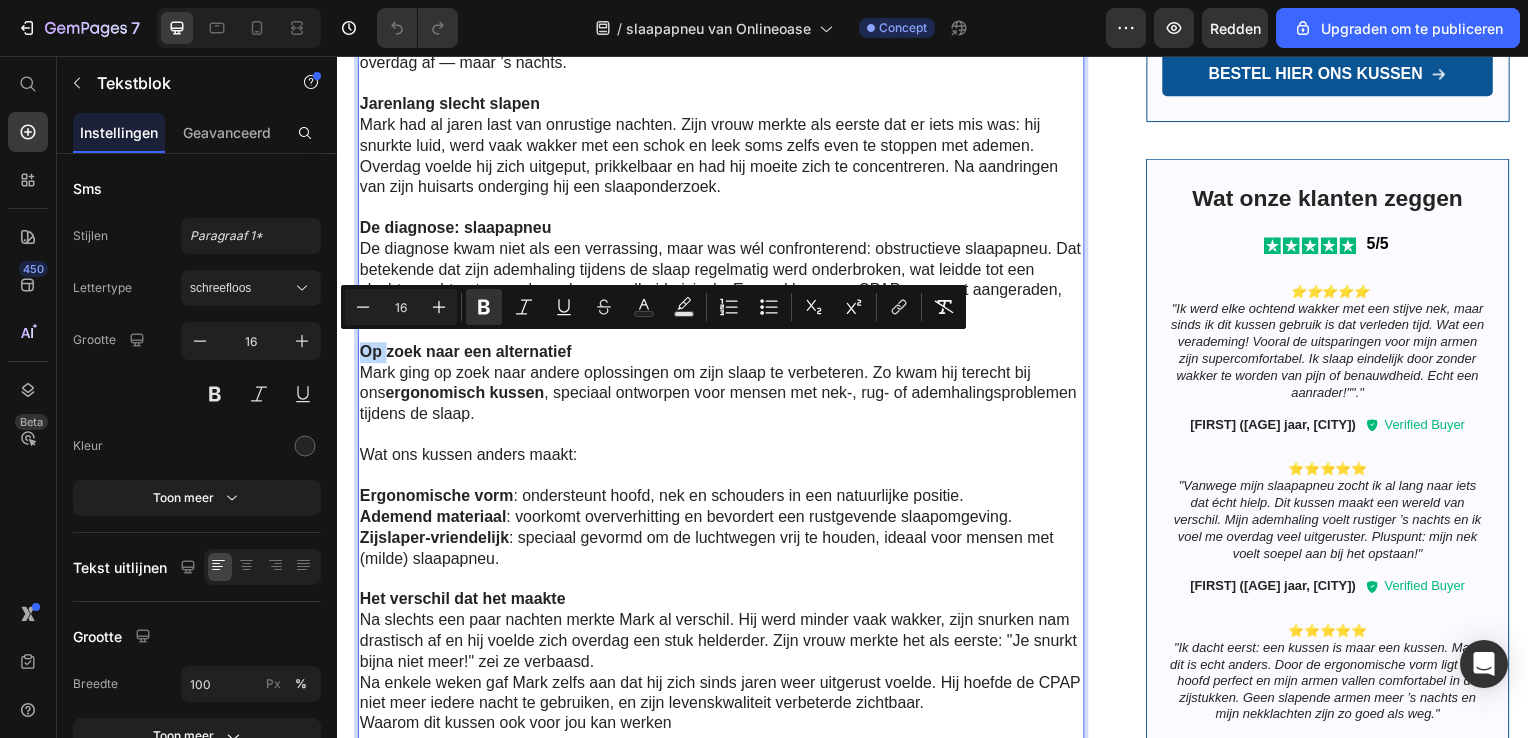 click on "Op zoek naar een alternatief" at bounding box center [465, 354] 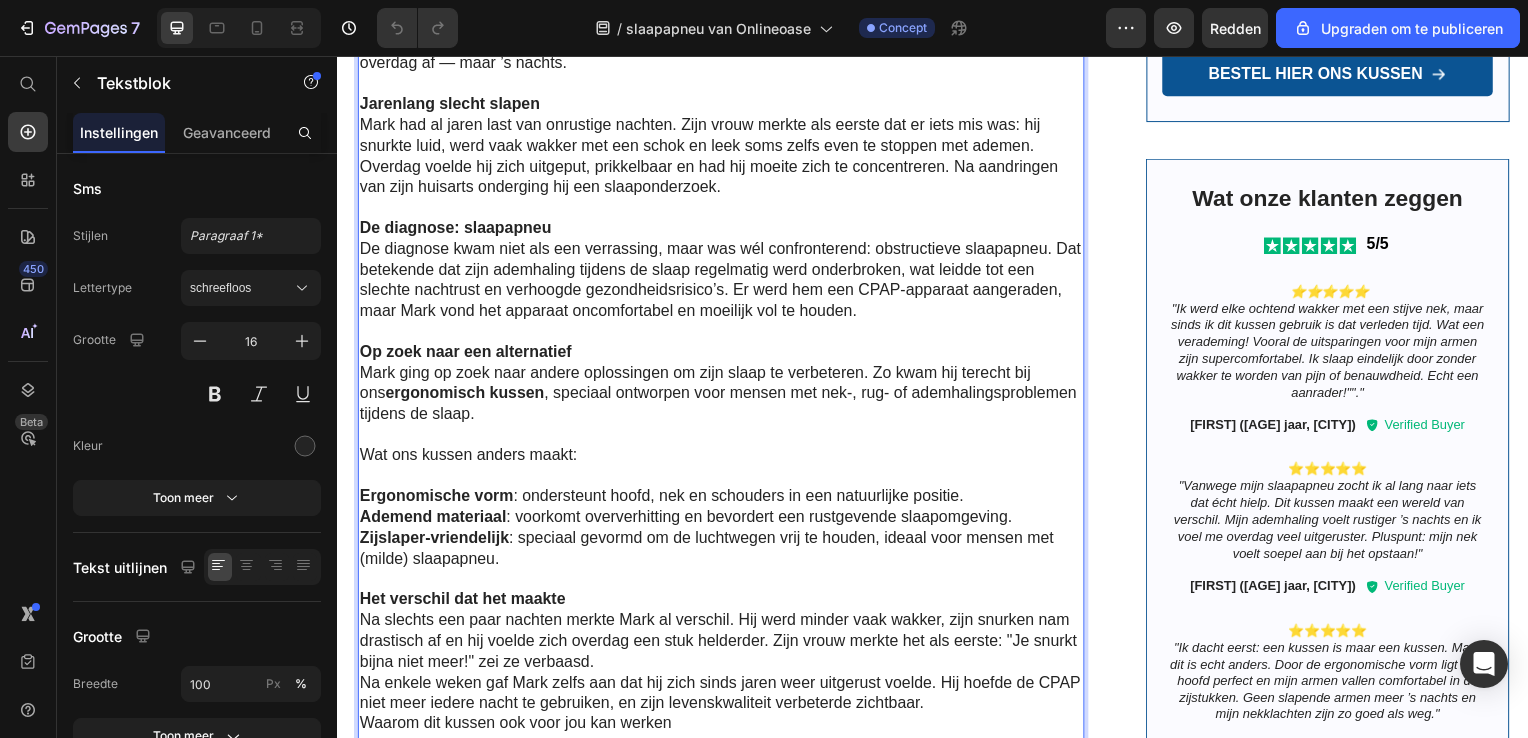 click on "Op zoek naar een alternatief" at bounding box center [723, 355] 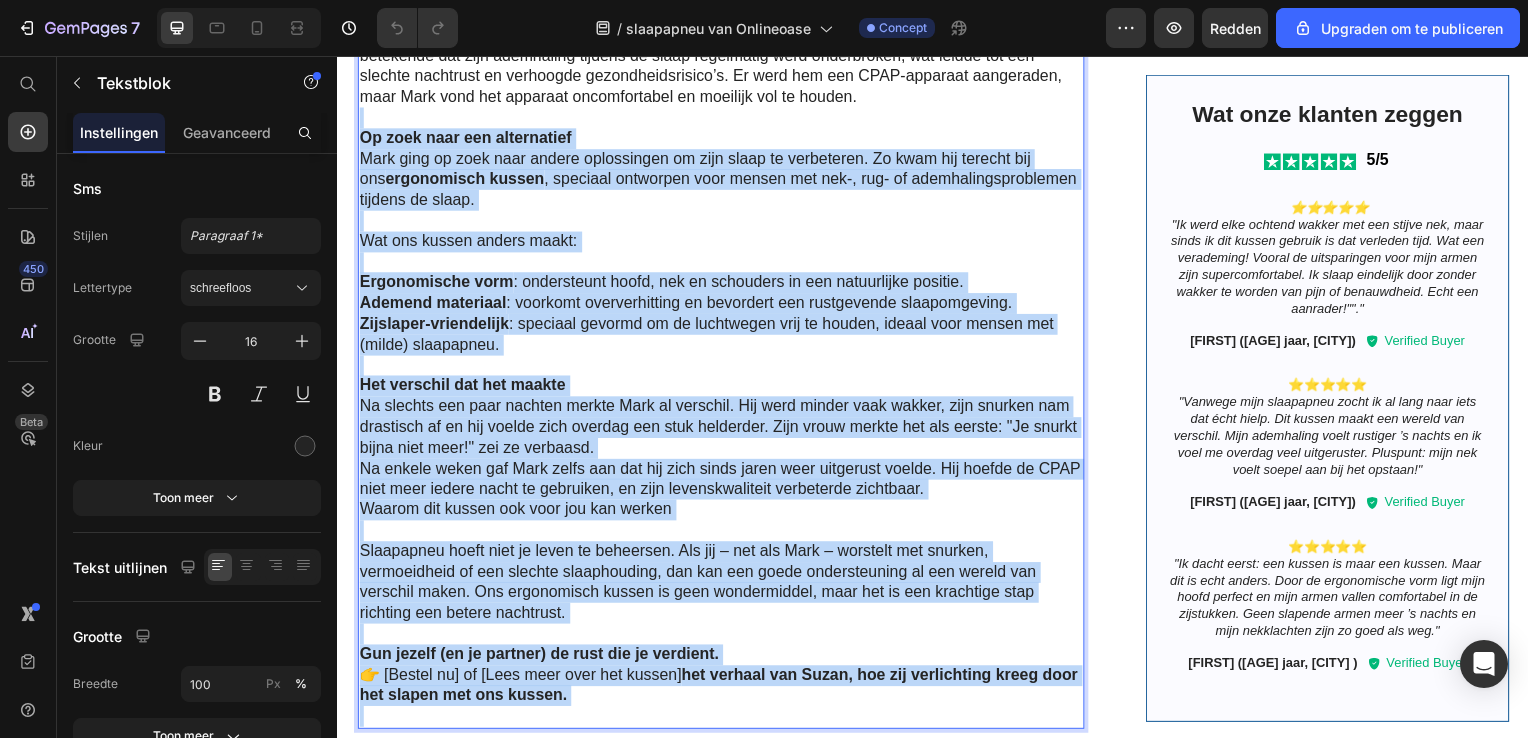 scroll, scrollTop: 1352, scrollLeft: 0, axis: vertical 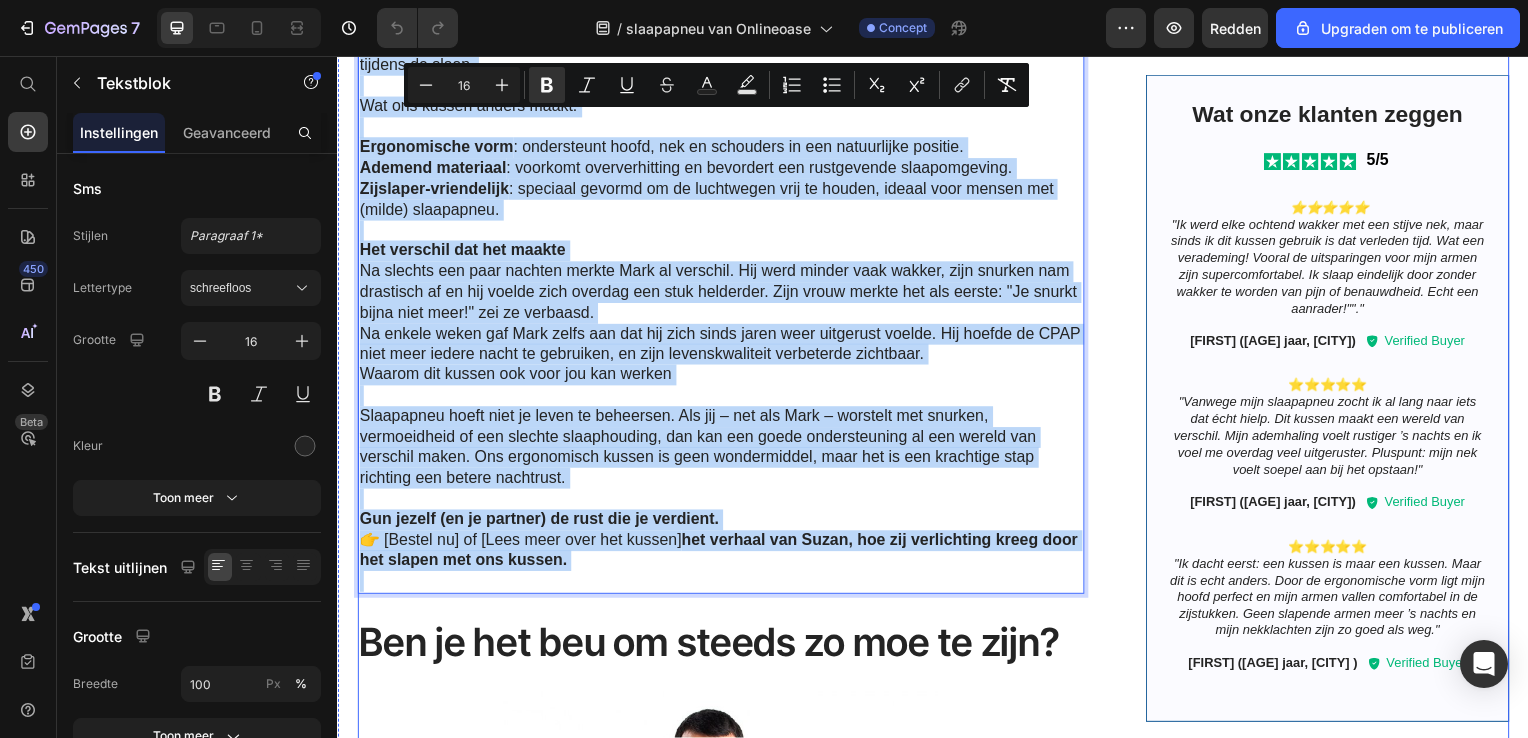 drag, startPoint x: 362, startPoint y: 329, endPoint x: 712, endPoint y: 594, distance: 439.00455 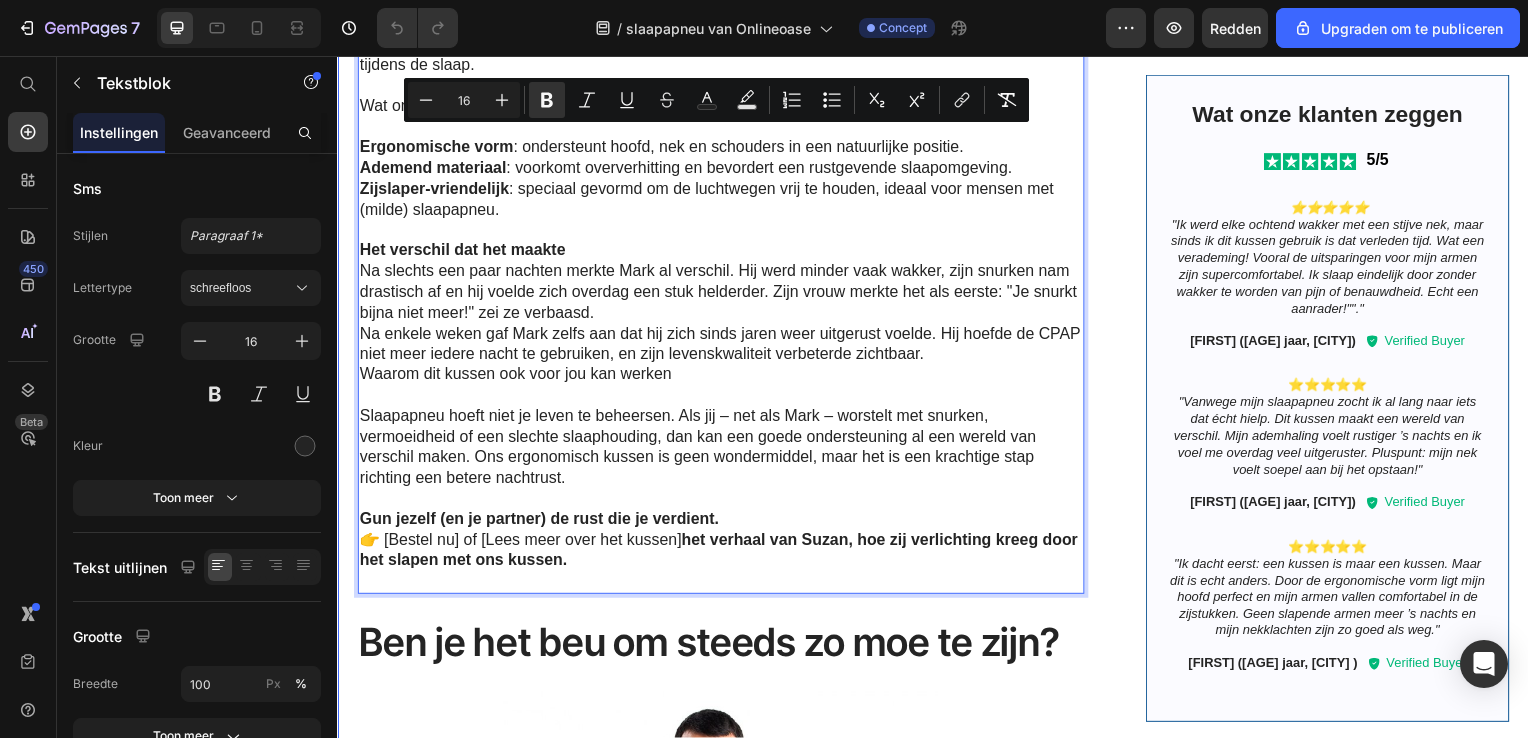 drag, startPoint x: 621, startPoint y: 549, endPoint x: 351, endPoint y: 116, distance: 510.28326 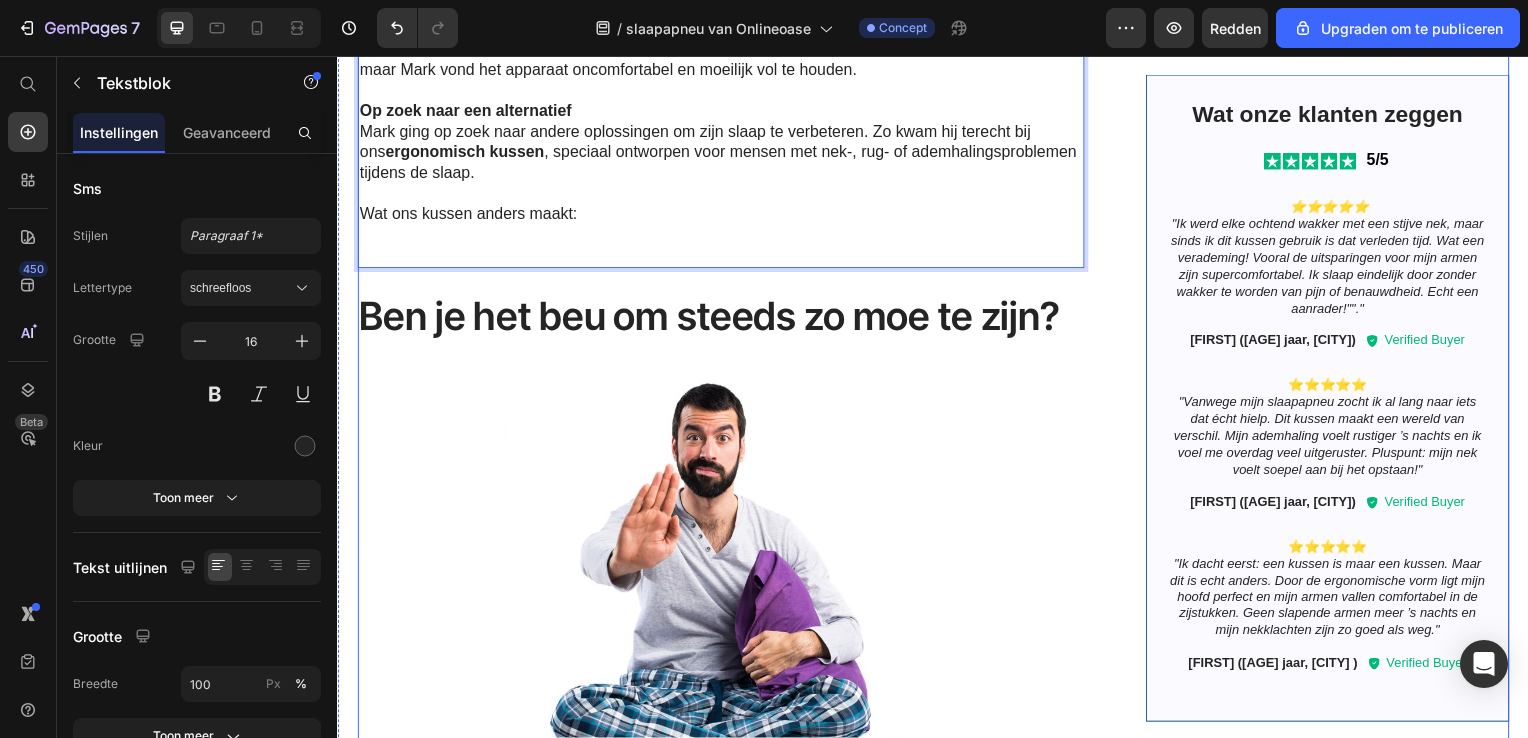 scroll, scrollTop: 1052, scrollLeft: 0, axis: vertical 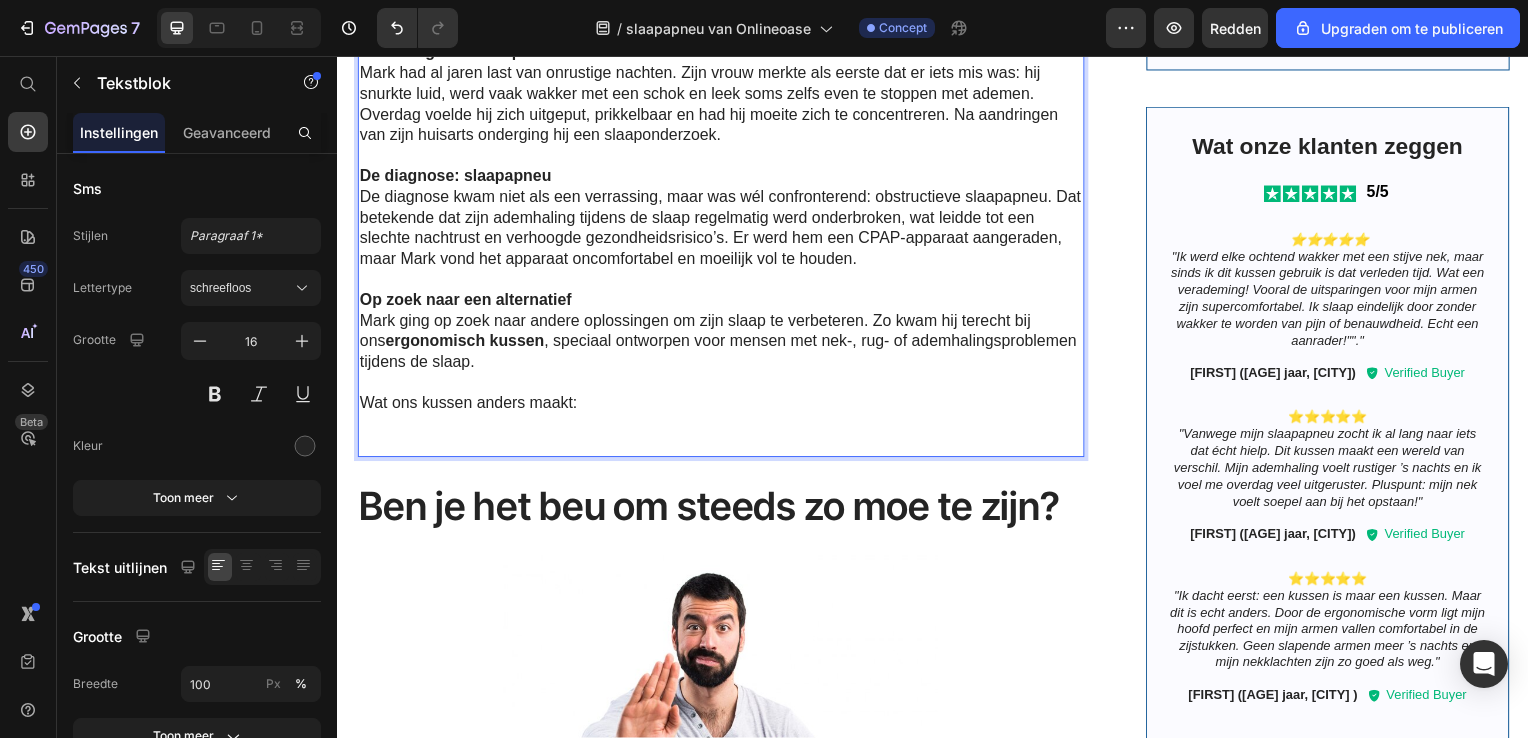click at bounding box center (723, 428) 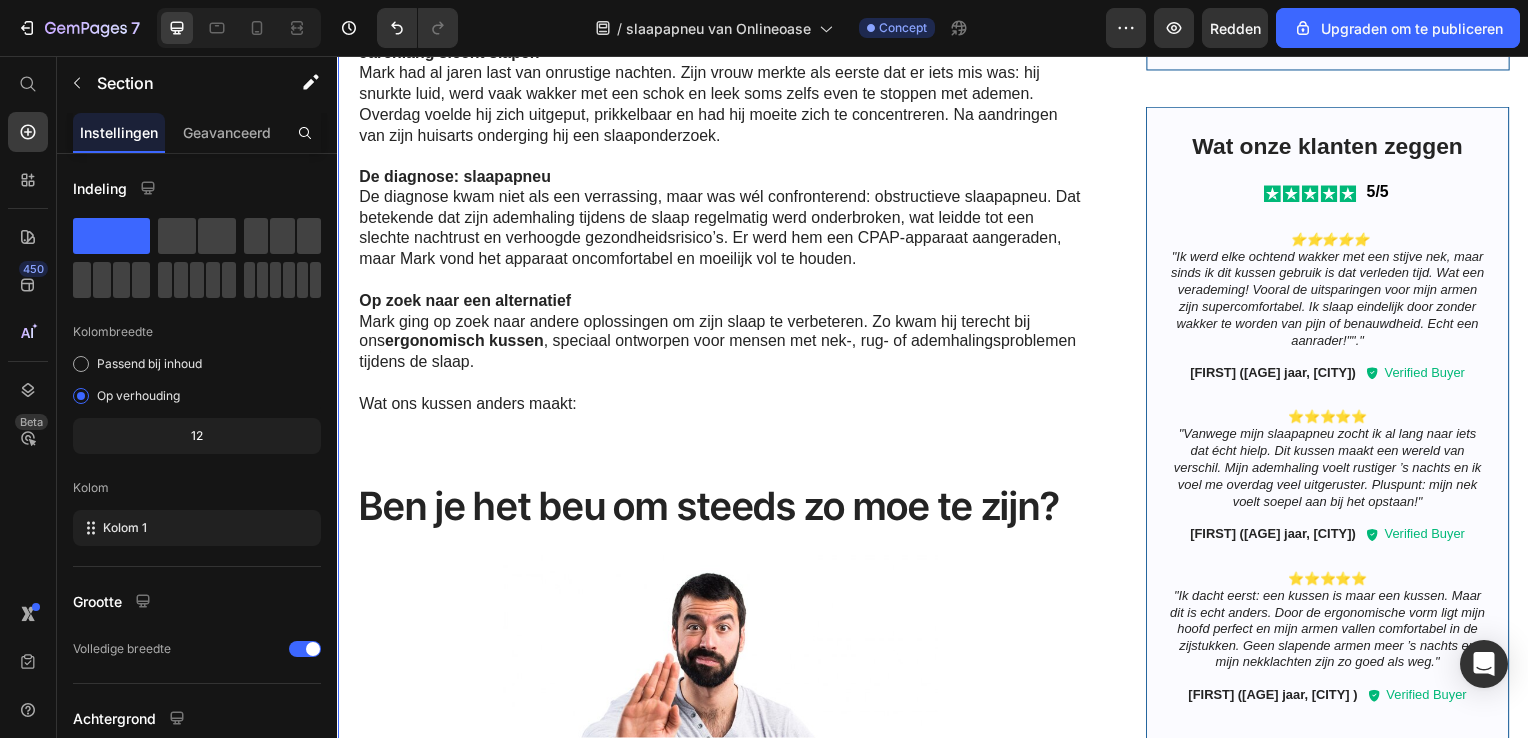 click on "Image Het Verhaal van Mark: Eindelijk Uitrusten na Jaren van Slechte Nachten Heading Lees hier het verhaal van Mark, hoe Mark zijn slaapapneu kon verlichten met ons kussen. Mark is 47 jaar en woont met zijn vrouw en twee kinderen in Utrecht. Hij werkt als IT-consultant en brengt veel uren achter zijn bureau door. Maar de grootste uitdaging in zijn leven speelde zich niet overdag af — maar ’s nachts. Jarenlang slecht slapen Mark had al jaren last van onrustige nachten. Zijn vrouw merkte als eerste dat er iets mis was: hij snurkte luid, werd vaak wakker met een schok en leek soms zelfs even te stoppen met ademen. Overdag voelde hij zich uitgeput, prikkelbaar en had hij moeite zich te concentreren. Na aandringen van zijn huisarts onderging hij een slaaponderzoek. De diagnose: slaapapneu Op zoek naar een alternatief Mark ging op zoek naar andere oplossingen om zijn slaap te verbeteren. Zo kwam hij terecht bij ons  ergonomisch kussen Wat ons kussen anders maakt: Text Block Heading Image Heading     Heading :" at bounding box center [937, 644] 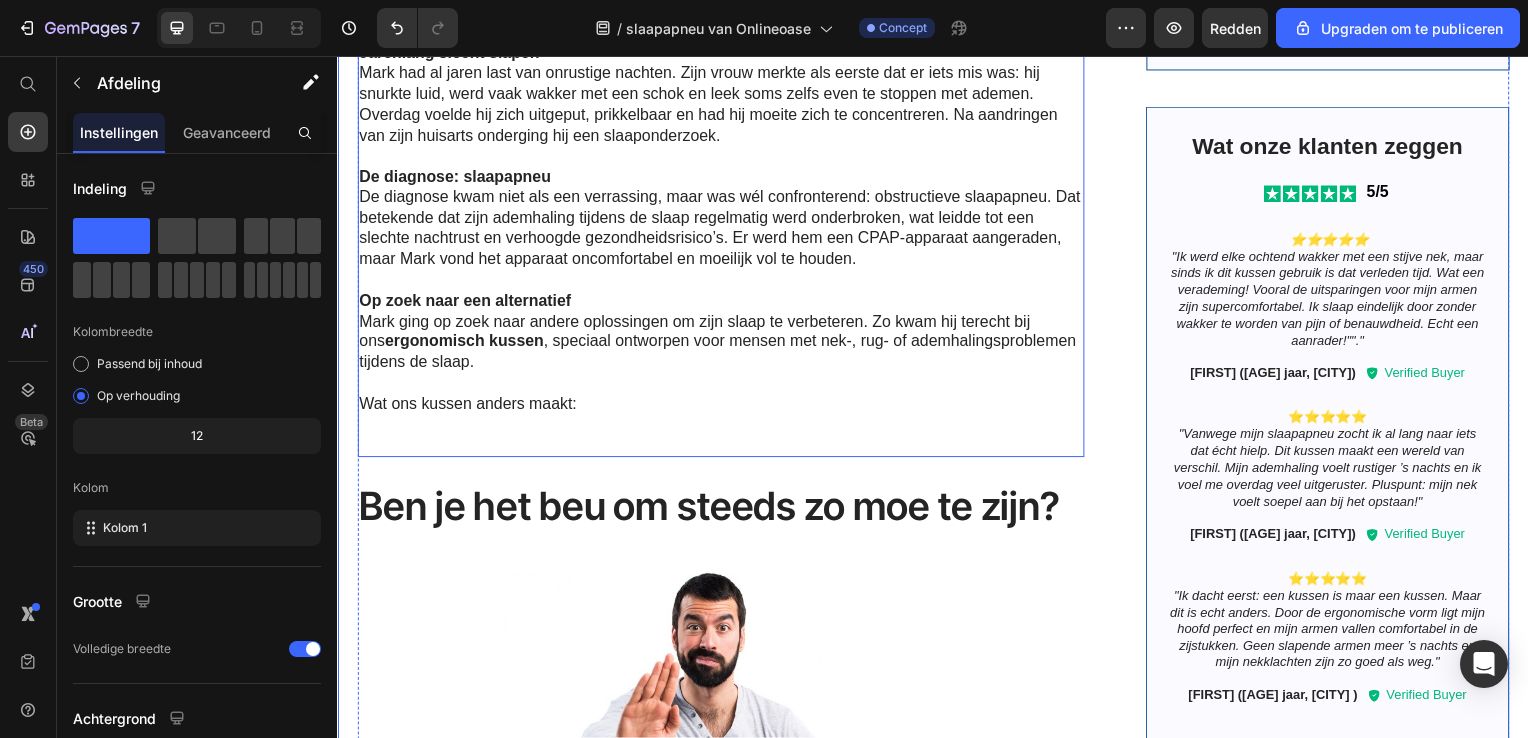 click on "Mark ging op zoek naar andere oplossingen om zijn slaap te verbeteren. Zo kwam hij terecht bij ons  ergonomisch kussen , speciaal ontworpen voor mensen met nek-, rug- of ademhalingsproblemen tijdens de slaap." at bounding box center (723, 345) 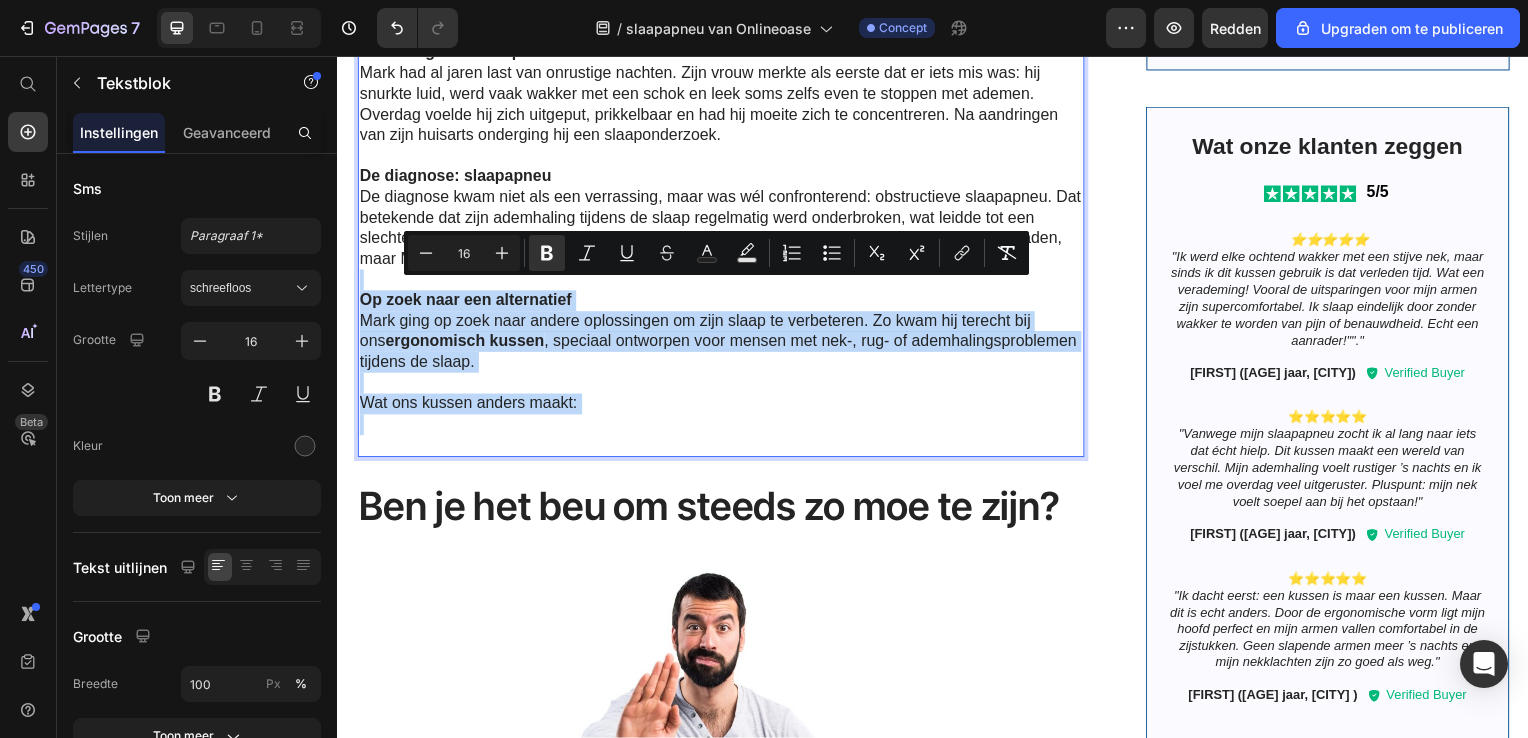 drag, startPoint x: 596, startPoint y: 410, endPoint x: 367, endPoint y: 284, distance: 261.3752 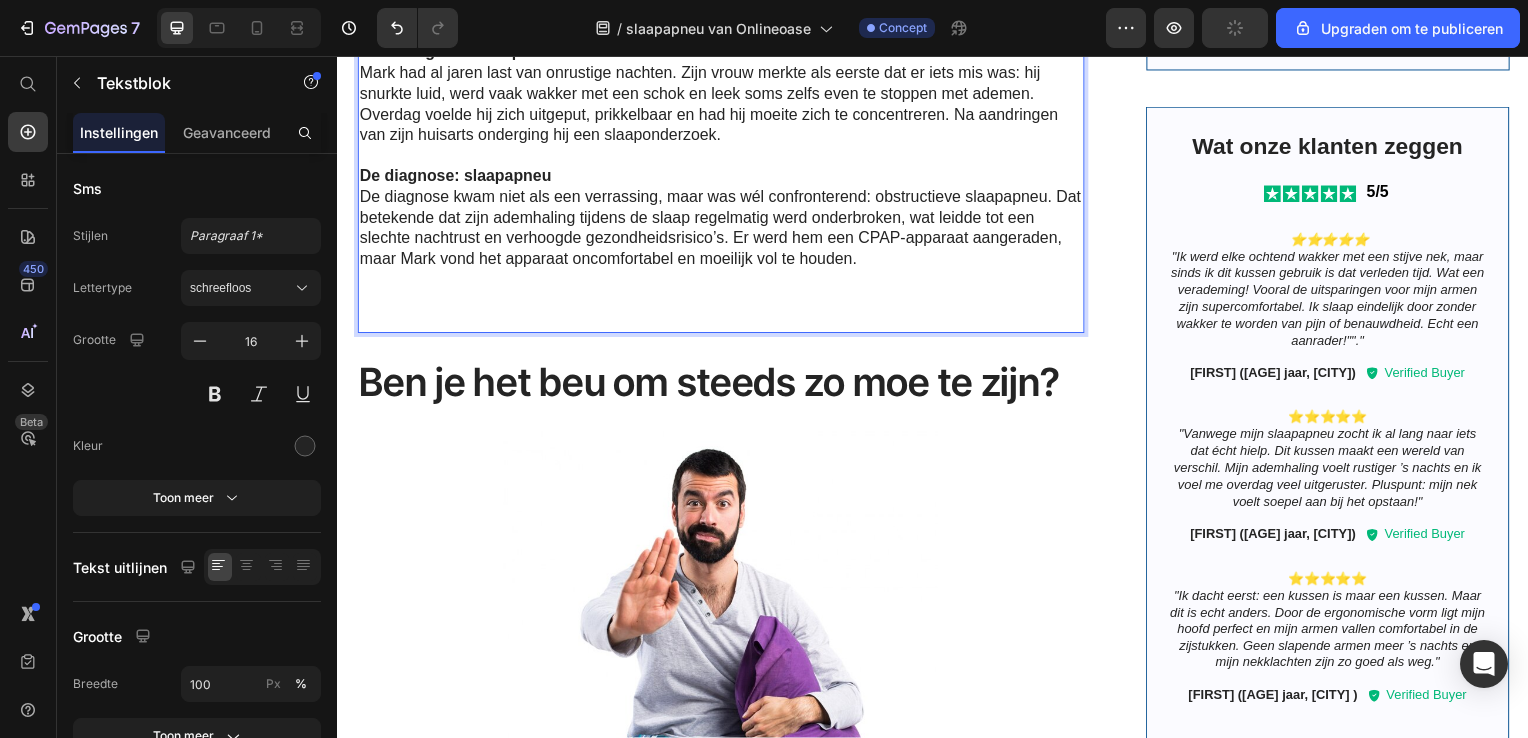 click at bounding box center (723, 324) 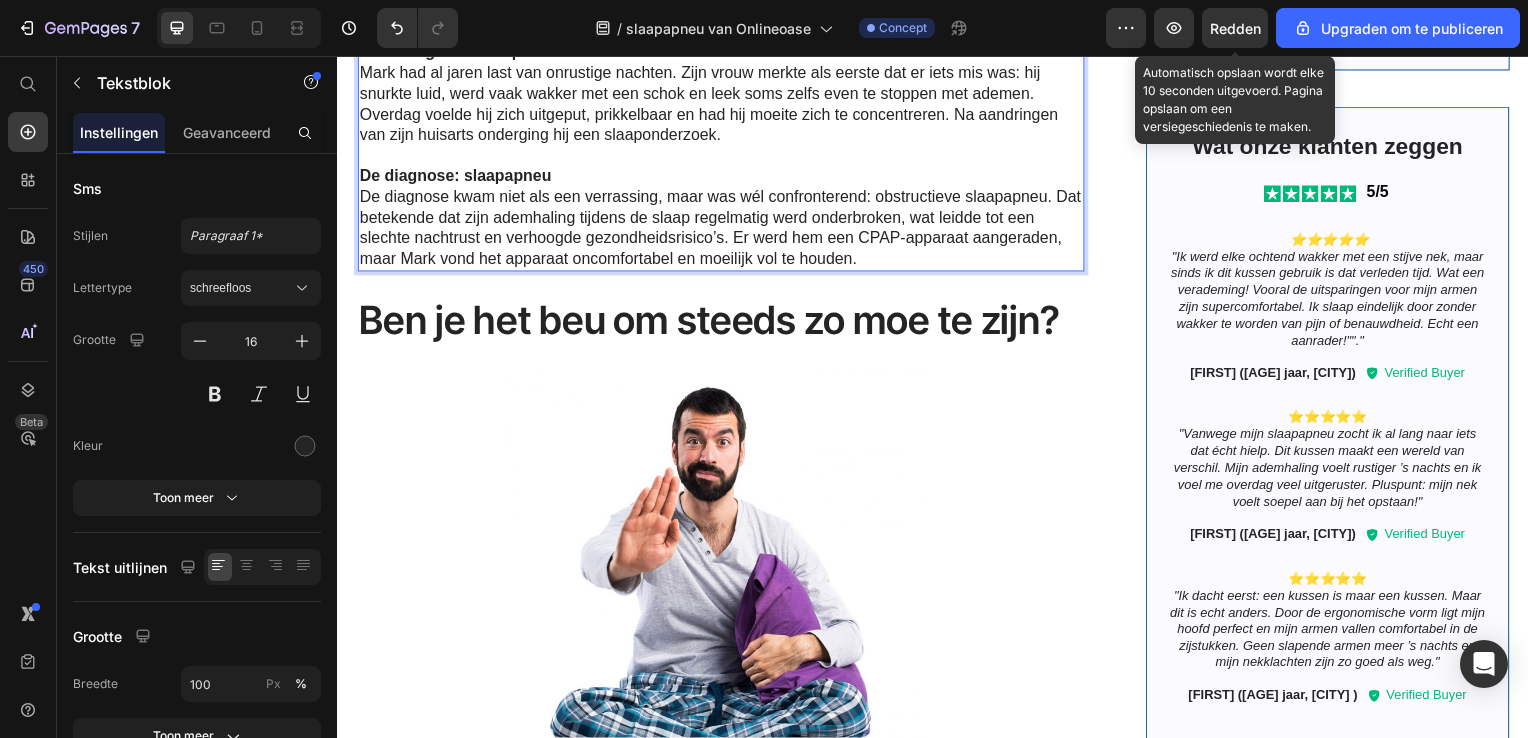click on "Preview  Redden  Automatisch opslaan wordt elke 10 seconden uitgevoerd. Pagina opslaan om een versiegeschiedenis te maken. Upgraden om te publiceren" at bounding box center [1313, 28] 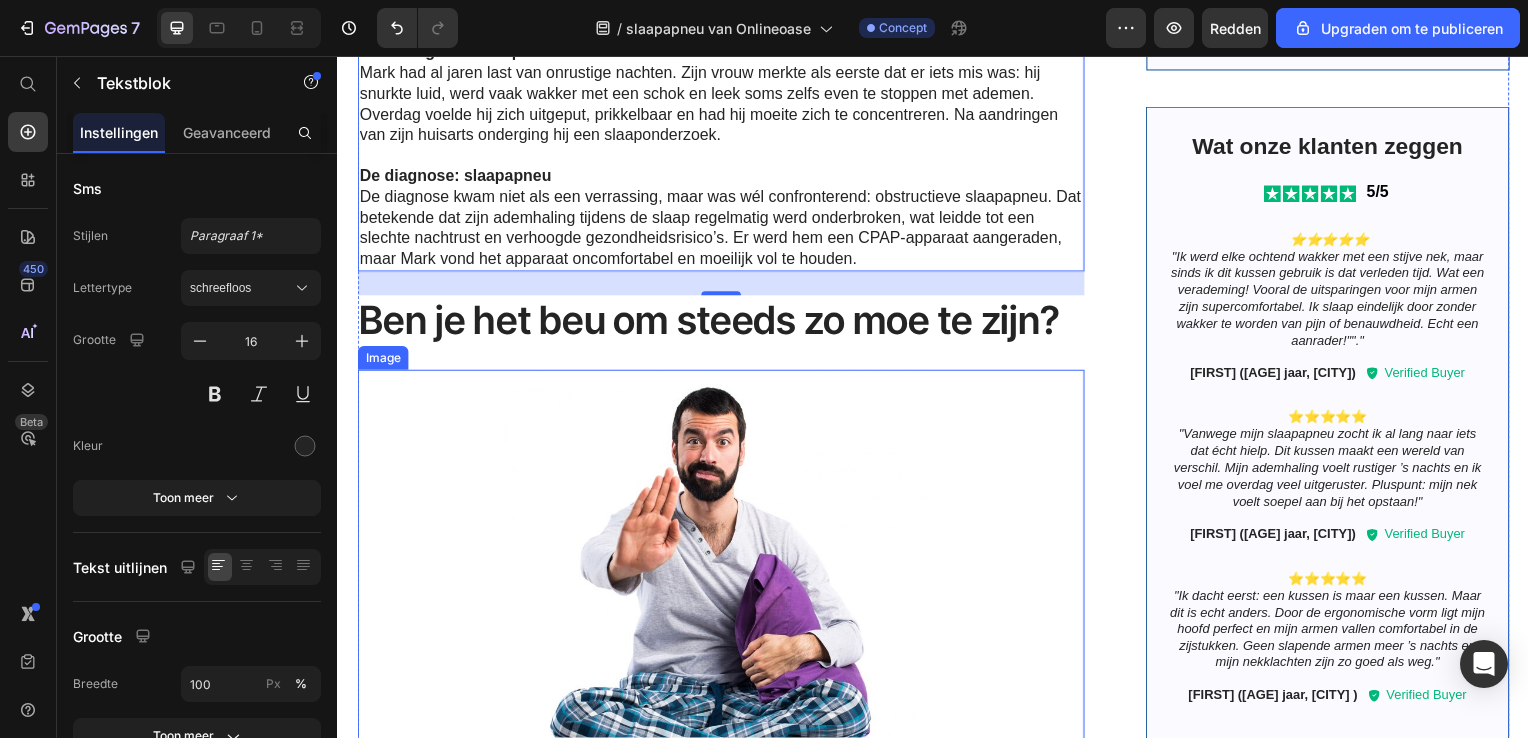 click at bounding box center (723, 605) 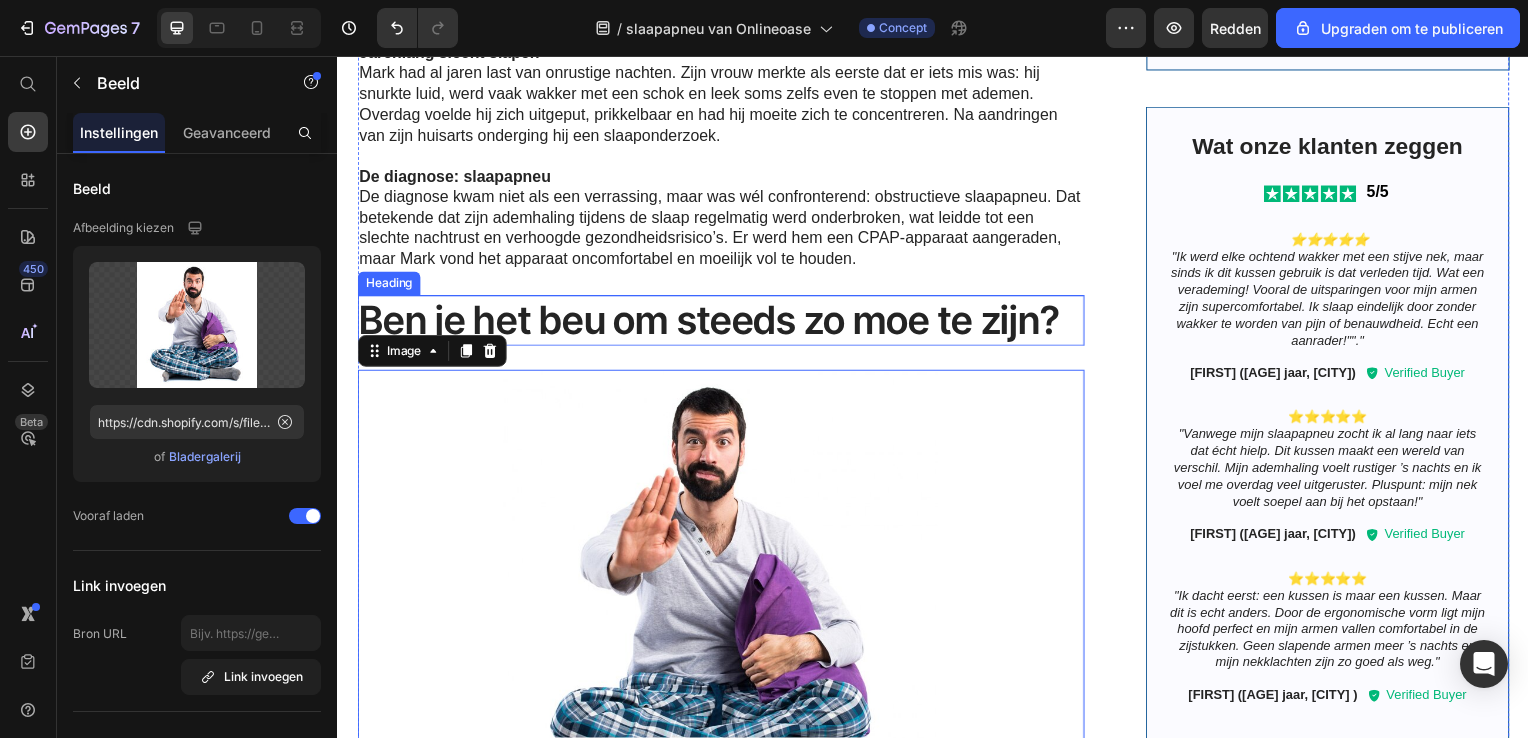 click on "Ben je het beu om steeds zo moe te zijn?" at bounding box center [723, 323] 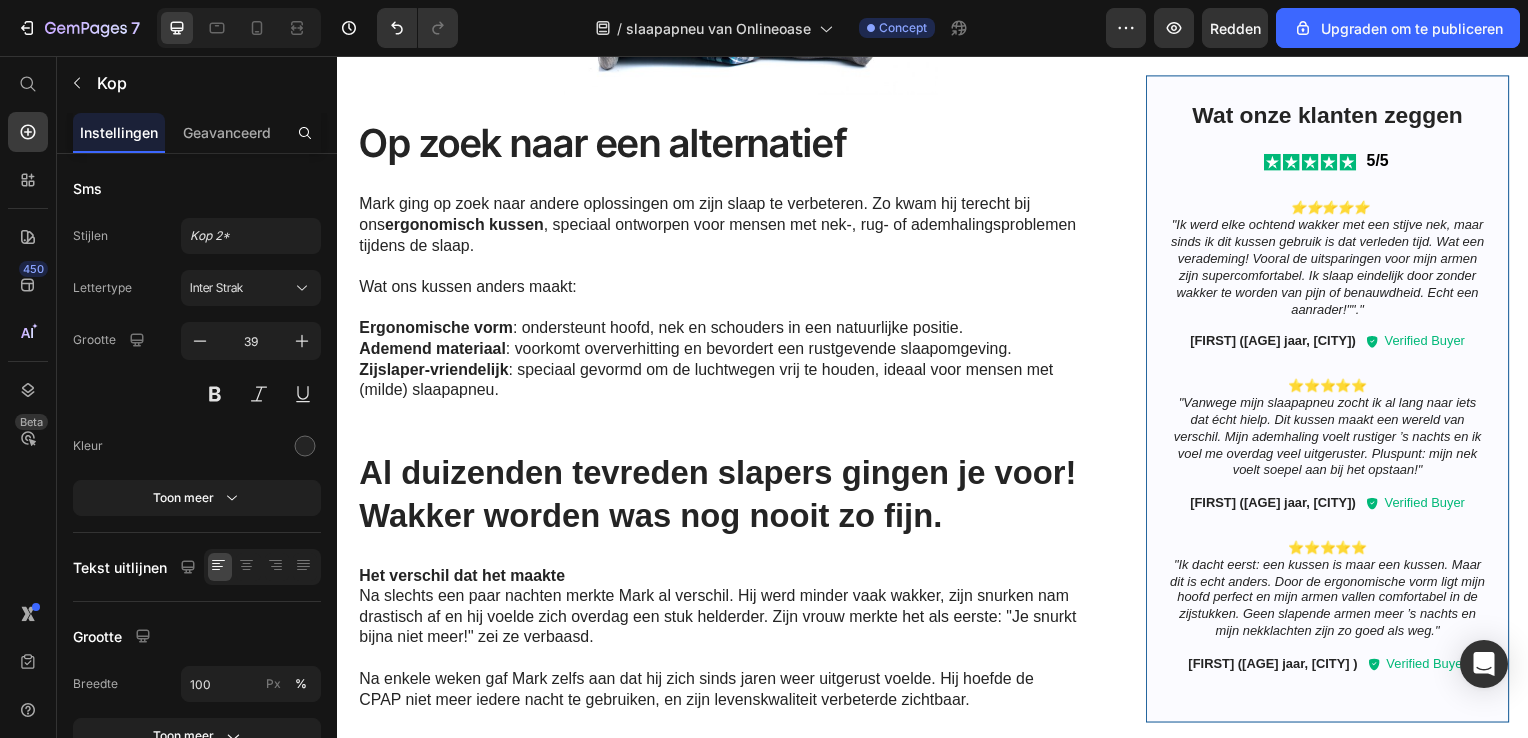 scroll, scrollTop: 1952, scrollLeft: 0, axis: vertical 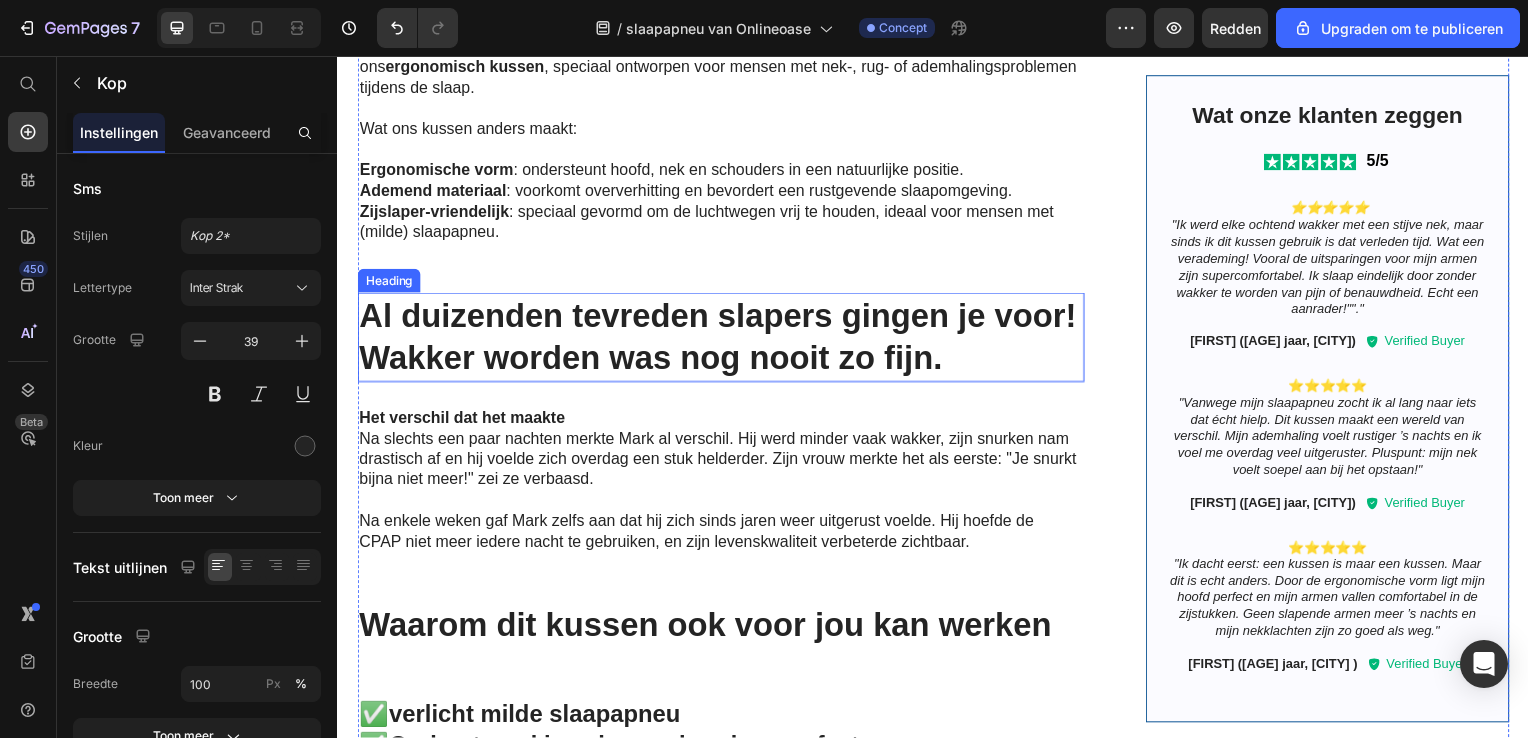 click on "Al duizenden tevreden slapers gingen je voor! Wakker worden was nog nooit zo fijn." at bounding box center [723, 340] 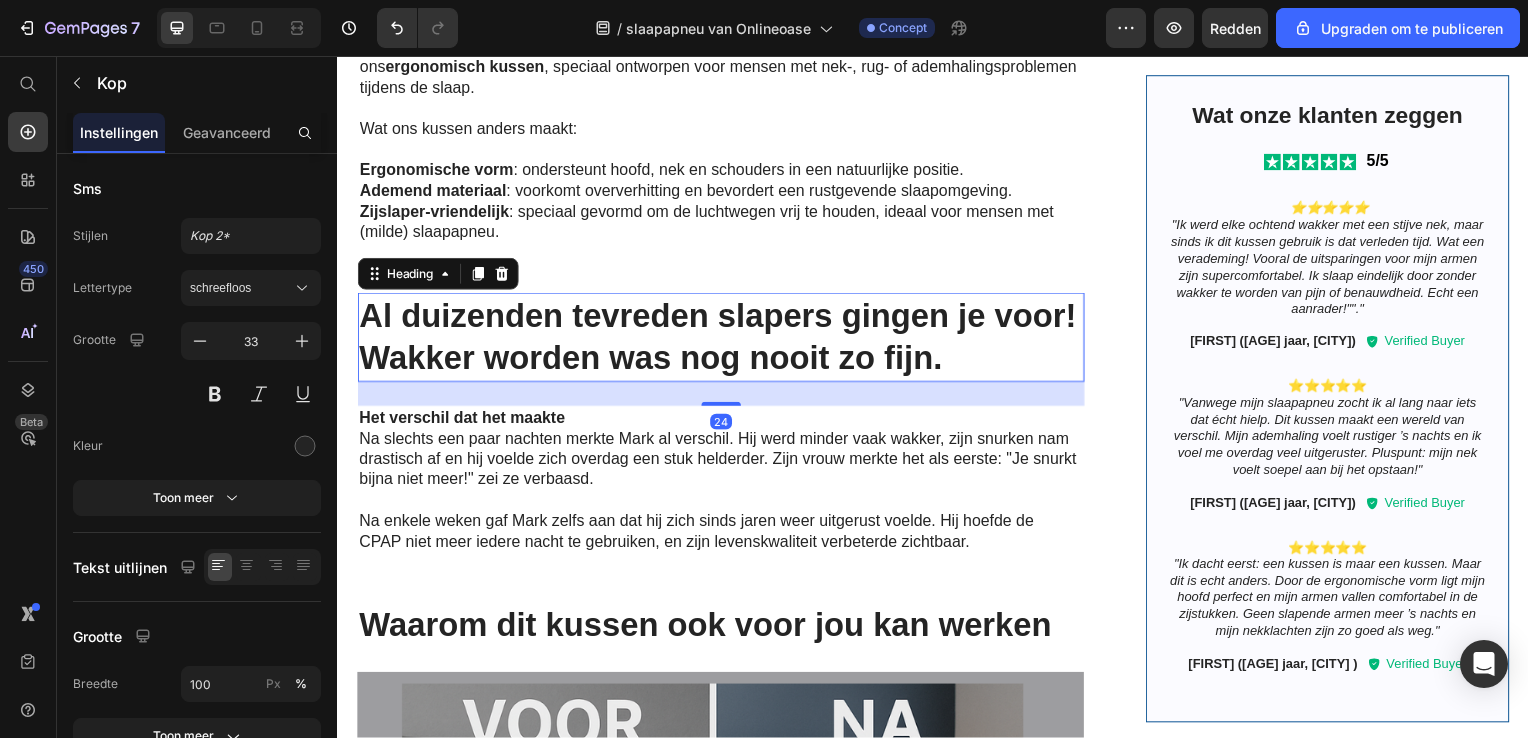 click on "Al duizenden tevreden slapers gingen je voor! Wakker worden was nog nooit zo fijn." at bounding box center (723, 340) 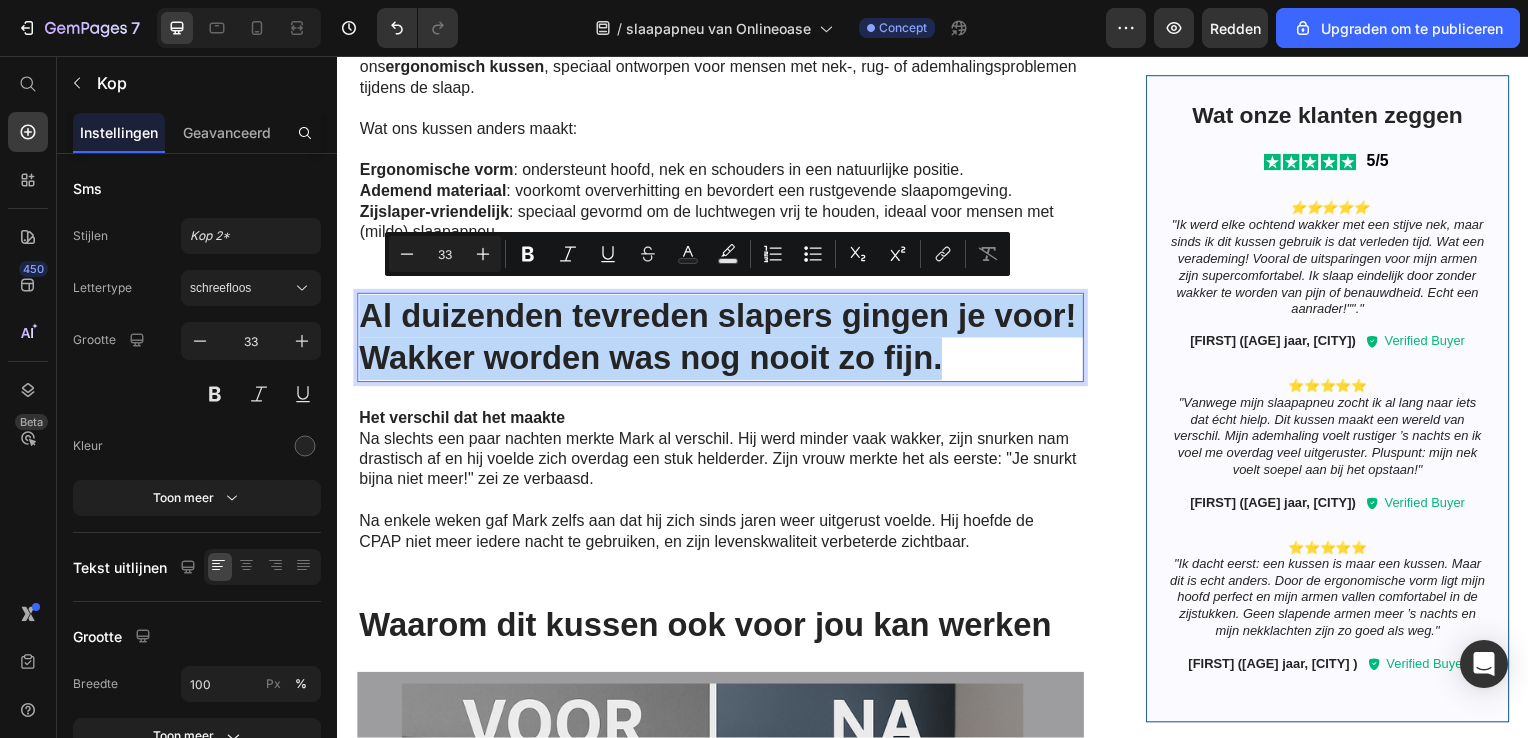 drag, startPoint x: 1052, startPoint y: 349, endPoint x: 365, endPoint y: 307, distance: 688.28265 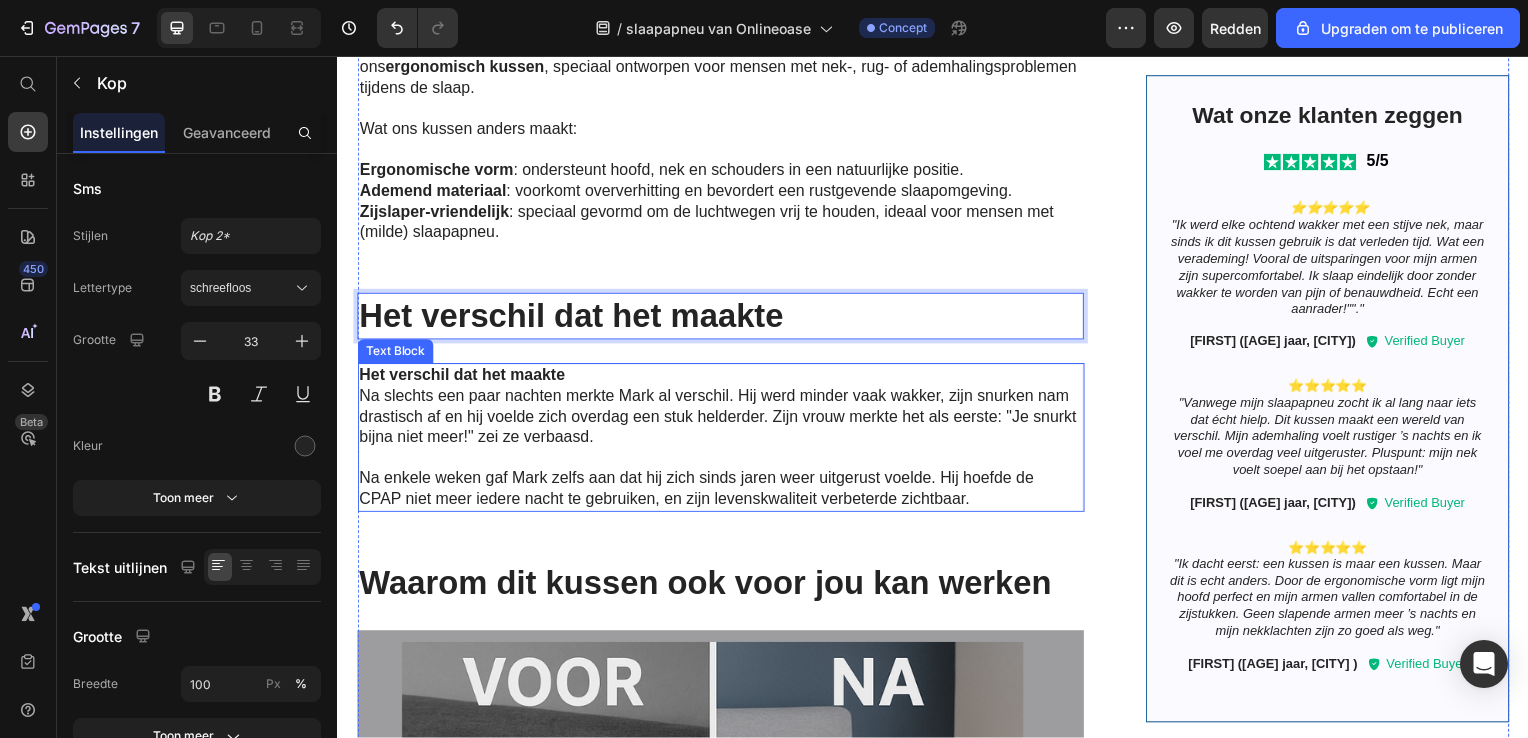 click on "Na slechts een paar nachten merkte Mark al verschil. Hij werd minder vaak wakker, zijn snurken nam drastisch af en hij voelde zich overdag een stuk helderder. Zijn vrouw merkte het als eerste: "Je snurkt bijna niet meer!" zei ze verbaasd." at bounding box center (721, 420) 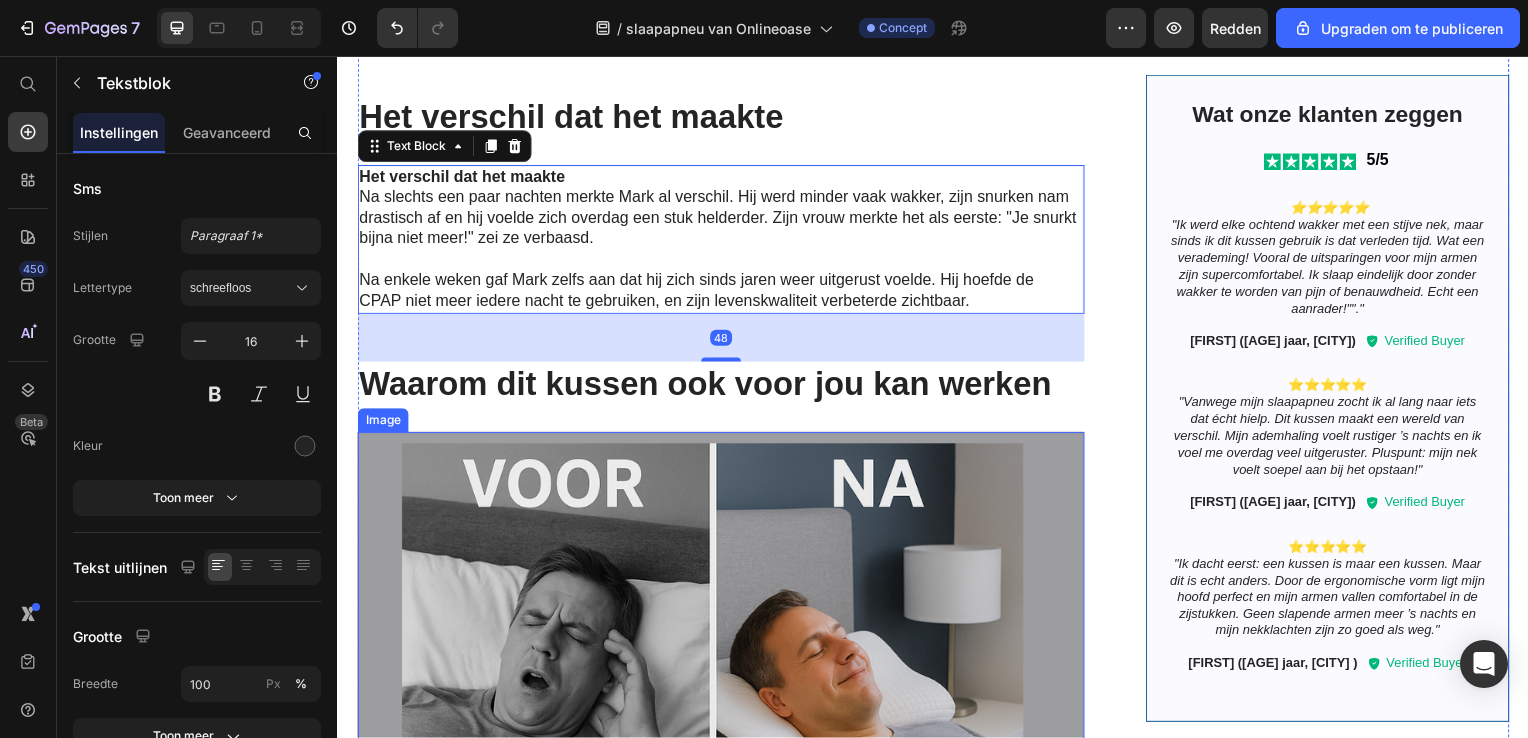 scroll, scrollTop: 2452, scrollLeft: 0, axis: vertical 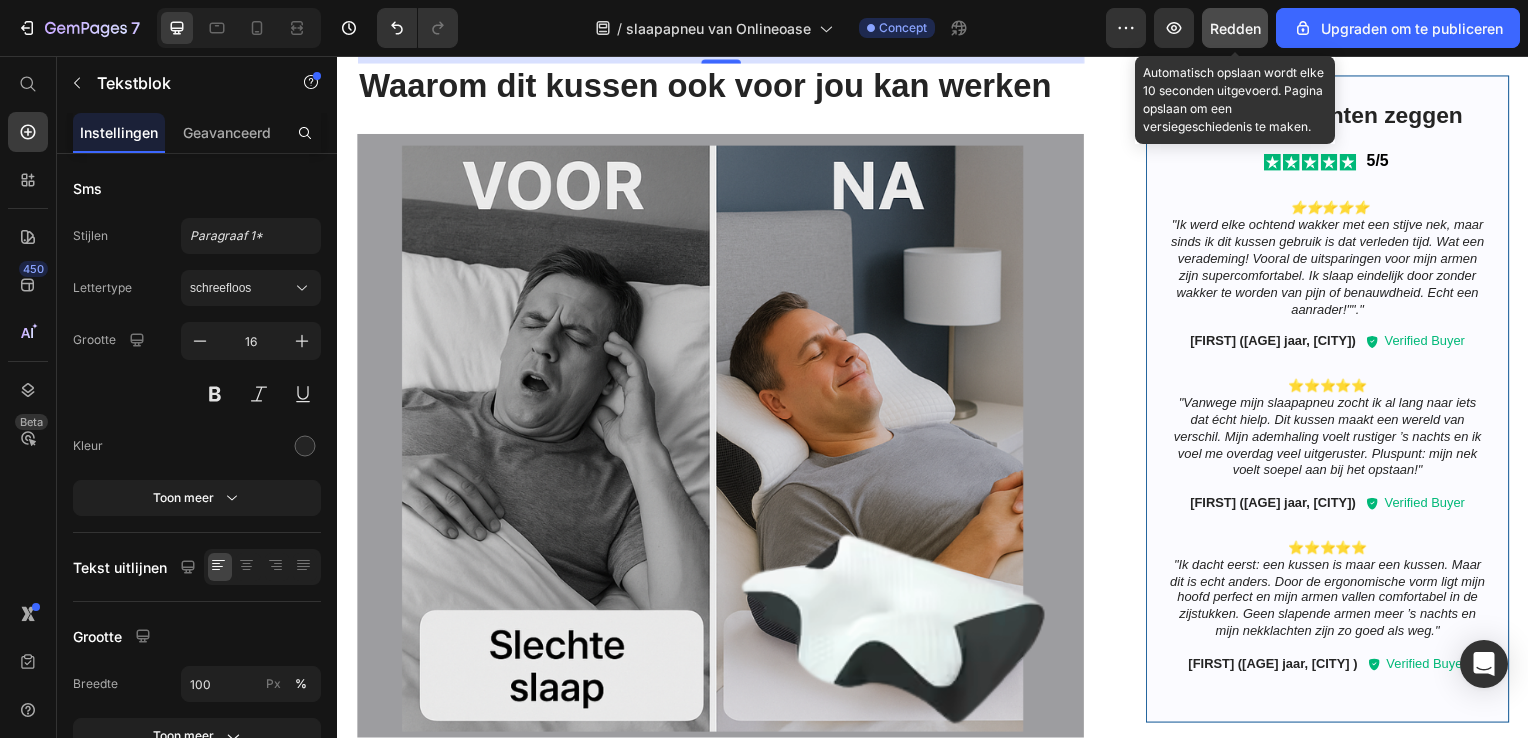 click on "Redden" at bounding box center [1235, 28] 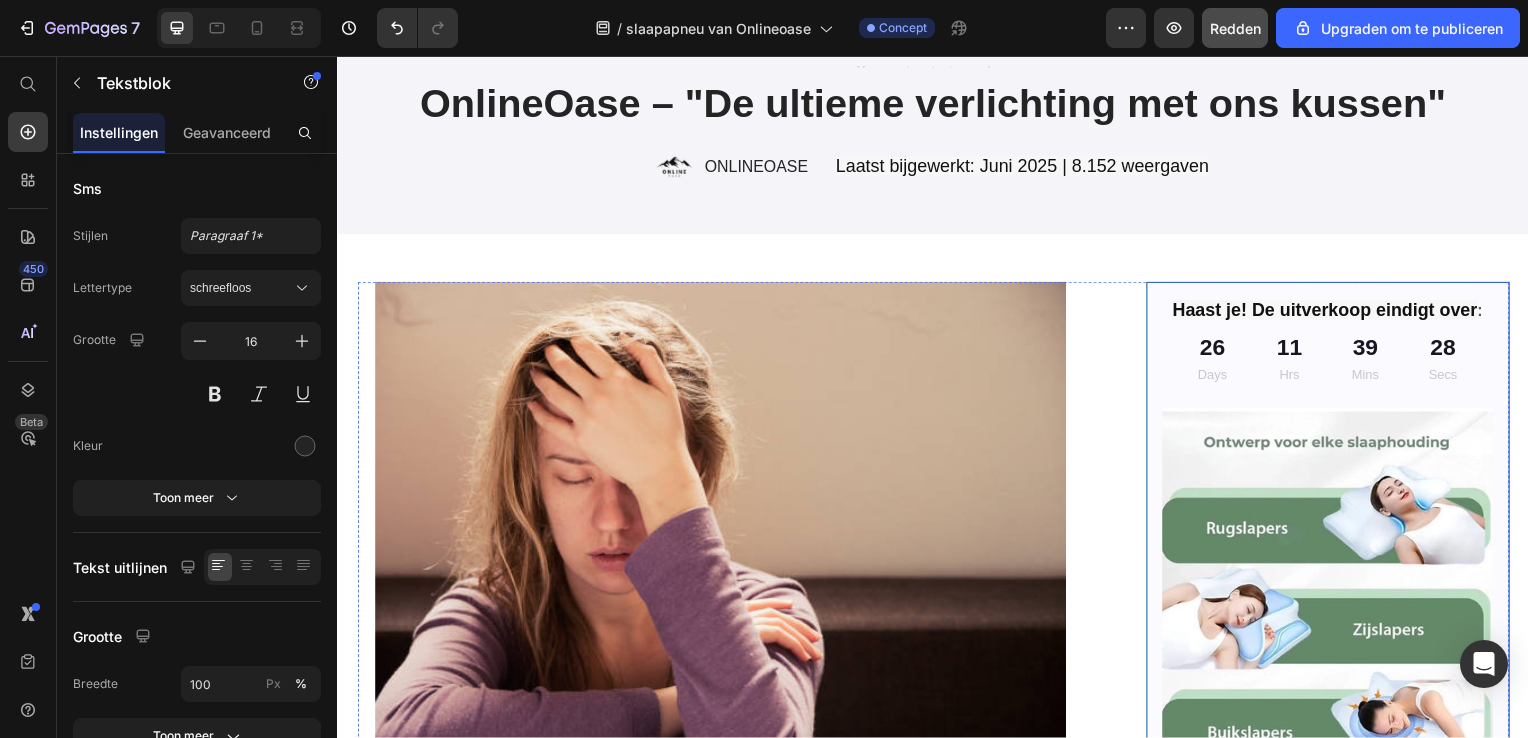 scroll, scrollTop: 0, scrollLeft: 0, axis: both 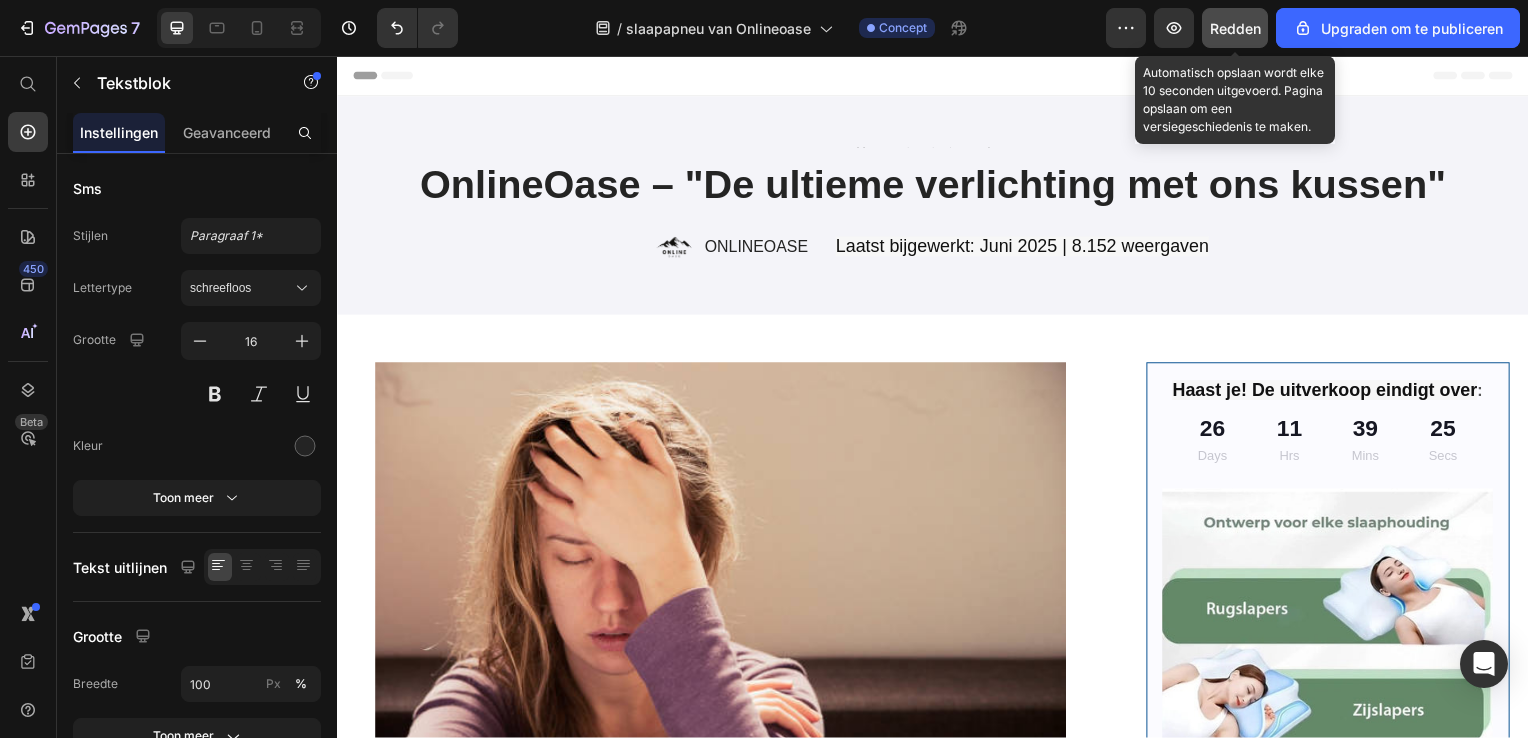 click on "Redden" at bounding box center [1235, 28] 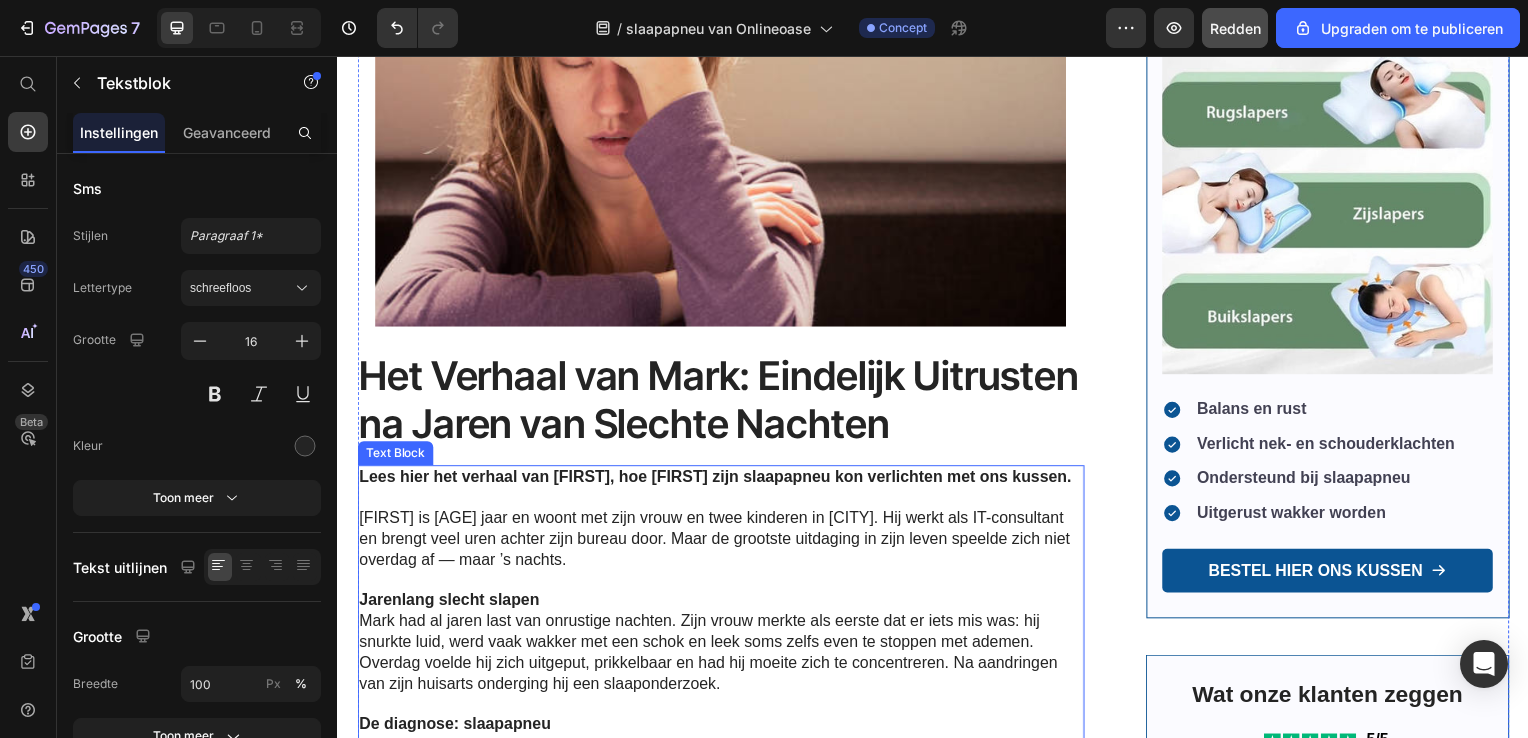 scroll, scrollTop: 600, scrollLeft: 0, axis: vertical 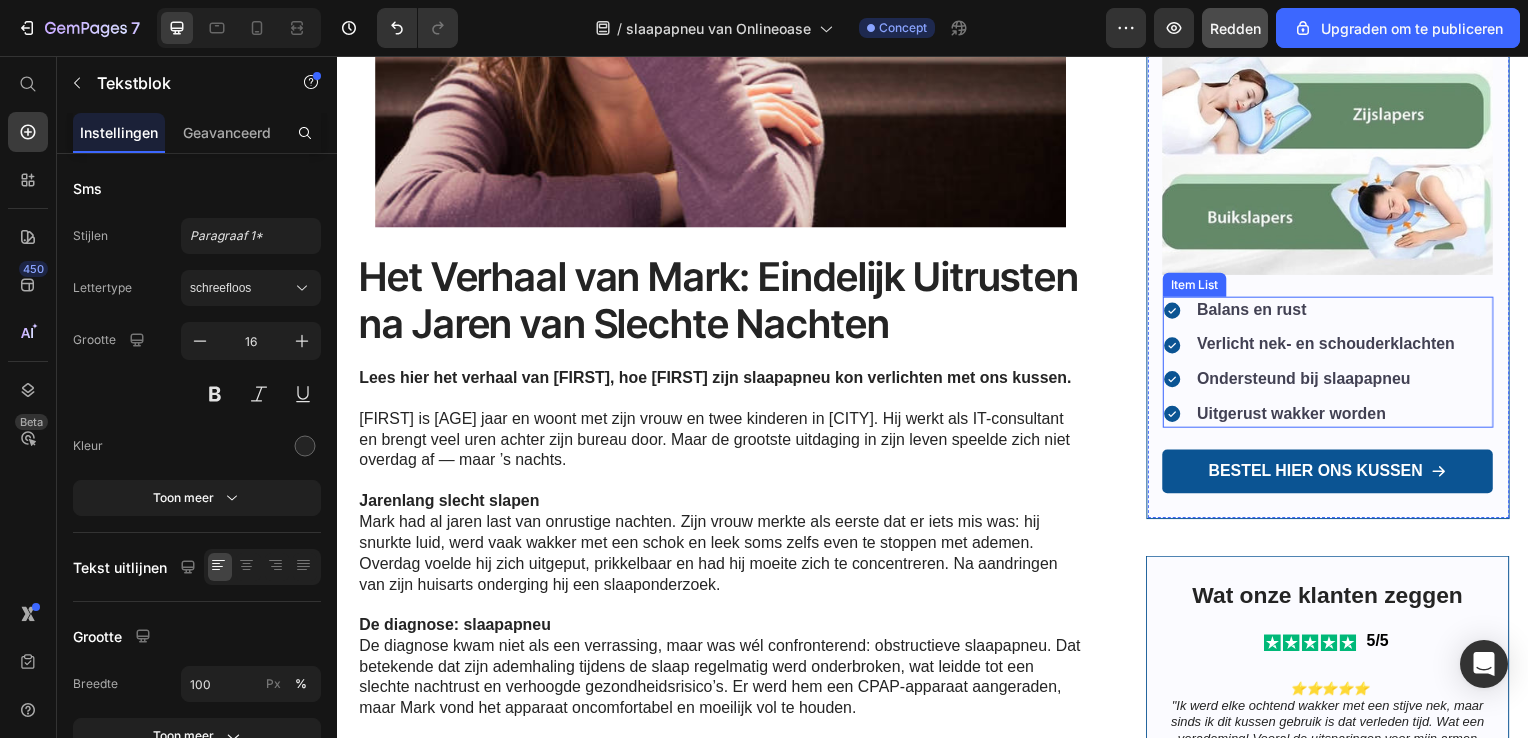 click on "Uitgerust wakker worden" at bounding box center [1333, 417] 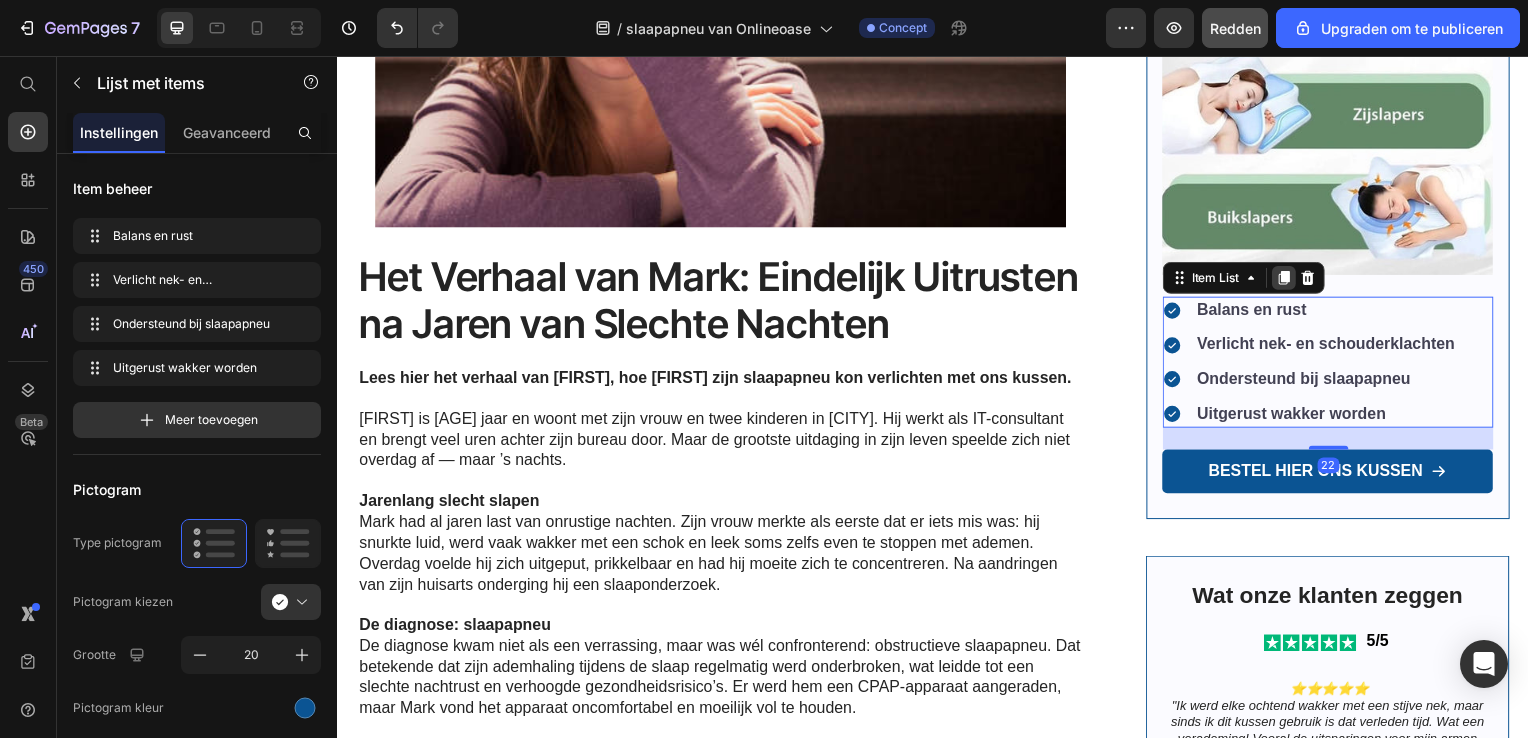 click 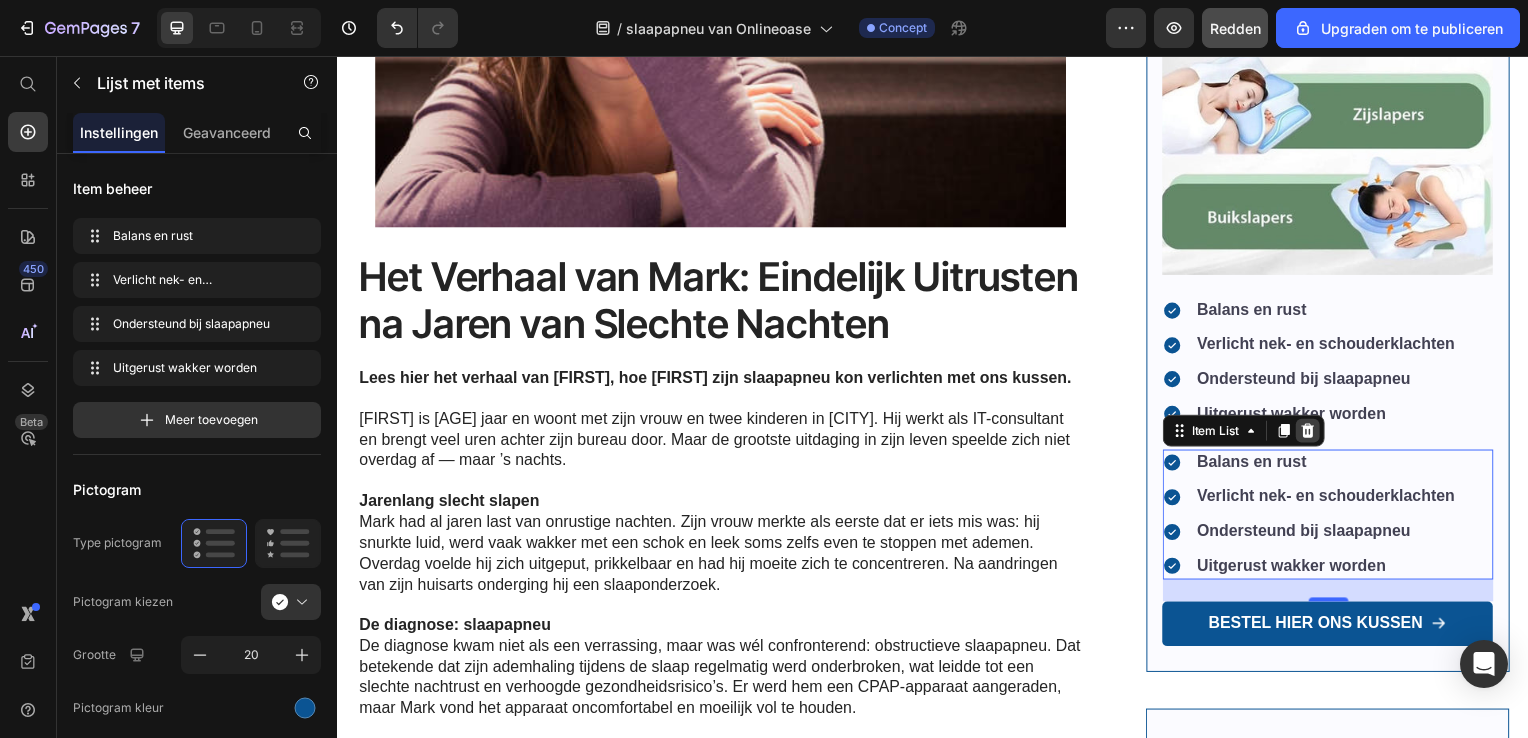 click 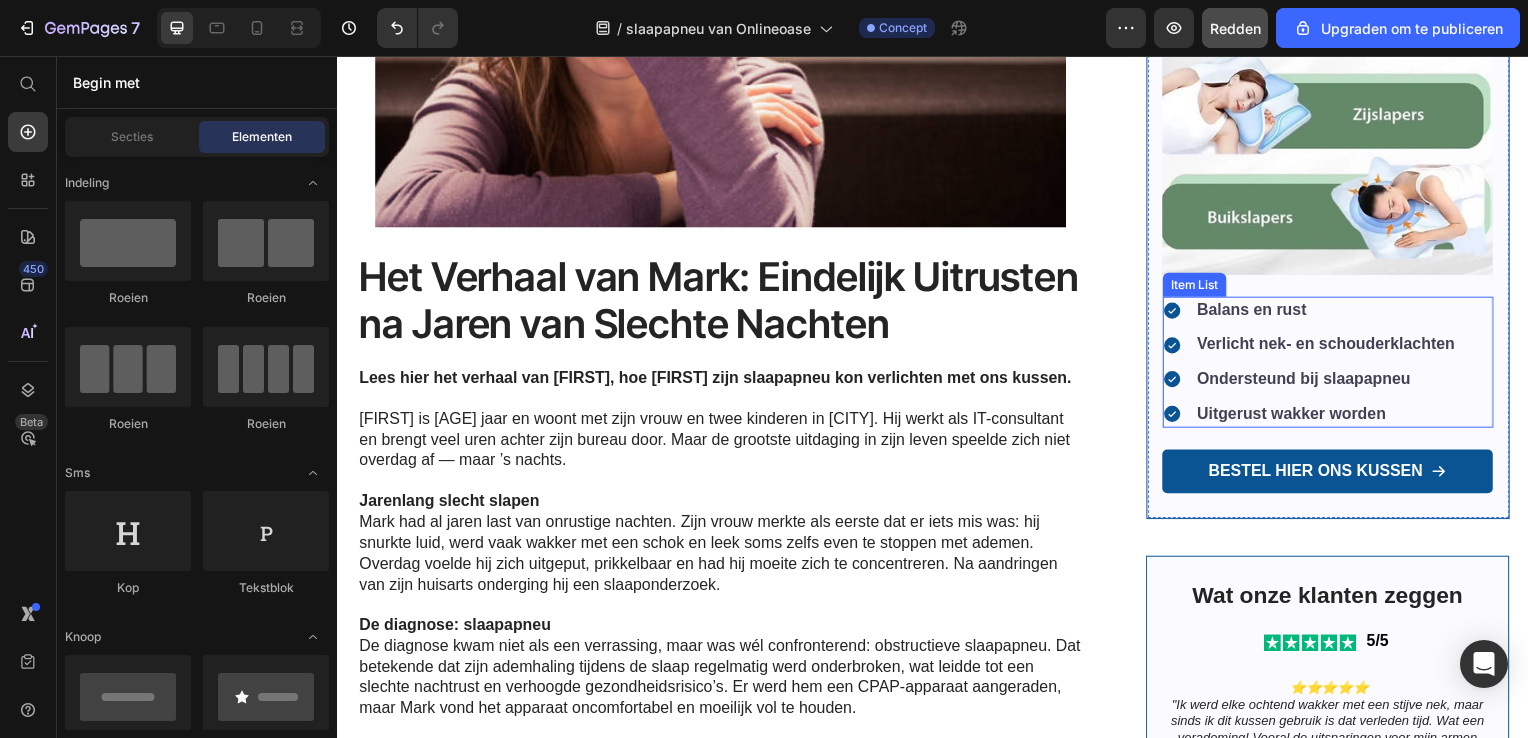 click on "Balans en rust" at bounding box center (1333, 312) 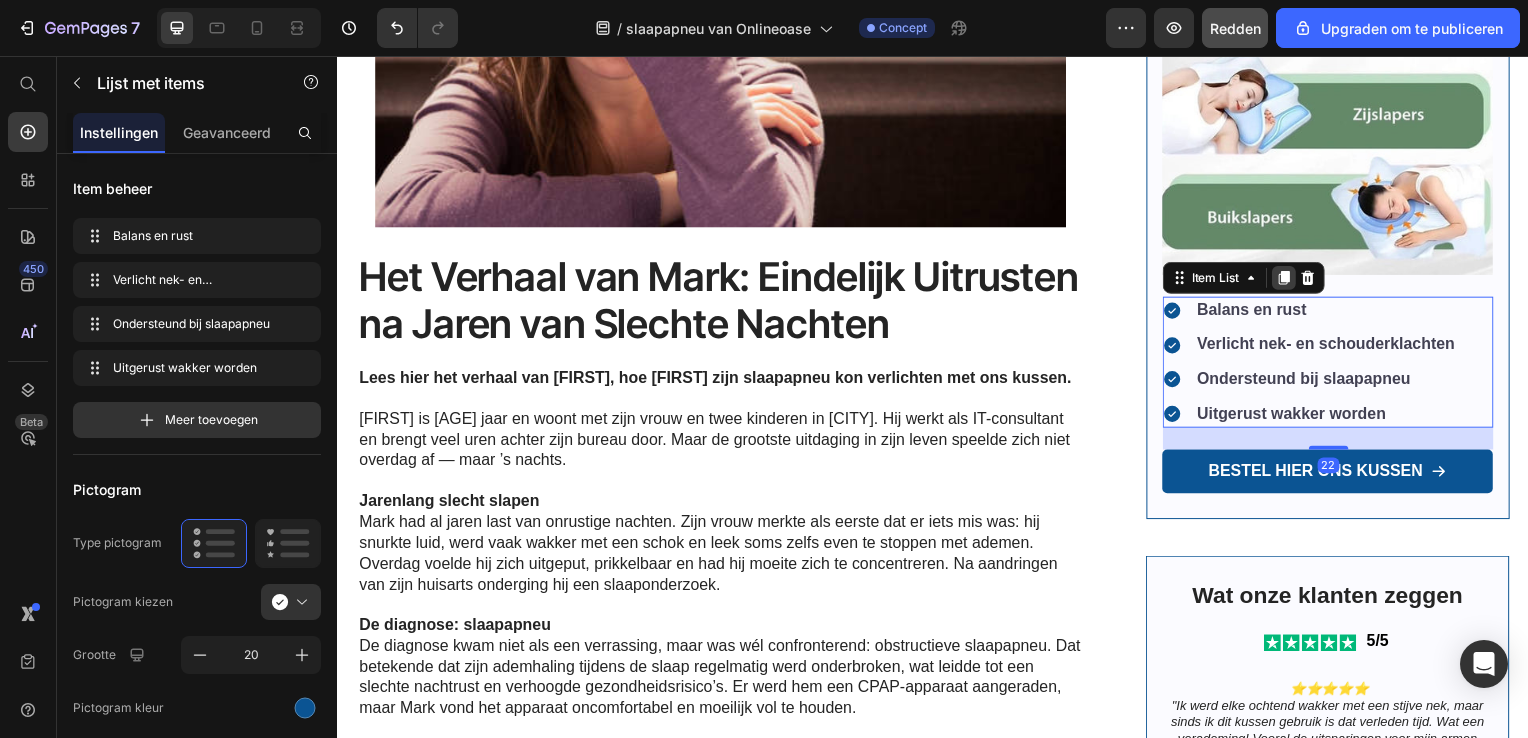 click 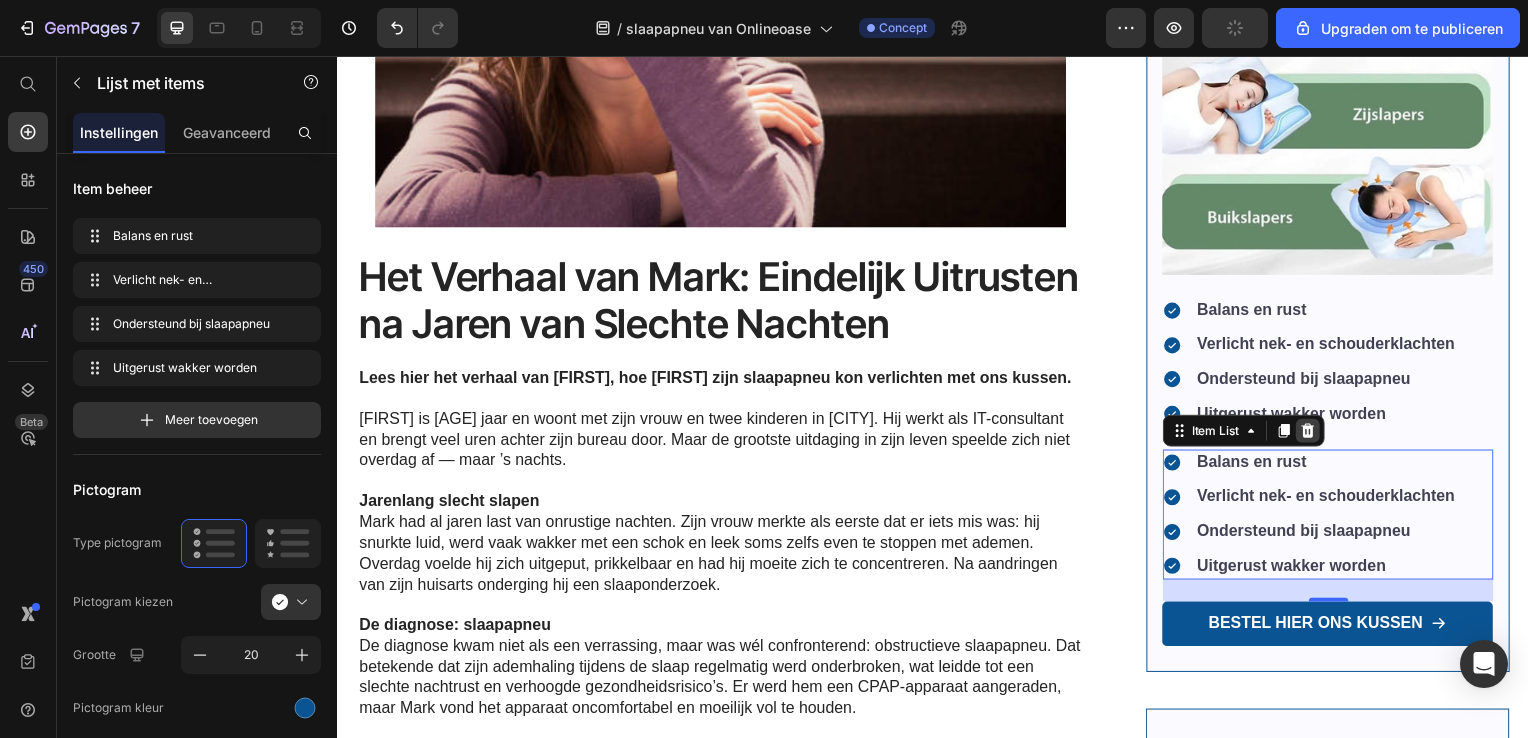 click 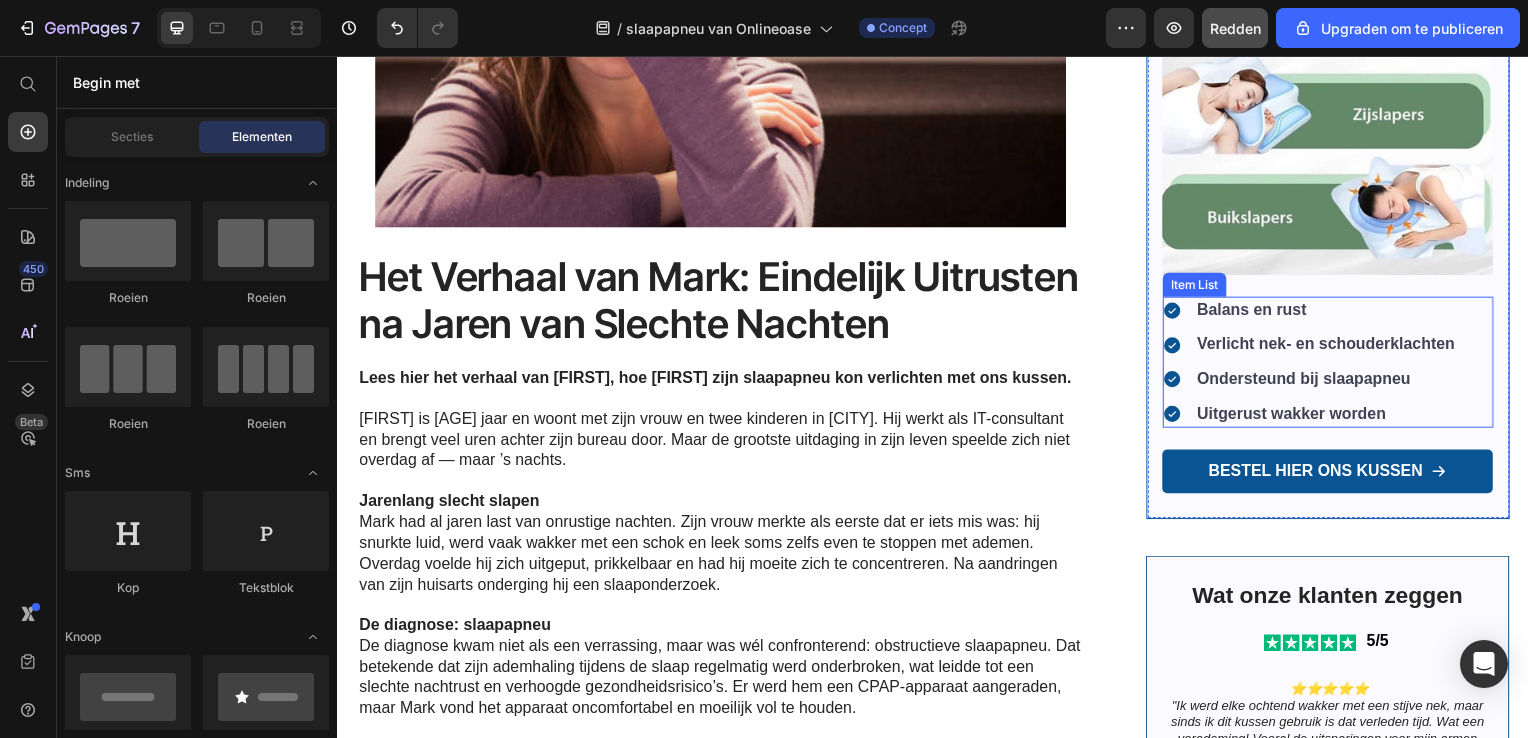 click on "Balans en rust Verlicht nek- en schouderklachten Ondersteund bij slaapapneu Uitgerust wakker worden" at bounding box center [1317, 364] 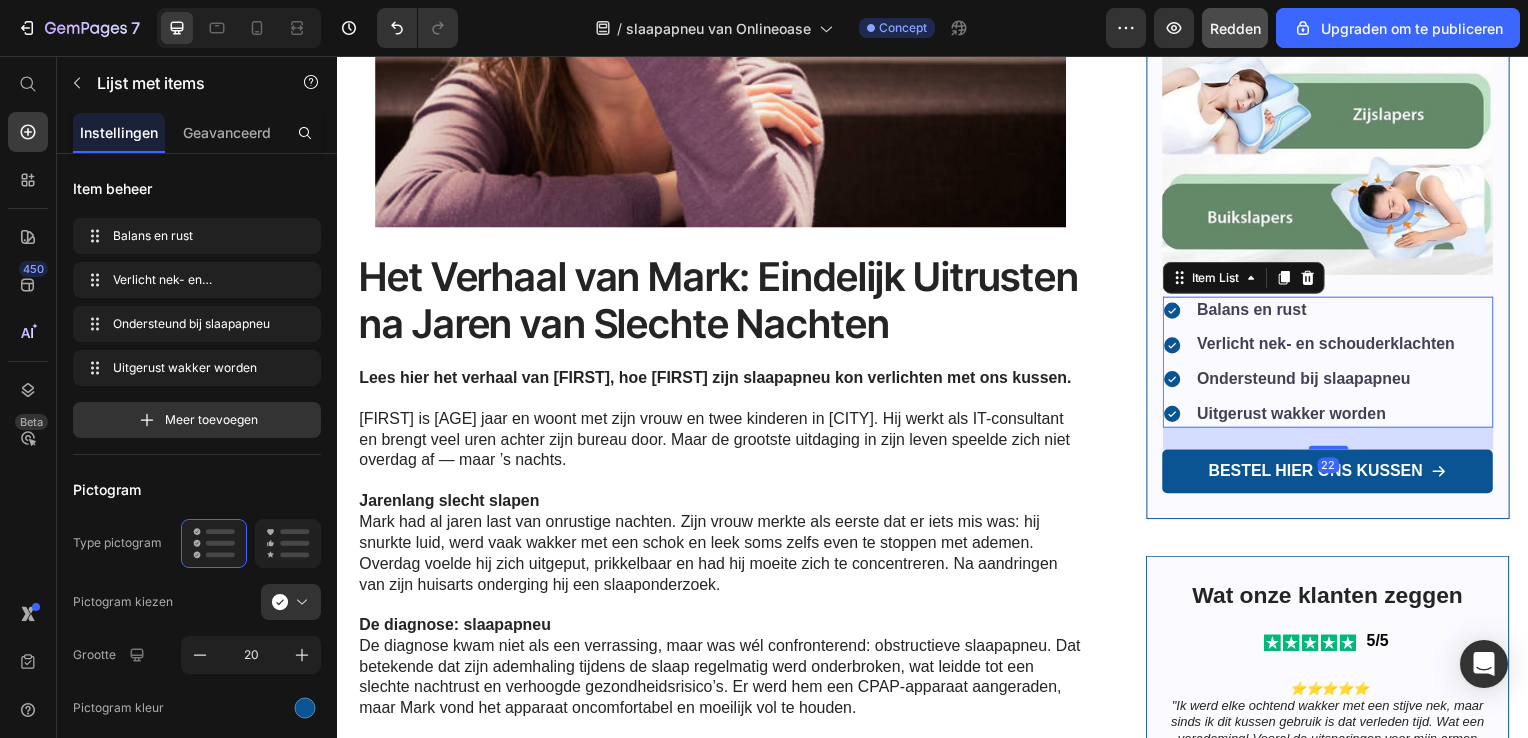 click on "Ondersteund bij slaapapneu" at bounding box center [1310, 381] 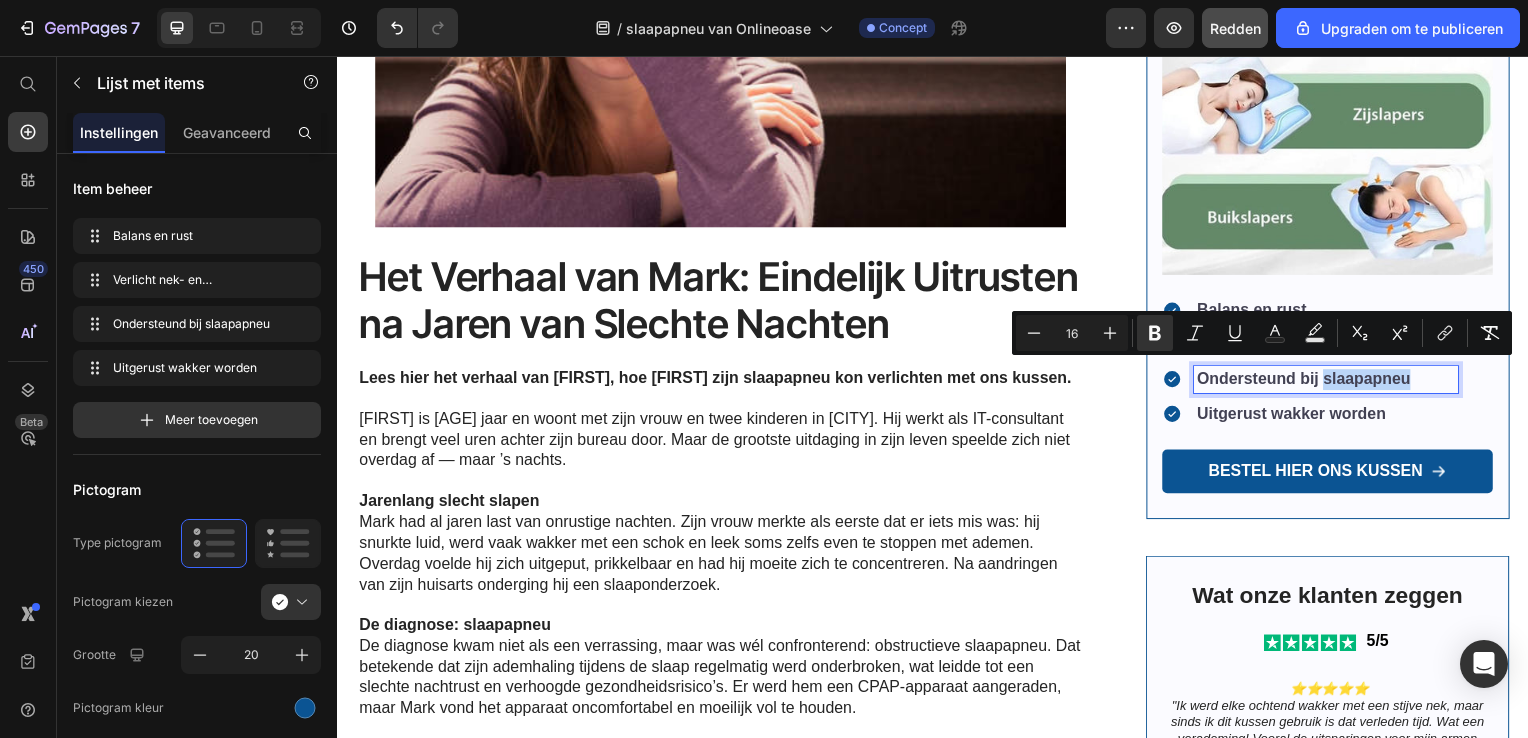 click on "Uitgerust wakker worden" at bounding box center [1298, 416] 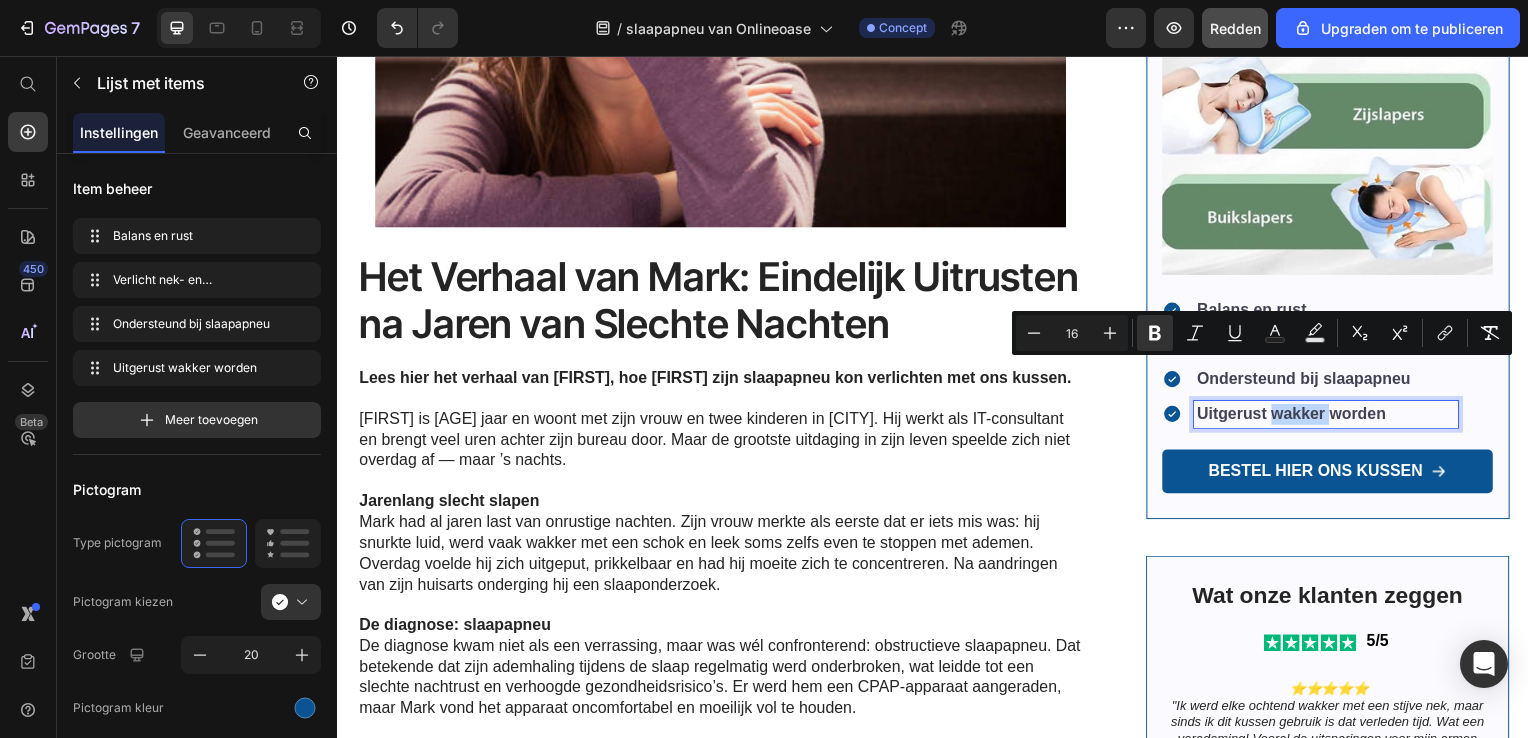 click on "Uitgerust wakker worden" at bounding box center (1298, 416) 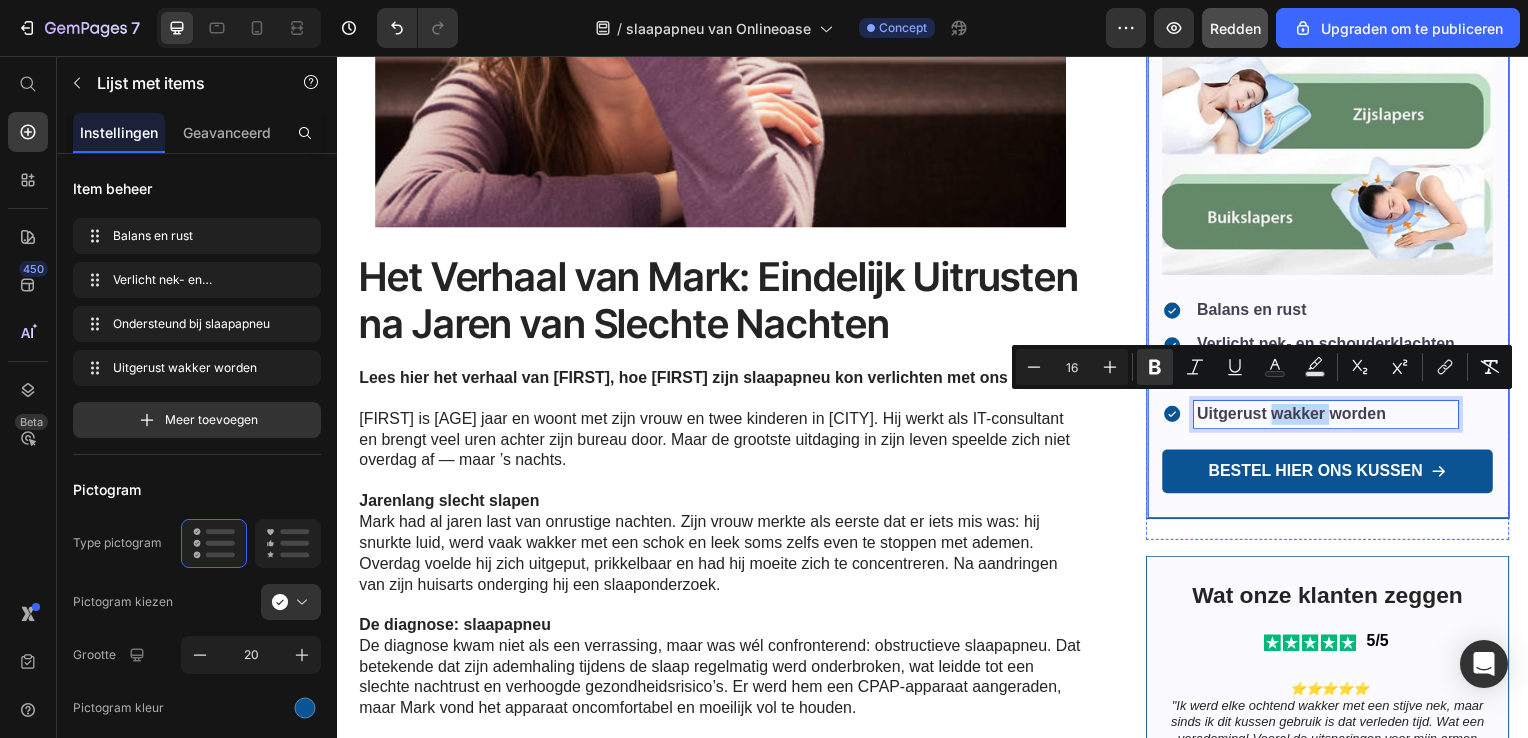 click on "Haast je! De uitverkoop eindigt over : Text Block 26 Days 11 Hrs 38 Mins 51 Secs Countdown Timer Image Balans en rust Verlicht nek- en schouderklachten Ondersteund bij slaapapneu Uitgerust wakker worden Item List   22
Bestel hier ons kussen Button" at bounding box center (1334, 144) 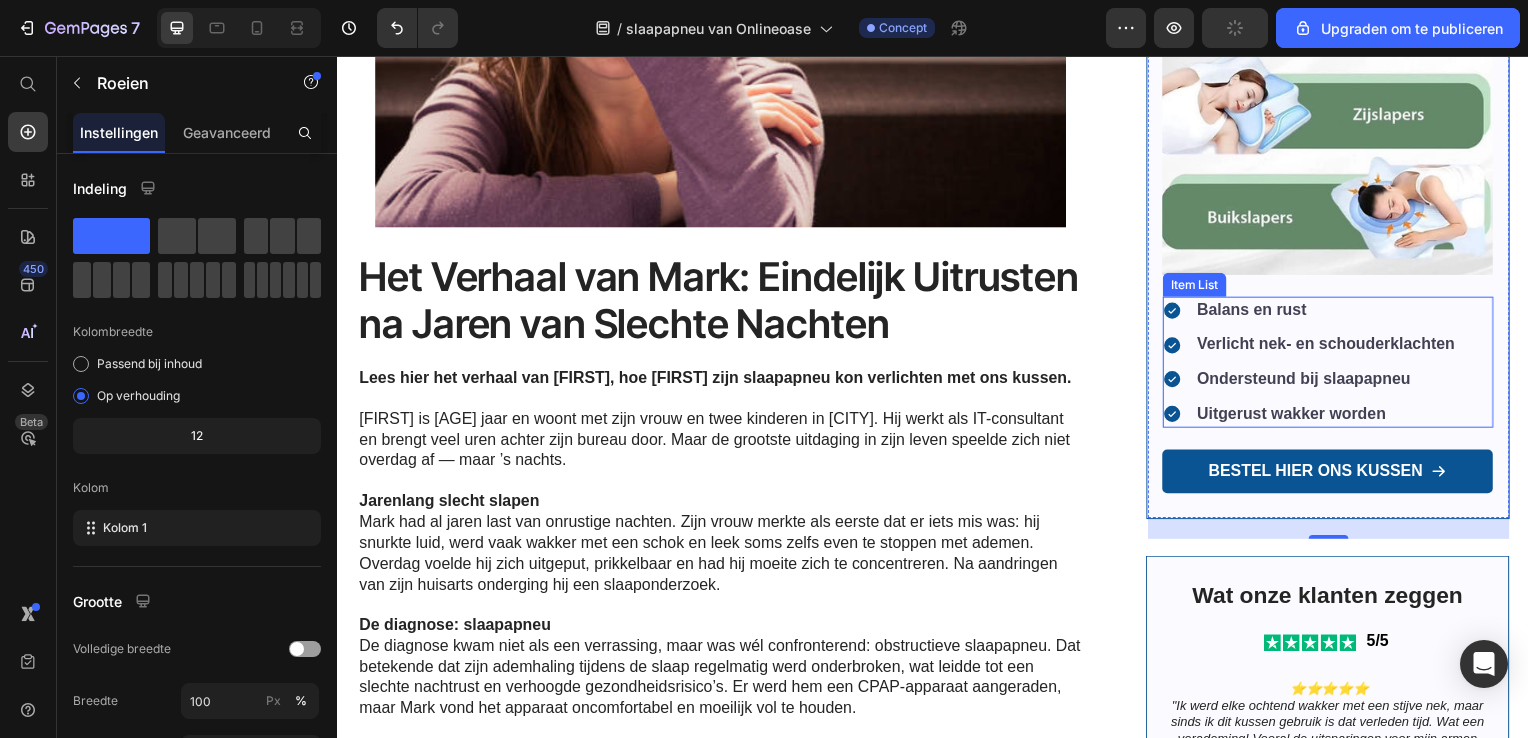 click on "Balans en rust" at bounding box center (1258, 311) 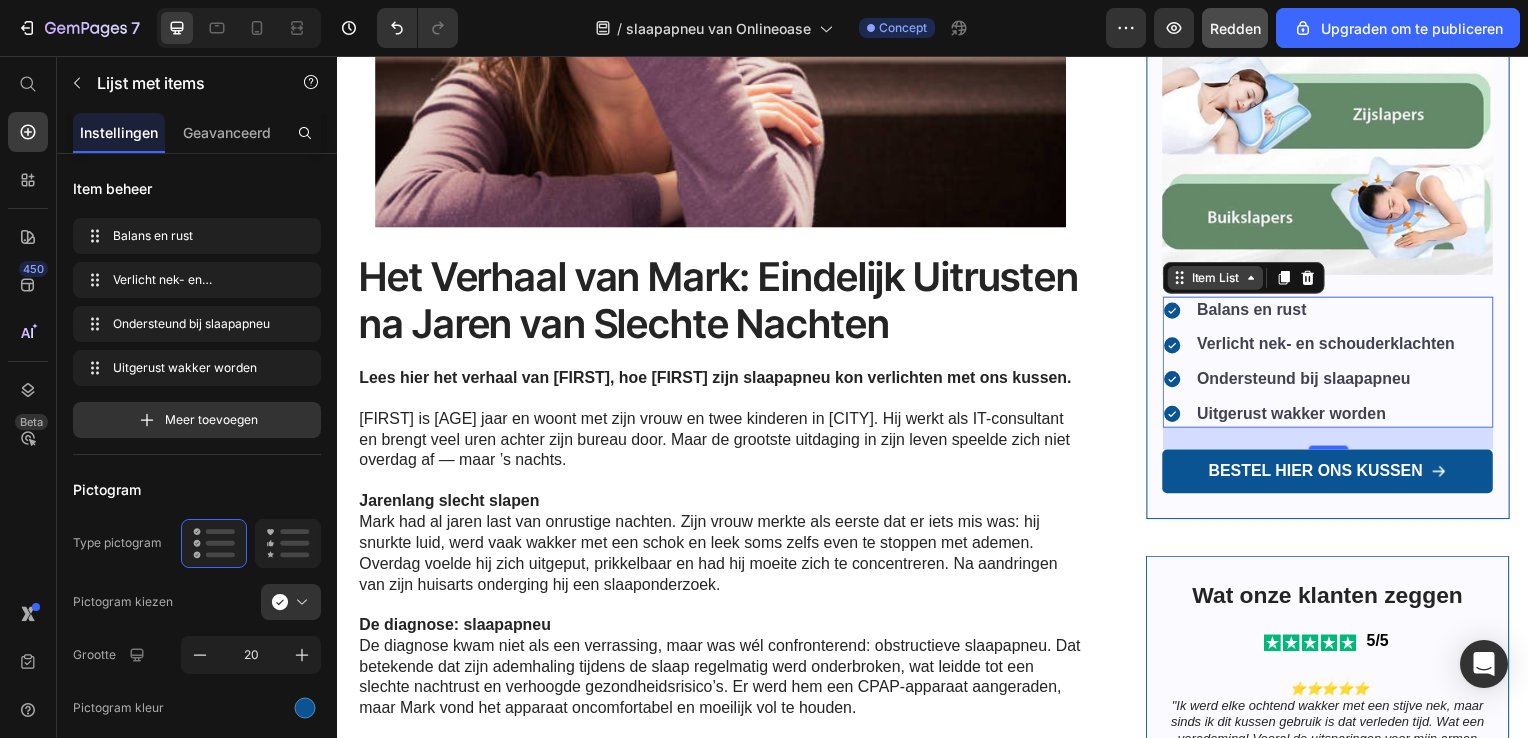 click on "Item List" at bounding box center [1221, 280] 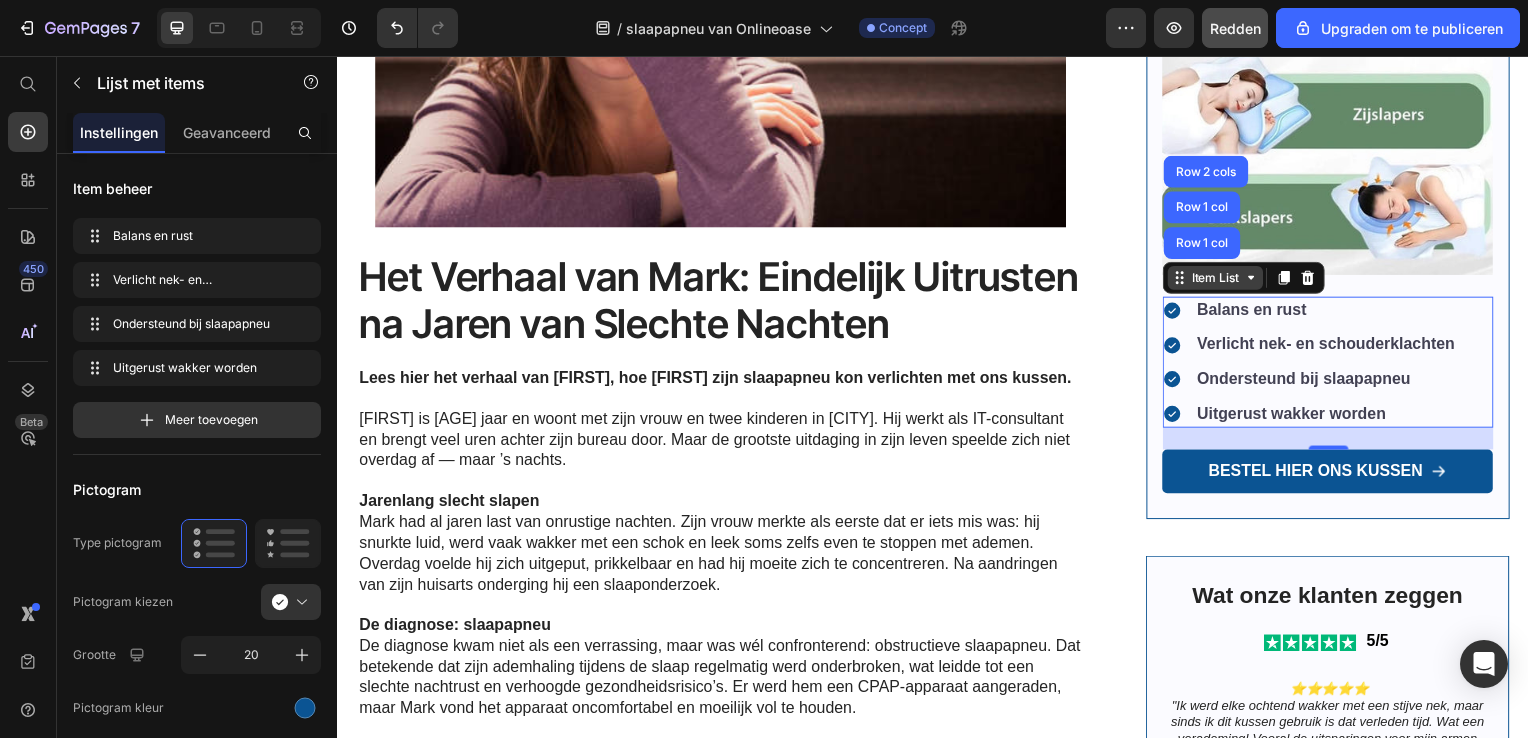 click on "Item List" at bounding box center (1221, 280) 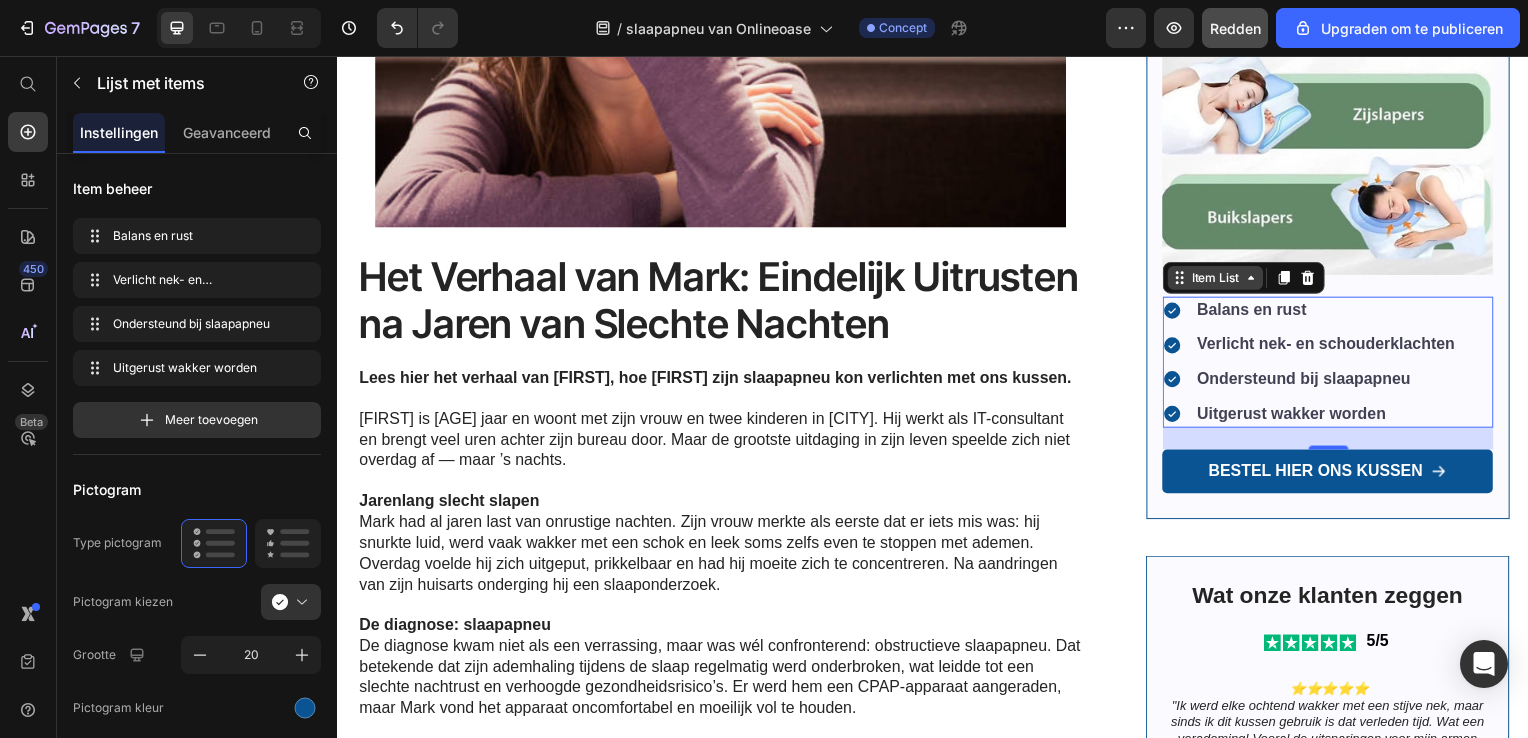 click on "Item List" at bounding box center [1221, 280] 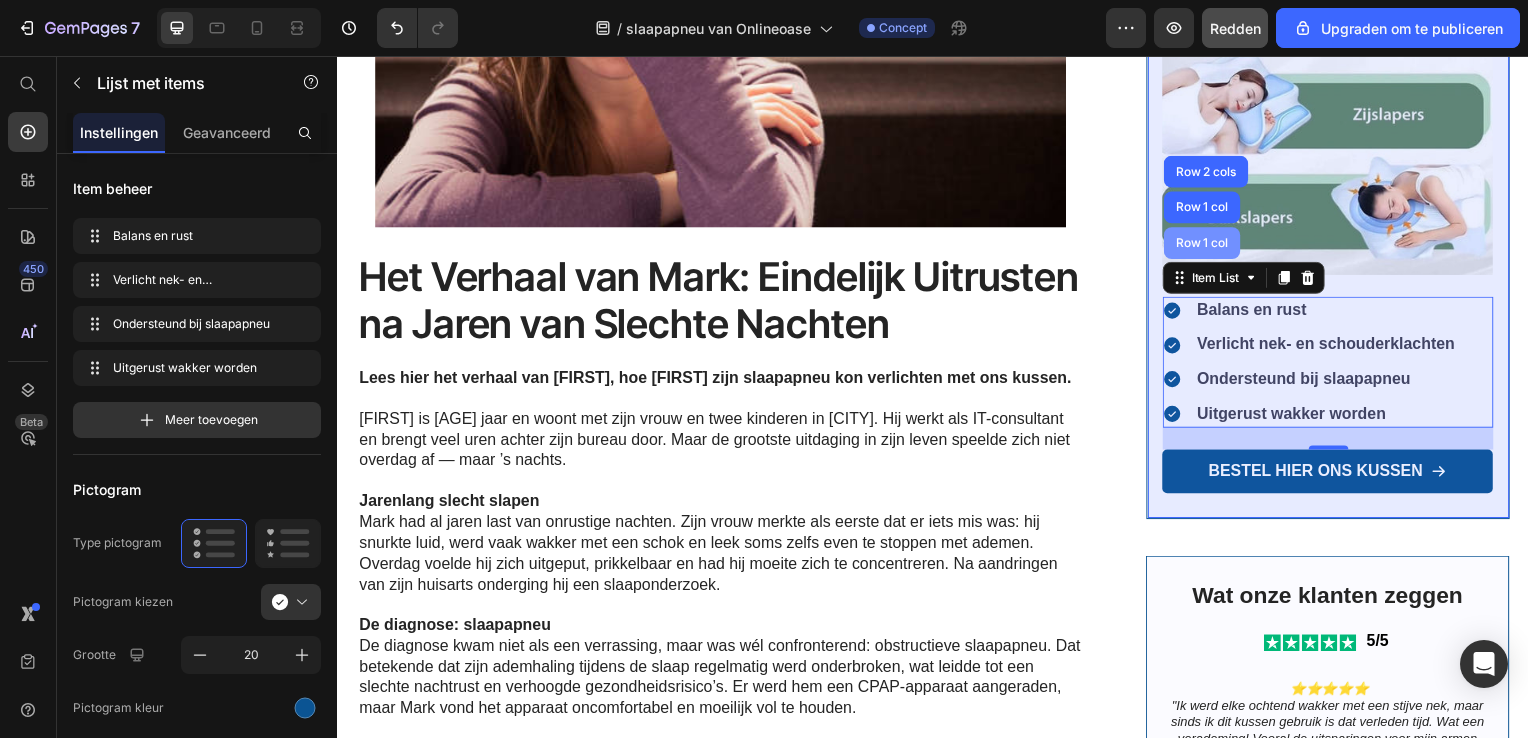 click on "Row 1 col" at bounding box center [1207, 245] 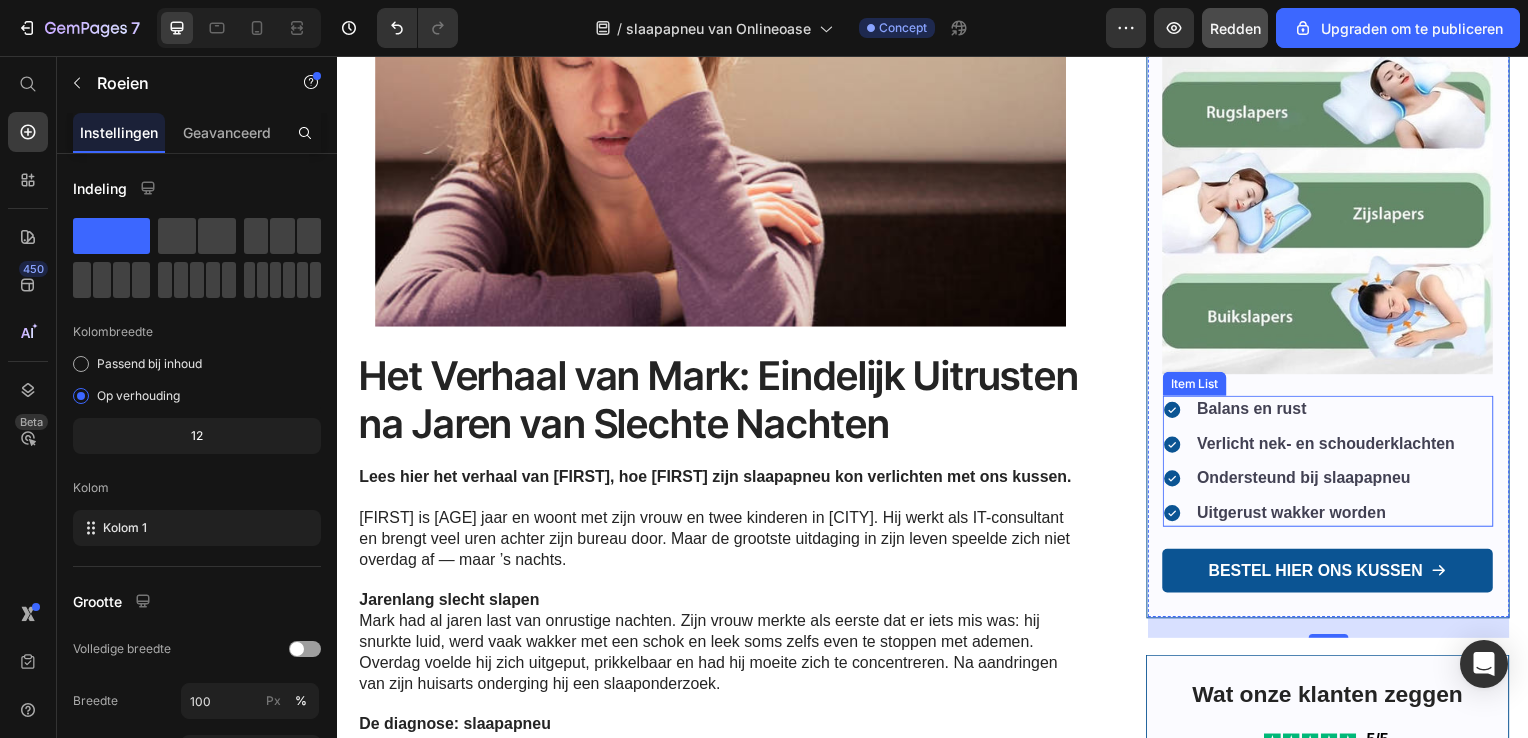 scroll, scrollTop: 600, scrollLeft: 0, axis: vertical 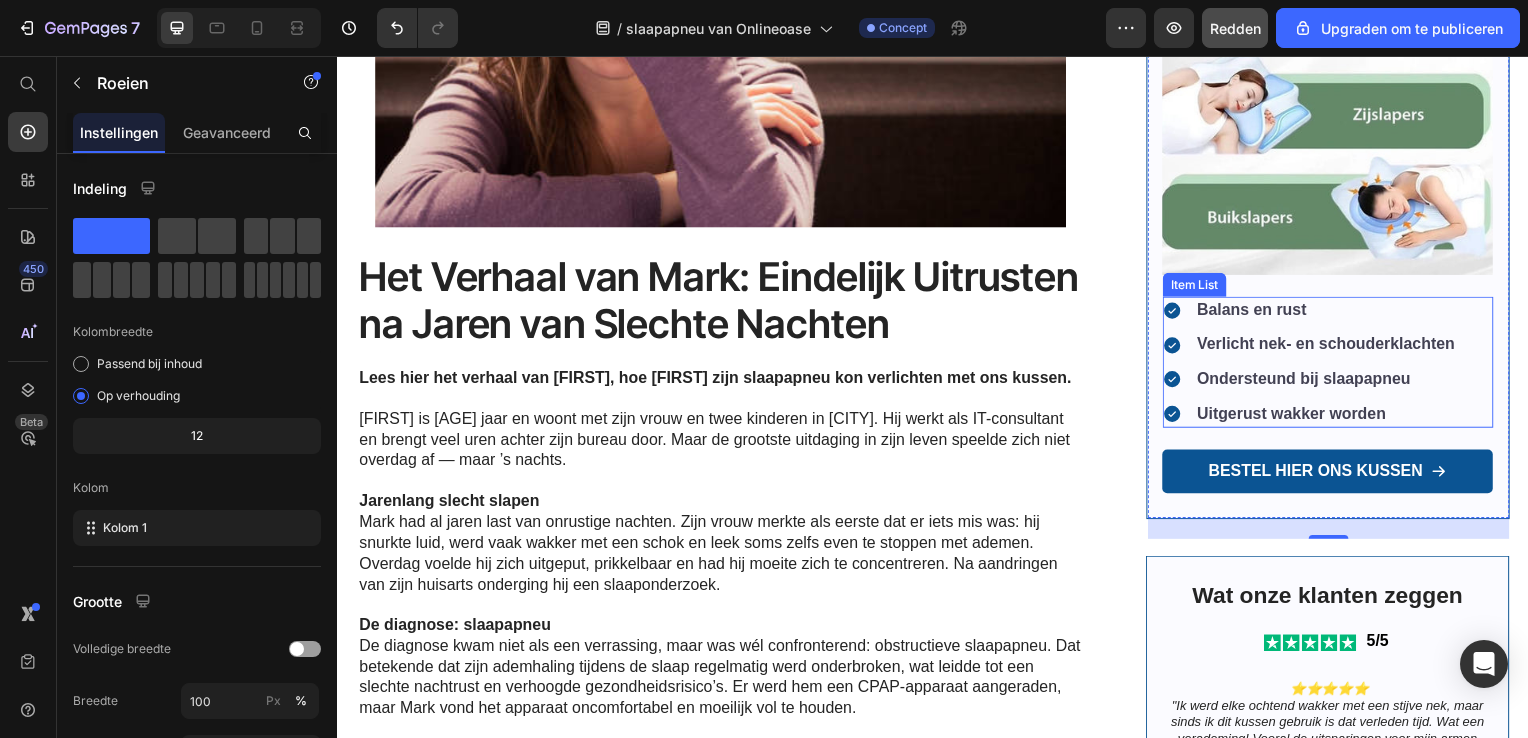 click on "Ondersteund bij slaapapneu" at bounding box center [1310, 381] 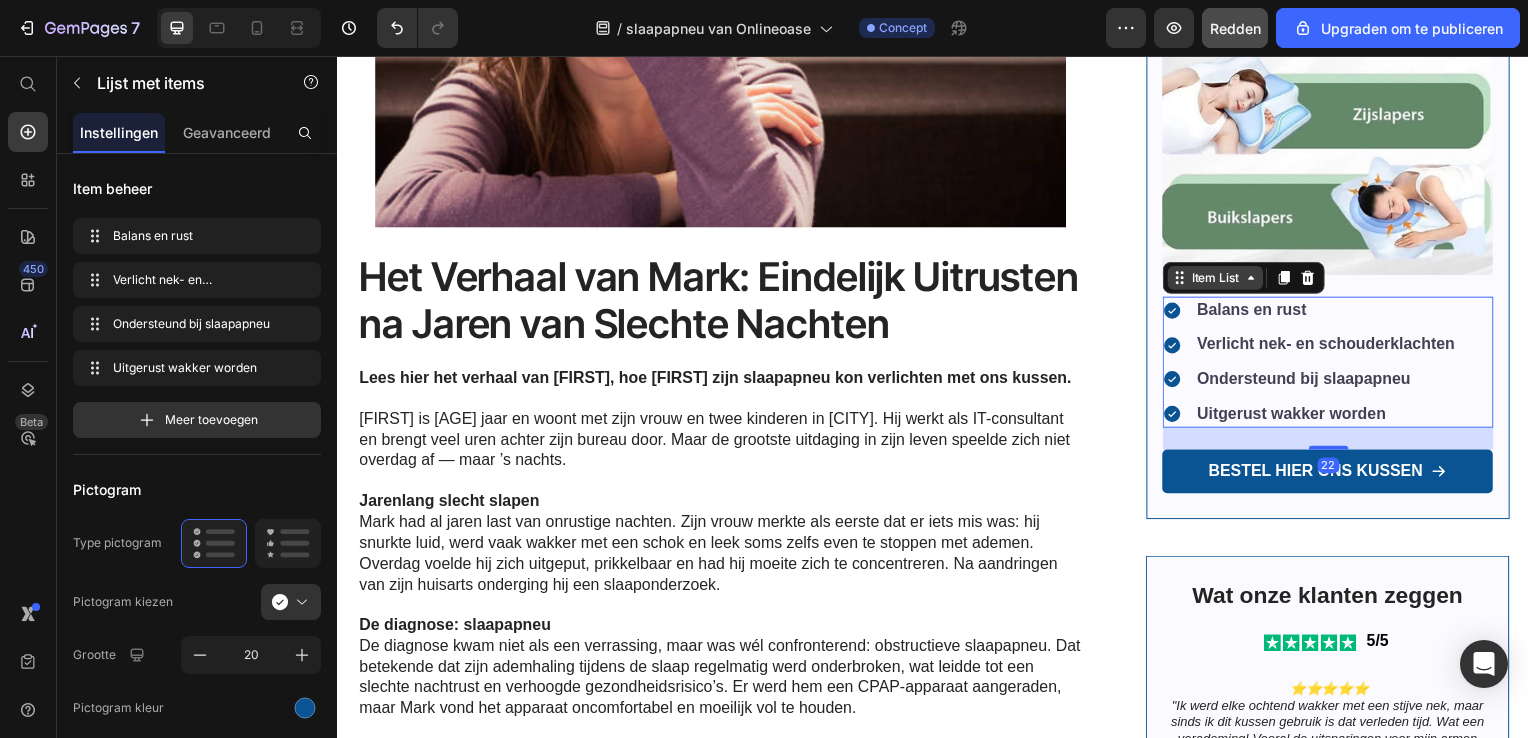 click on "Item List" at bounding box center (1221, 280) 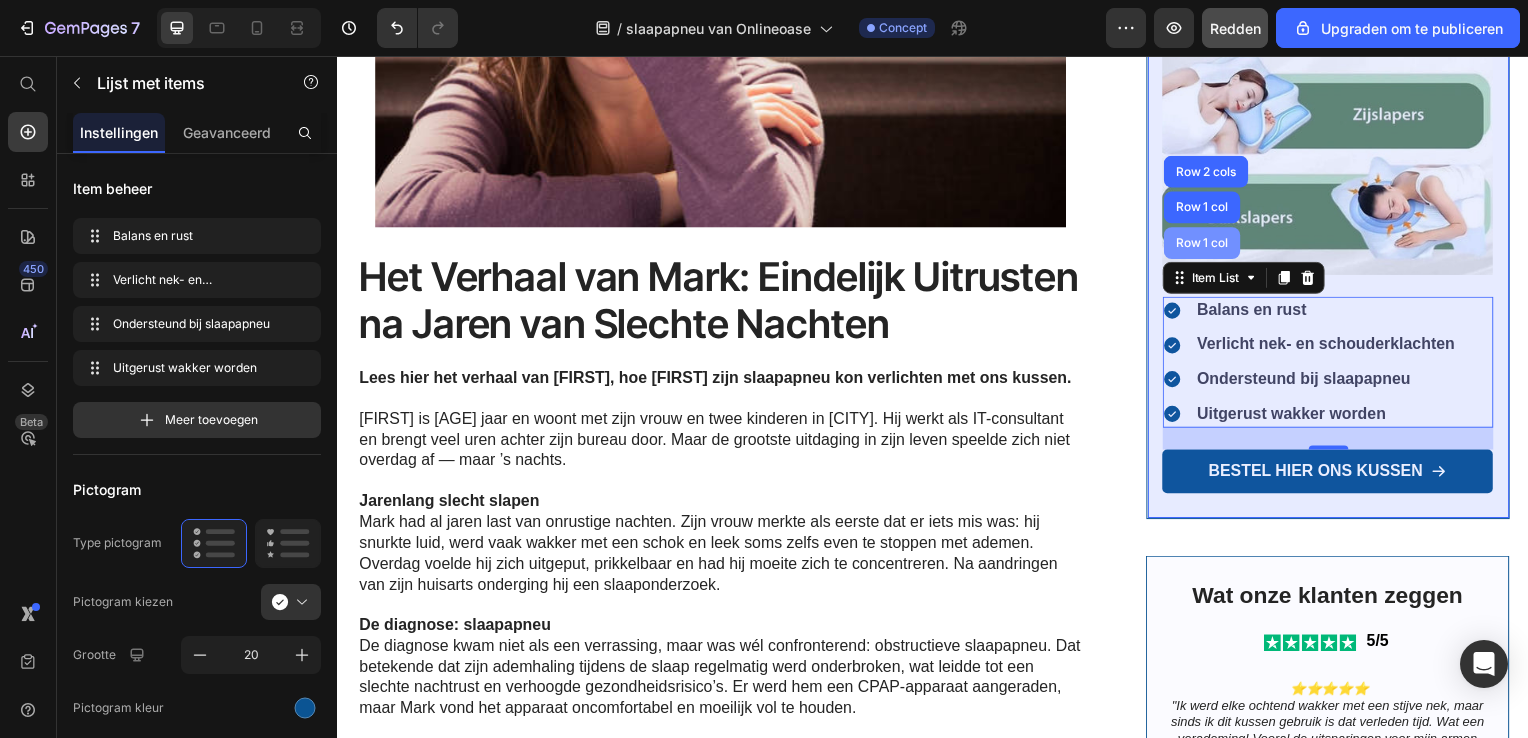 click on "Row 1 col" at bounding box center [1207, 245] 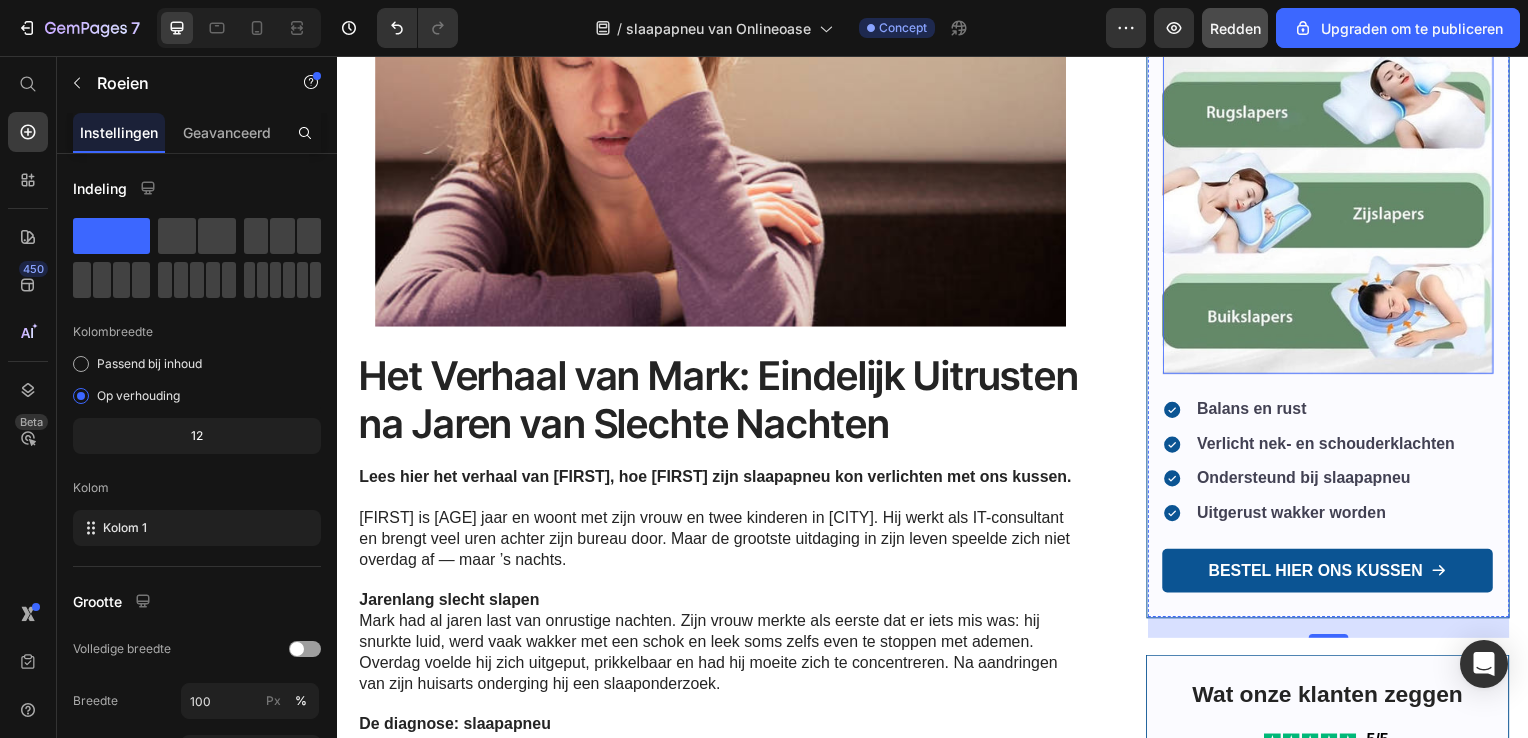 scroll, scrollTop: 600, scrollLeft: 0, axis: vertical 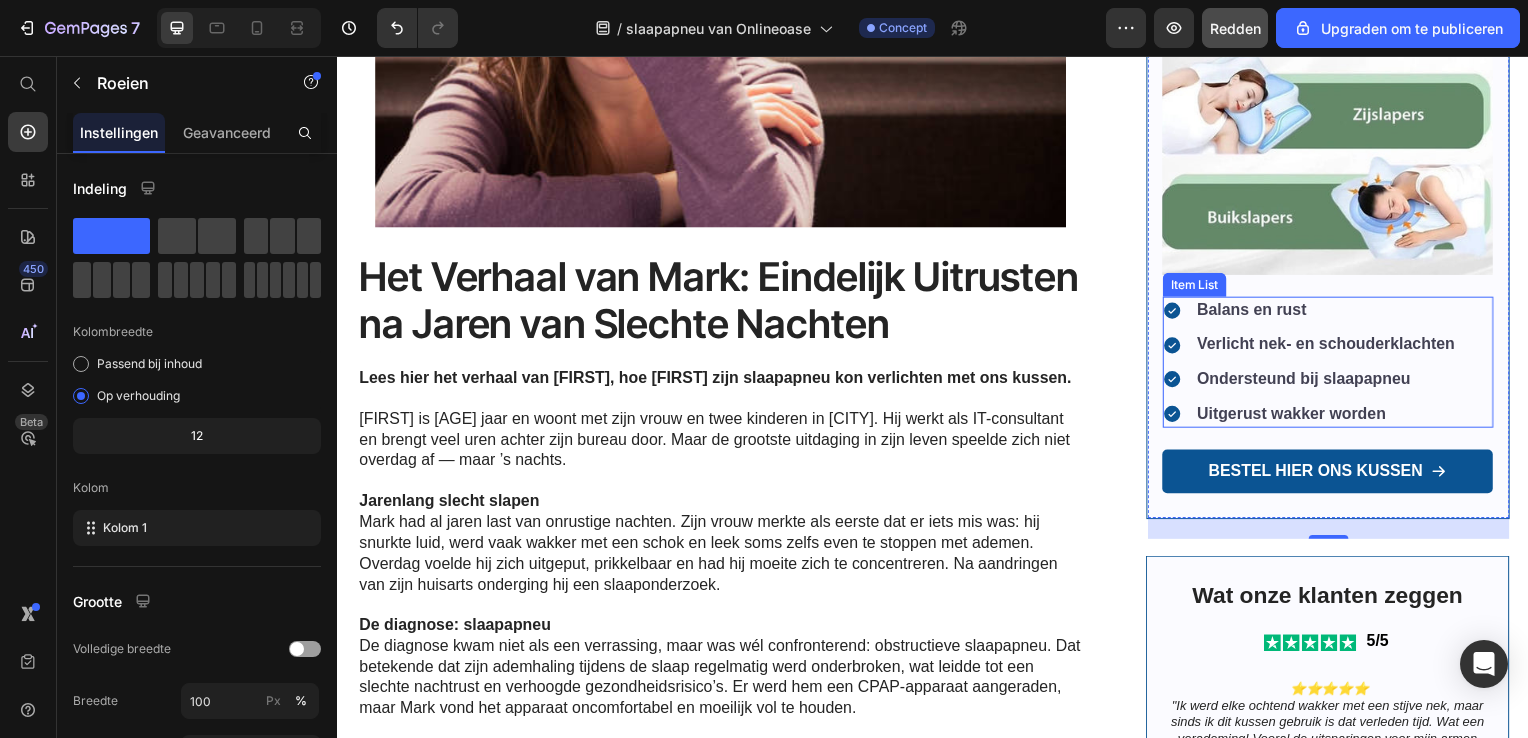 click on "Balans en rust Verlicht nek- en schouderklachten Ondersteund bij slaapapneu Uitgerust wakker worden" at bounding box center (1317, 364) 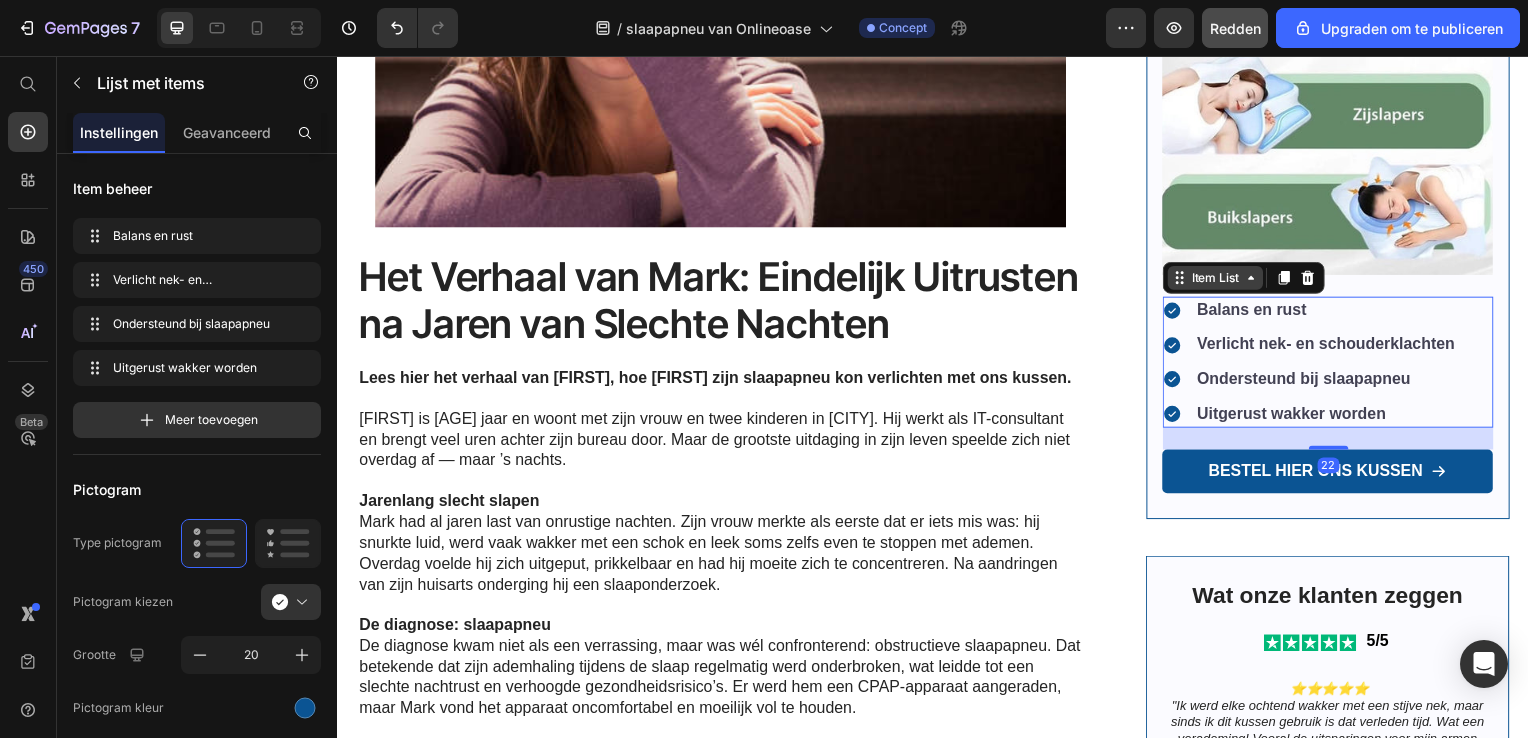 click on "Item List" at bounding box center (1221, 280) 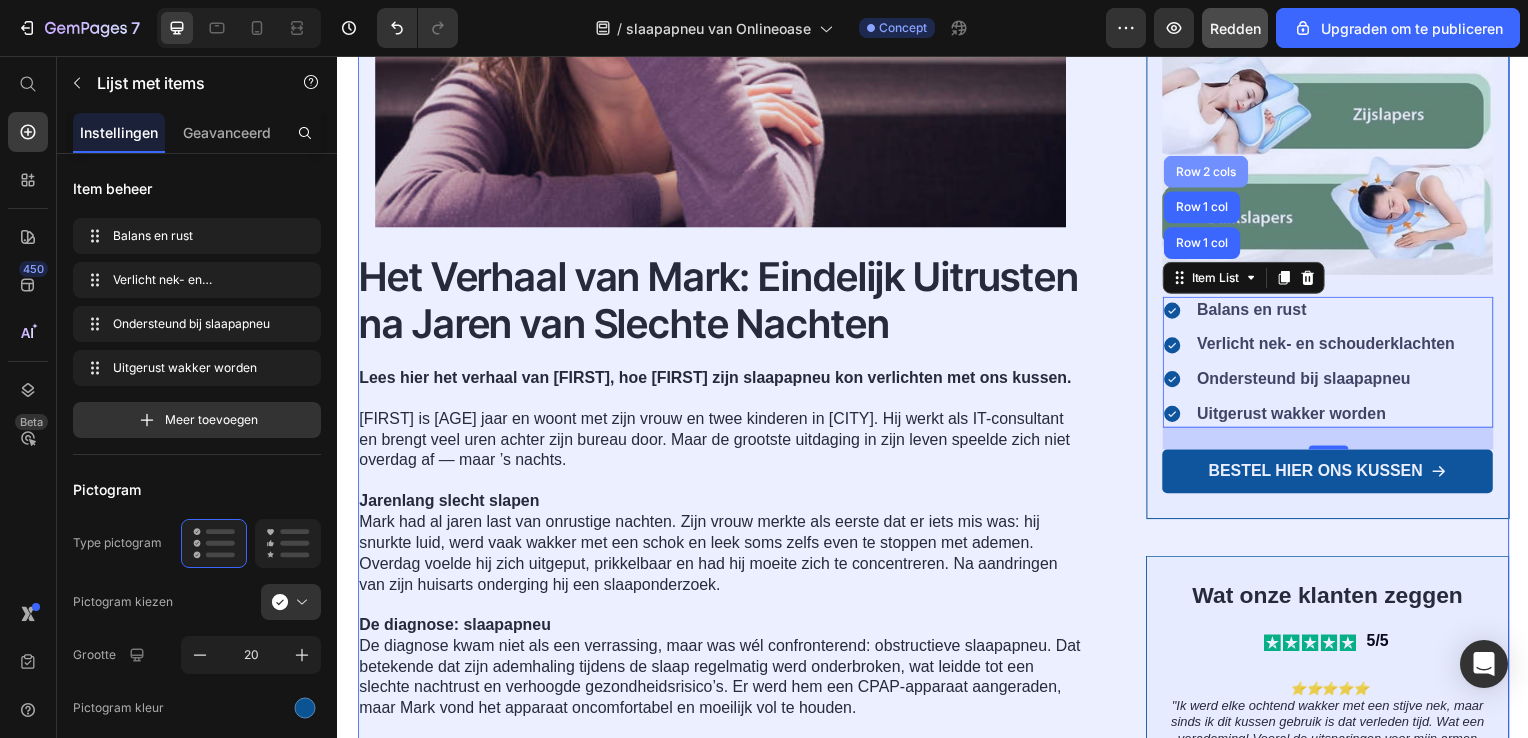 click on "Row 2 cols" at bounding box center (1211, 173) 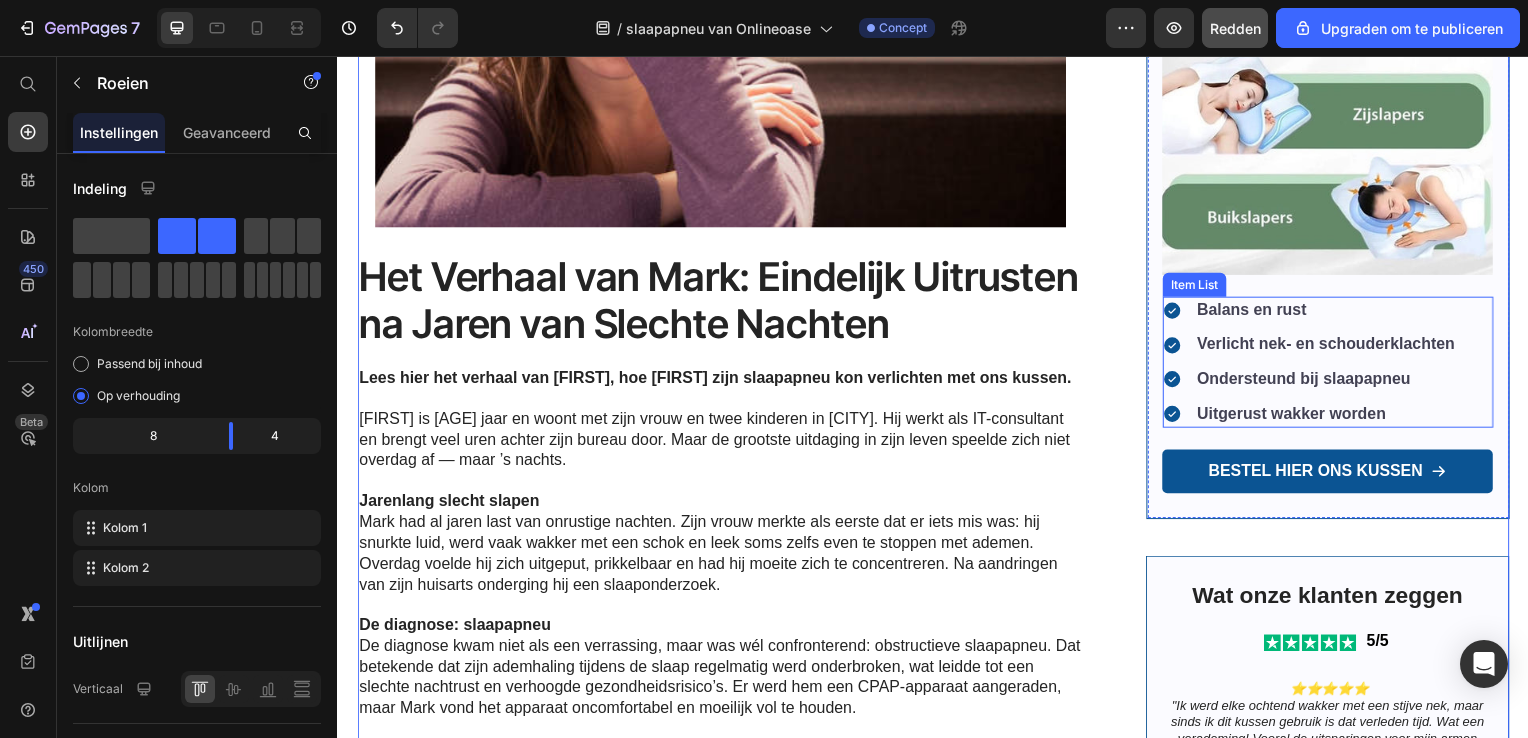 click on "Ondersteund bij slaapapneu" at bounding box center [1333, 382] 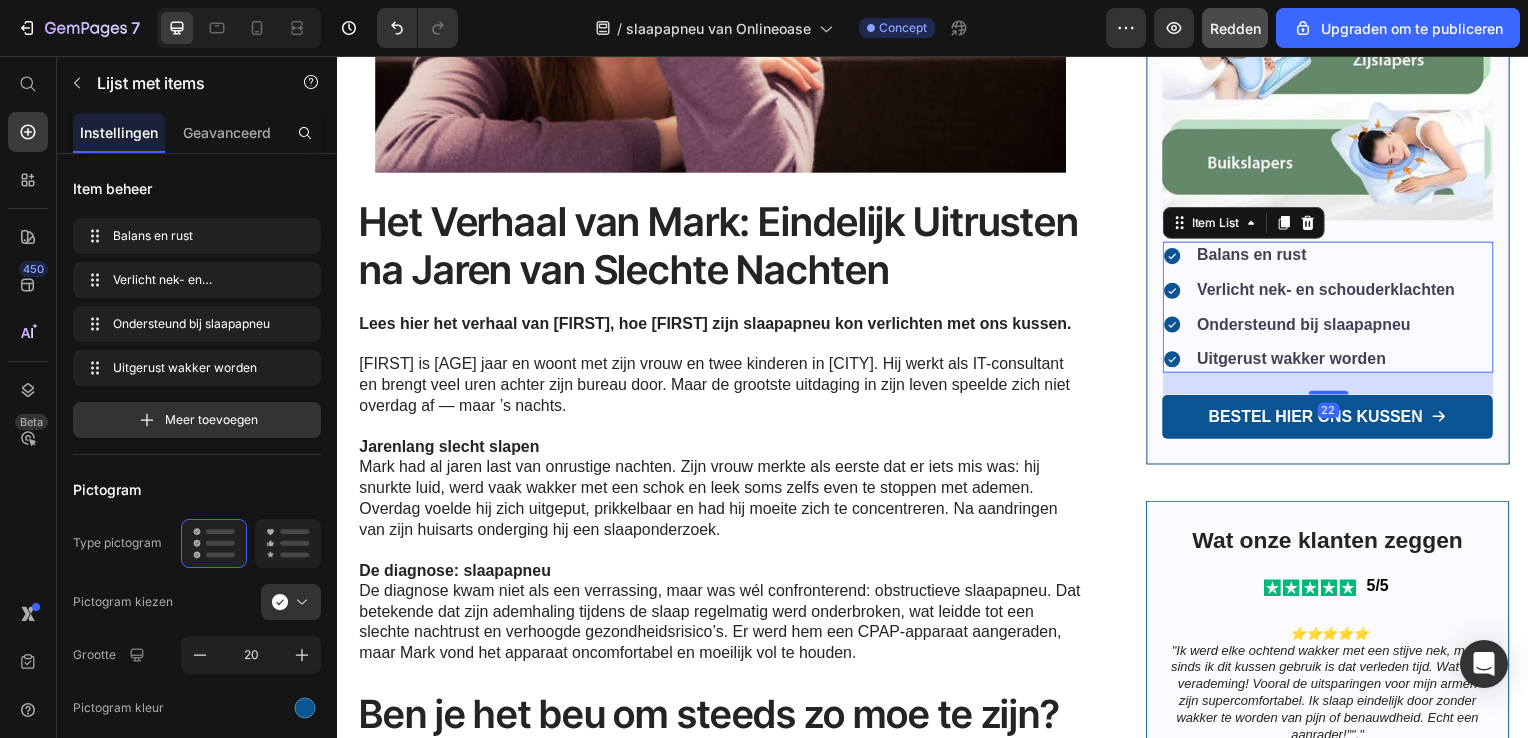 scroll, scrollTop: 700, scrollLeft: 0, axis: vertical 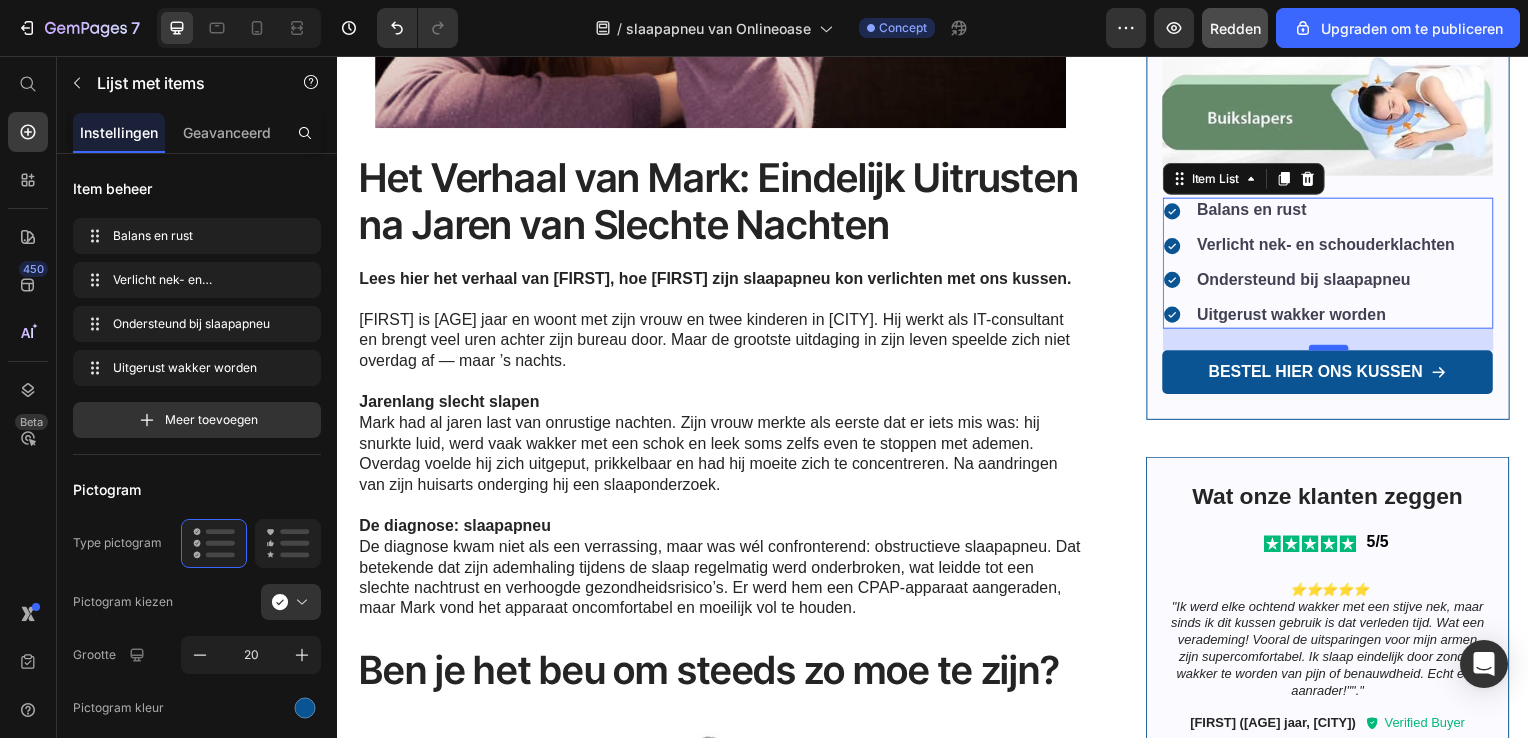 click at bounding box center (1335, 350) 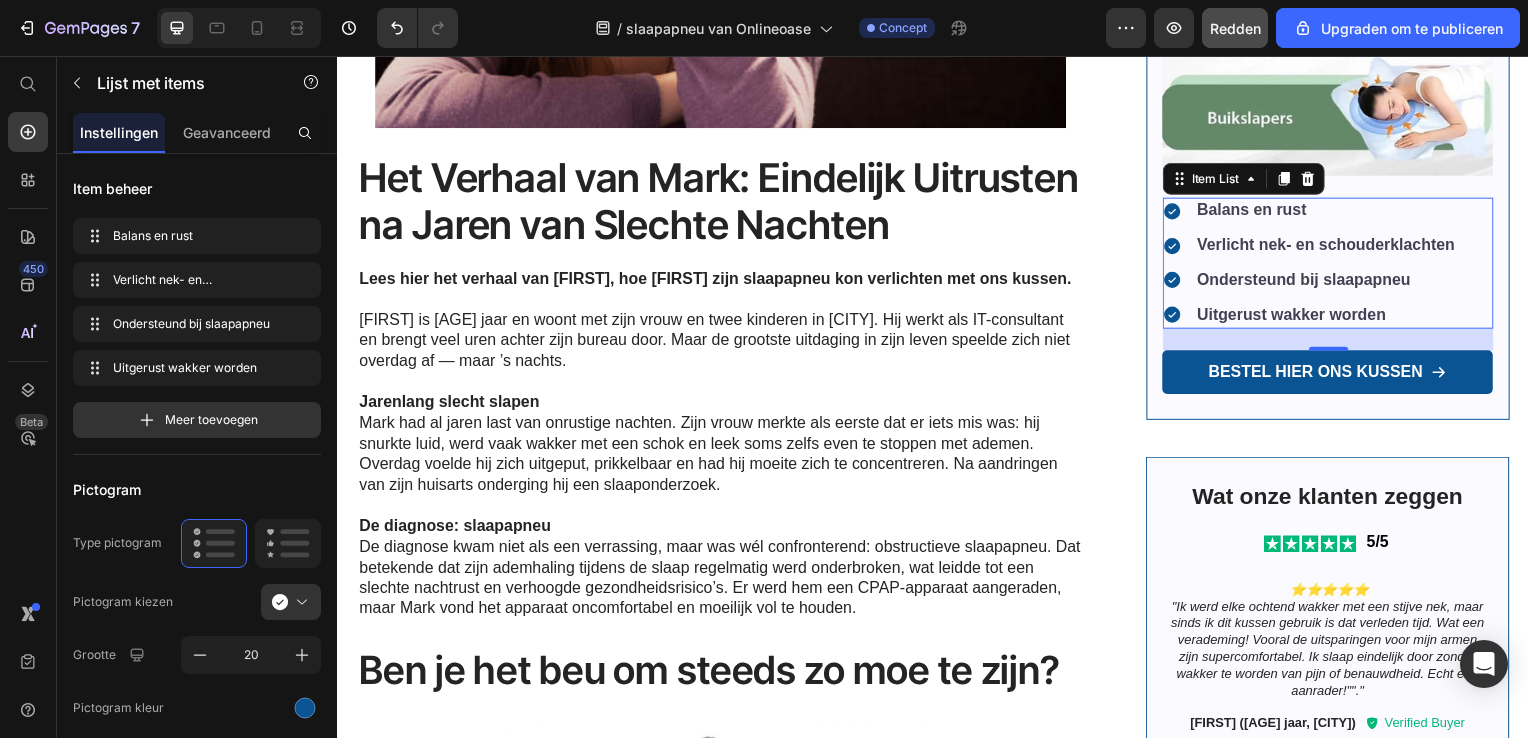 click on "22" at bounding box center (1334, 342) 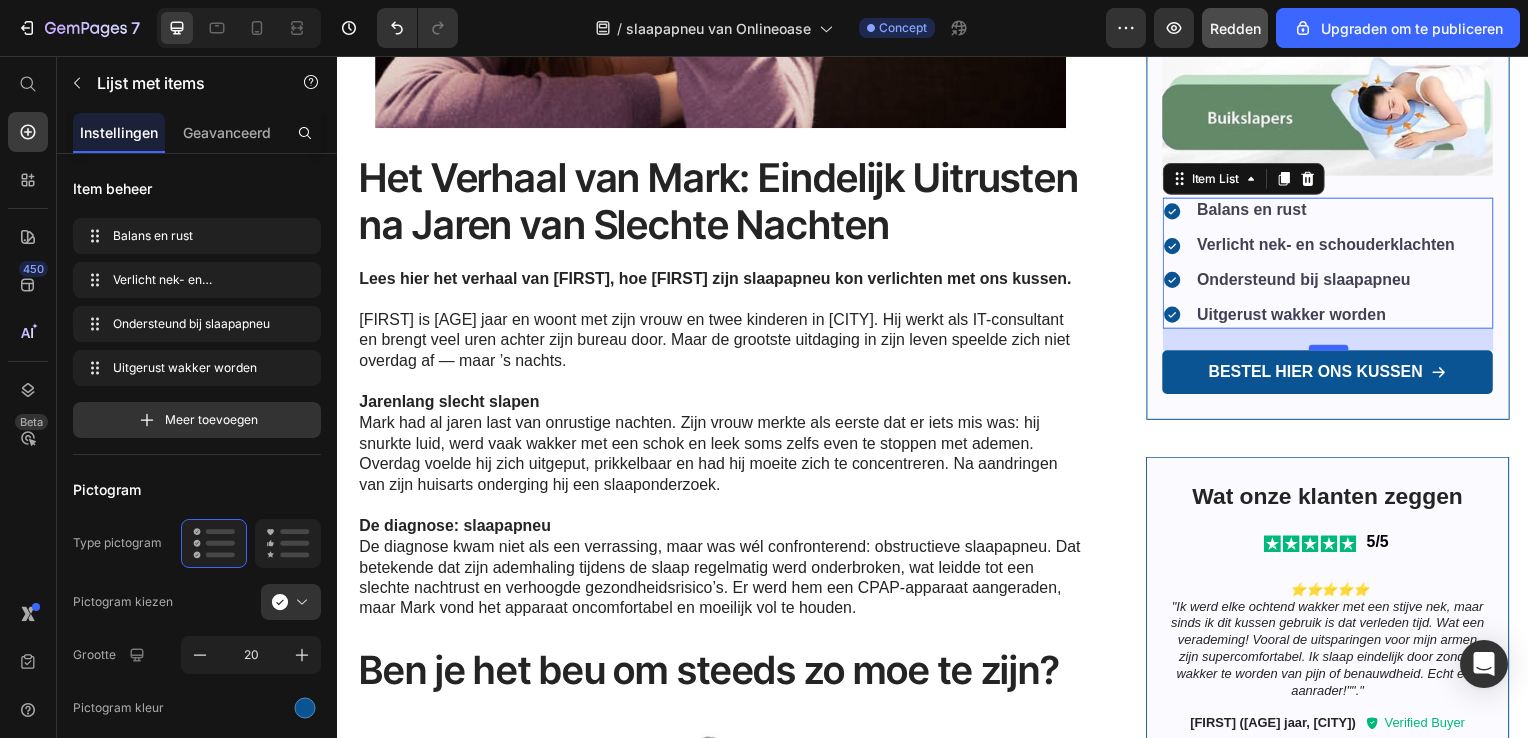 click at bounding box center [1335, 350] 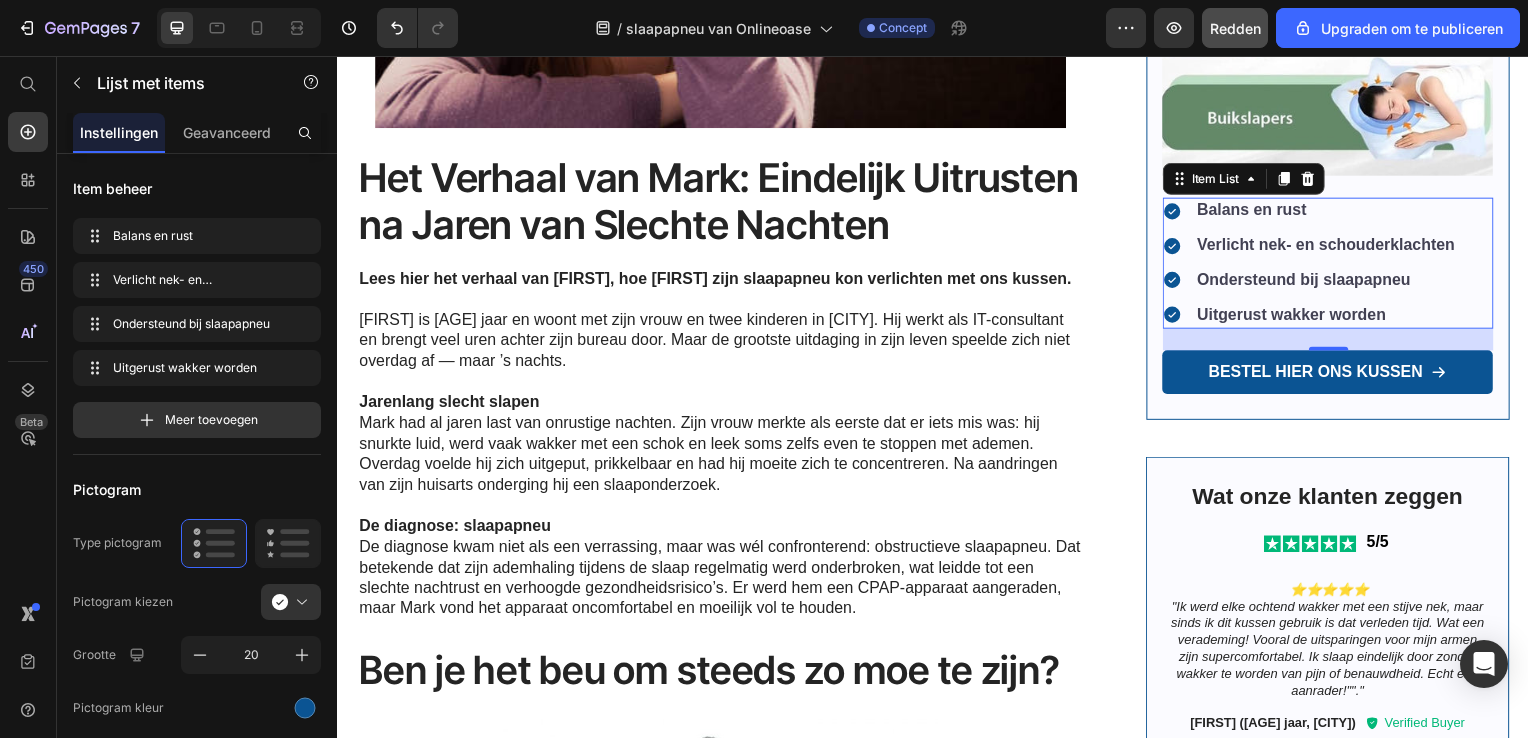 click on "22" at bounding box center [1334, 342] 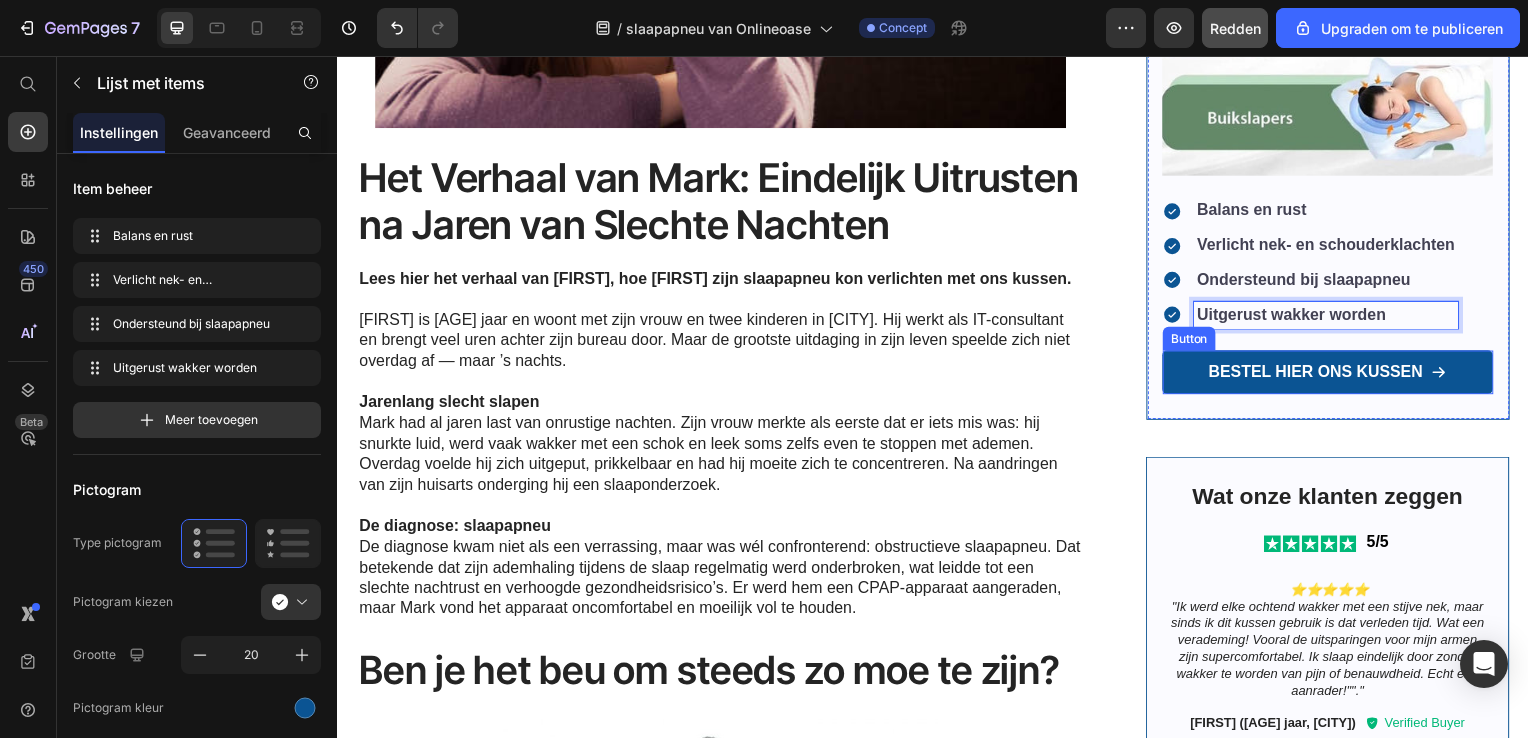 click on "Button" at bounding box center (1194, 341) 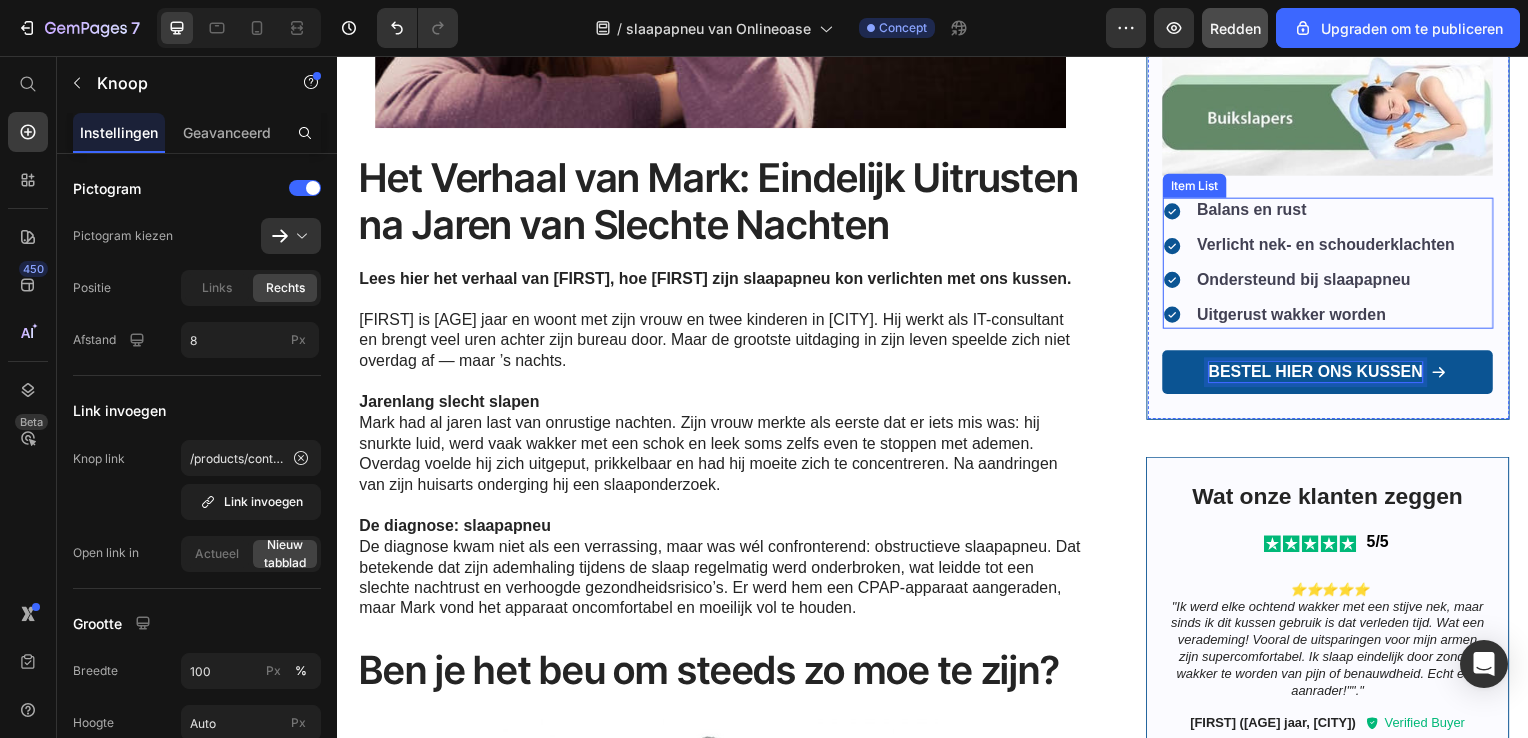 click on "Balans en rust Verlicht nek- en schouderklachten Ondersteund bij slaapapneu Uitgerust wakker worden" at bounding box center [1334, 264] 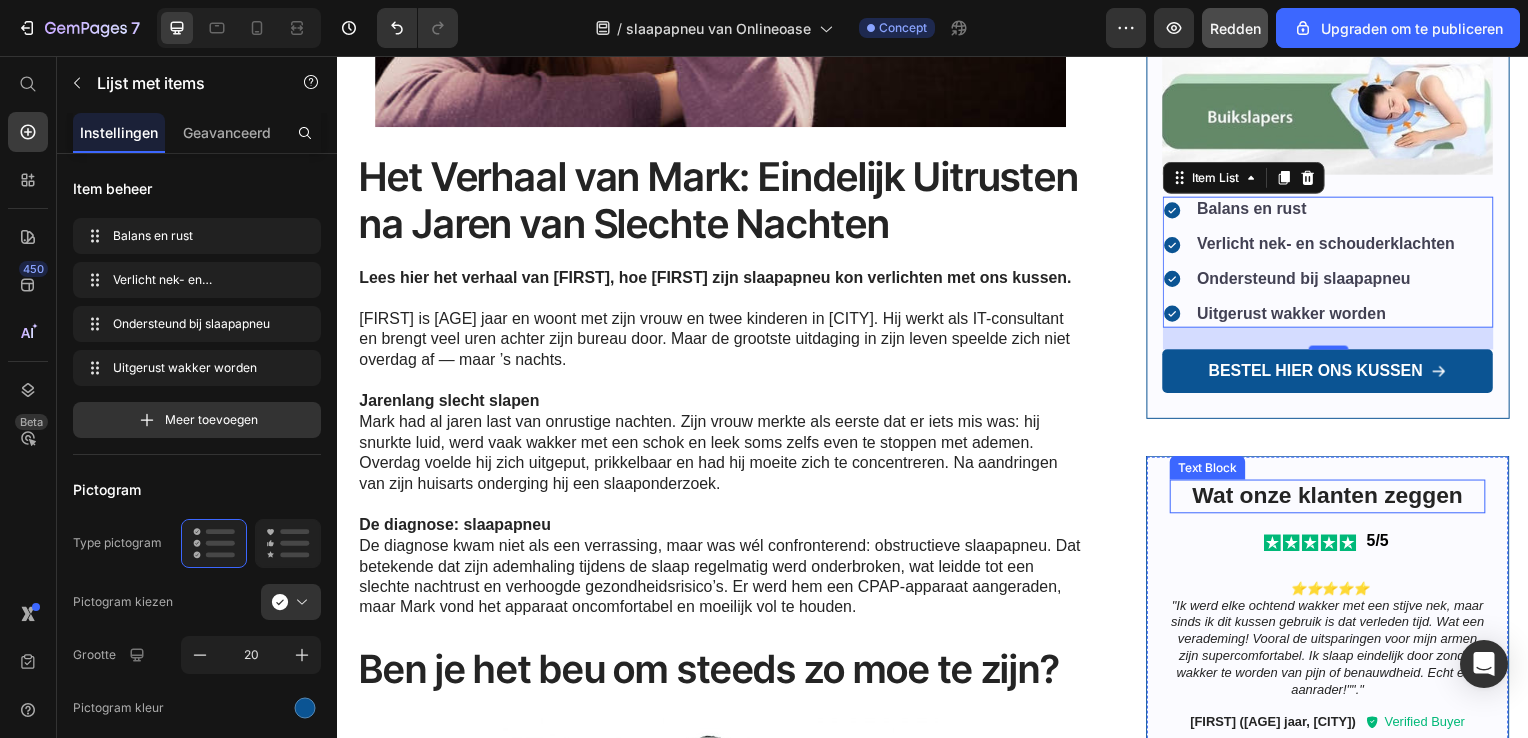 scroll, scrollTop: 700, scrollLeft: 0, axis: vertical 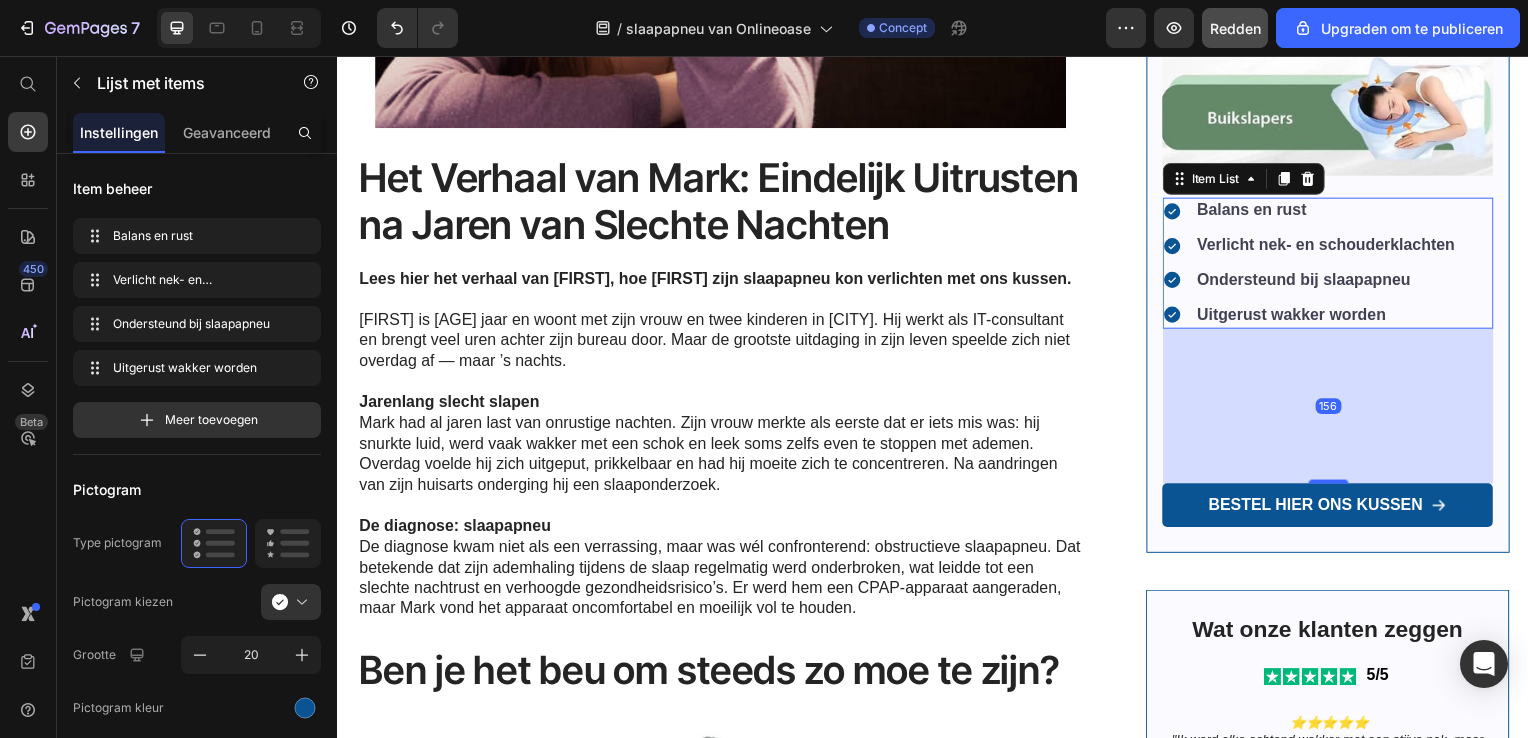 drag, startPoint x: 1323, startPoint y: 343, endPoint x: 1344, endPoint y: 477, distance: 135.63554 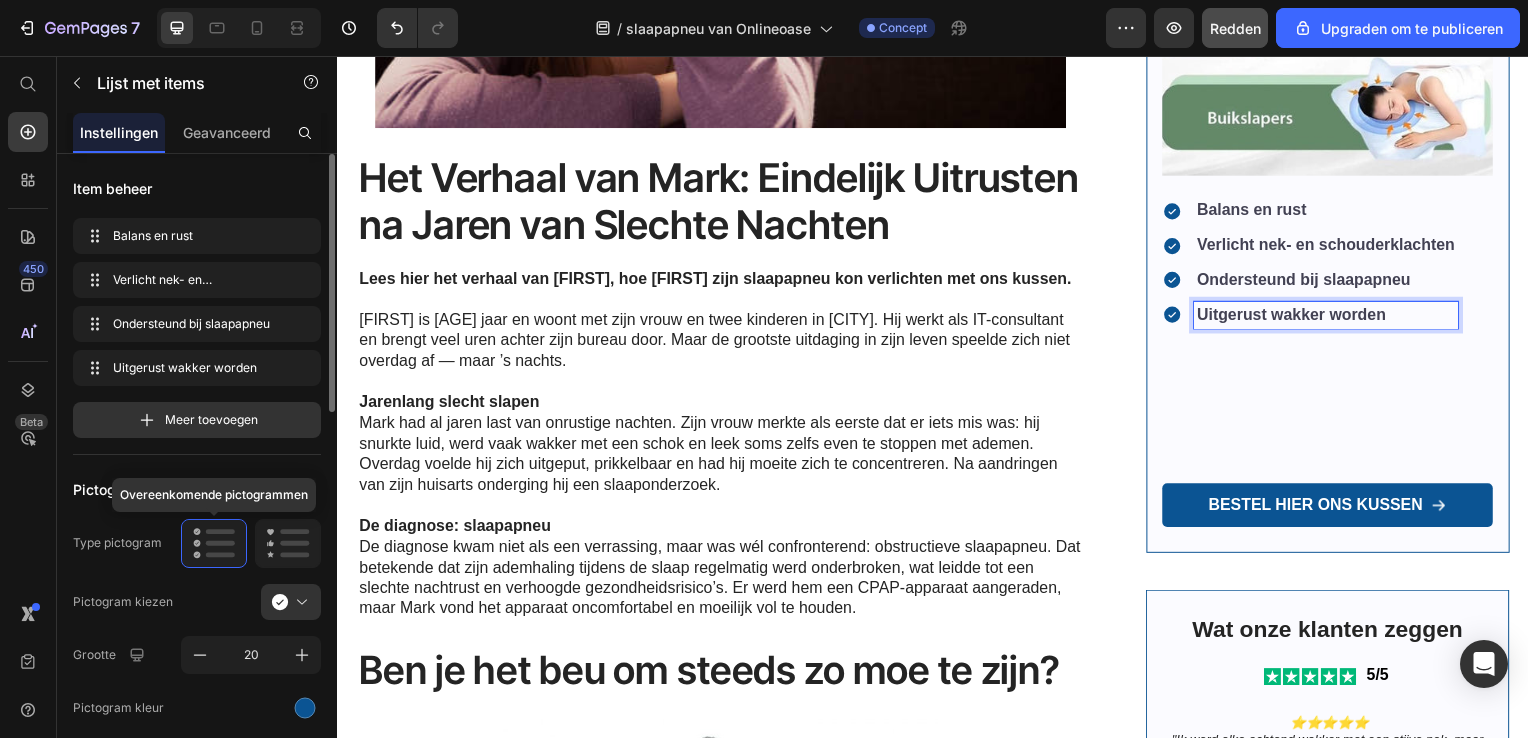 click 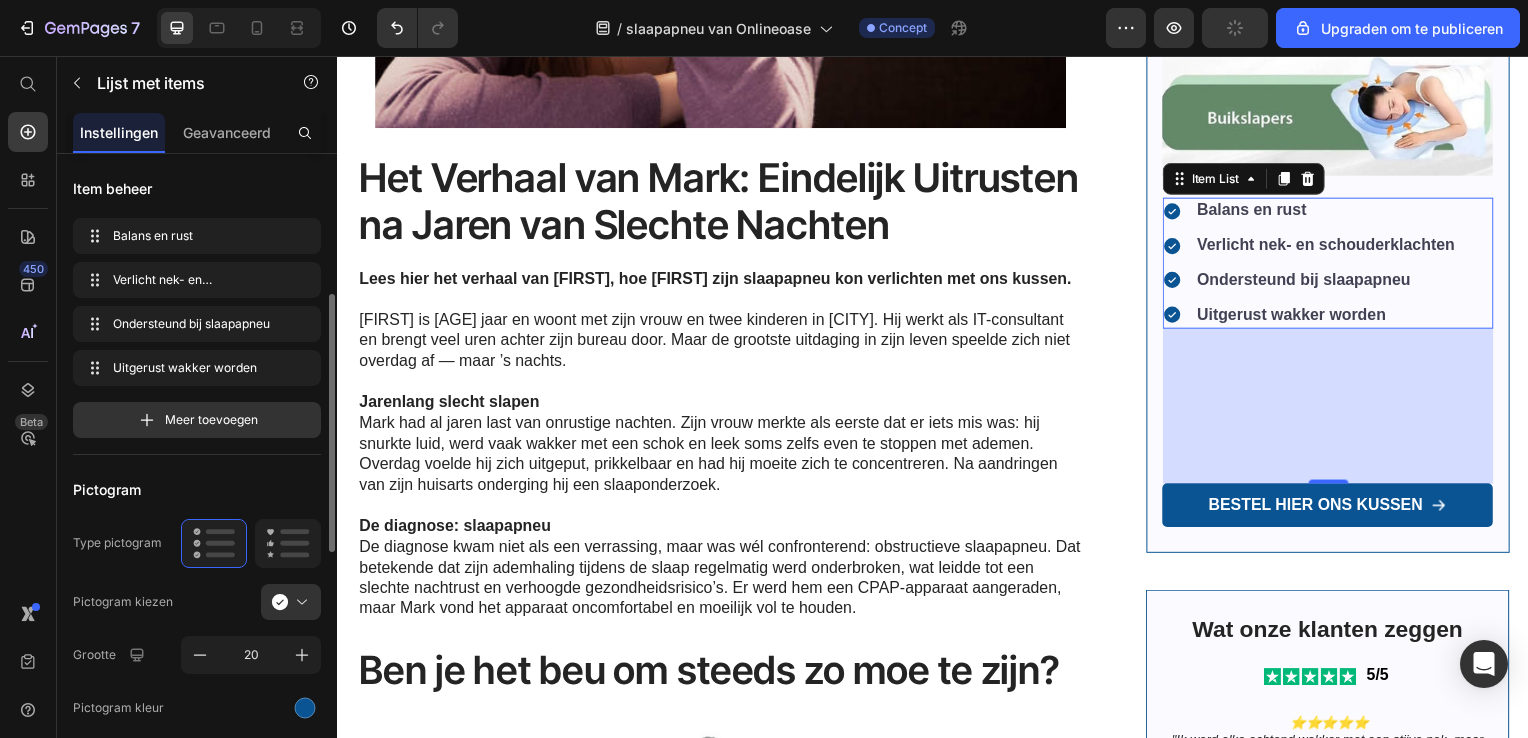 scroll, scrollTop: 100, scrollLeft: 0, axis: vertical 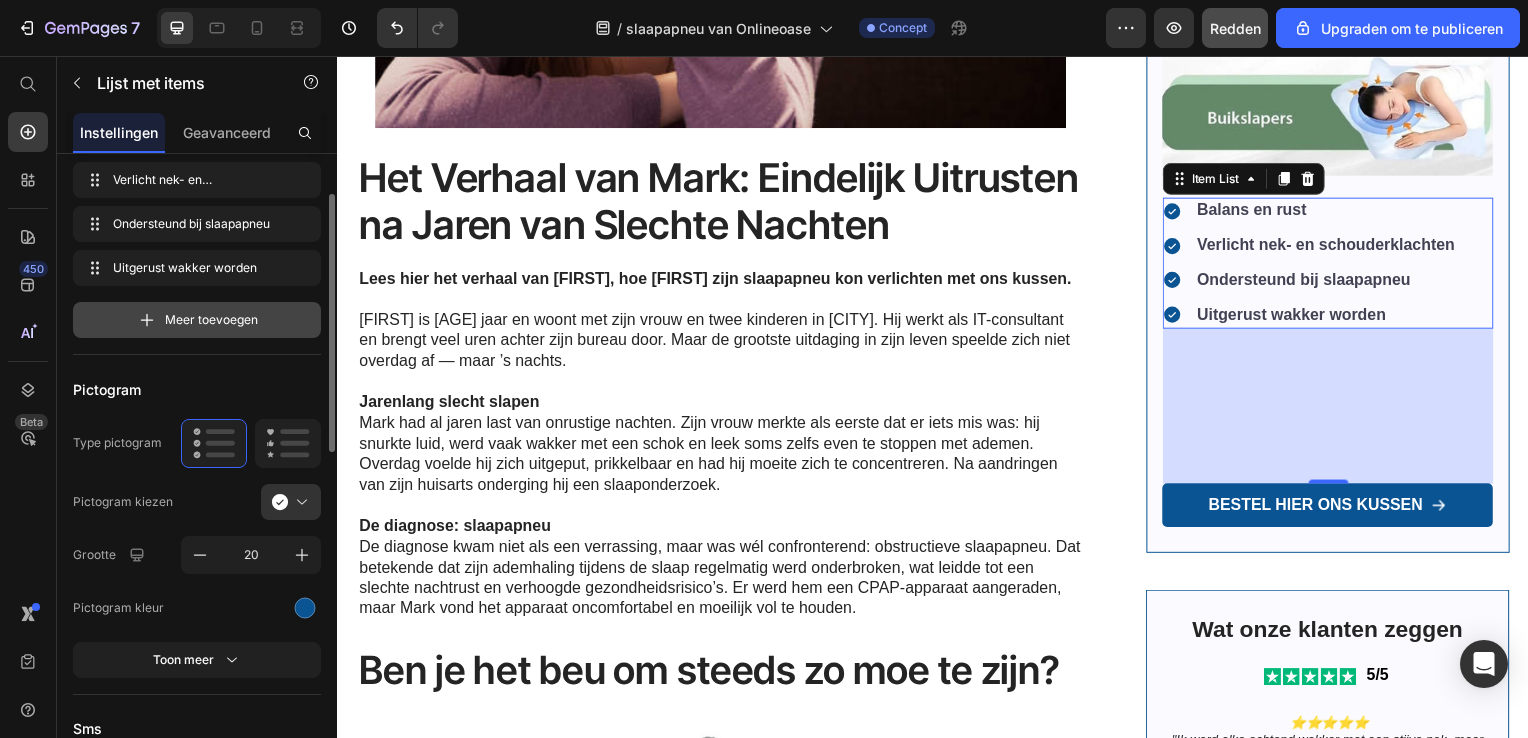 click 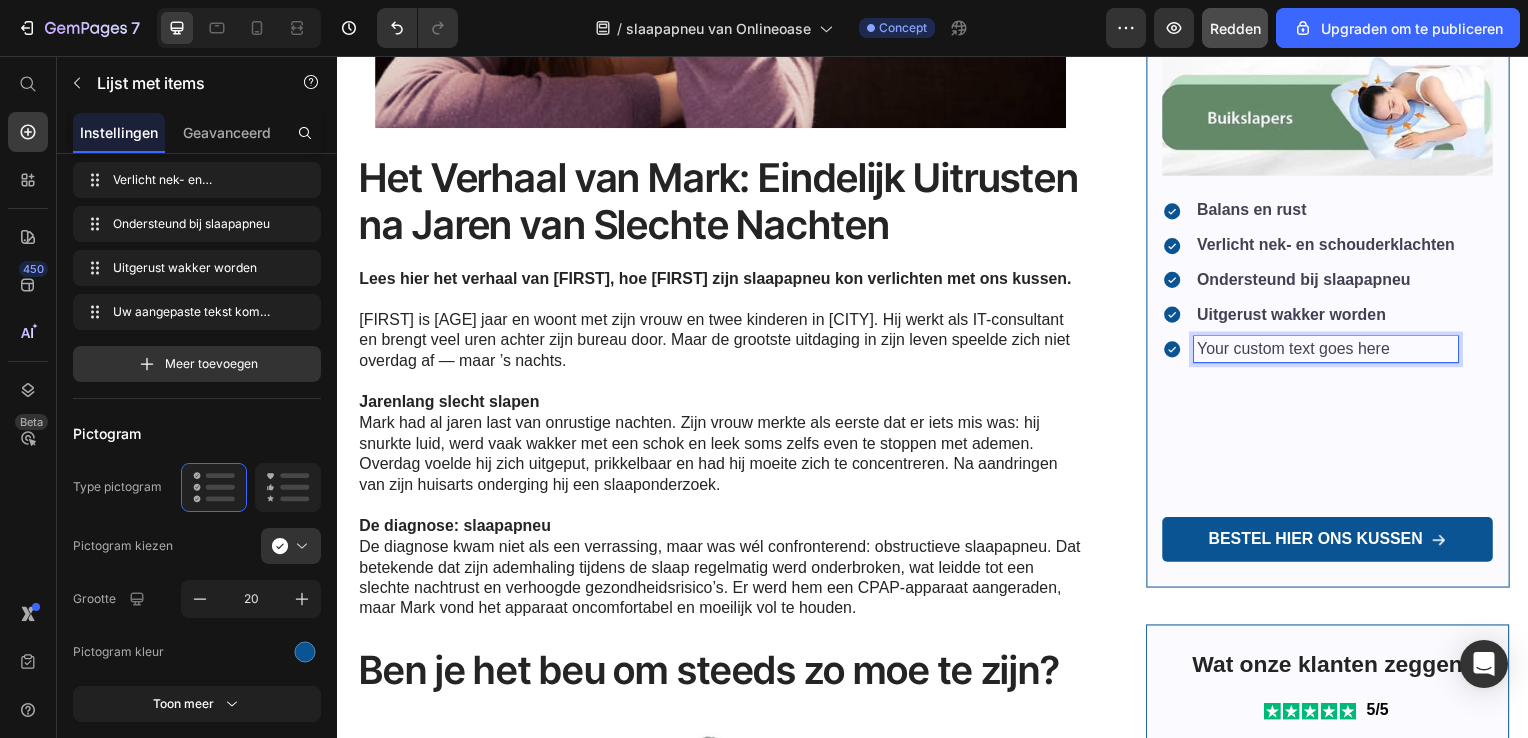 click on "Your custom text goes here" at bounding box center [1333, 352] 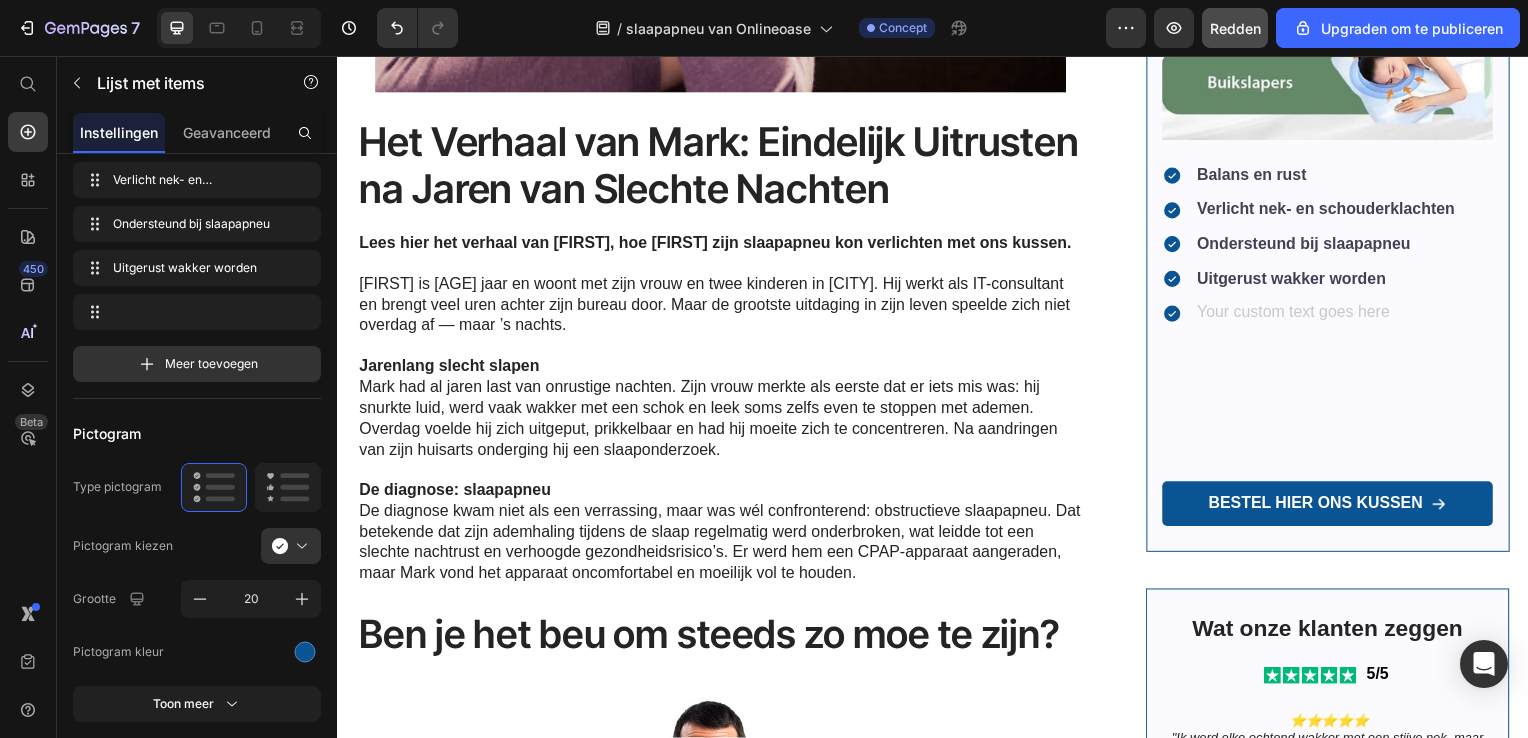 scroll, scrollTop: 592, scrollLeft: 0, axis: vertical 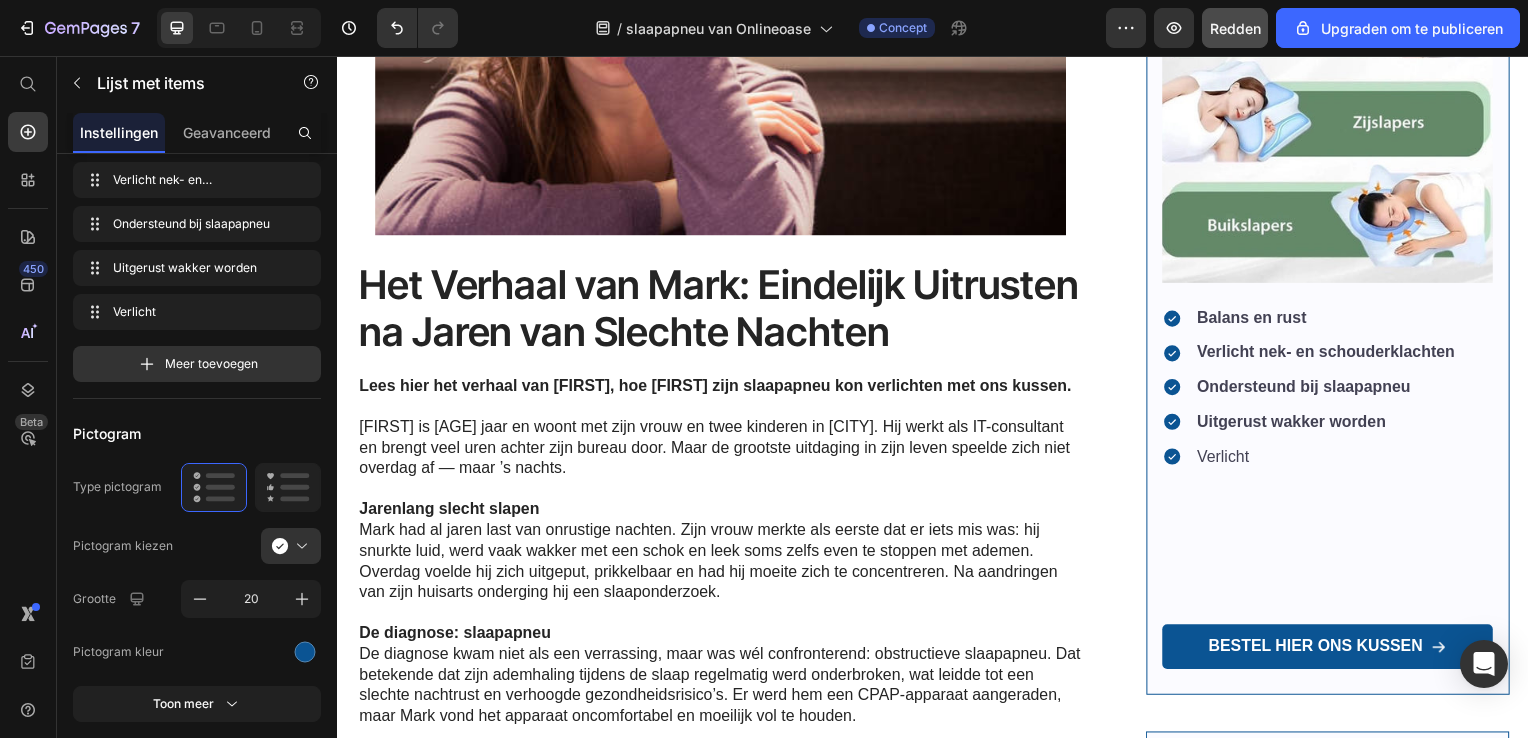 click on "Verlicht" at bounding box center [1333, 460] 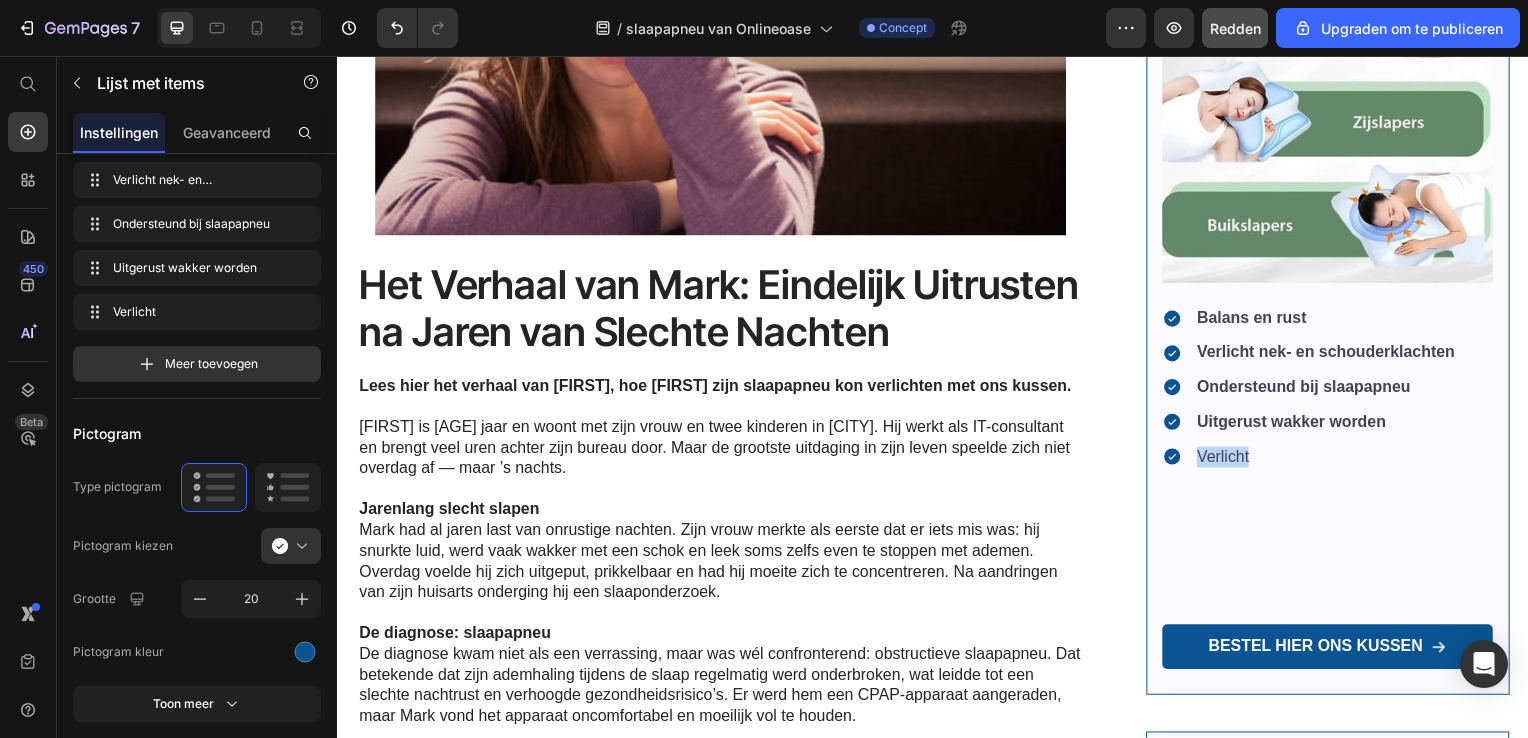 drag, startPoint x: 1276, startPoint y: 448, endPoint x: 1178, endPoint y: 453, distance: 98.12747 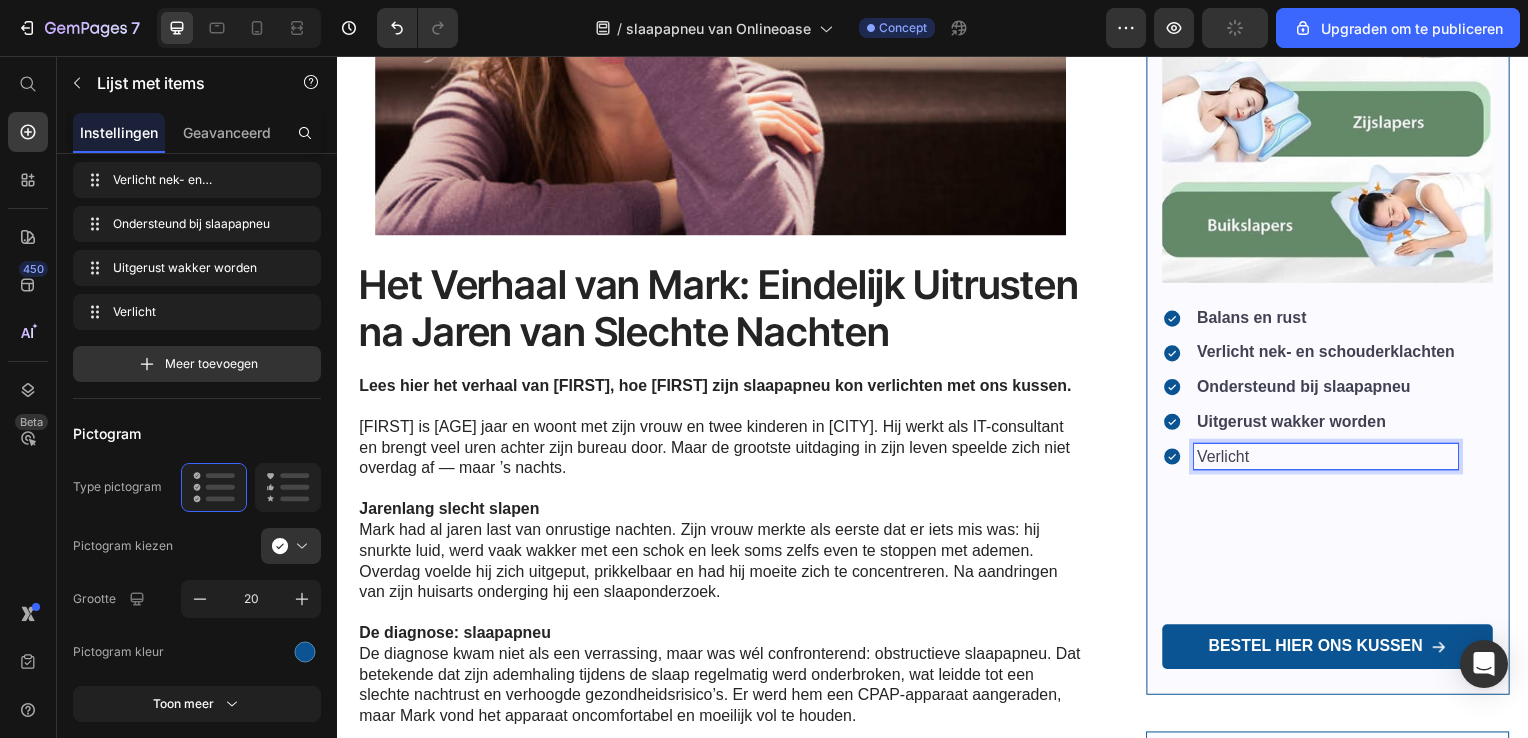click on "Verlicht" at bounding box center (1333, 460) 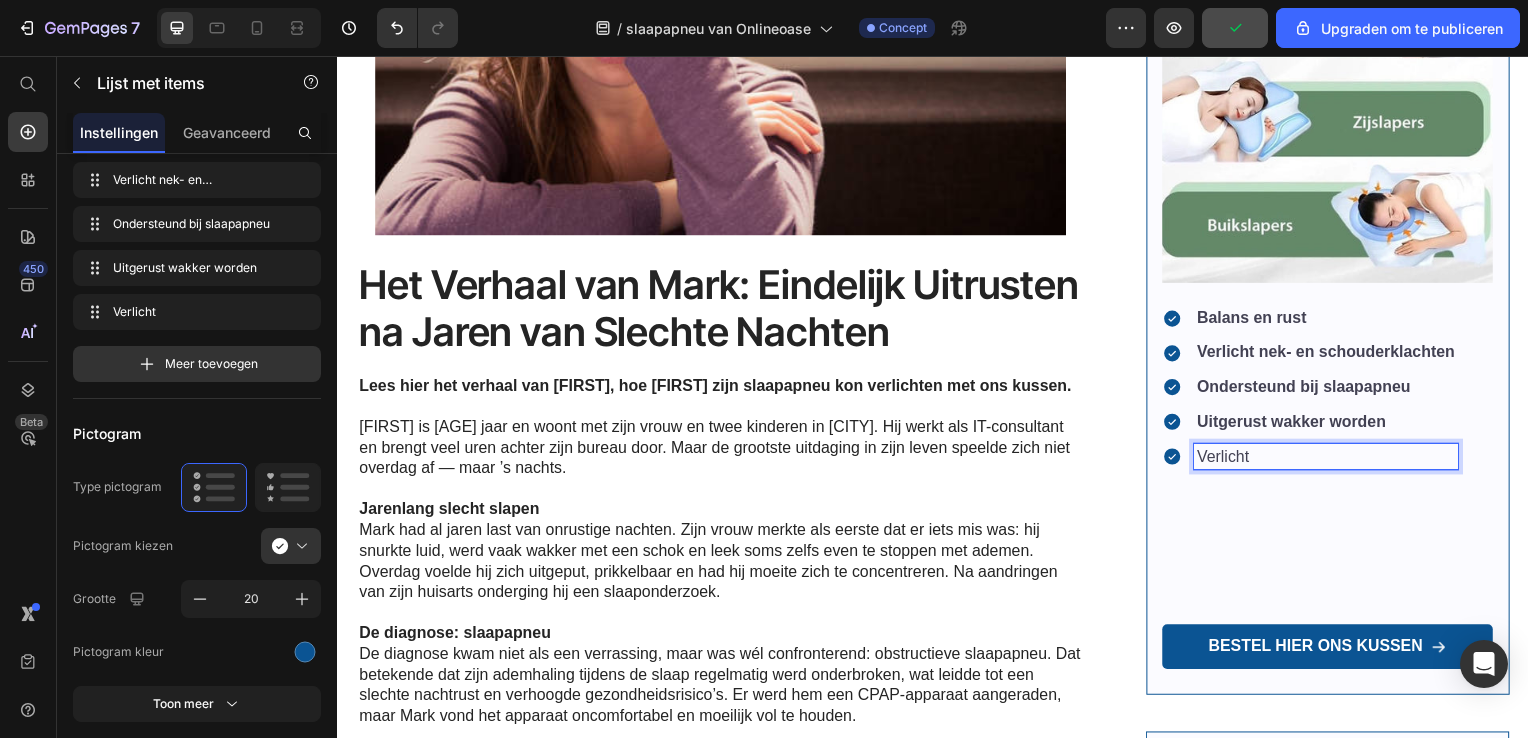 click on "Balans en rust" at bounding box center (1258, 319) 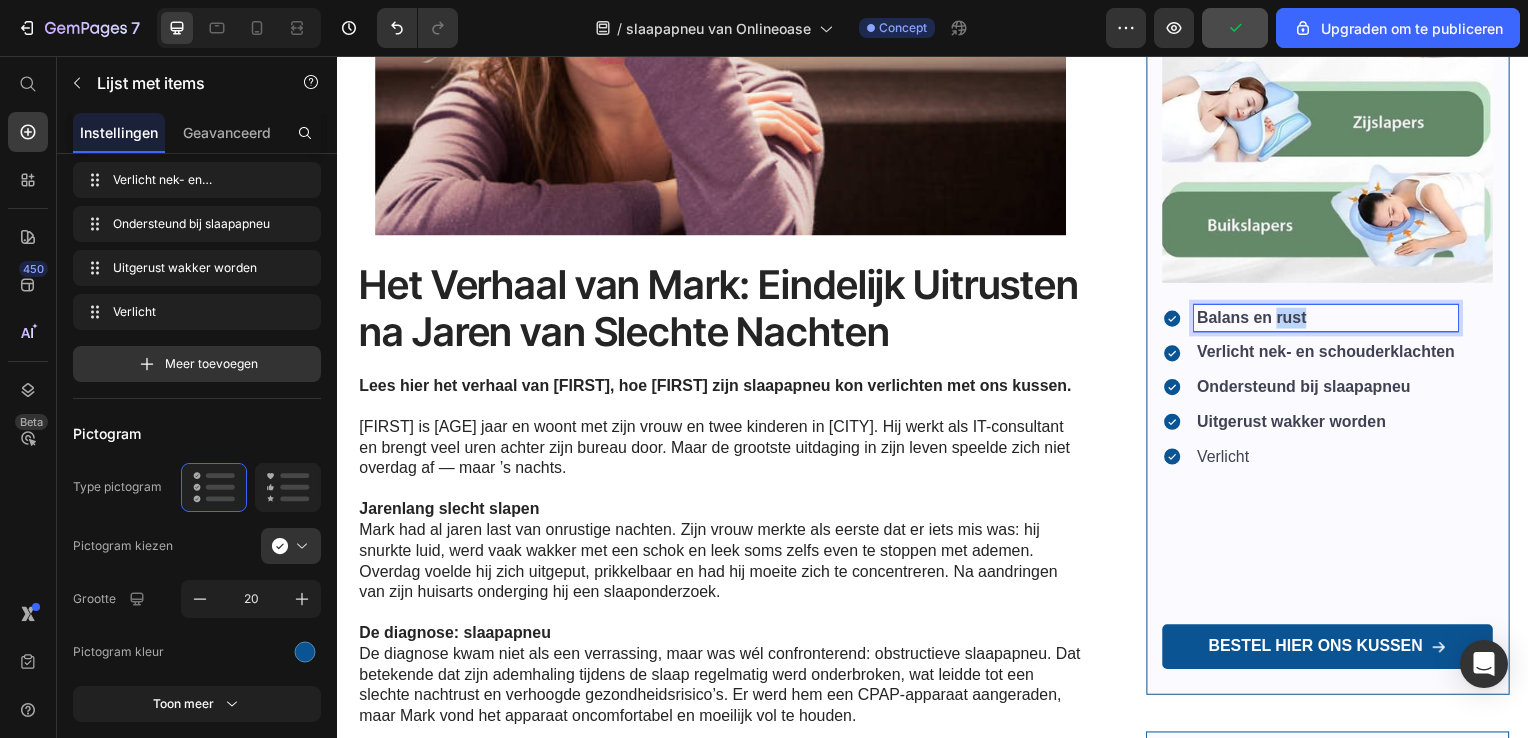 click on "Balans en rust" at bounding box center [1258, 319] 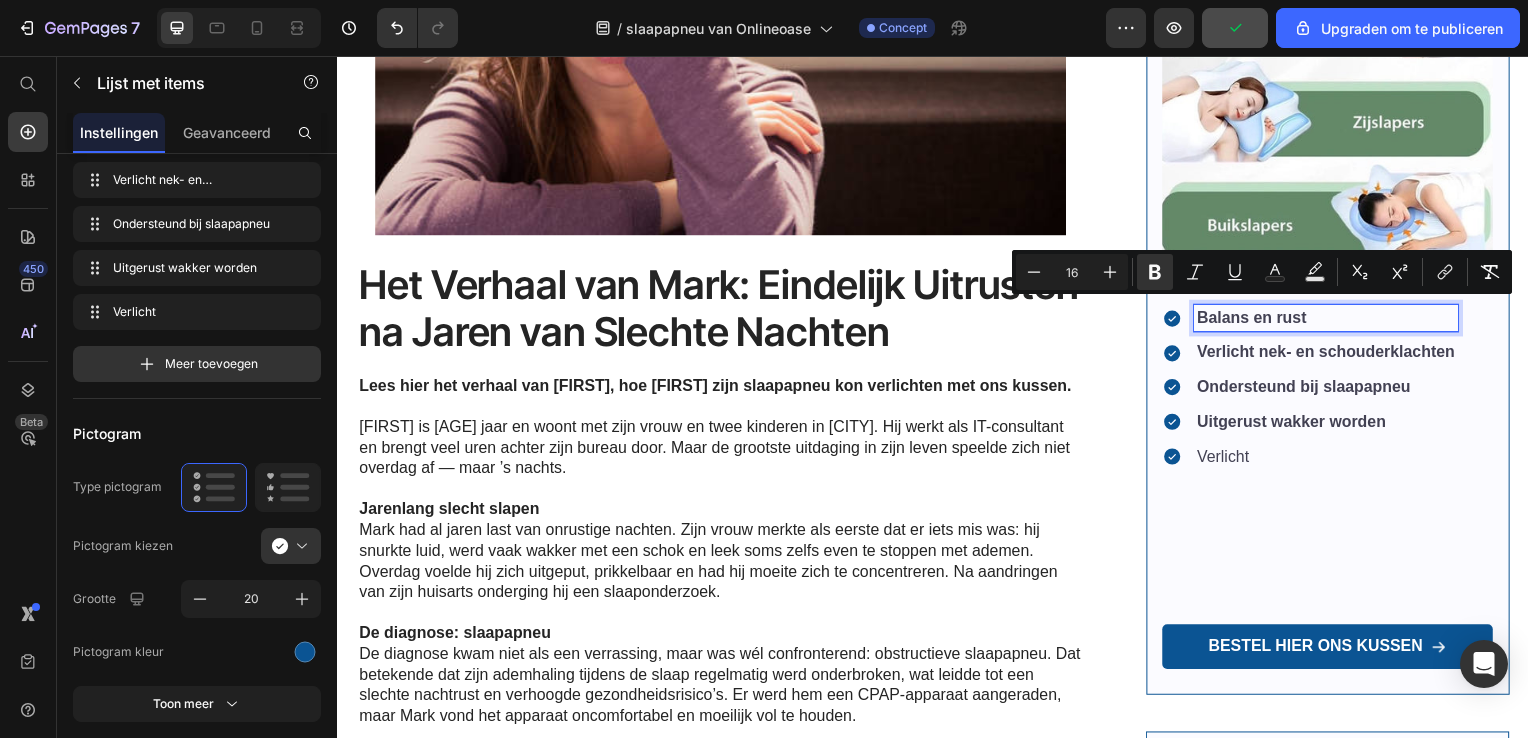 click on "Balans en rust" at bounding box center [1258, 319] 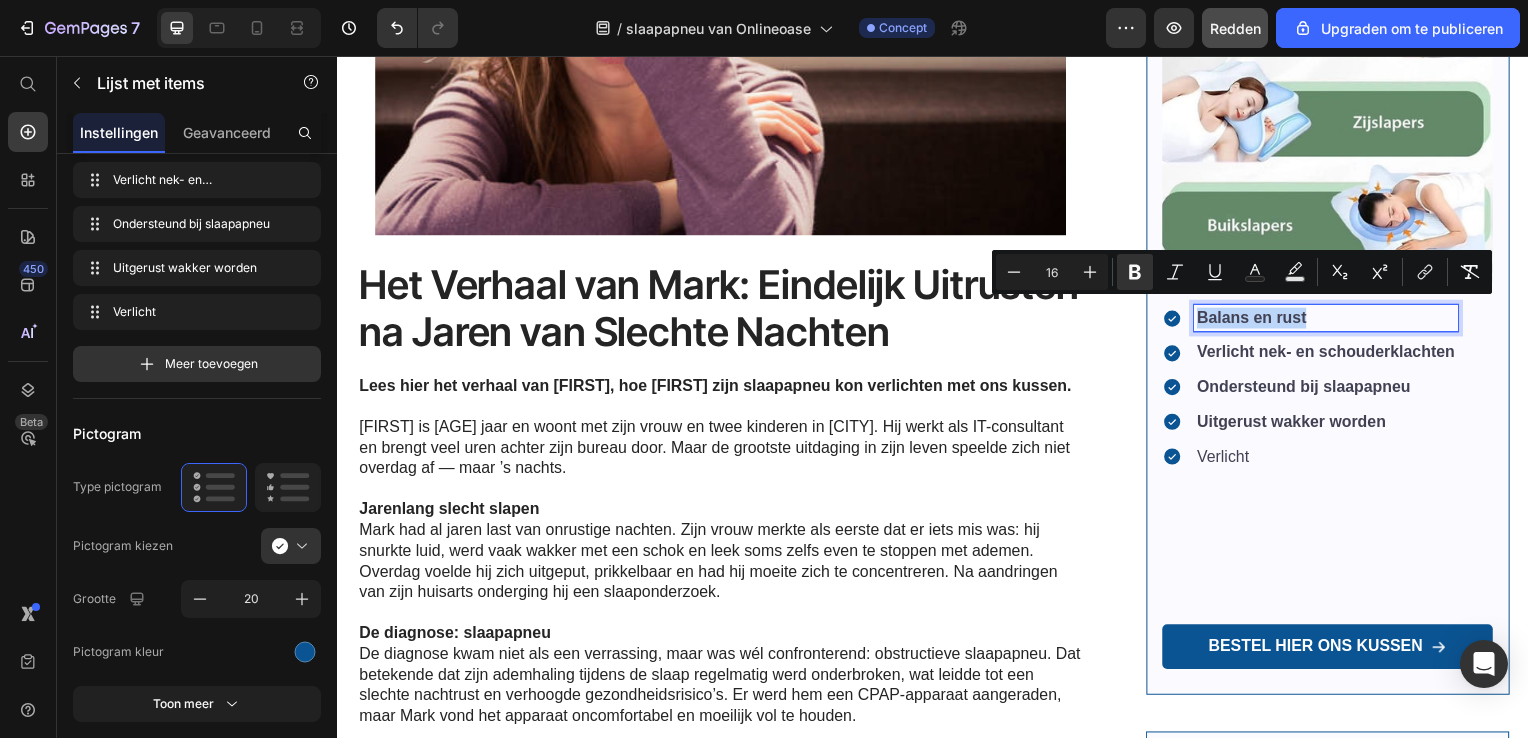 drag, startPoint x: 1304, startPoint y: 309, endPoint x: 1196, endPoint y: 316, distance: 108.226616 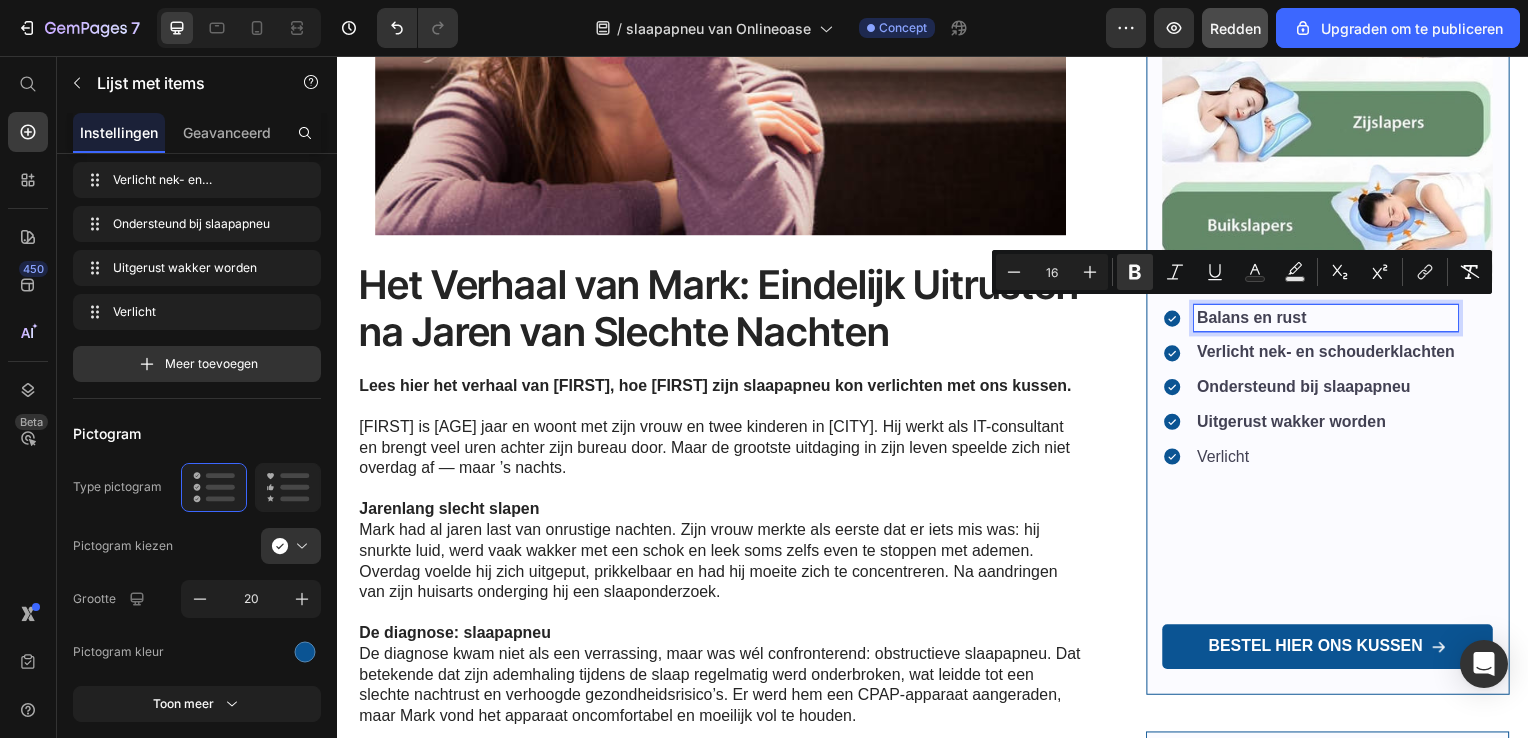 click on "Verlicht" at bounding box center (1333, 460) 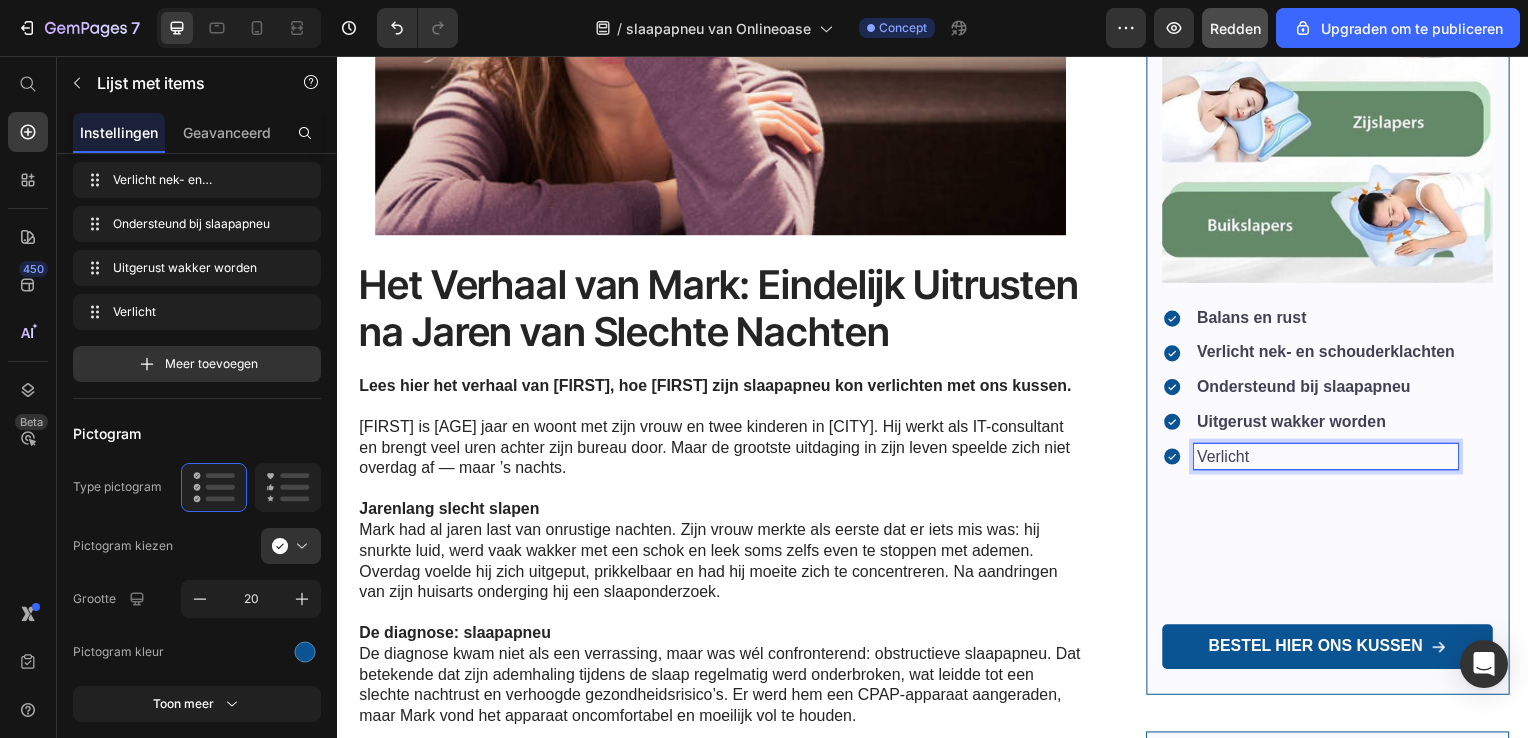 click on "Verlicht" at bounding box center (1333, 460) 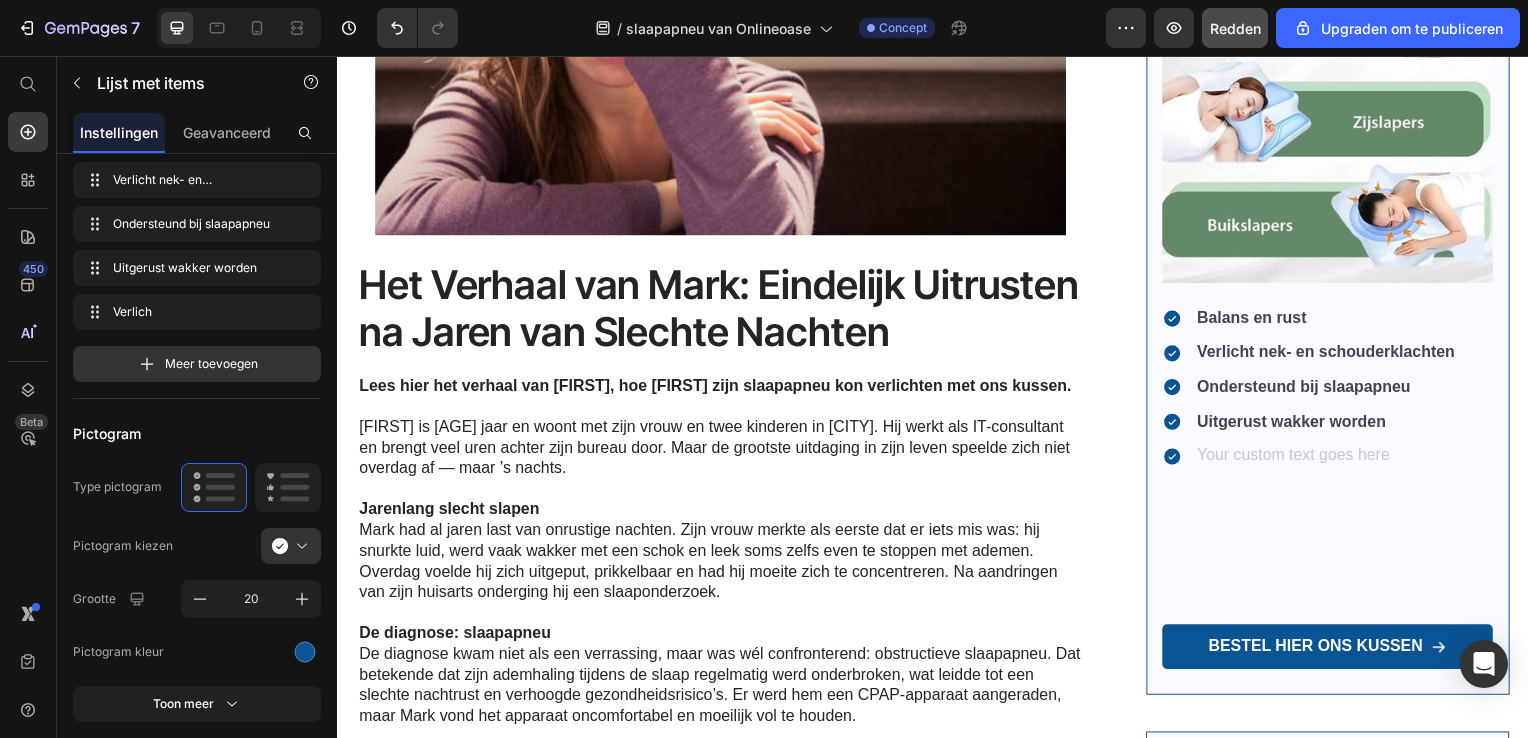 scroll, scrollTop: 585, scrollLeft: 0, axis: vertical 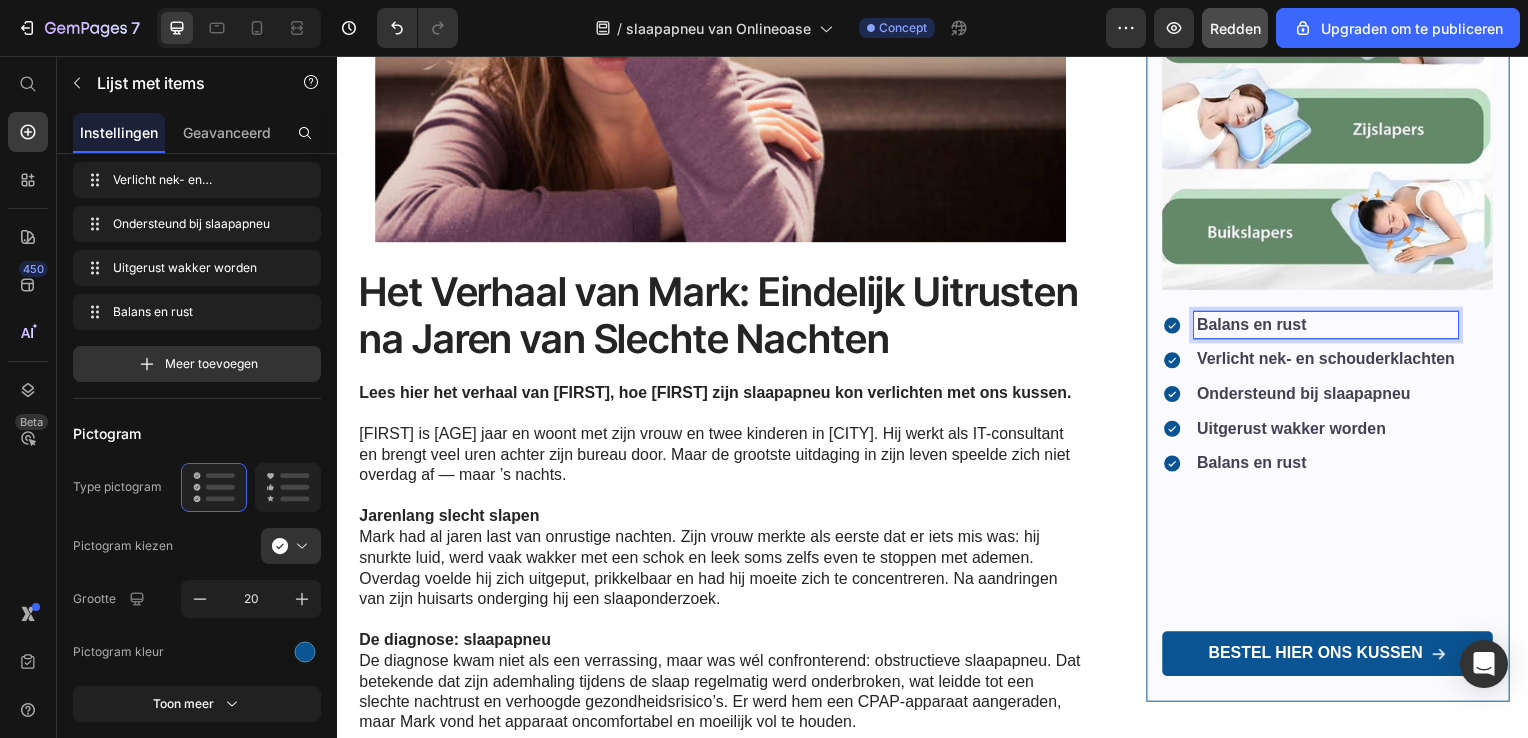 click on "Balans en rust" at bounding box center [1333, 327] 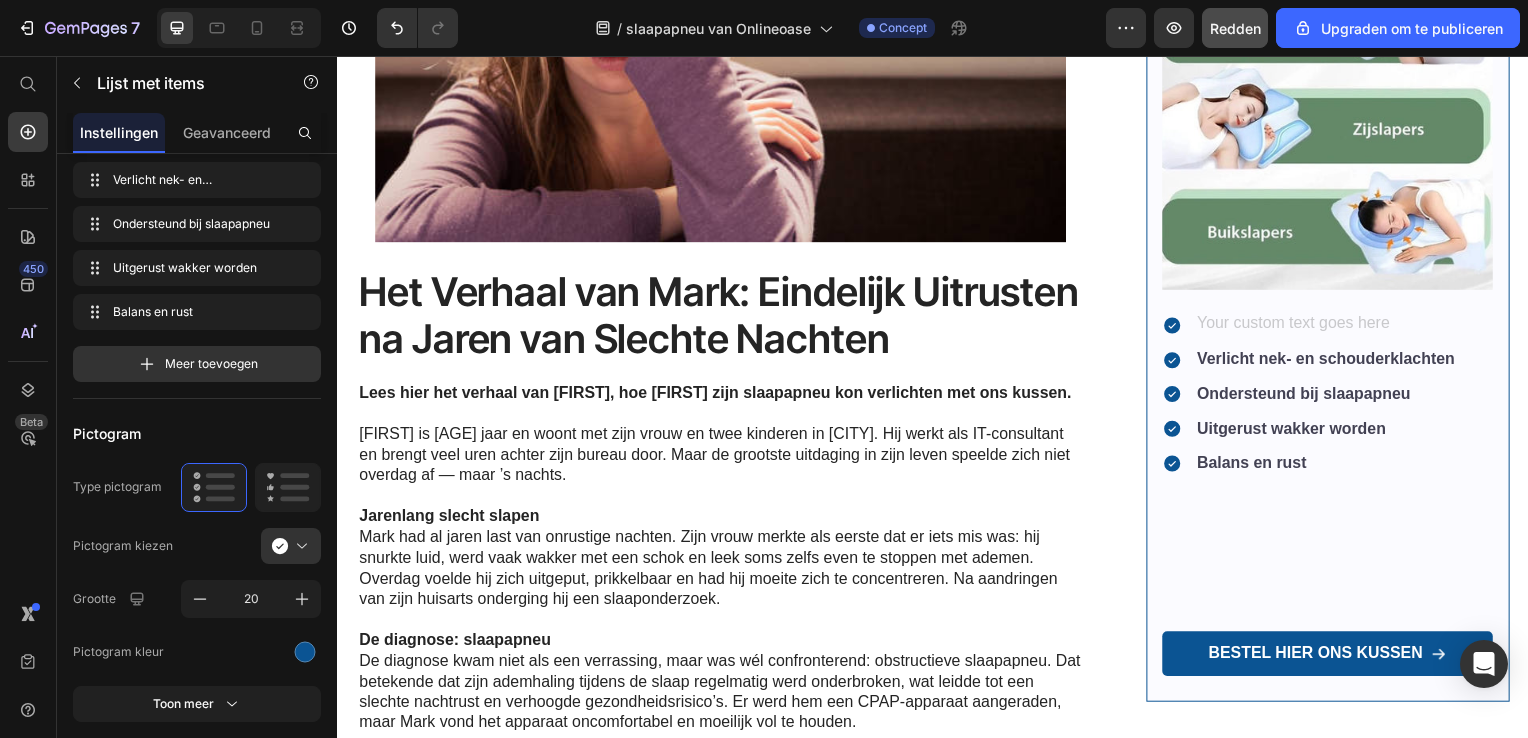 scroll, scrollTop: 578, scrollLeft: 0, axis: vertical 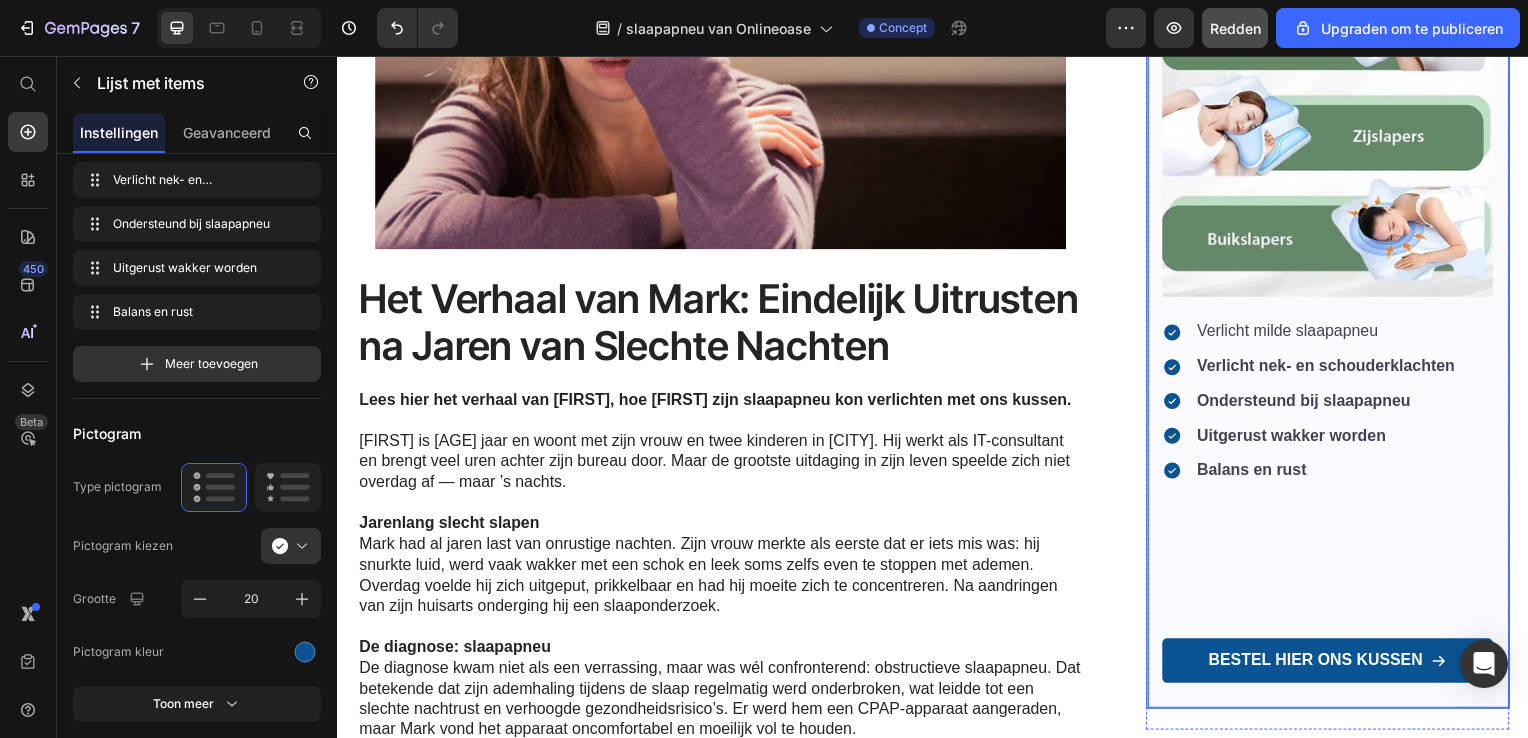 click on "Haast je! De uitverkoop eindigt over : Text Block 26 Days 11 Hrs 36 Mins 12 Secs Countdown Timer Image Verlicht milde slaapapneu Verlicht nek- en schouderklachten Ondersteund bij slaapapneu Uitgerust wakker worden Balans en rust Item List   156
Bestel hier ons kussen Button" at bounding box center [1334, 250] 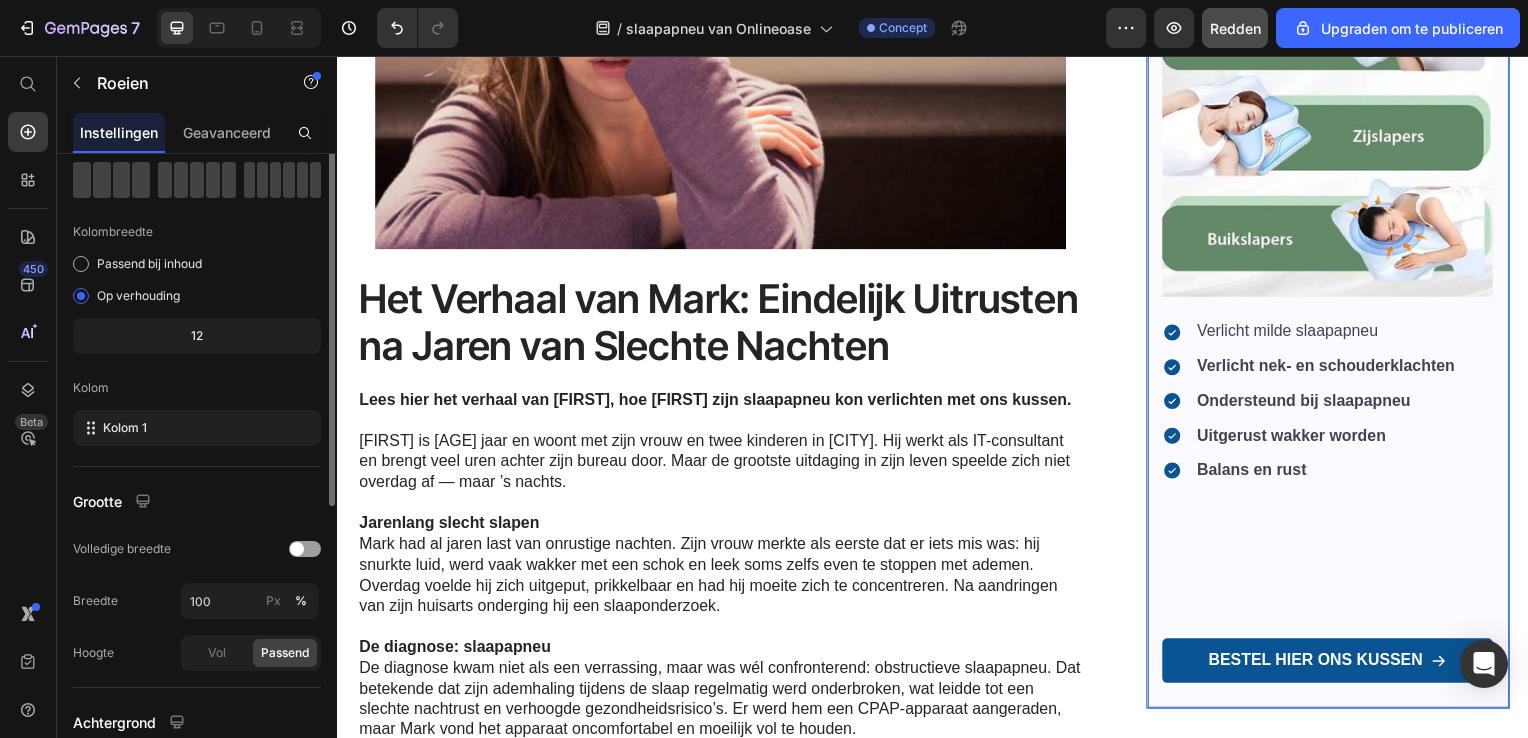 scroll, scrollTop: 0, scrollLeft: 0, axis: both 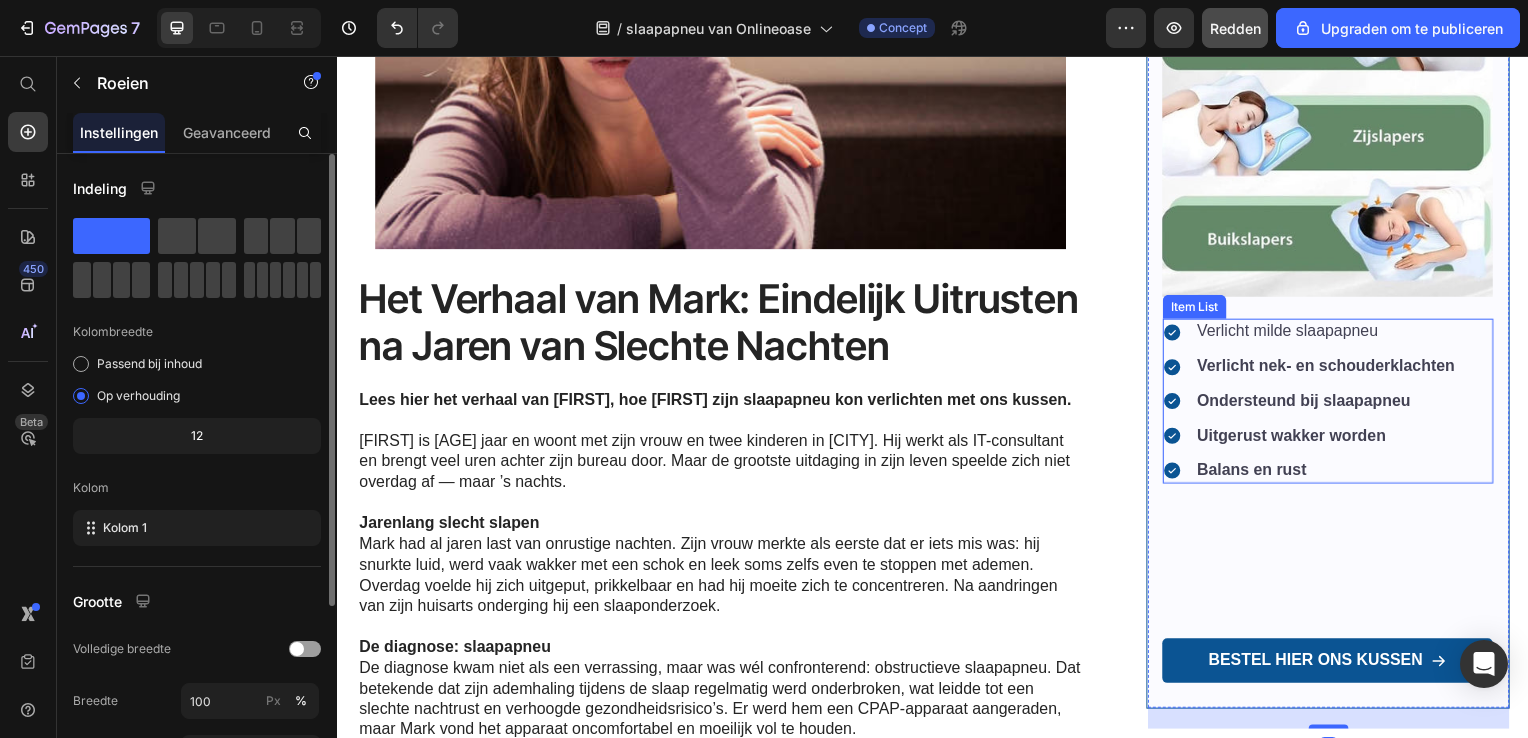 click on "Verlicht milde slaapapneu" at bounding box center [1333, 334] 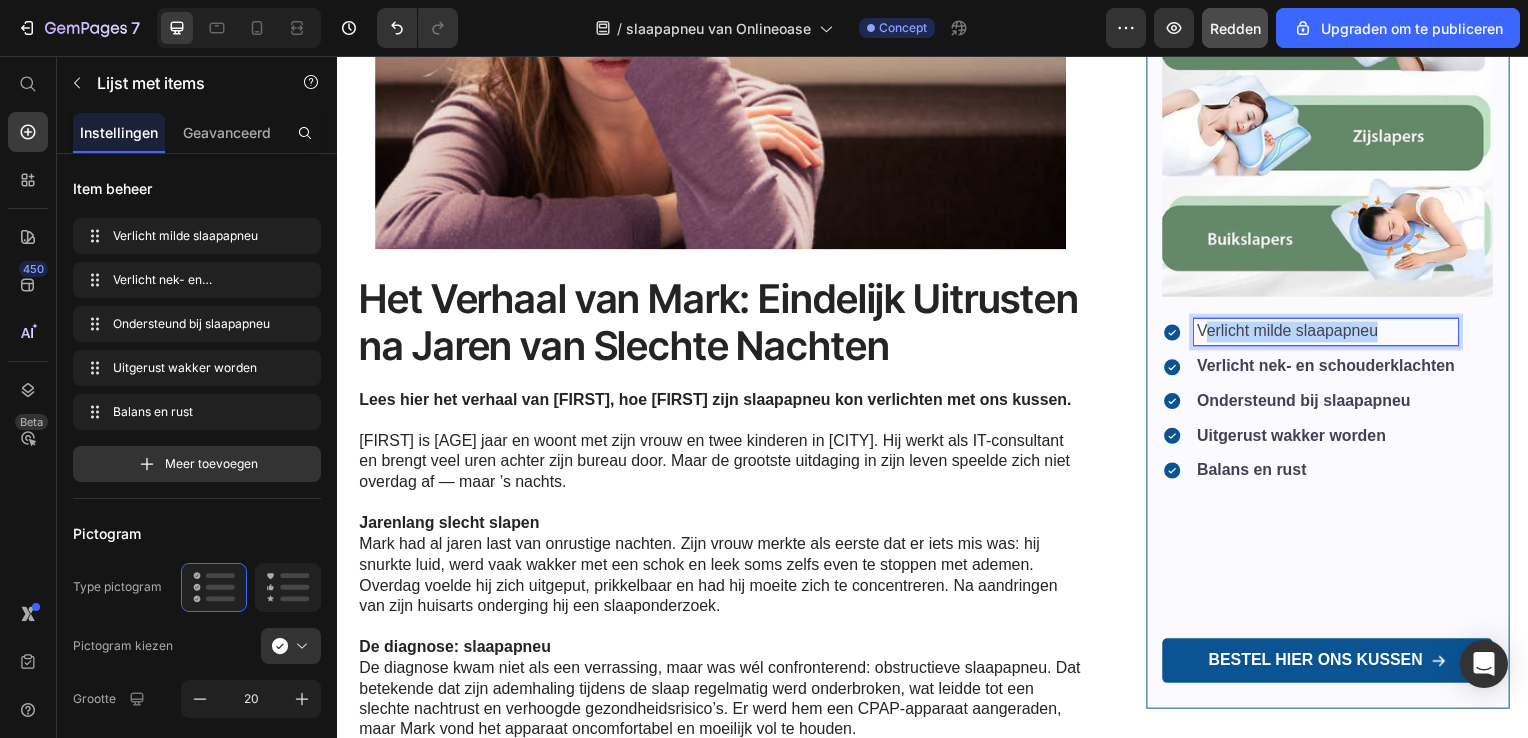 drag, startPoint x: 1383, startPoint y: 328, endPoint x: 1196, endPoint y: 331, distance: 187.02406 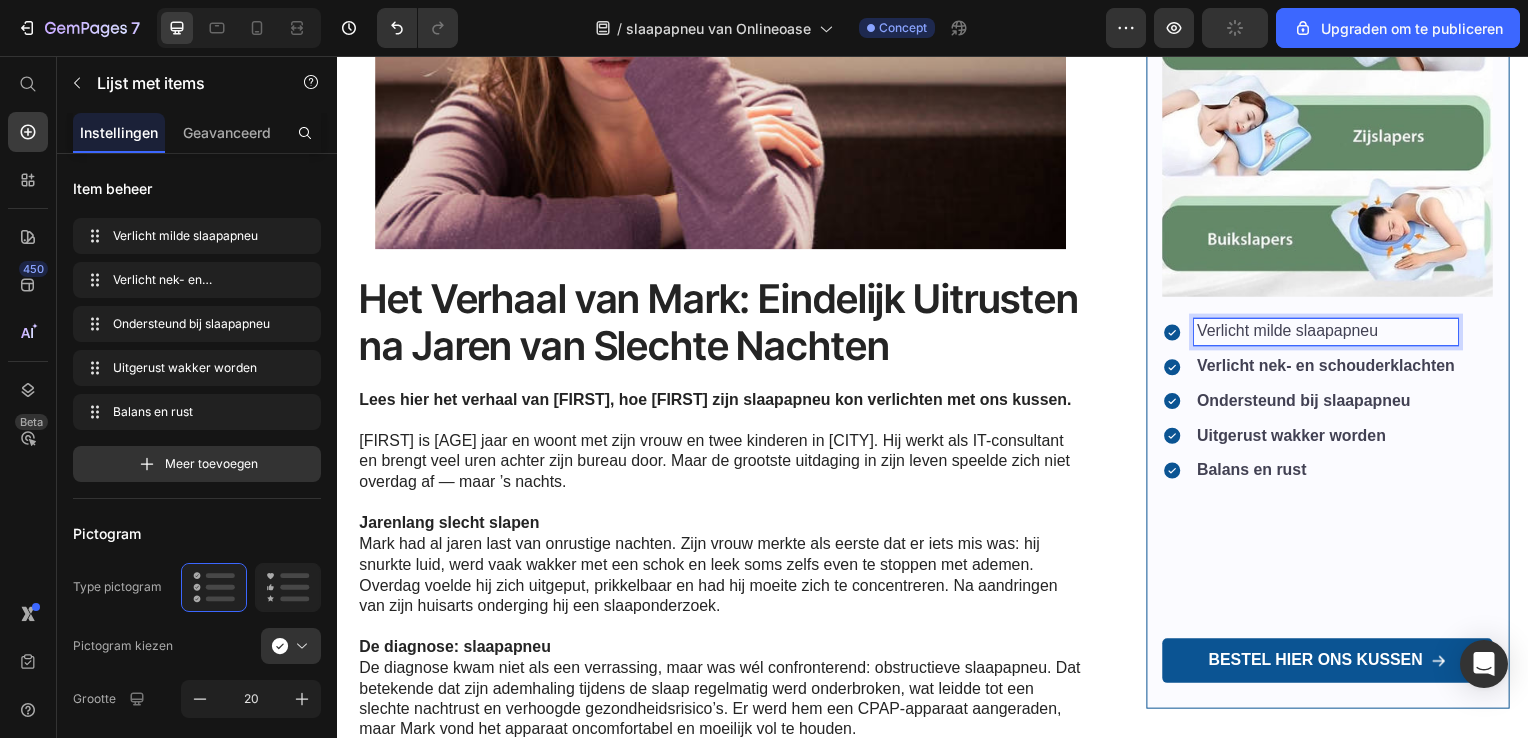 click on "Verlicht milde slaapapneu" at bounding box center [1333, 334] 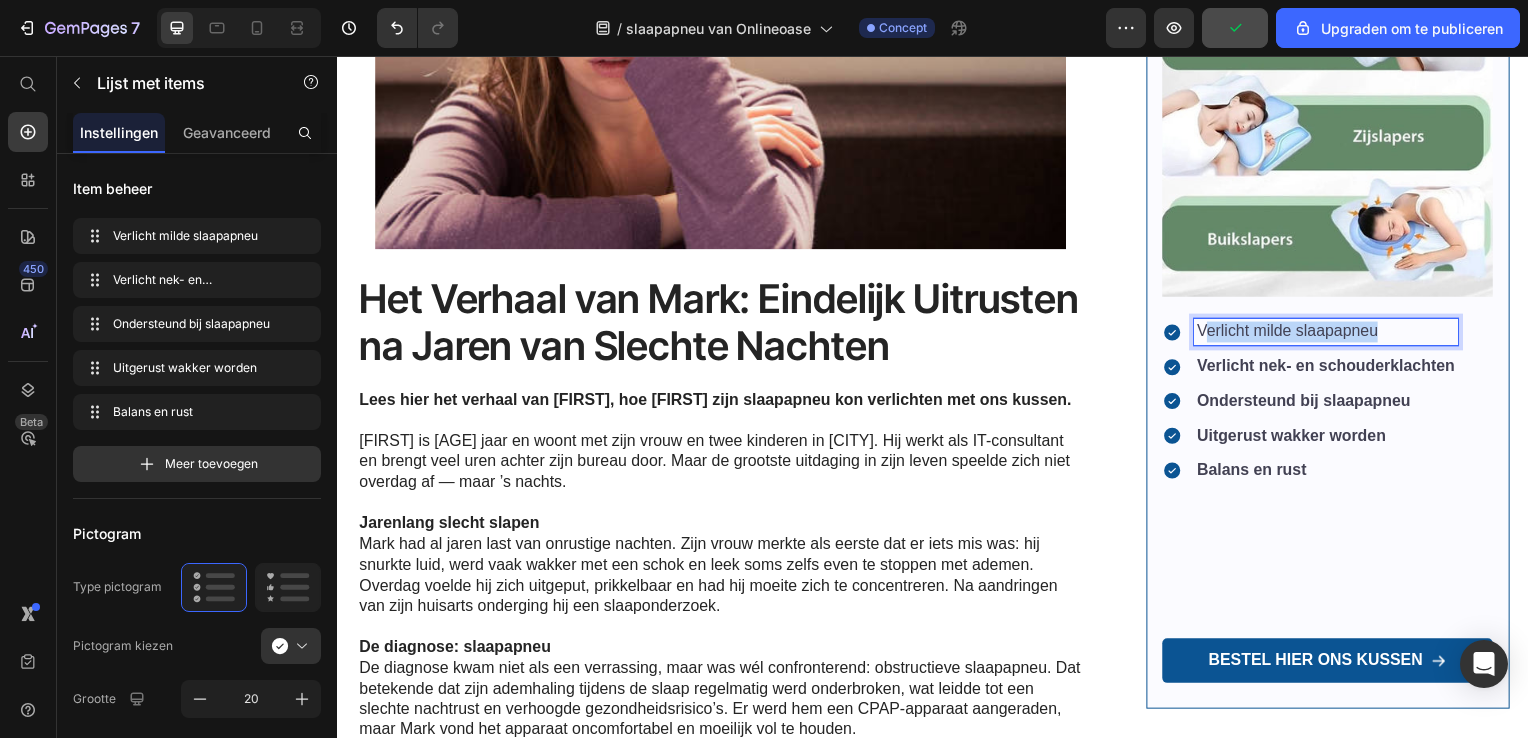 drag, startPoint x: 1380, startPoint y: 324, endPoint x: 1193, endPoint y: 332, distance: 187.17105 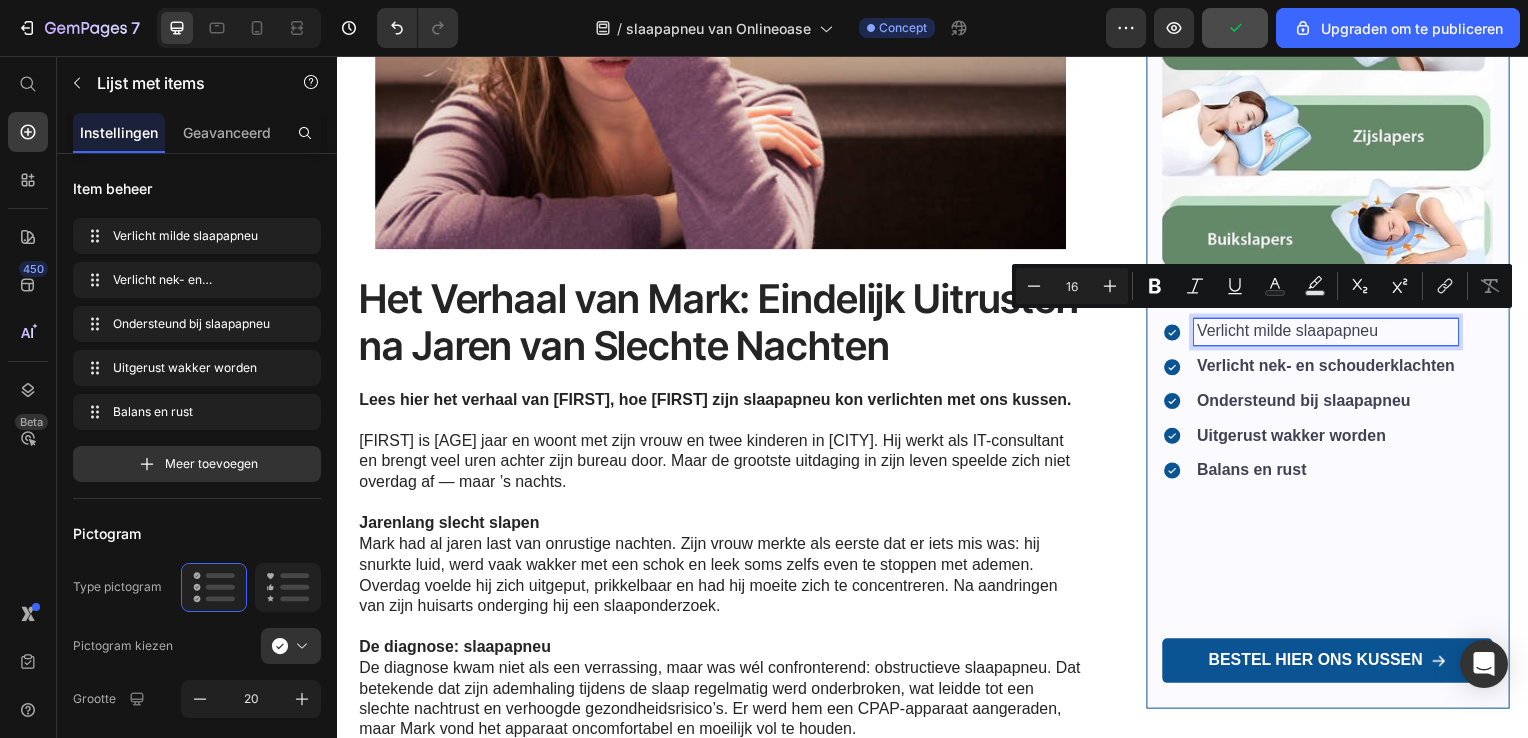 click on "Verlicht milde slaapapneu" at bounding box center [1333, 334] 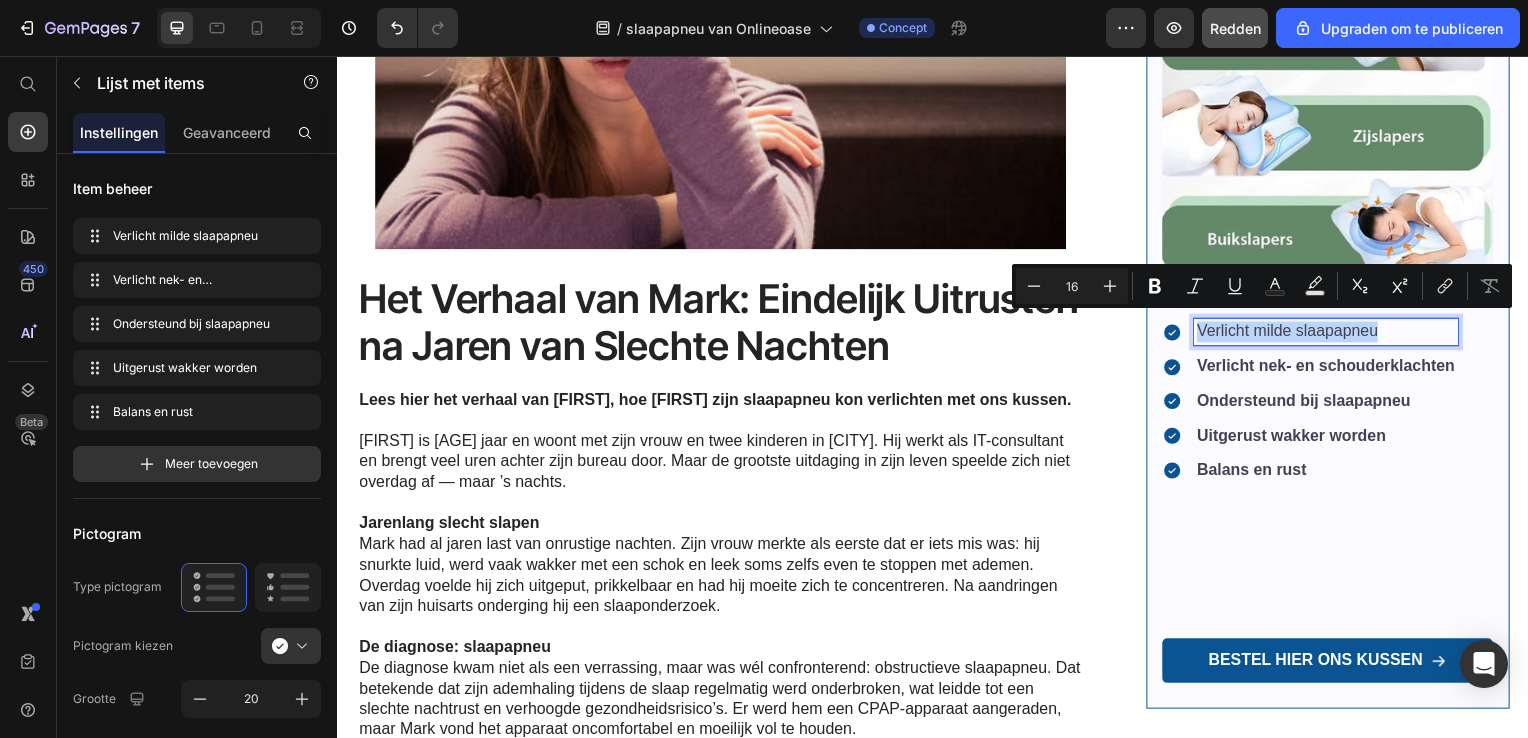 drag, startPoint x: 1196, startPoint y: 328, endPoint x: 1371, endPoint y: 327, distance: 175.00285 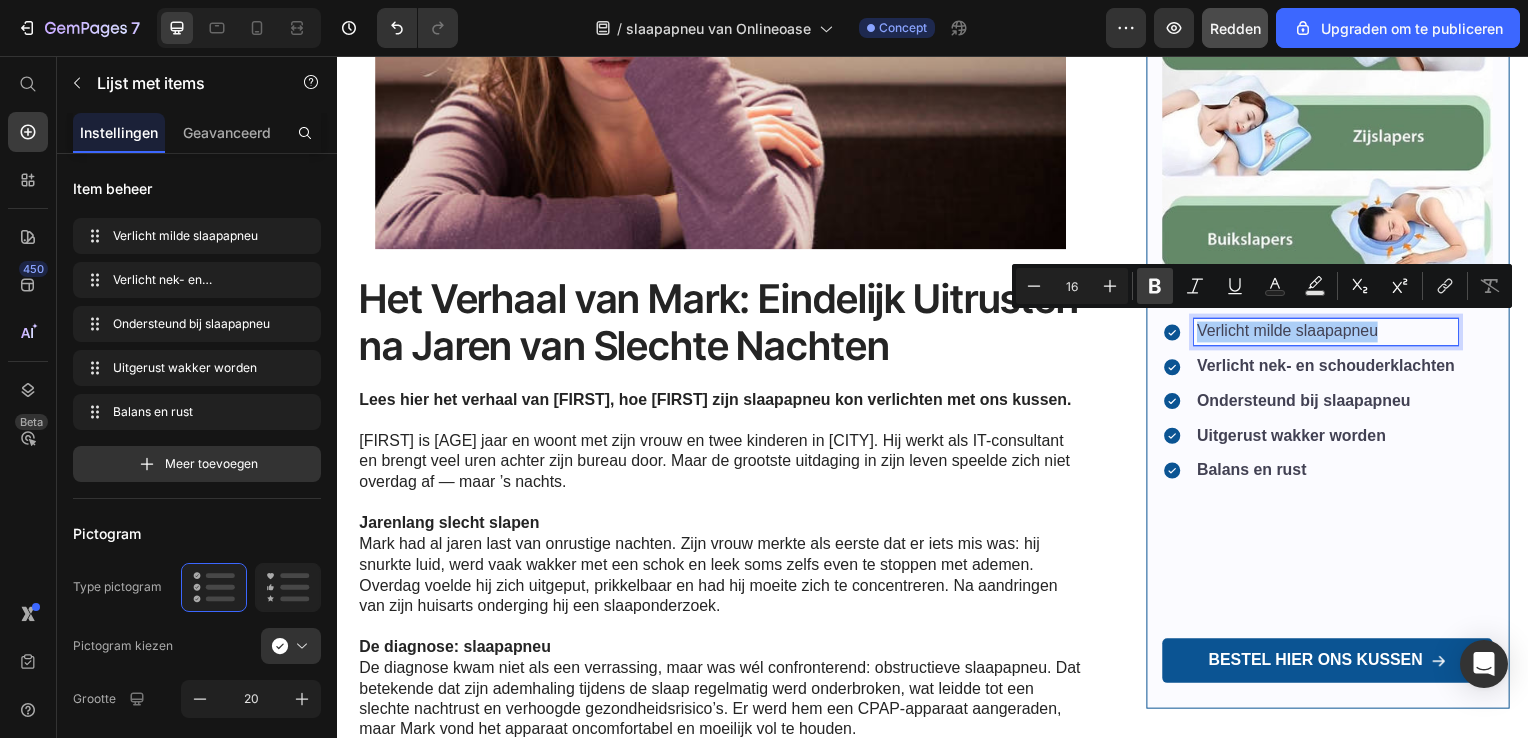 click 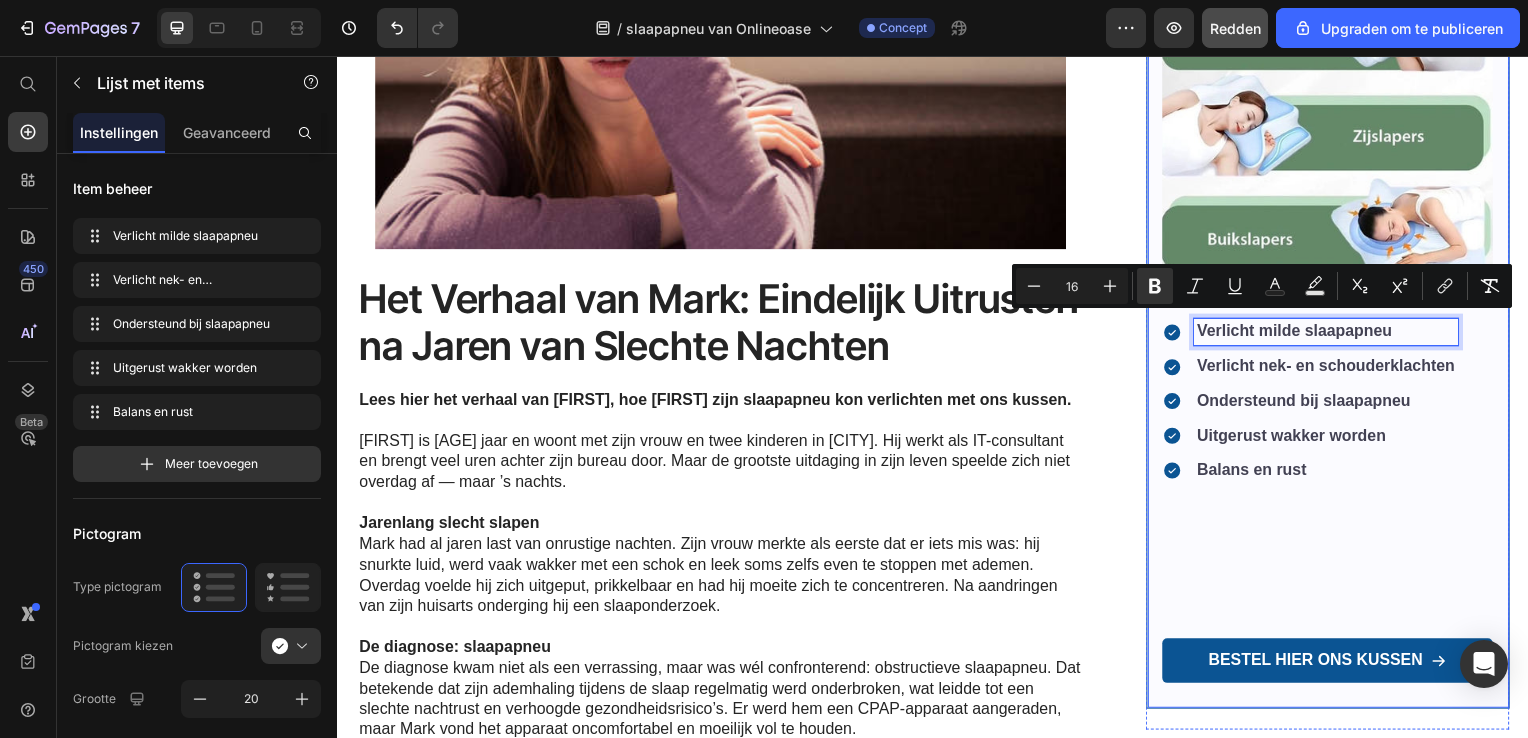 click on "Haast je! De uitverkoop eindigt over : Text Block 26 Days 11 Hrs 36 Mins 00 Secs Countdown Timer Image Verlicht milde slaapapneu Verlicht nek- en schouderklachten Ondersteund bij slaapapneu Uitgerust wakker worden Balans en rust Item List   156
Bestel hier ons kussen Button" at bounding box center [1334, 250] 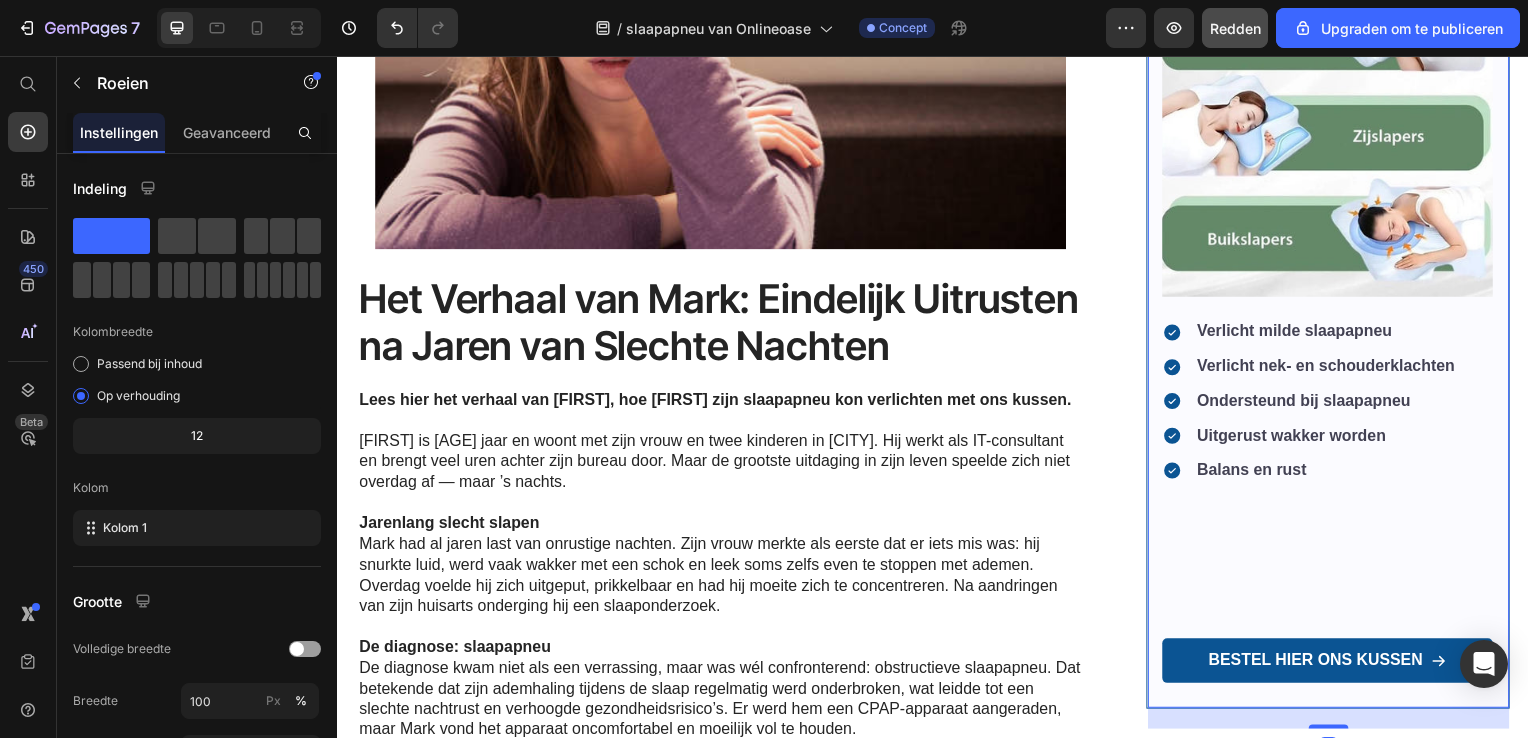 click on "Haast je! De uitverkoop eindigt over : Text Block 26 Days 11 Hrs 35 Mins 59 Secs Countdown Timer Image Verlicht milde slaapapneu Verlicht nek- en schouderklachten Ondersteund bij slaapapneu Uitgerust wakker worden Balans en rust Item List
Bestel hier ons kussen Button" at bounding box center (1334, 250) 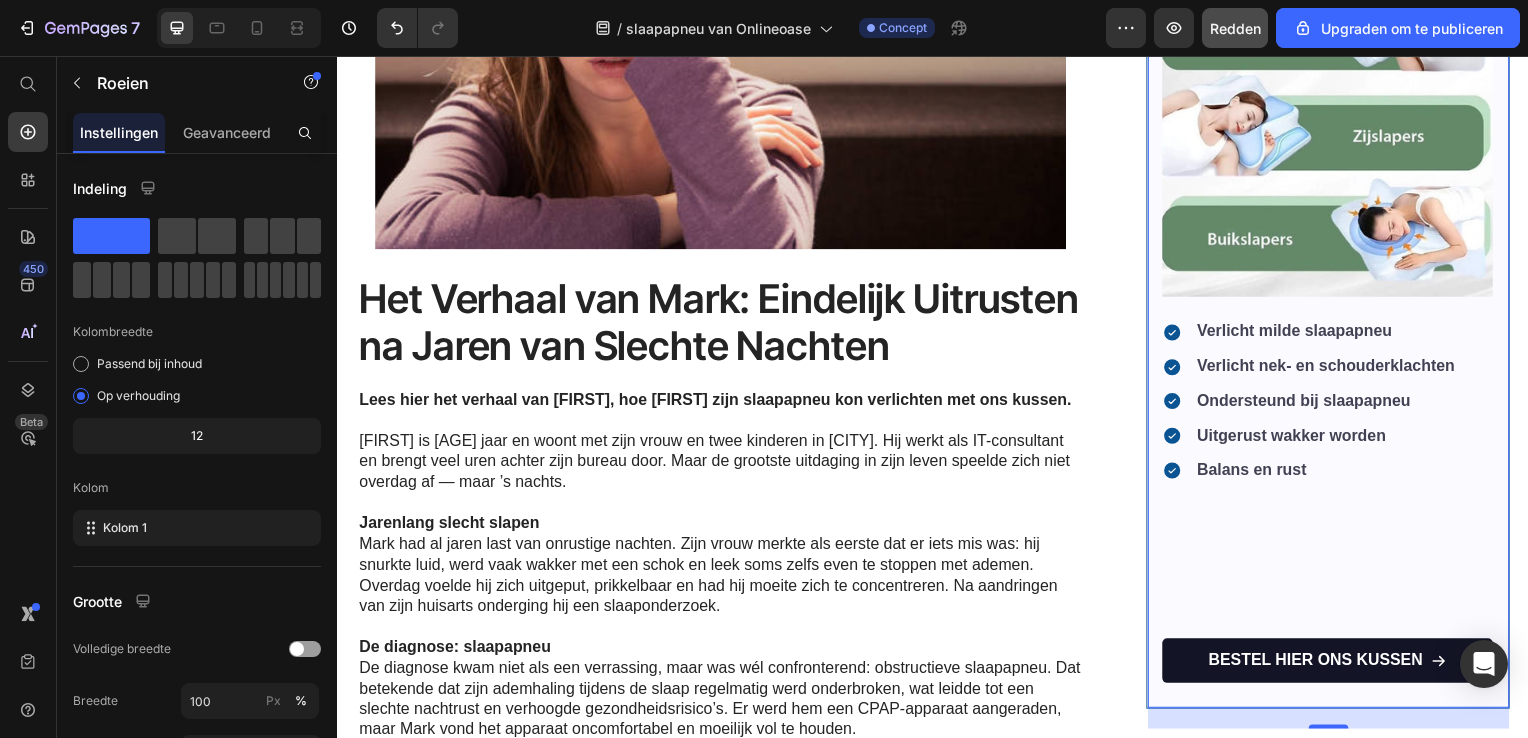 drag, startPoint x: 1325, startPoint y: 718, endPoint x: 1325, endPoint y: 671, distance: 47 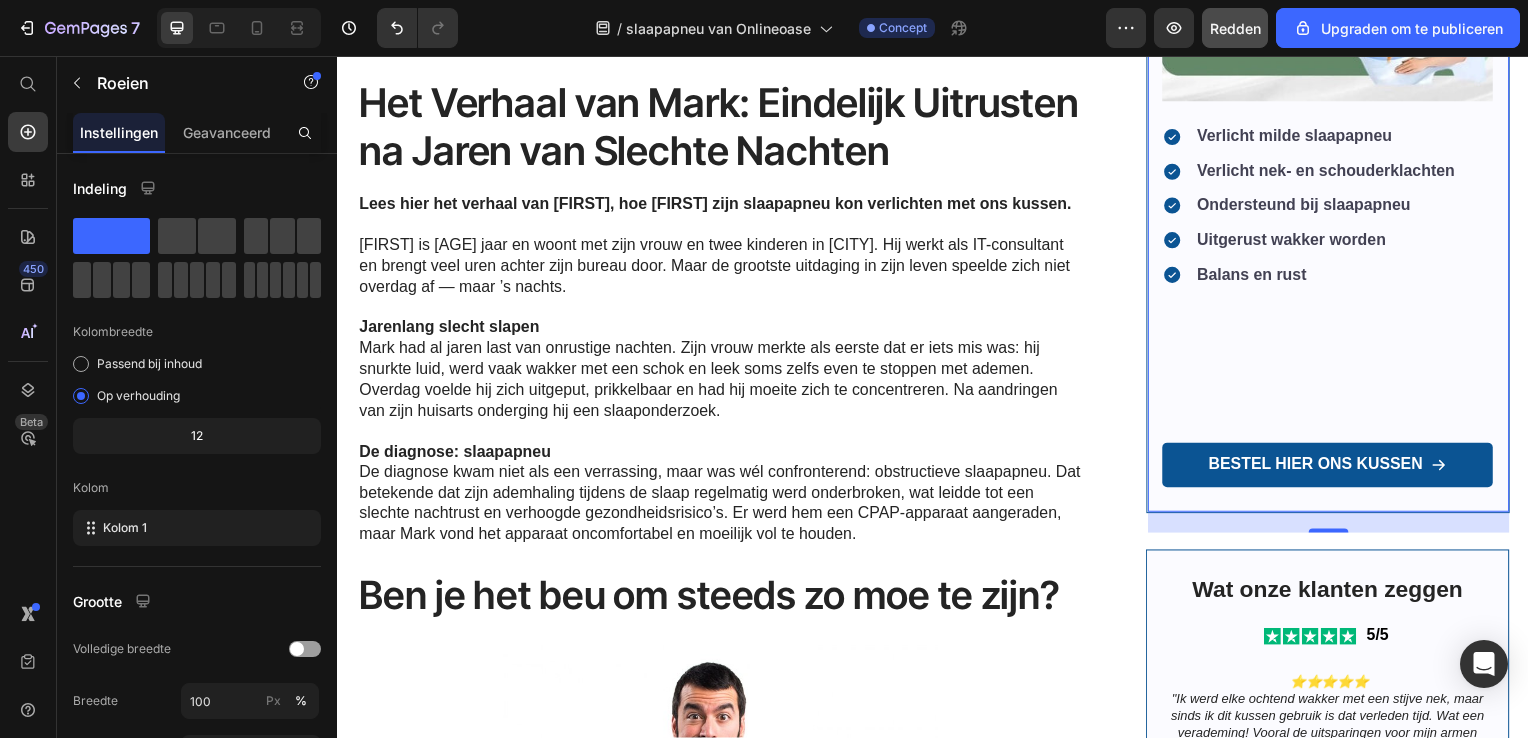 scroll, scrollTop: 778, scrollLeft: 0, axis: vertical 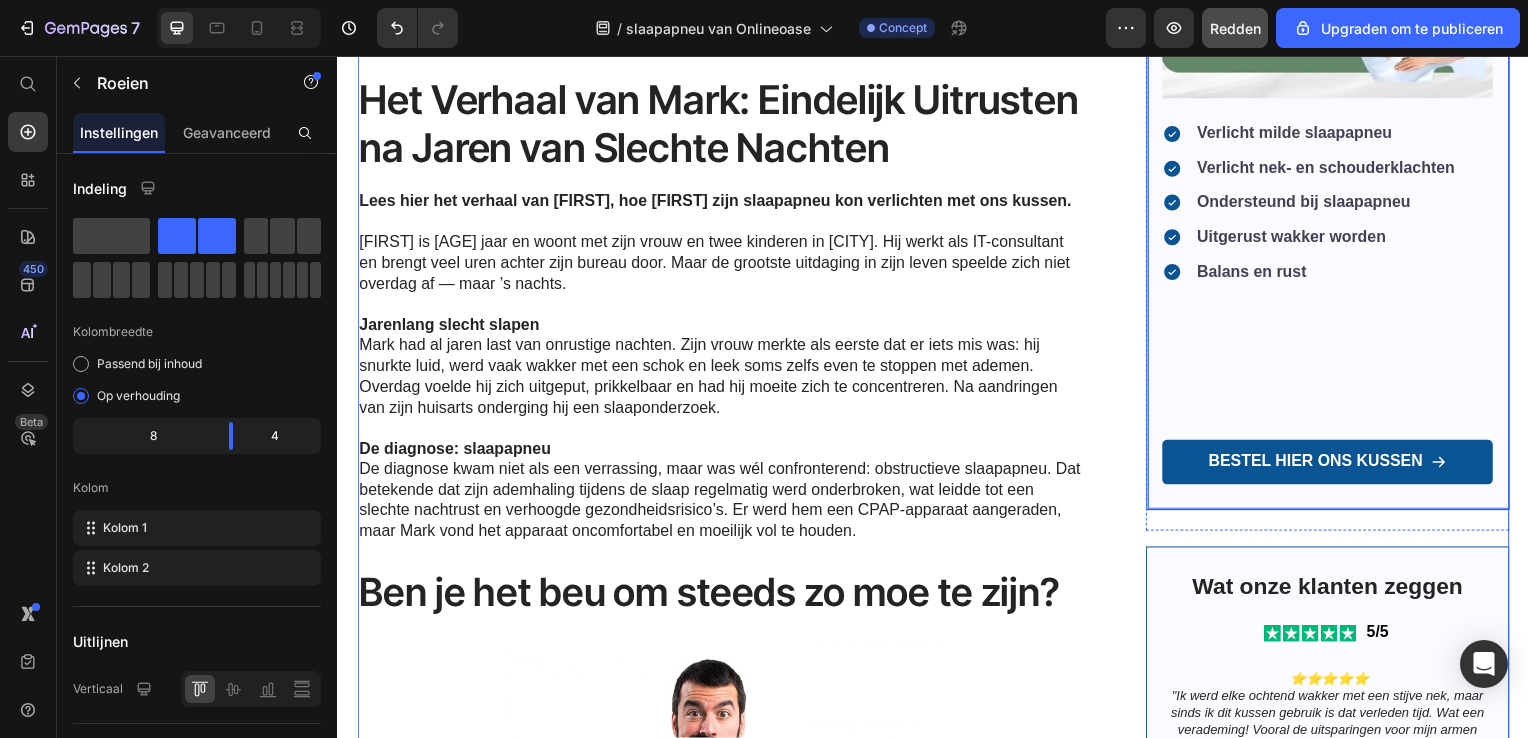 click on "Haast je! De uitverkoop eindigt over : Text Block 26 Days 11 Hrs 35 Mins 53 Secs Countdown Timer Image Verlicht milde slaapapneu Verlicht nek- en schouderklachten Ondersteund bij slaapapneu Uitgerust wakker worden Balans en rust Item List
Bestel hier ons kussen Button Row" at bounding box center (1335, 50) 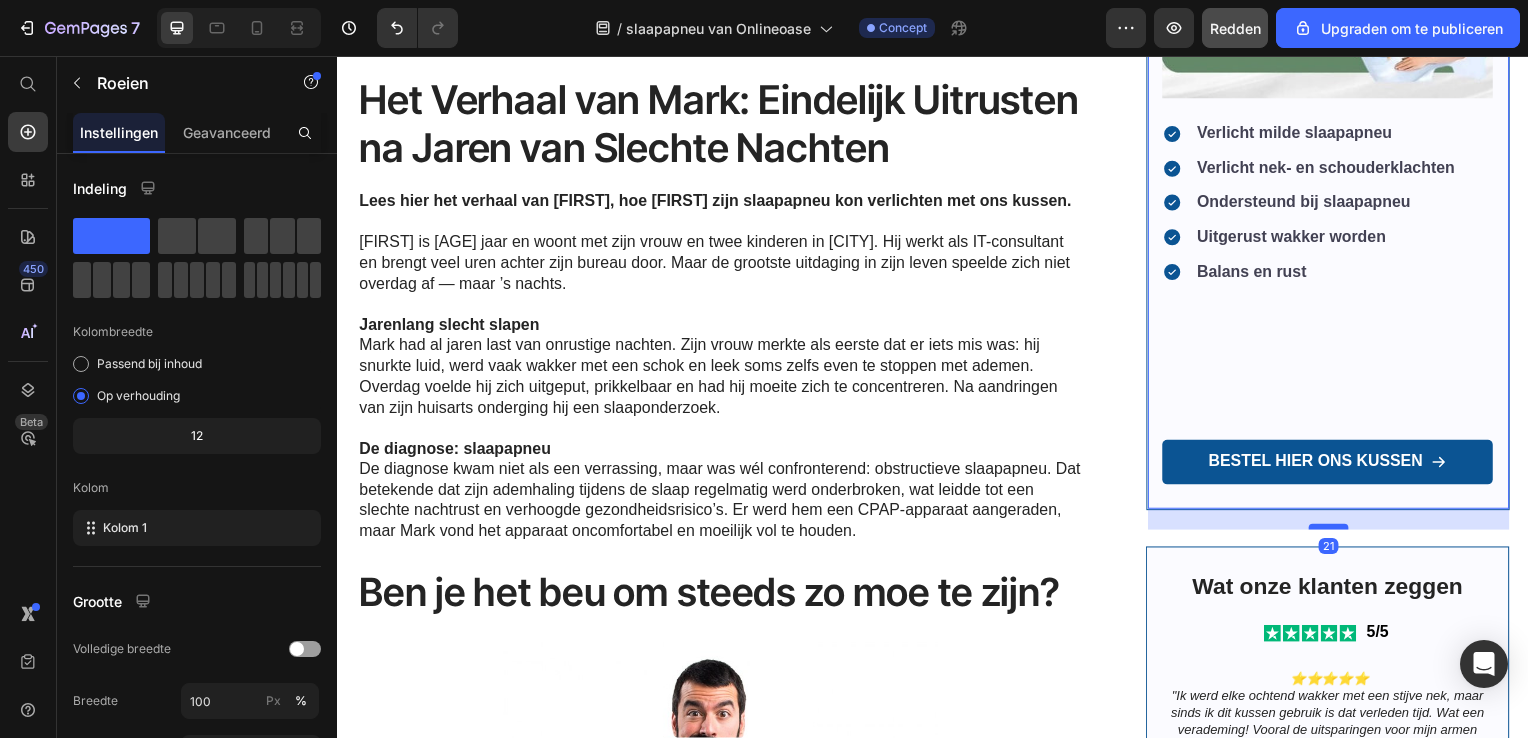 click at bounding box center [1335, 531] 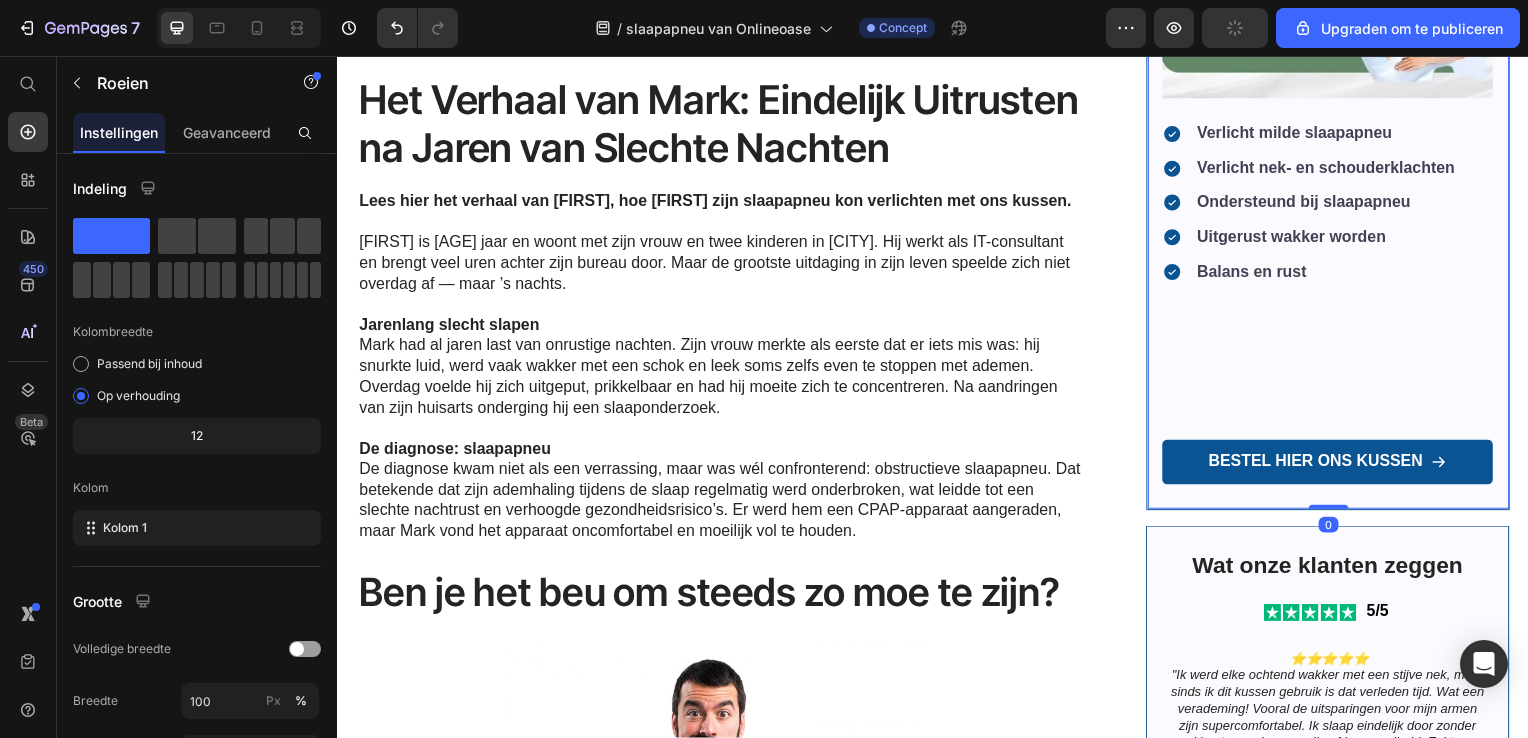drag, startPoint x: 1322, startPoint y: 520, endPoint x: 1317, endPoint y: 375, distance: 145.08618 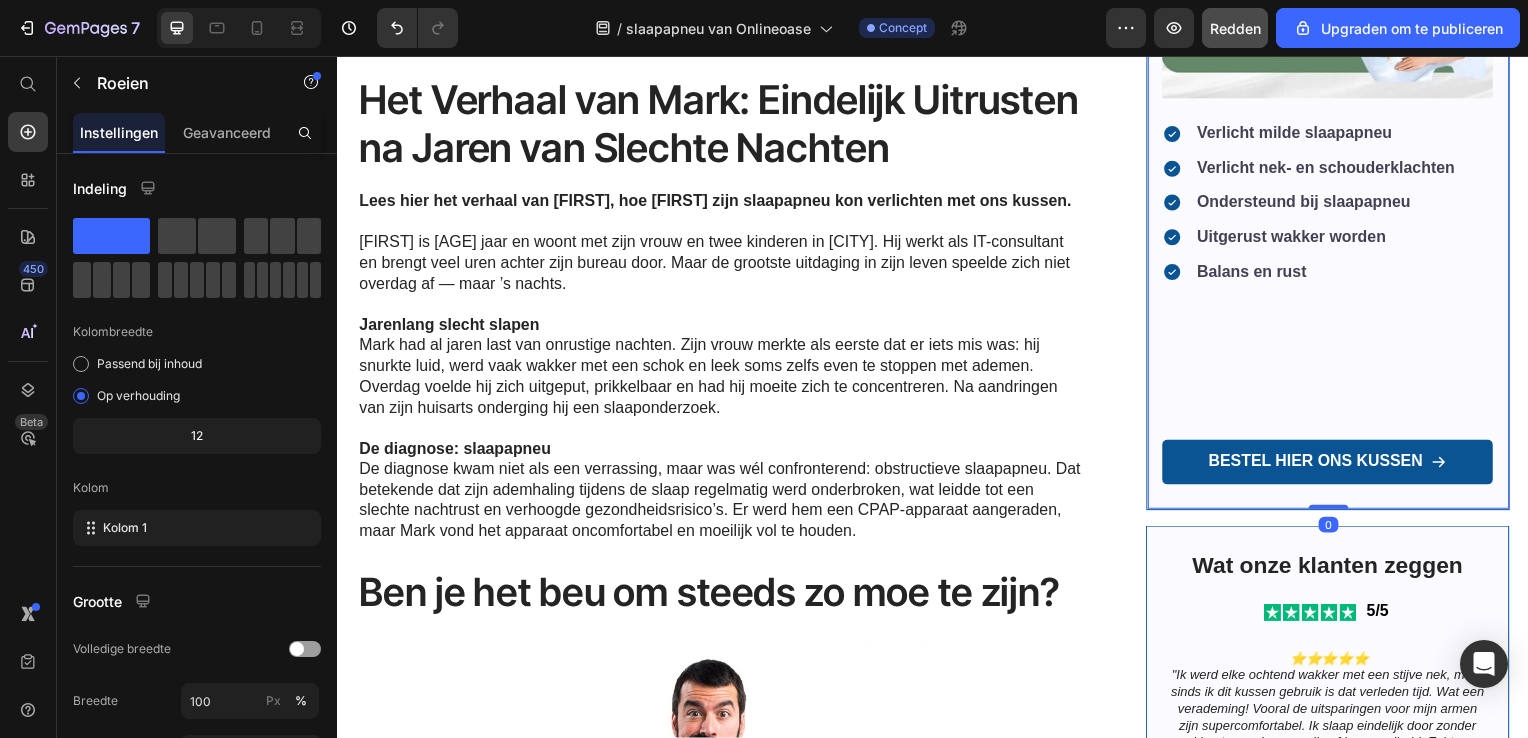 click on "Haast je! De uitverkoop eindigt over : Text Block 26 Days 11 Hrs 35 Mins 49 Secs Countdown Timer Image Verlicht milde slaapapneu Verlicht nek- en schouderklachten Ondersteund bij slaapapneu Uitgerust wakker worden Balans en rust Item List
Bestel hier ons kussen Button" at bounding box center [1334, 50] 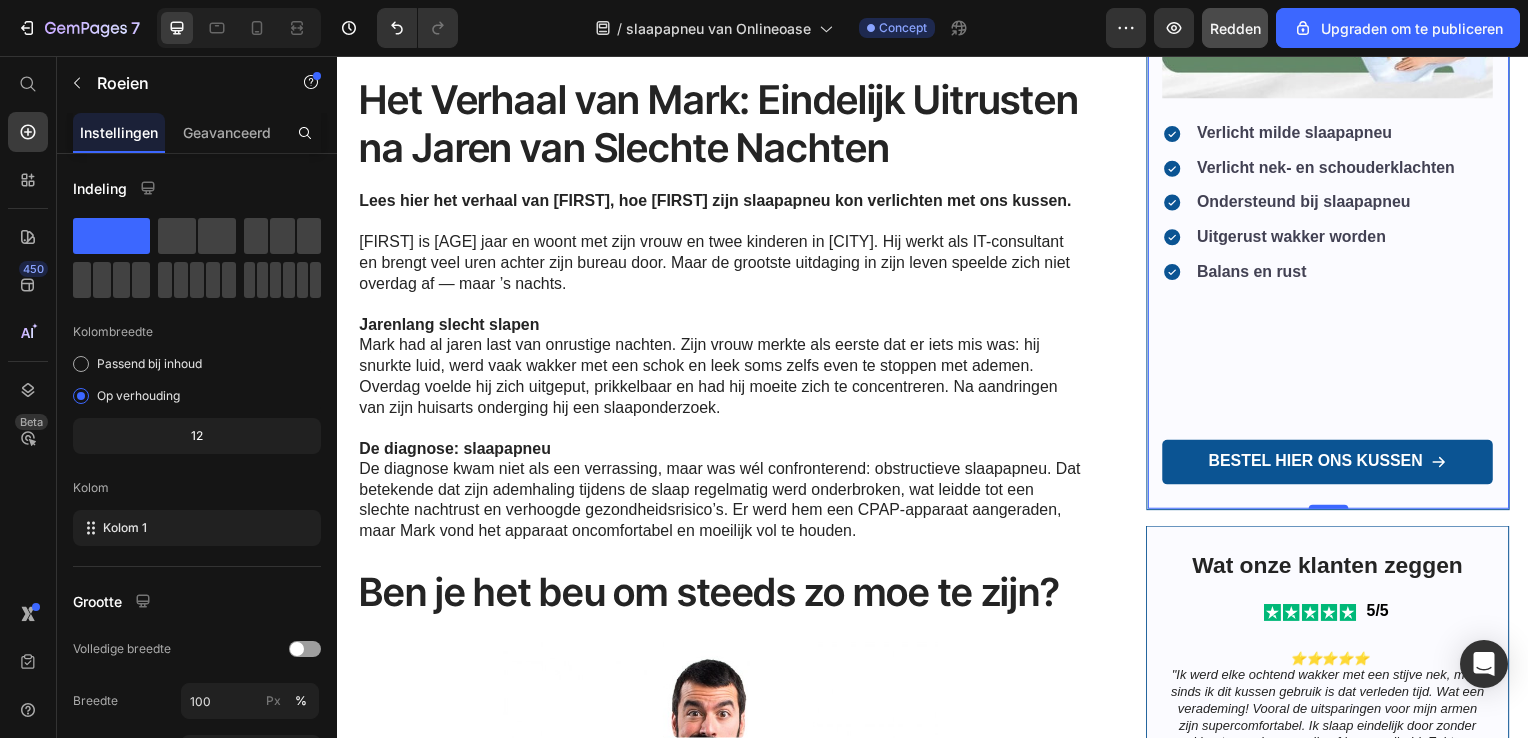 click on "Haast je! De uitverkoop eindigt over : Text Block 26 Days 11 Hrs 35 Mins 47 Secs Countdown Timer Image Verlicht milde slaapapneu Verlicht nek- en schouderklachten Ondersteund bij slaapapneu Uitgerust wakker worden Balans en rust Item List
Bestel hier ons kussen Button" at bounding box center (1334, 50) 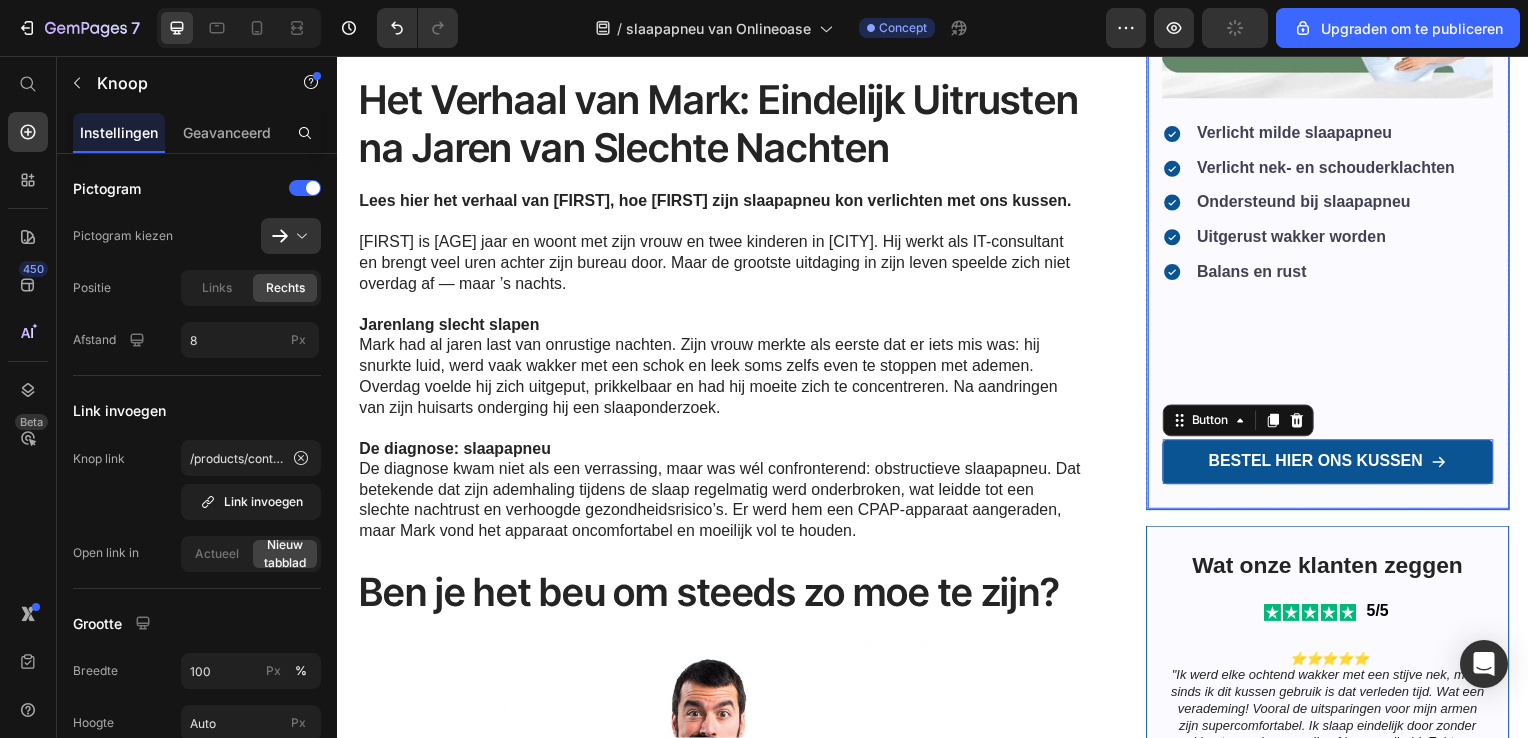 drag, startPoint x: 1349, startPoint y: 443, endPoint x: 1335, endPoint y: 328, distance: 115.84904 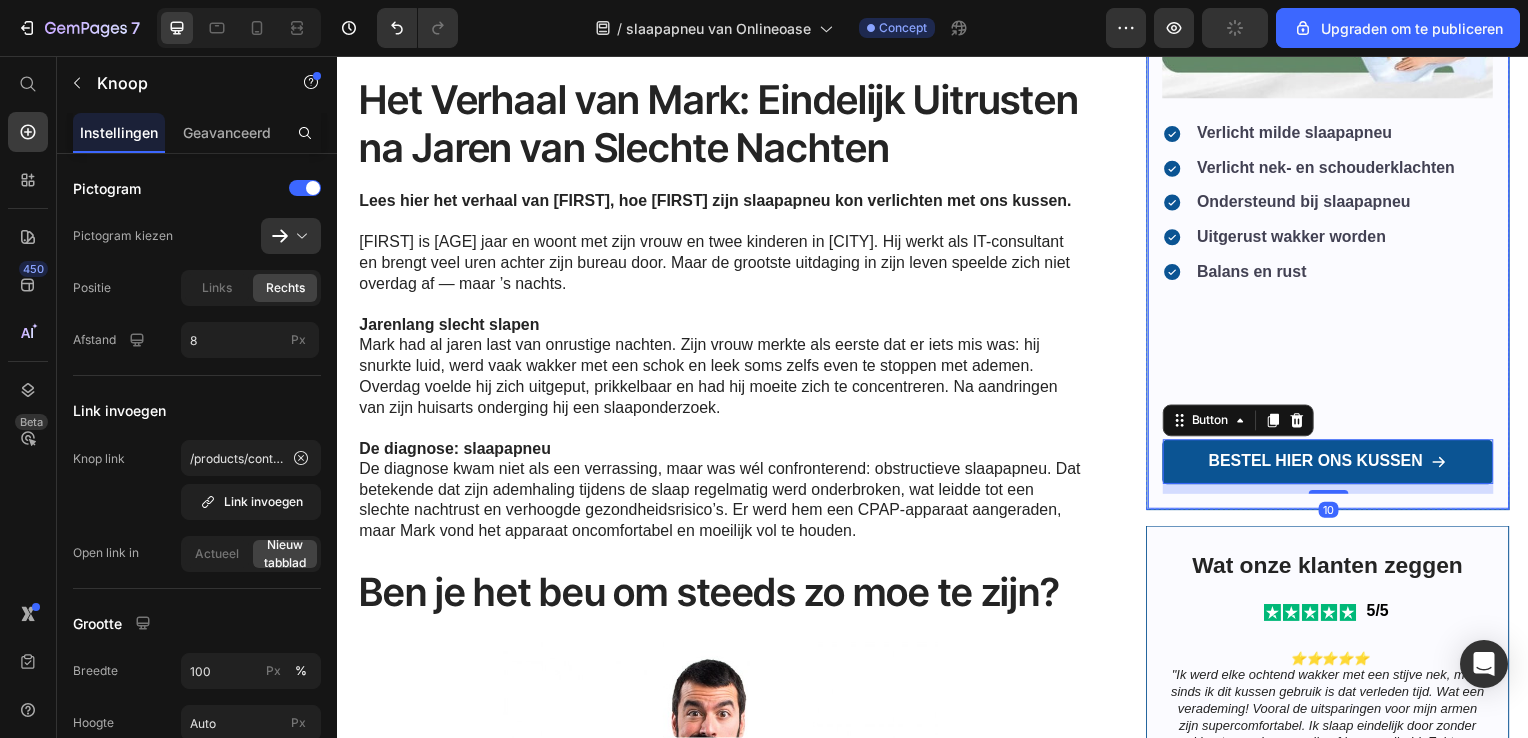 click on "Haast je! De uitverkoop eindigt over : Text Block 26 Days 11 Hrs 35 Mins 39 Secs Countdown Timer Image Verlicht milde slaapapneu Verlicht nek- en schouderklachten Ondersteund bij slaapapneu Uitgerust wakker worden Balans en rust Item List
Bestel hier ons kussen Button   10" at bounding box center [1334, 50] 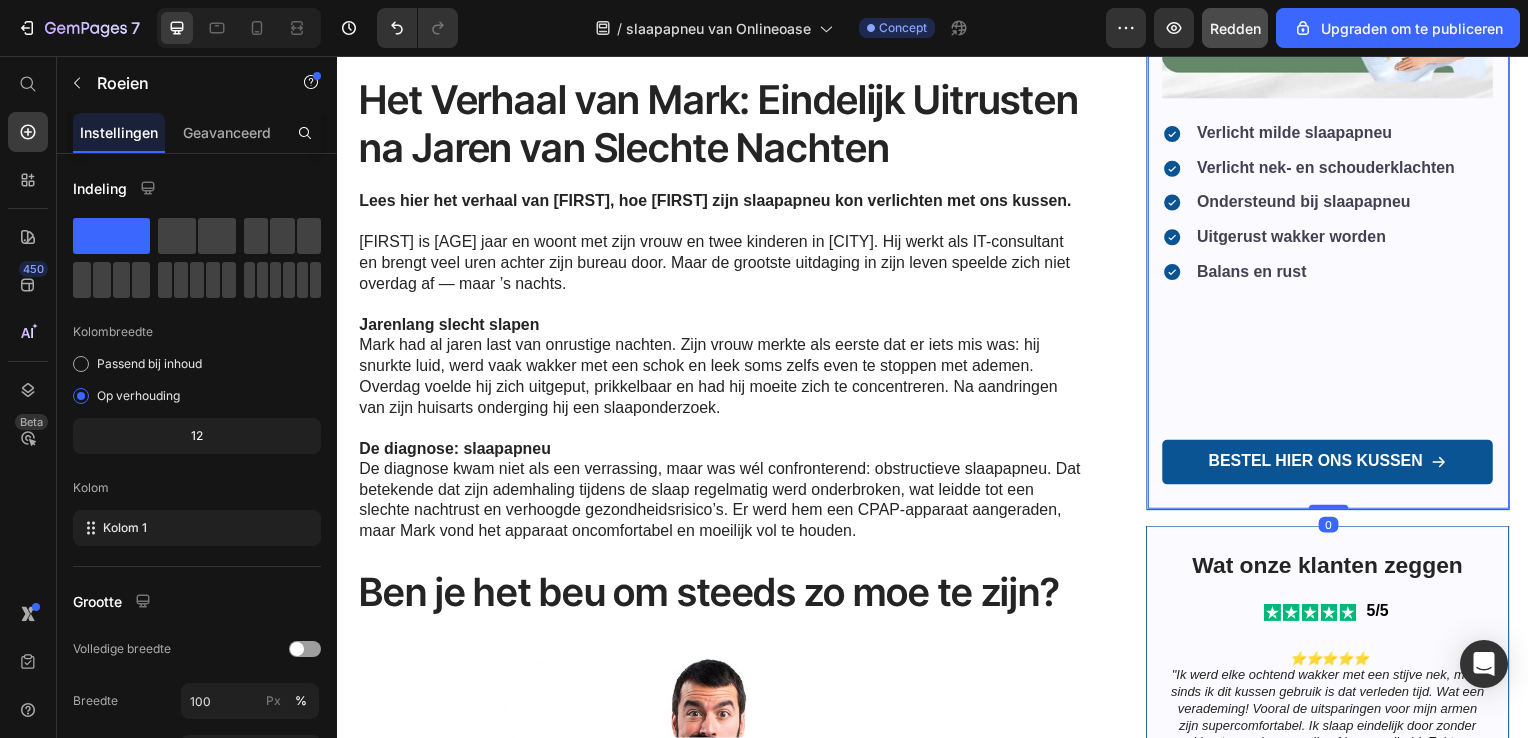 drag, startPoint x: 1314, startPoint y: 503, endPoint x: 1295, endPoint y: 373, distance: 131.38112 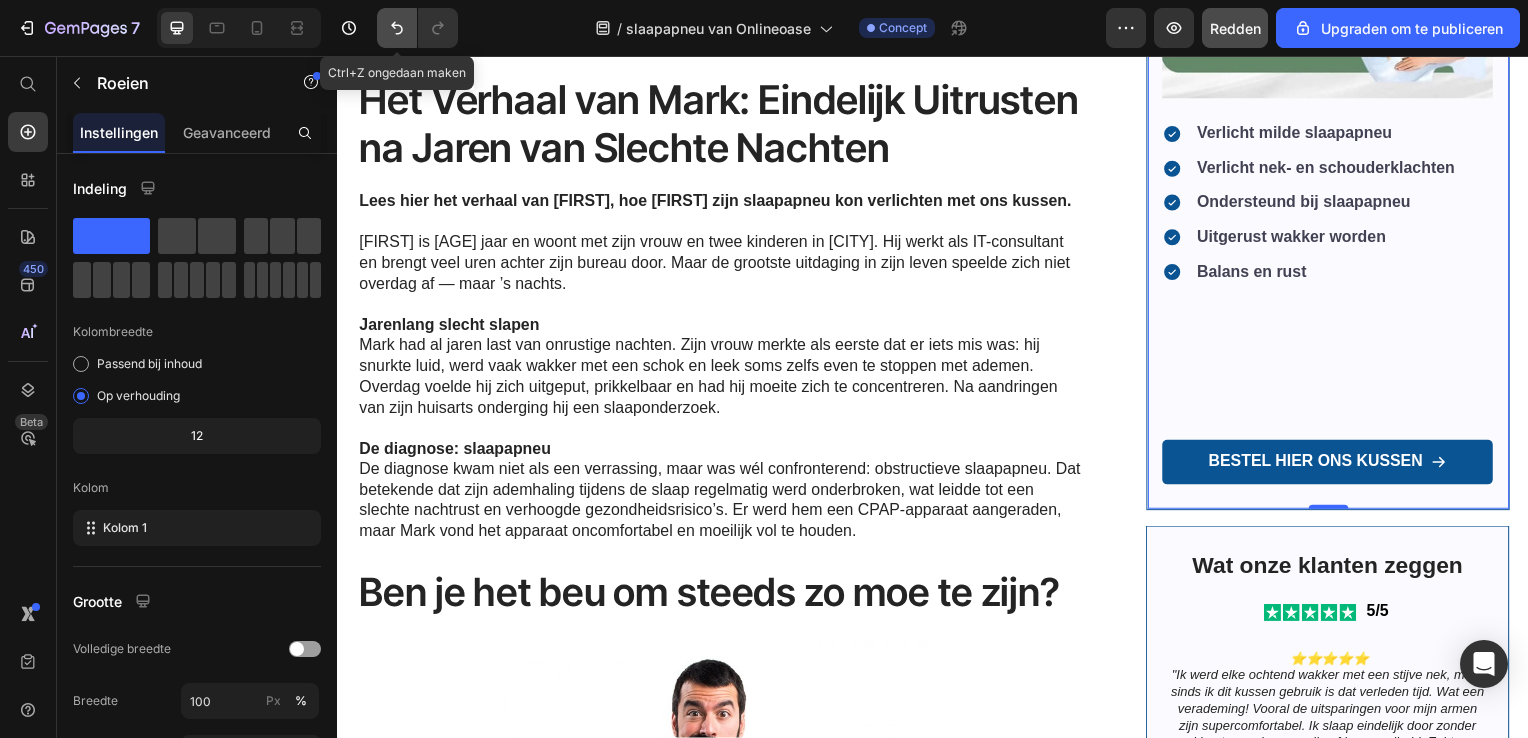click 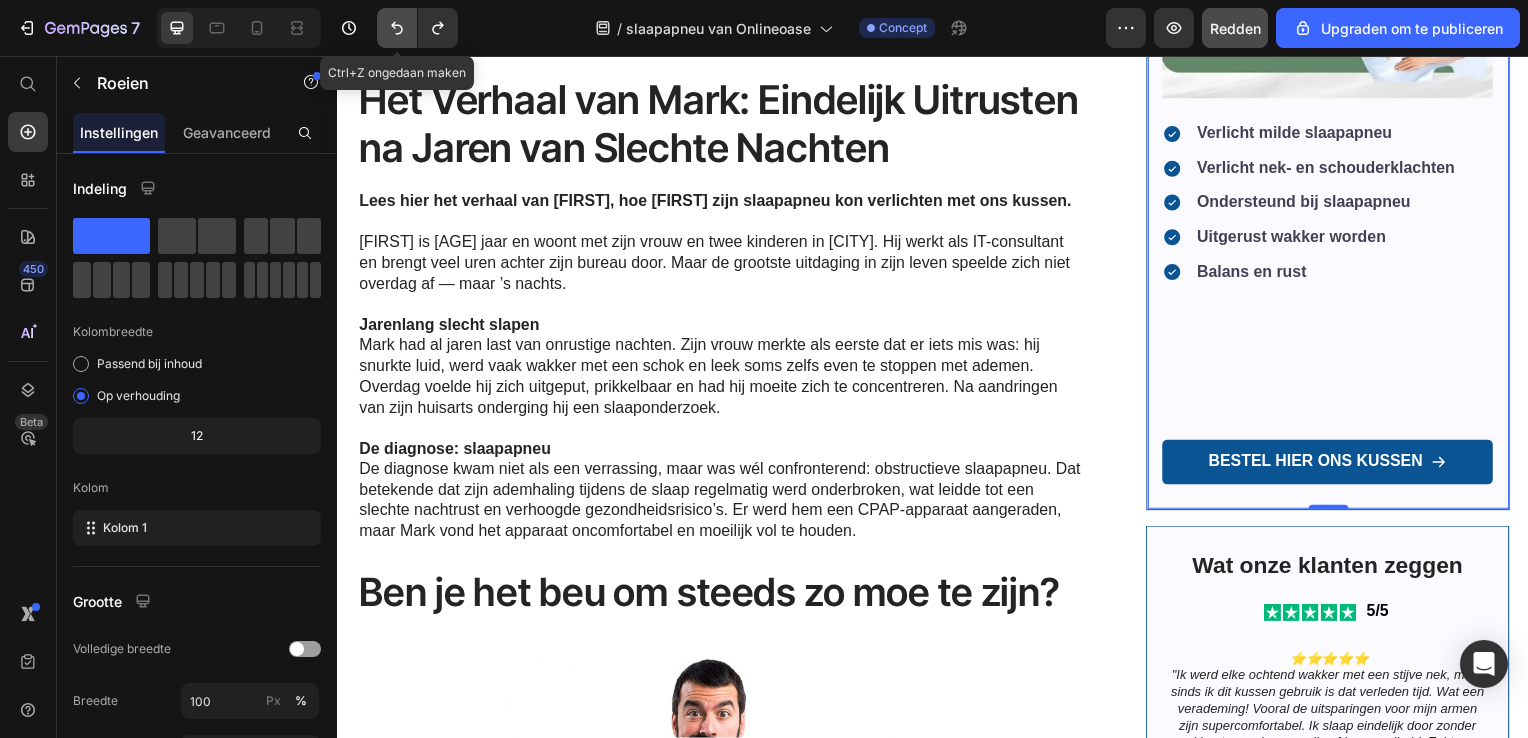 click 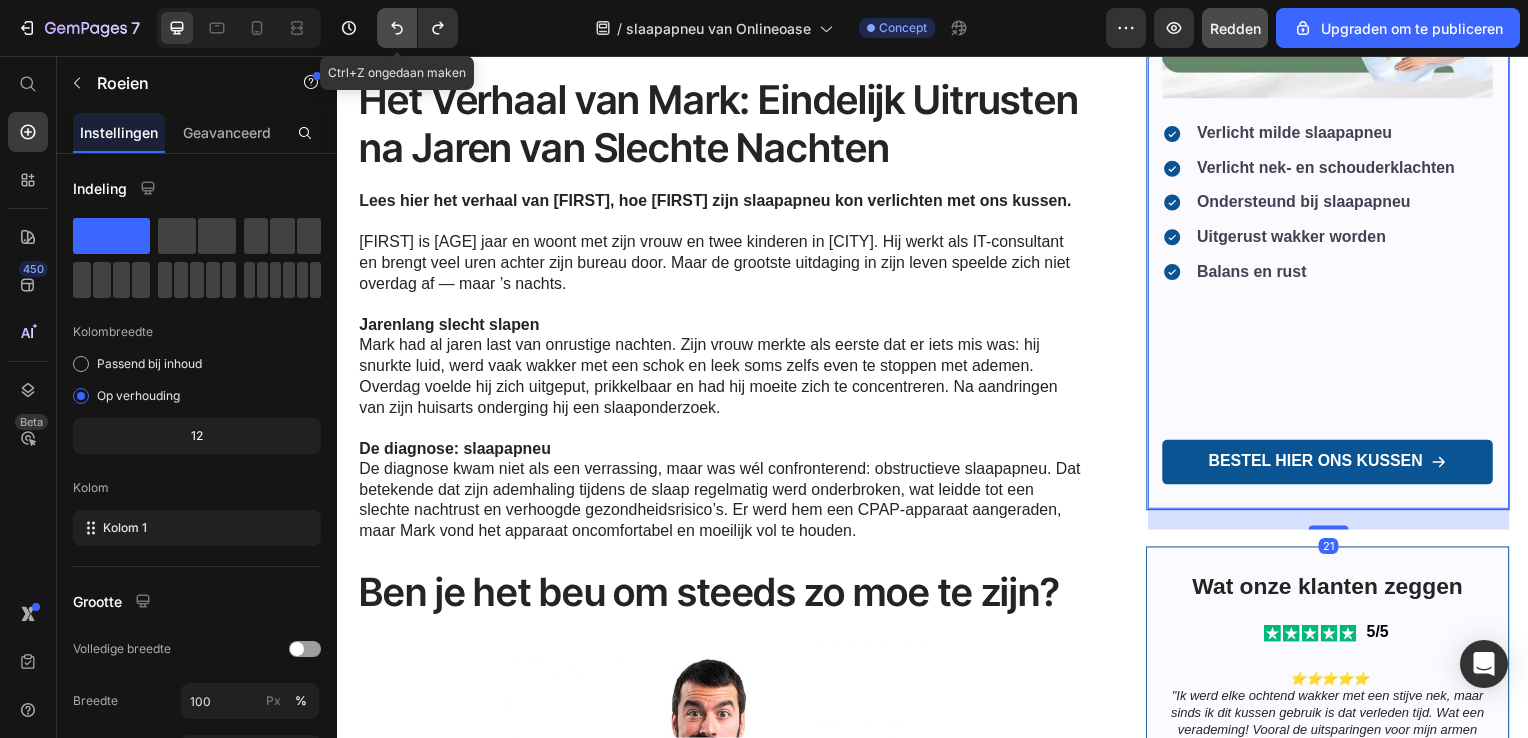 click 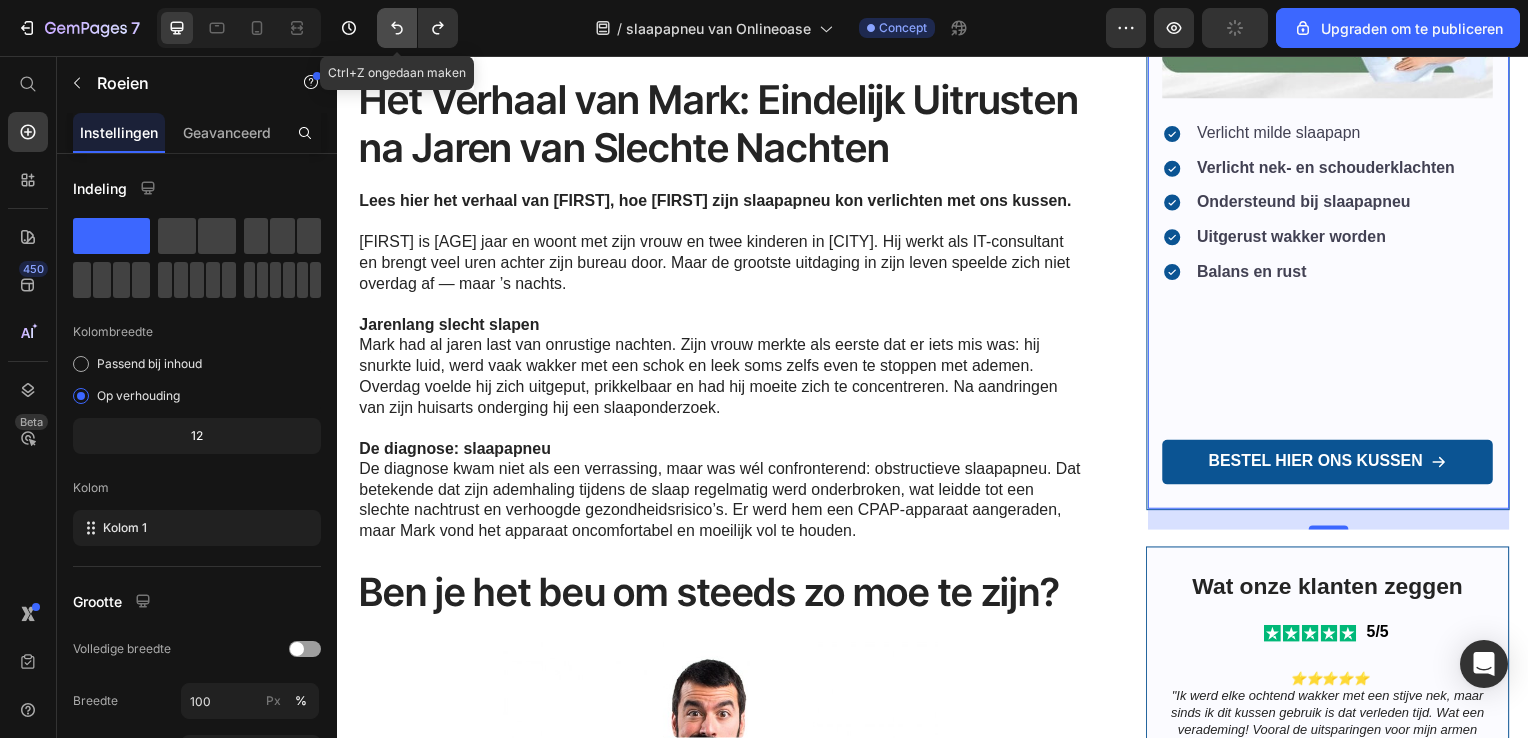 click 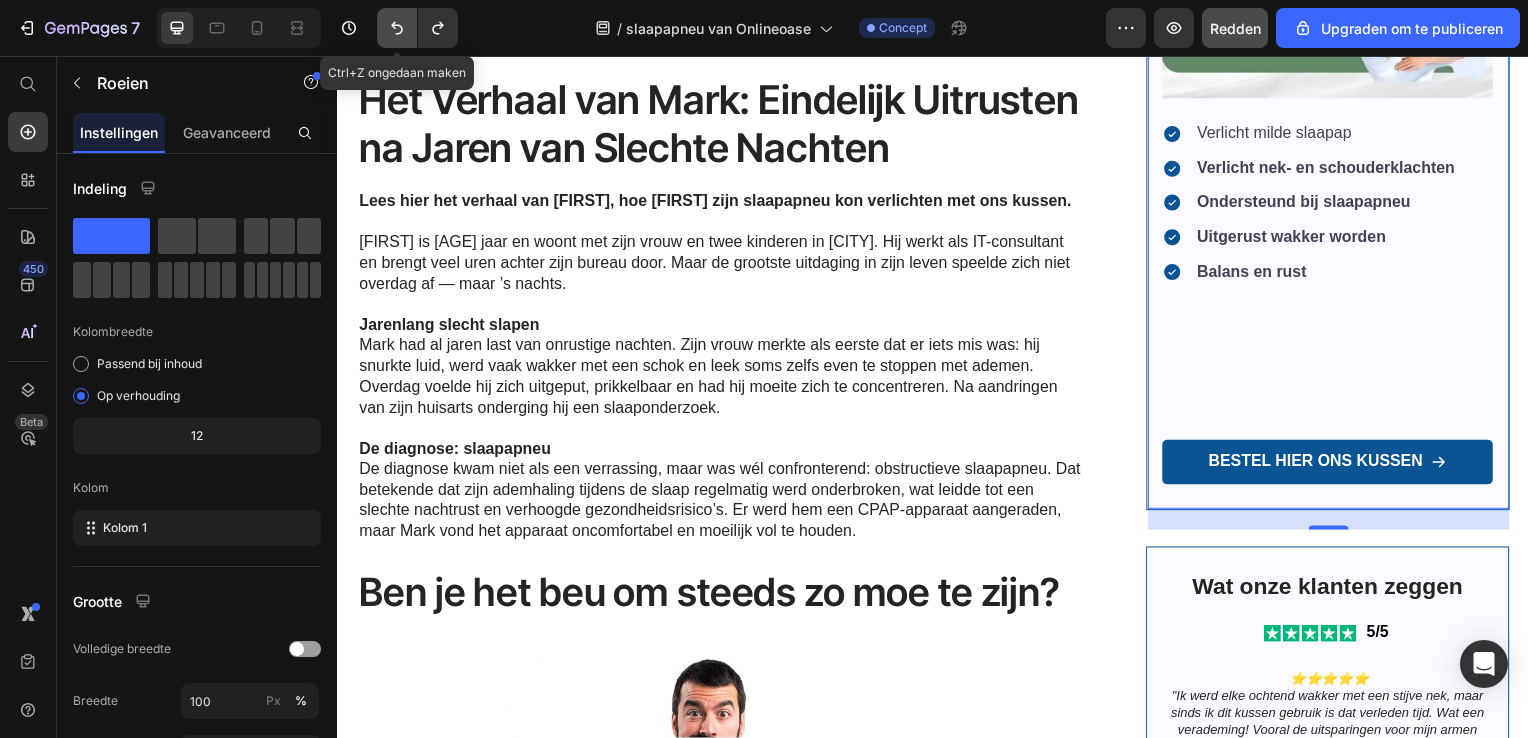 click 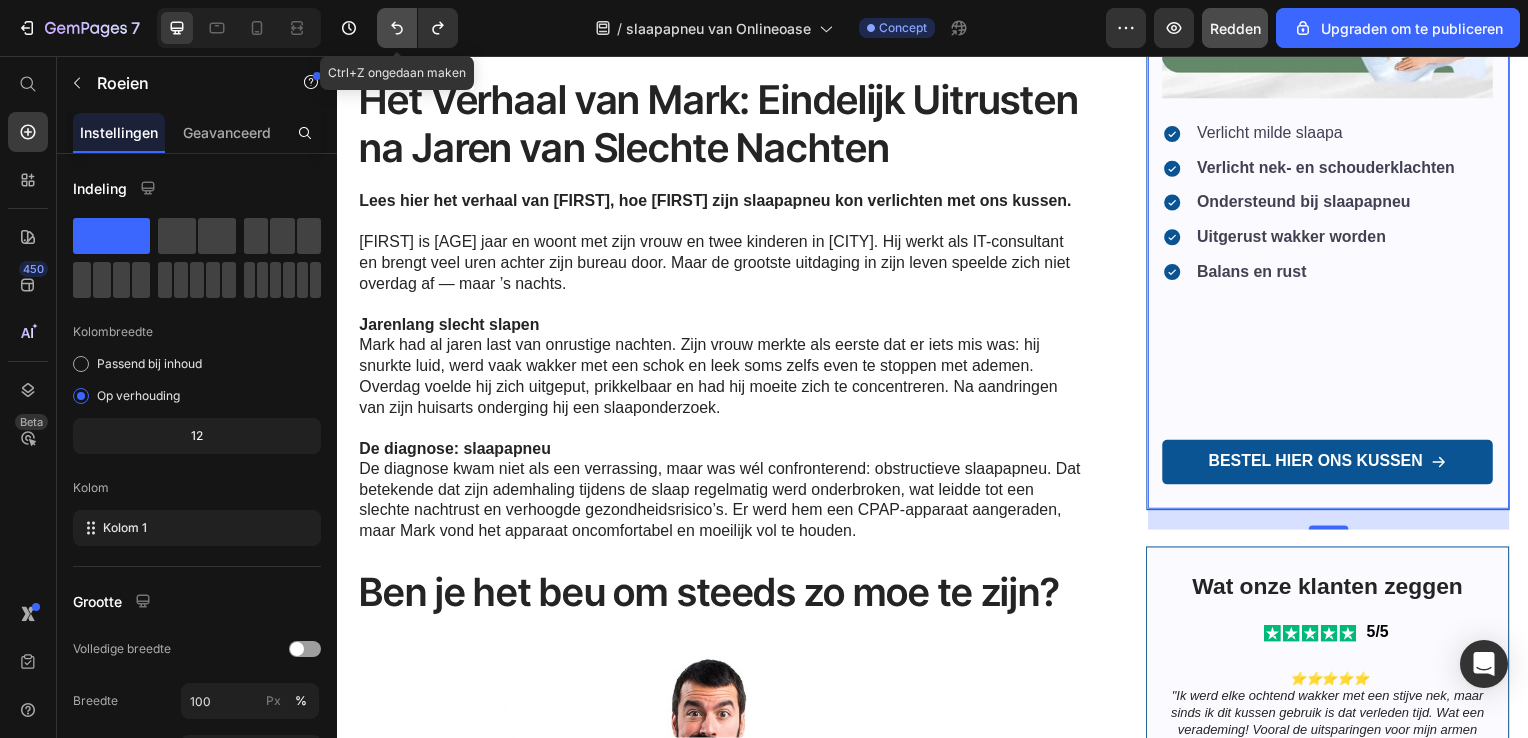 click 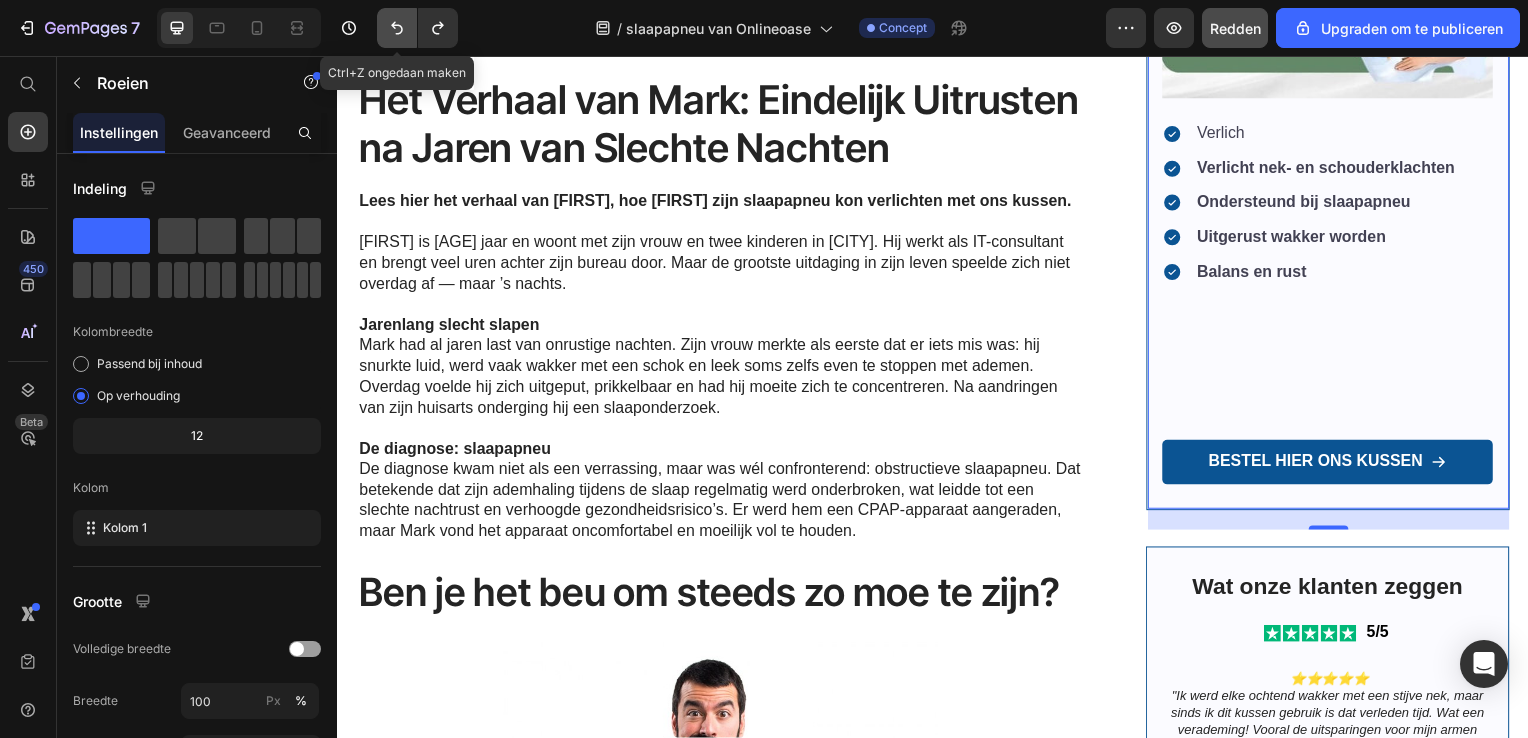 click 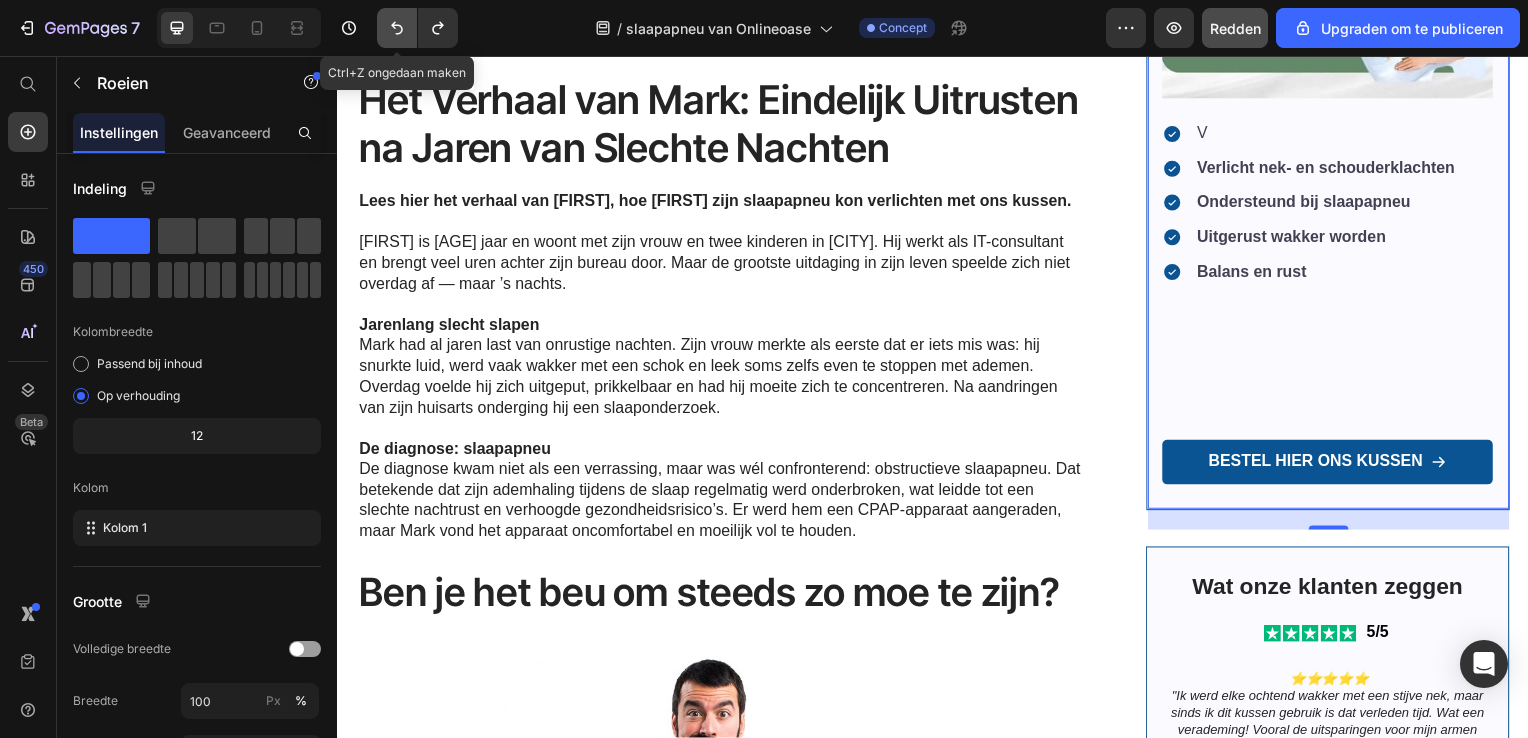 click 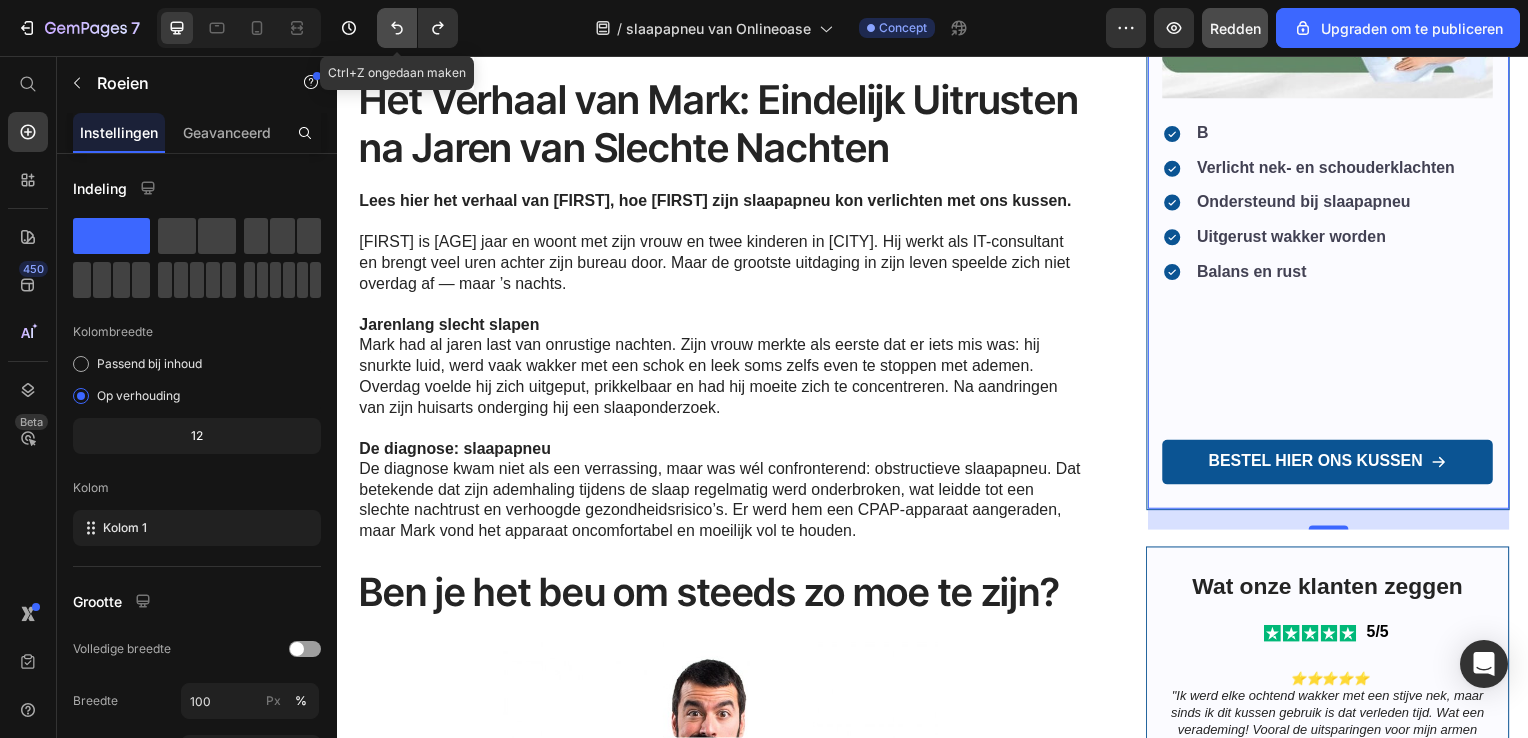 click 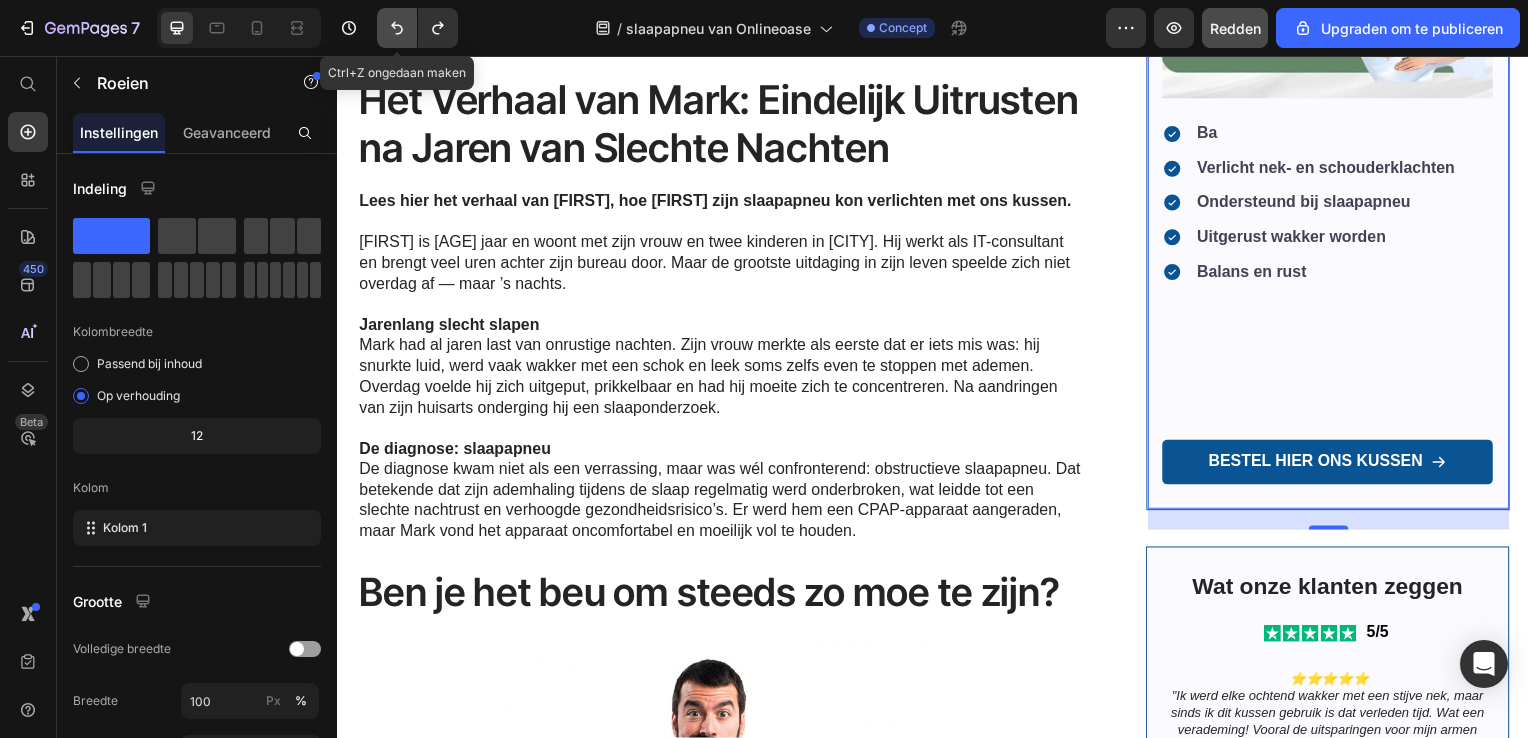 click 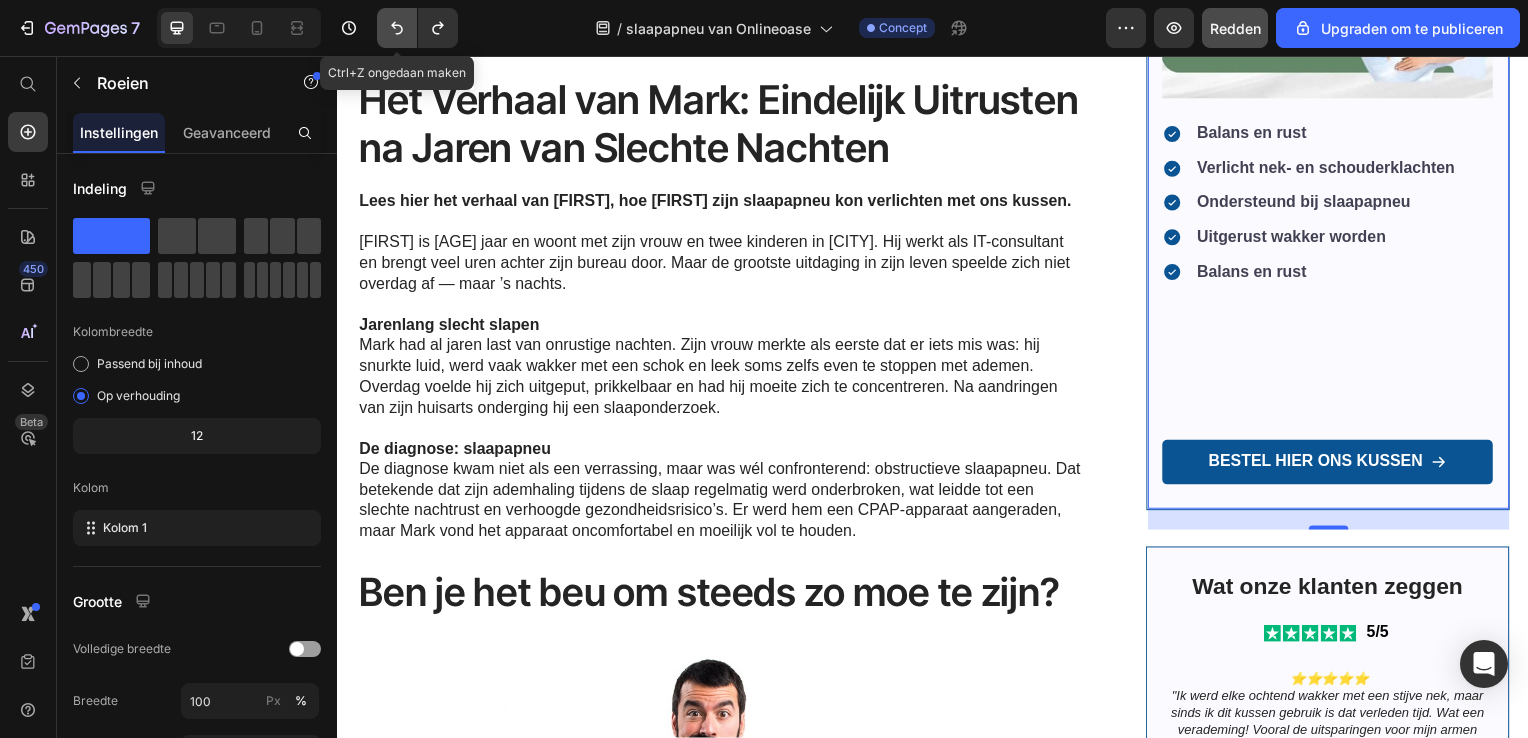 click 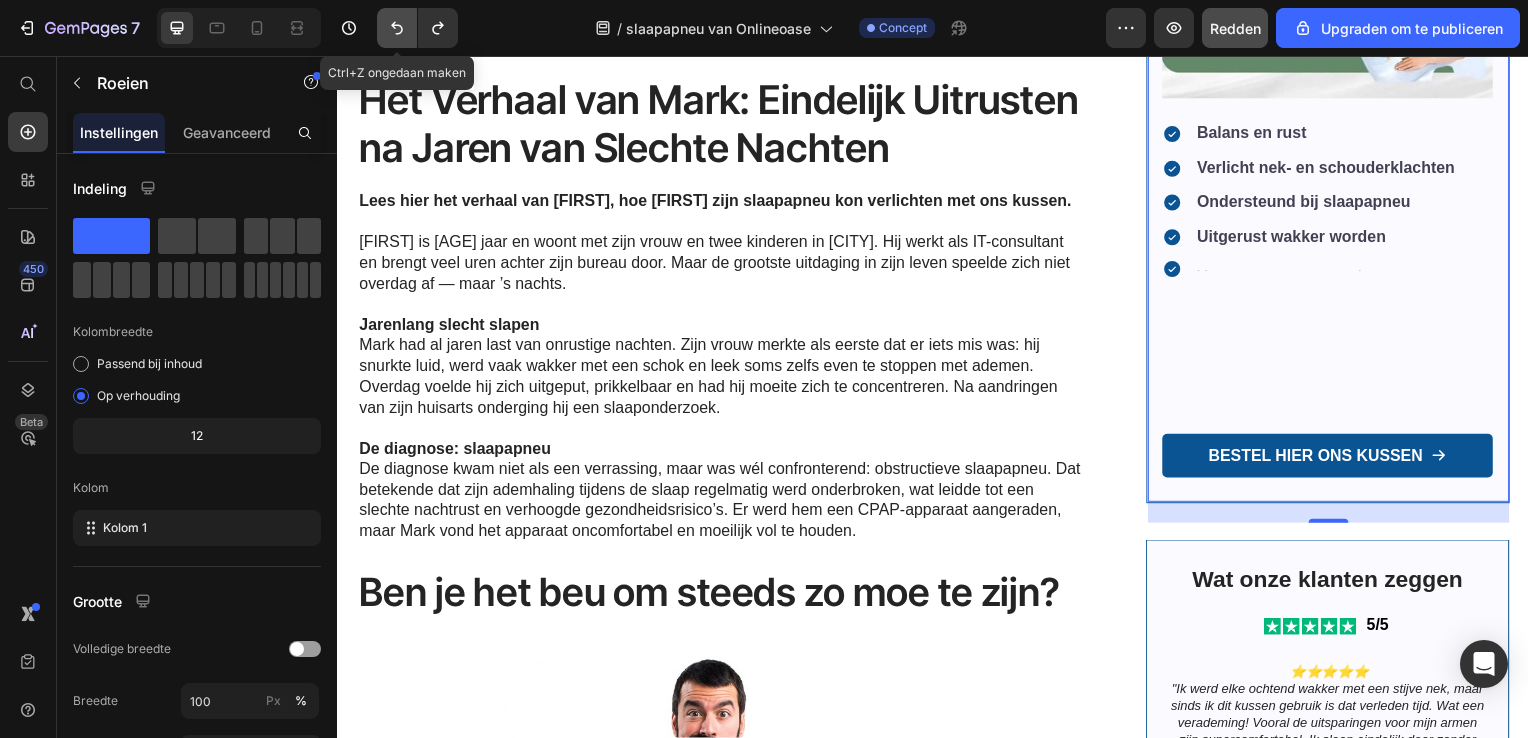 click 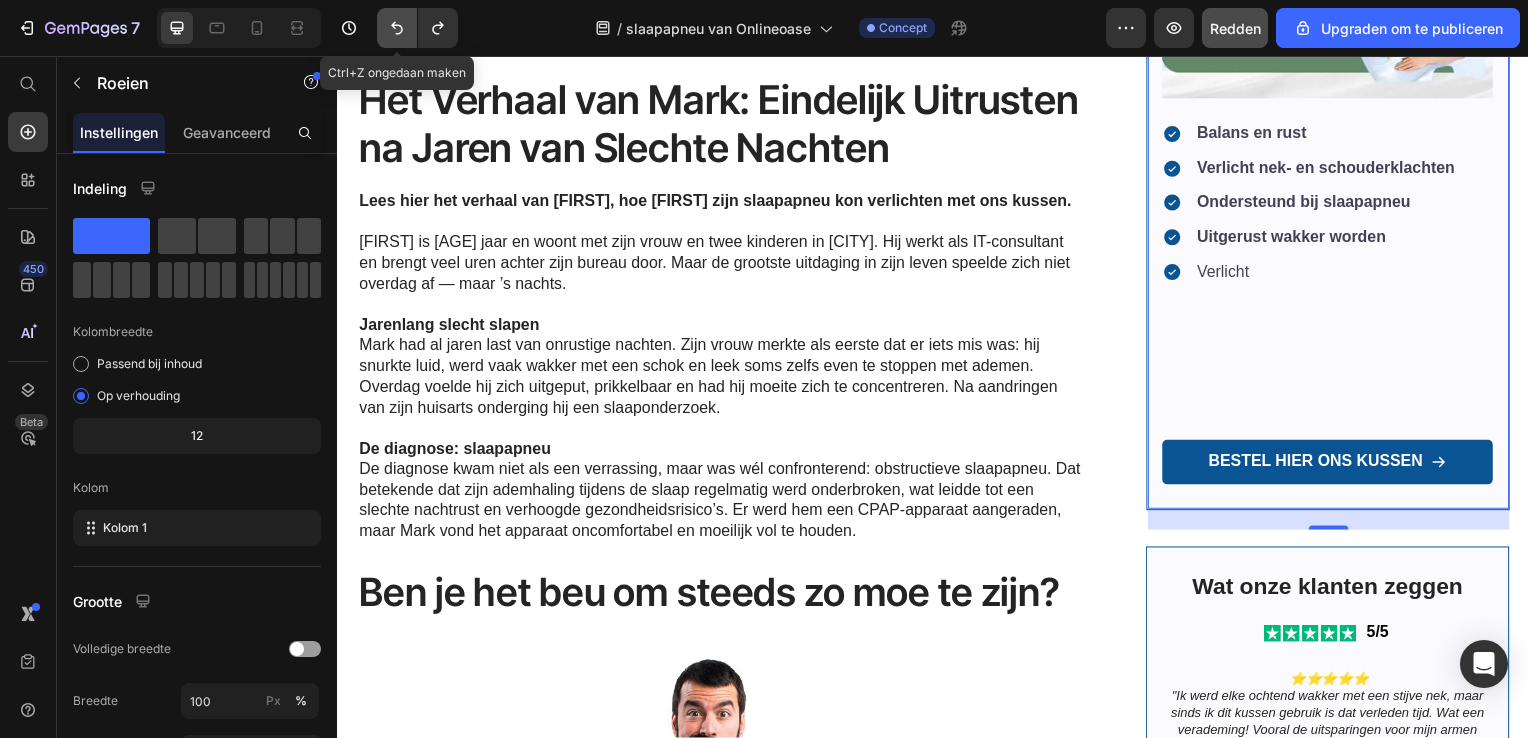 click 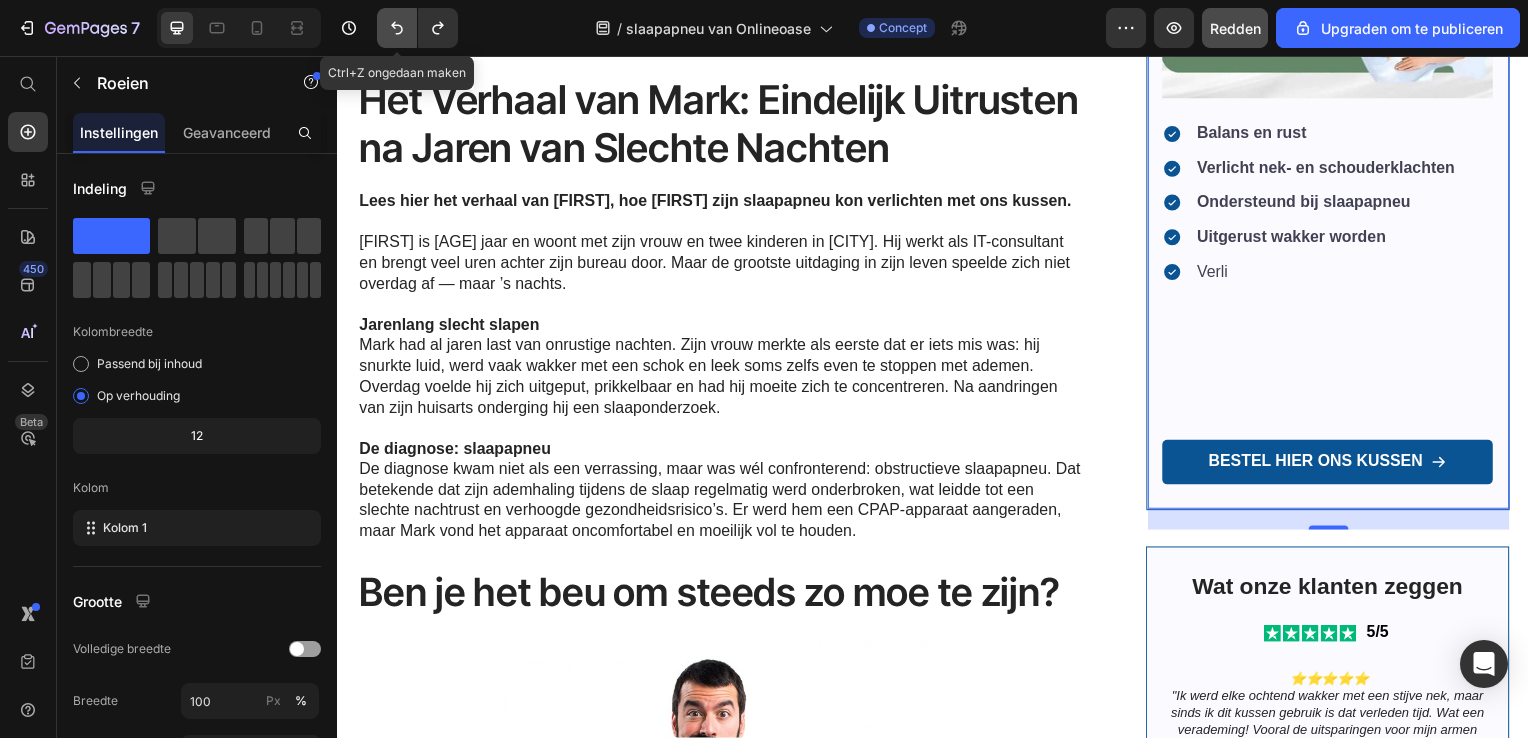 click 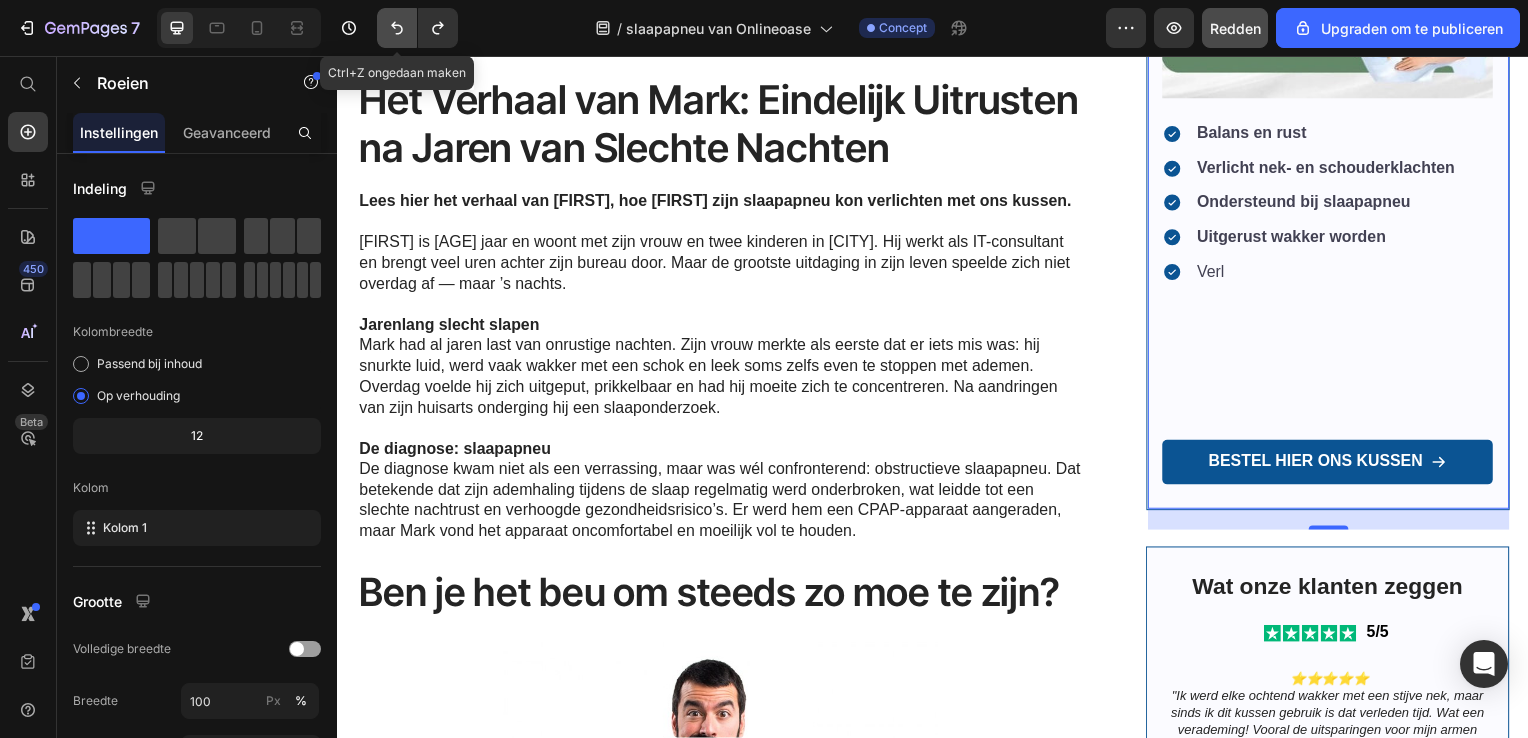 click 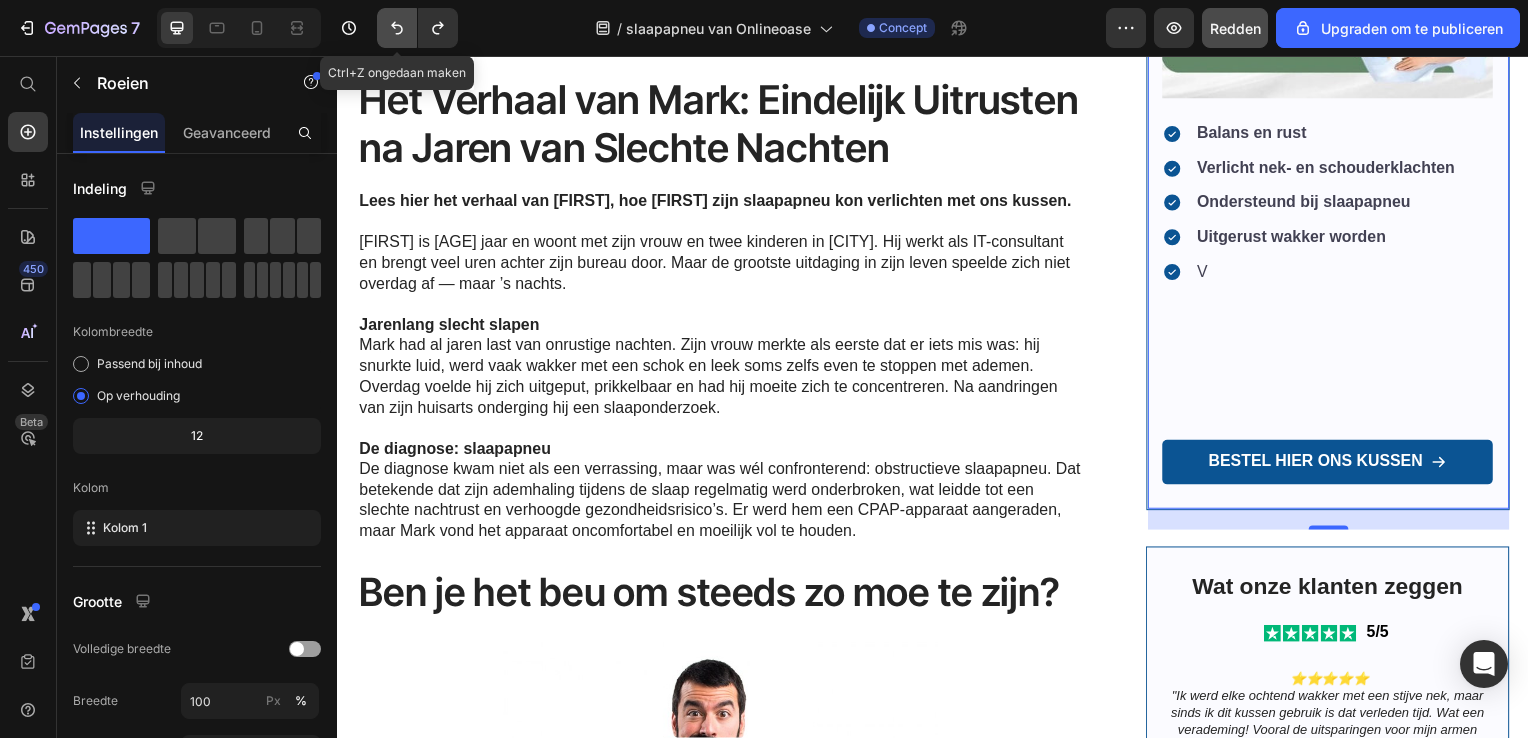 click 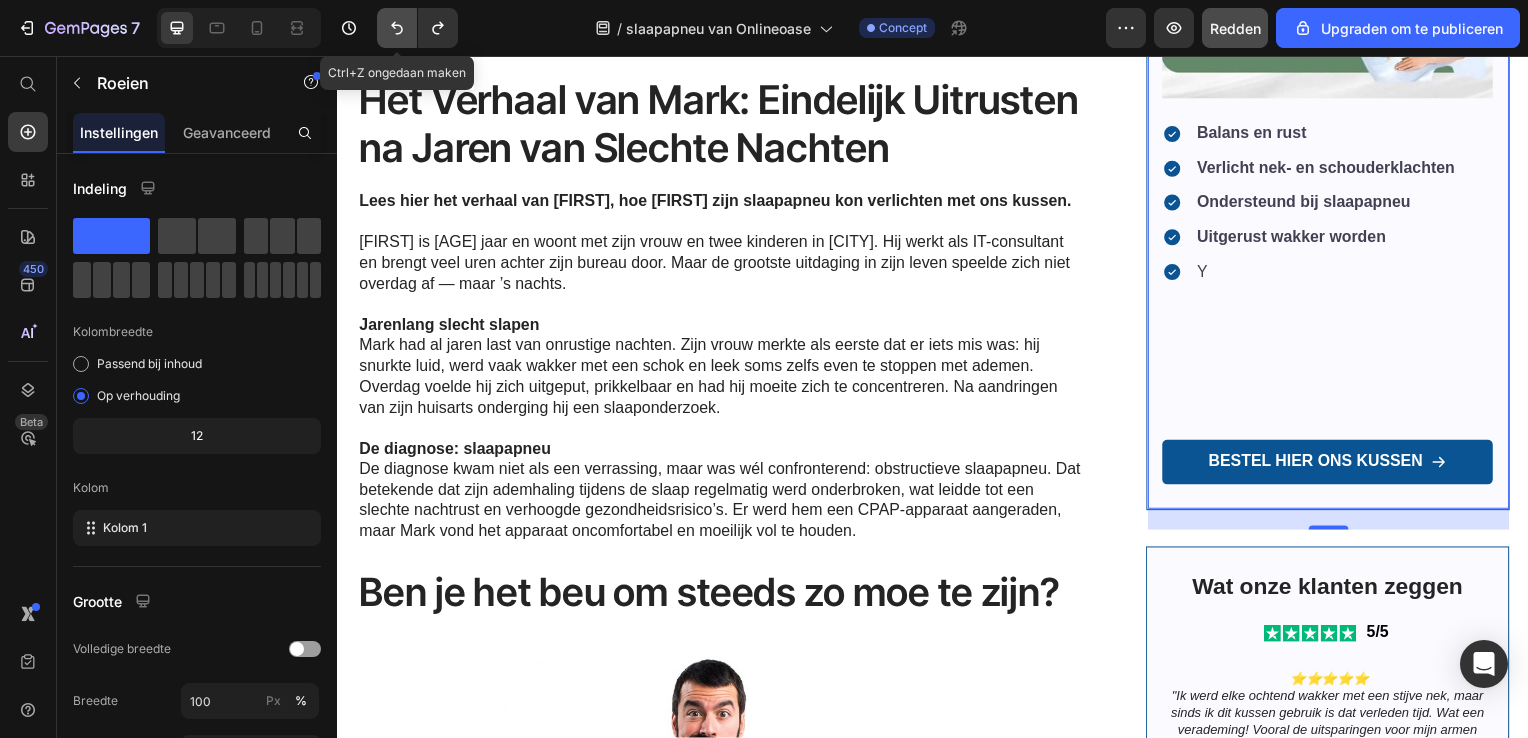 click 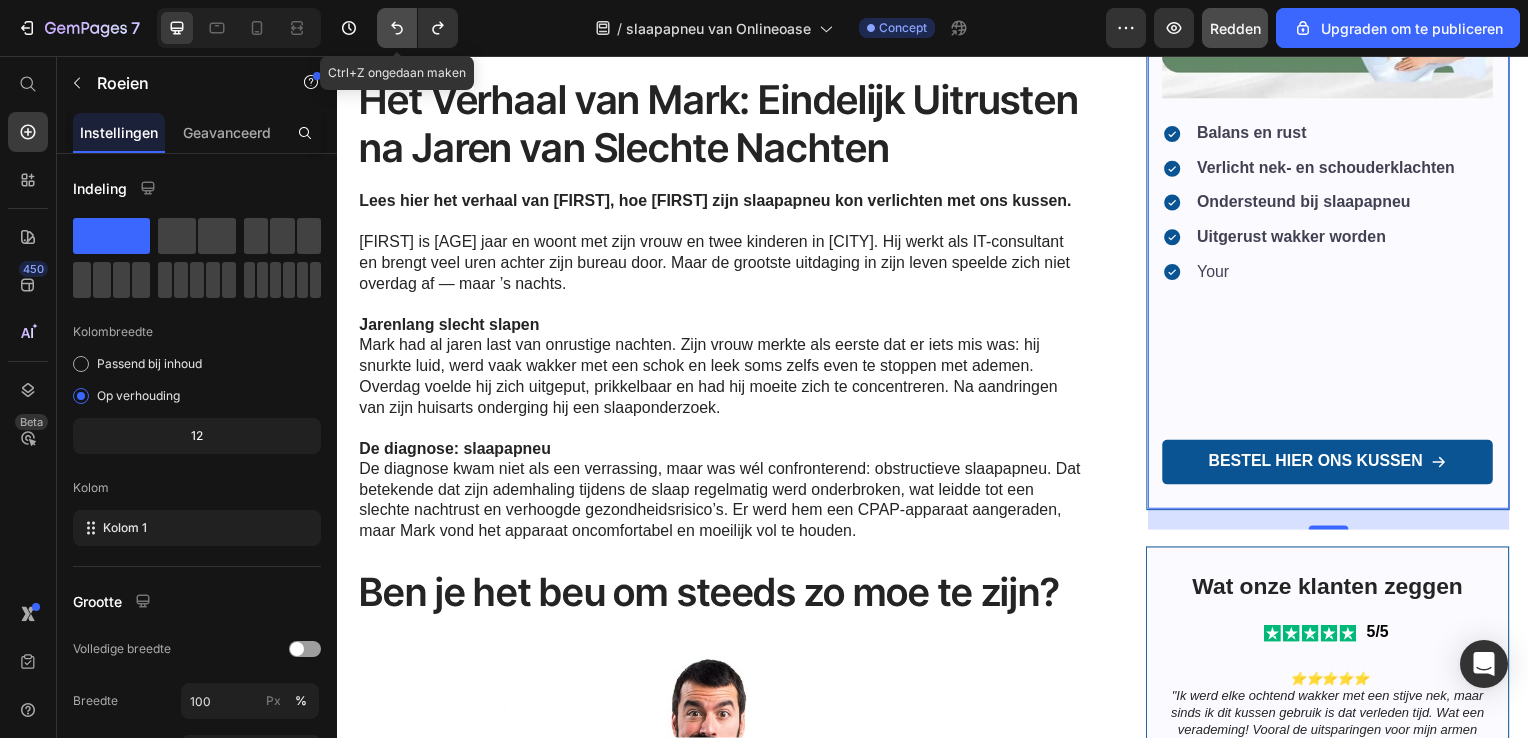 click 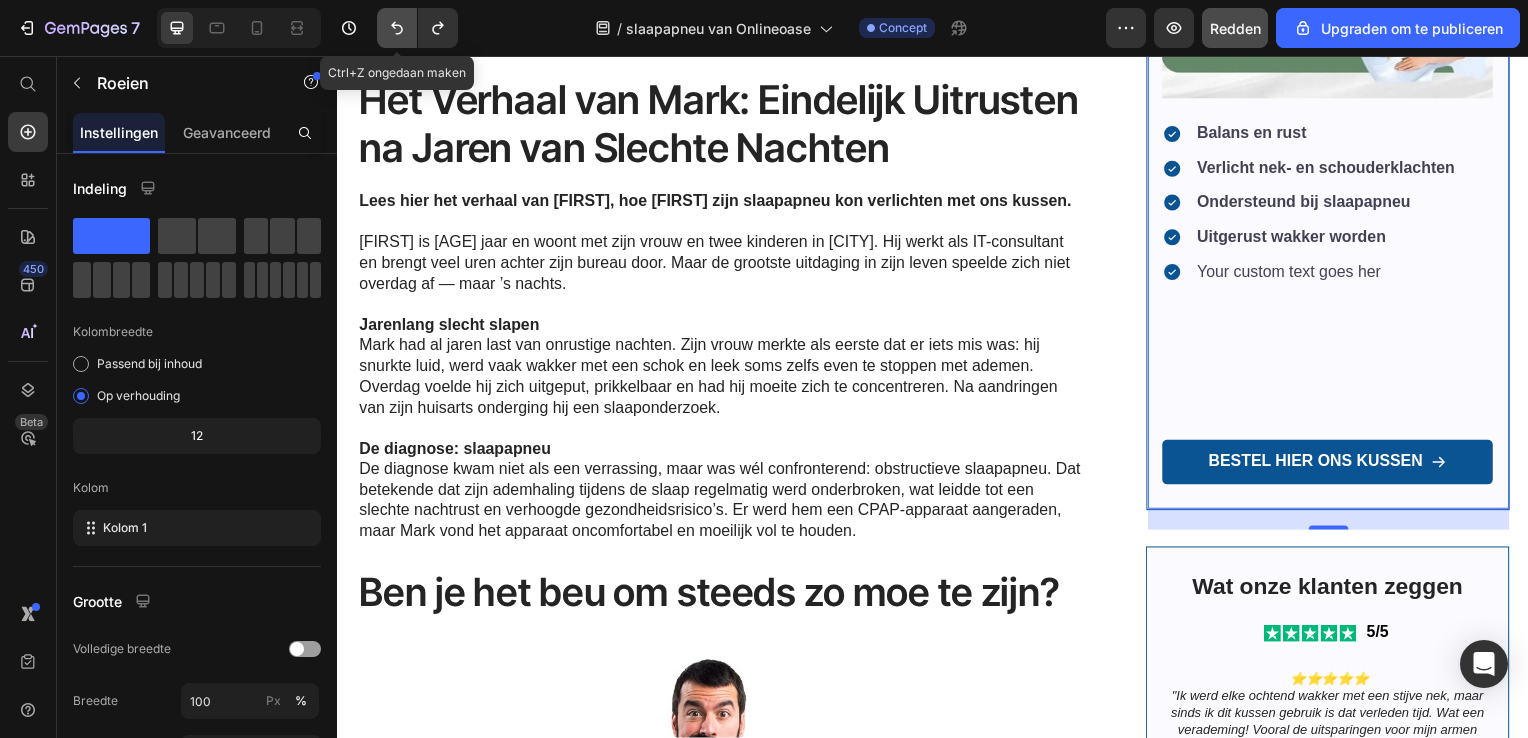 click 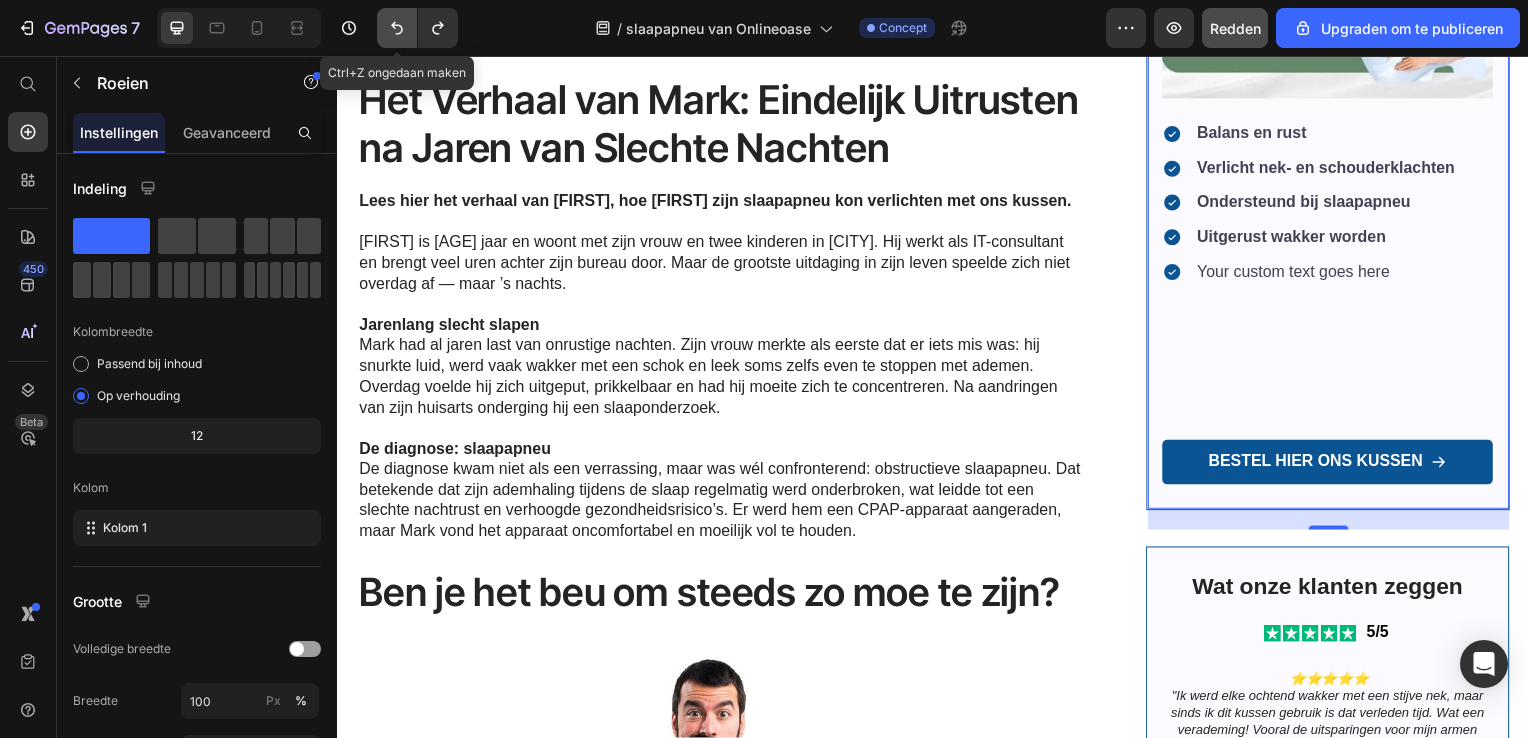 click 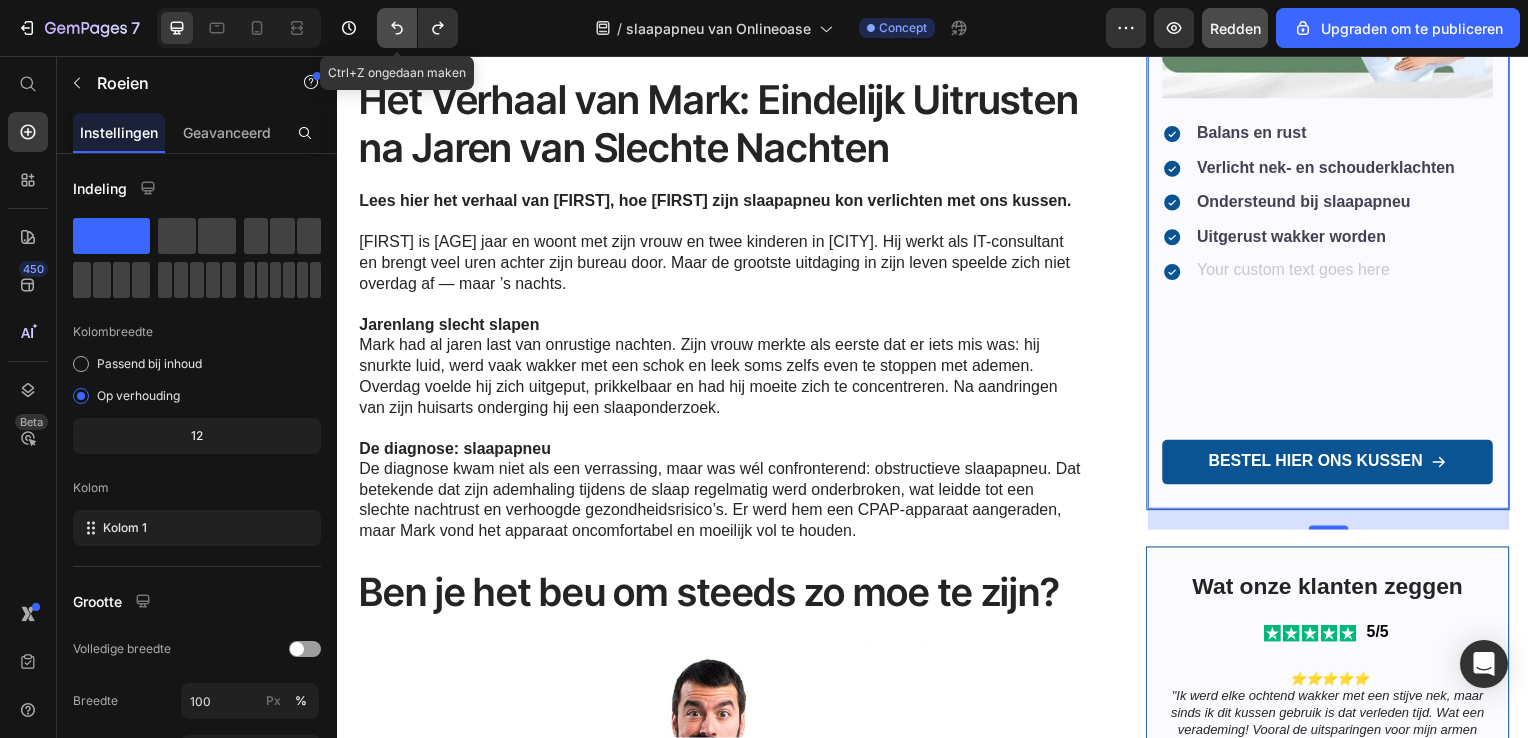 click 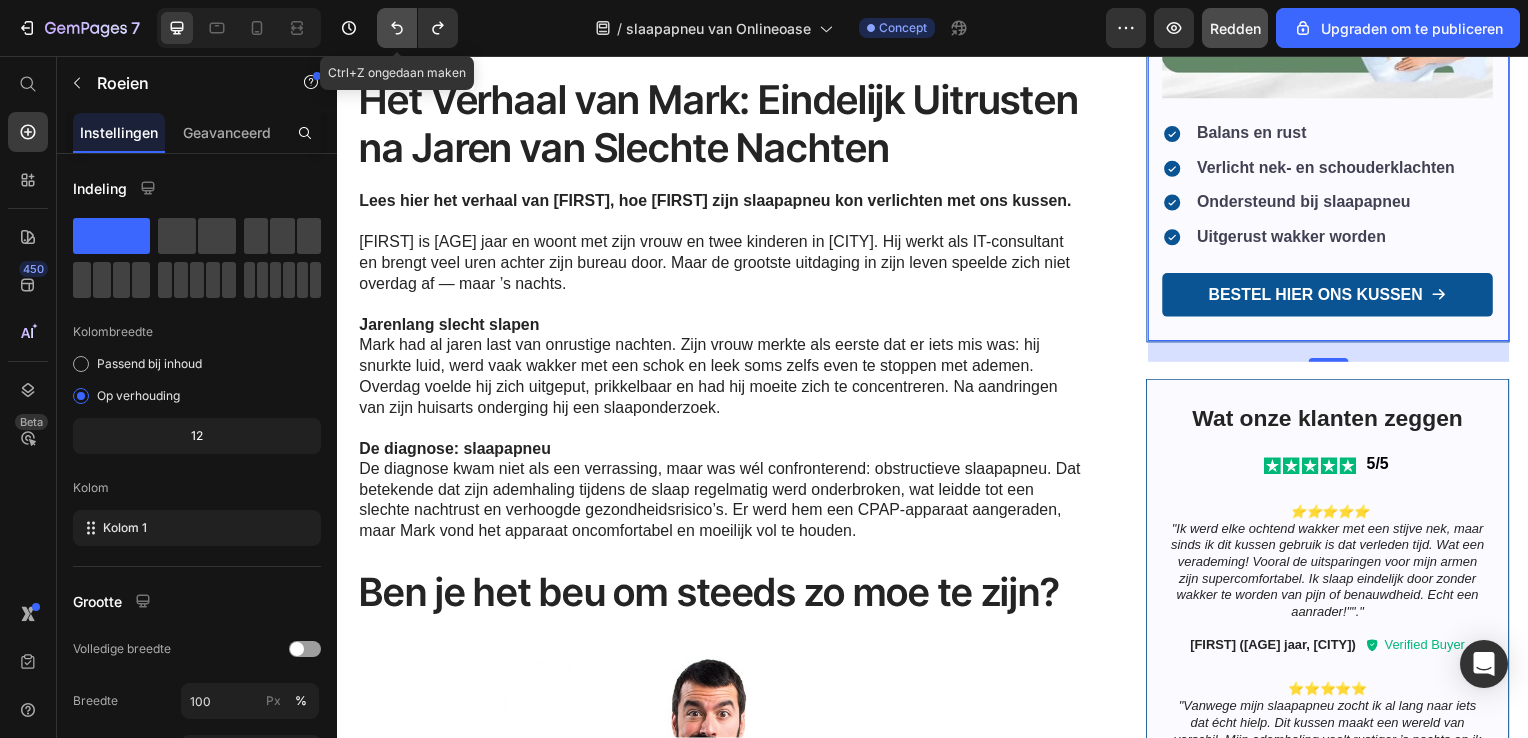 click 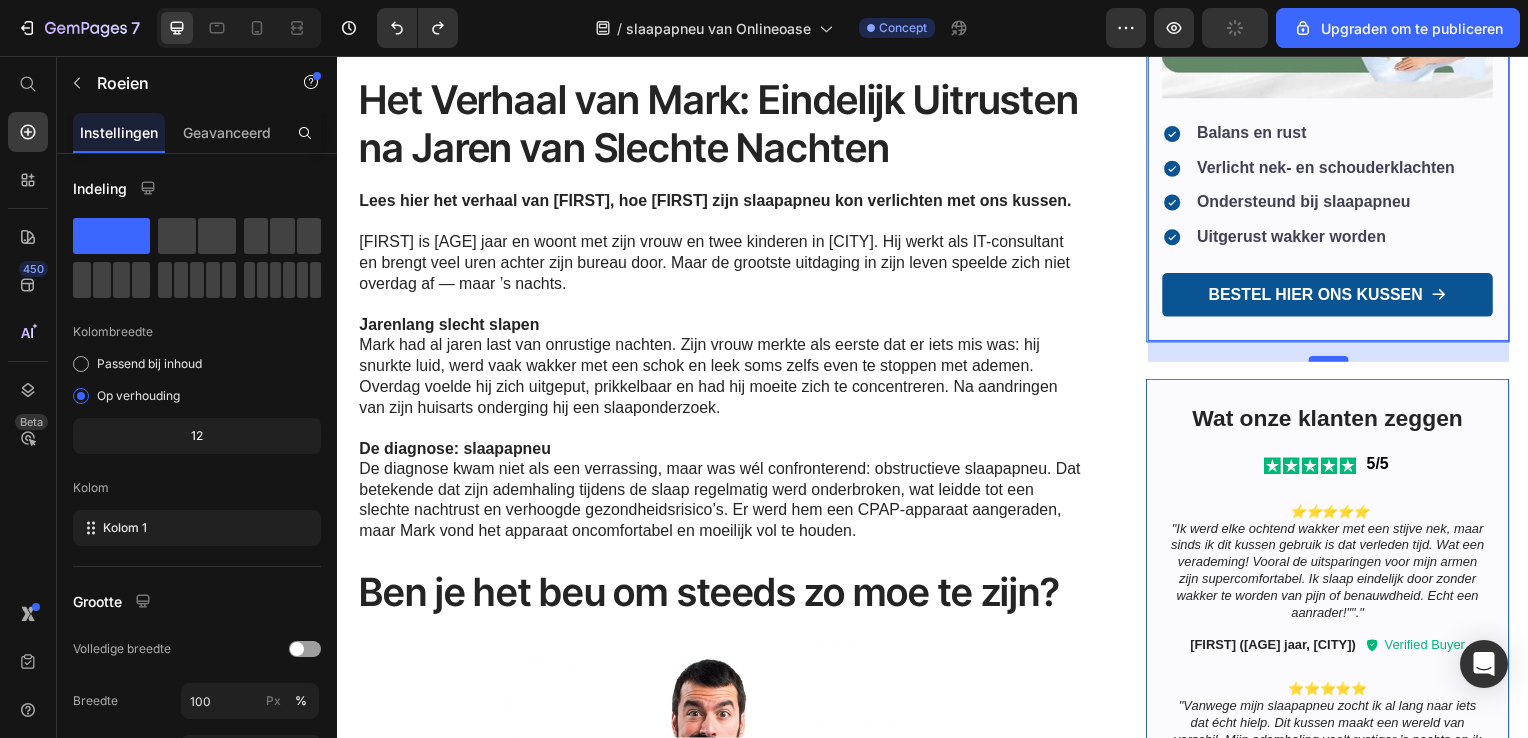click at bounding box center [1335, 362] 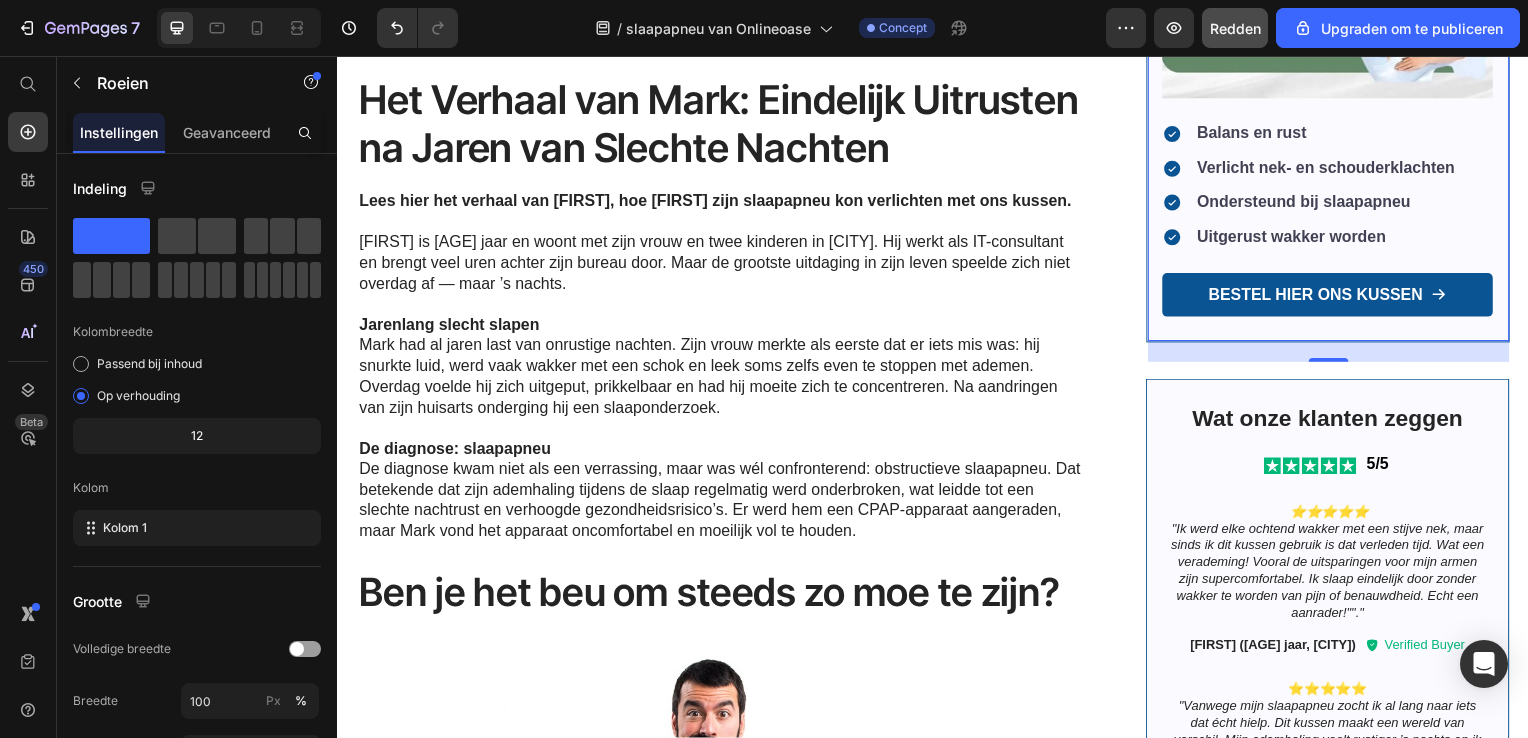 click on "Haast je! De uitverkoop eindigt over : Text Block 26 Days 11 Hrs 35 Mins 13 Secs Countdown Timer Image Balans en rust Verlicht nek- en schouderklachten Ondersteund bij slaapapneu Uitgerust wakker worden Item List
Bestel hier ons kussen Button" at bounding box center [1334, -34] 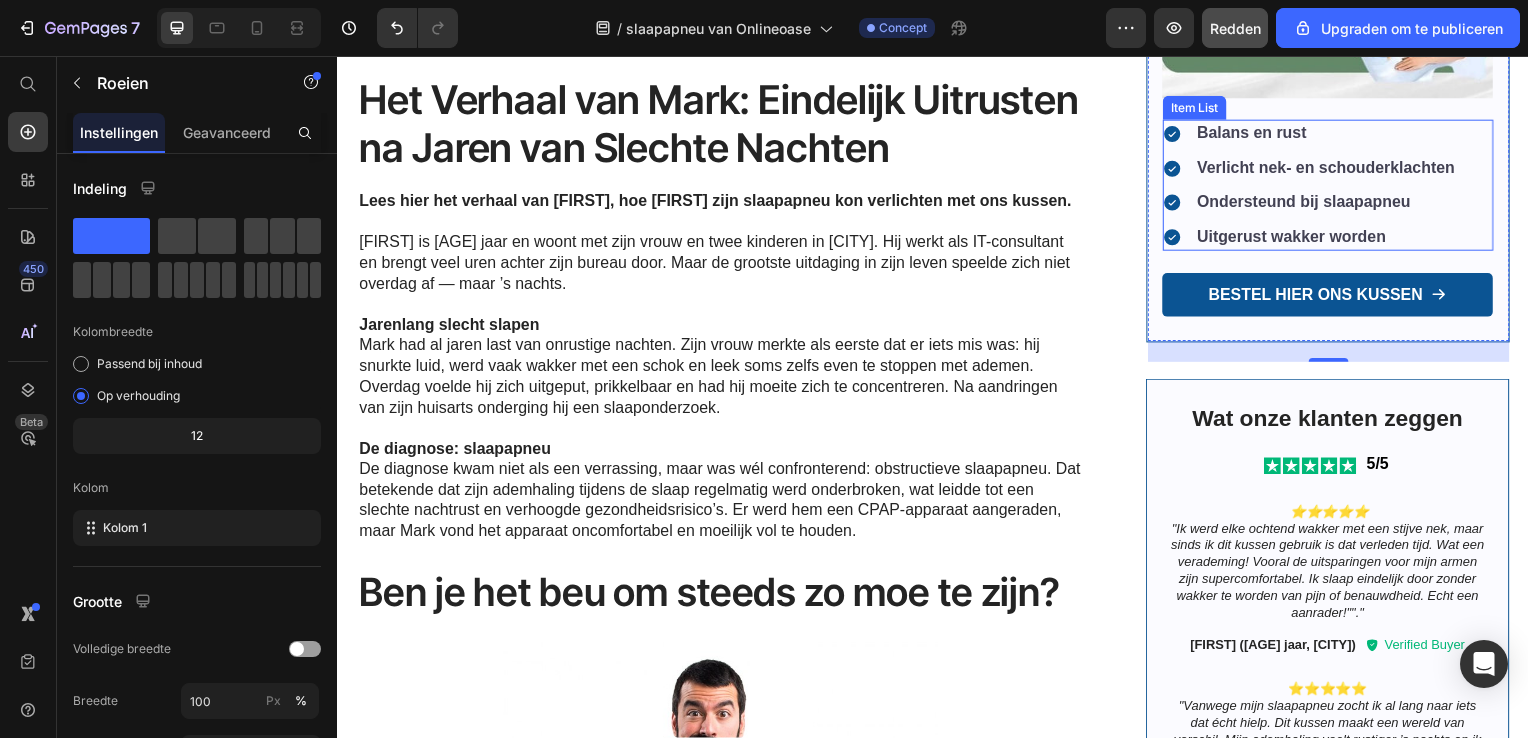 click on "Ondersteund bij slaapapneu" at bounding box center [1310, 203] 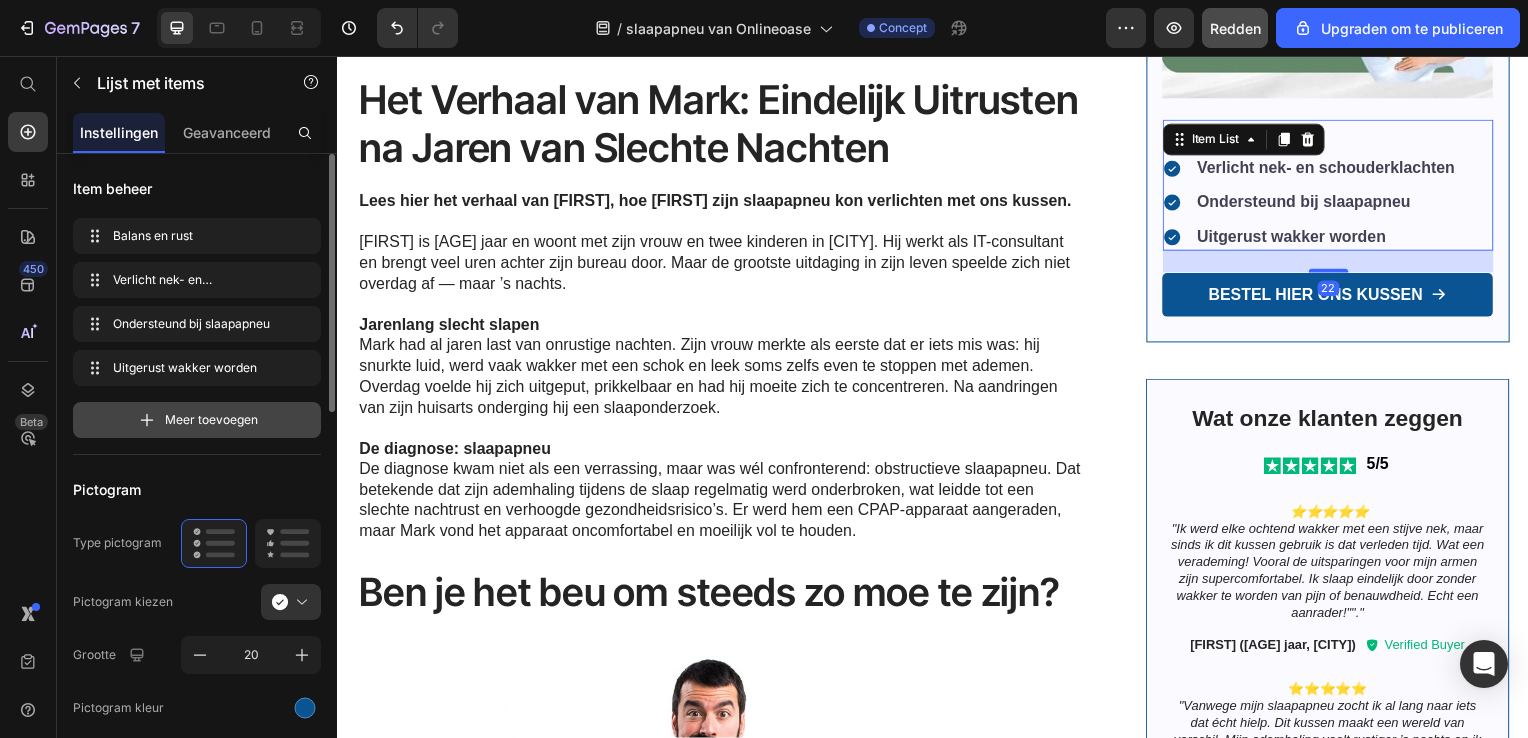 click on "Meer toevoegen" at bounding box center (211, 420) 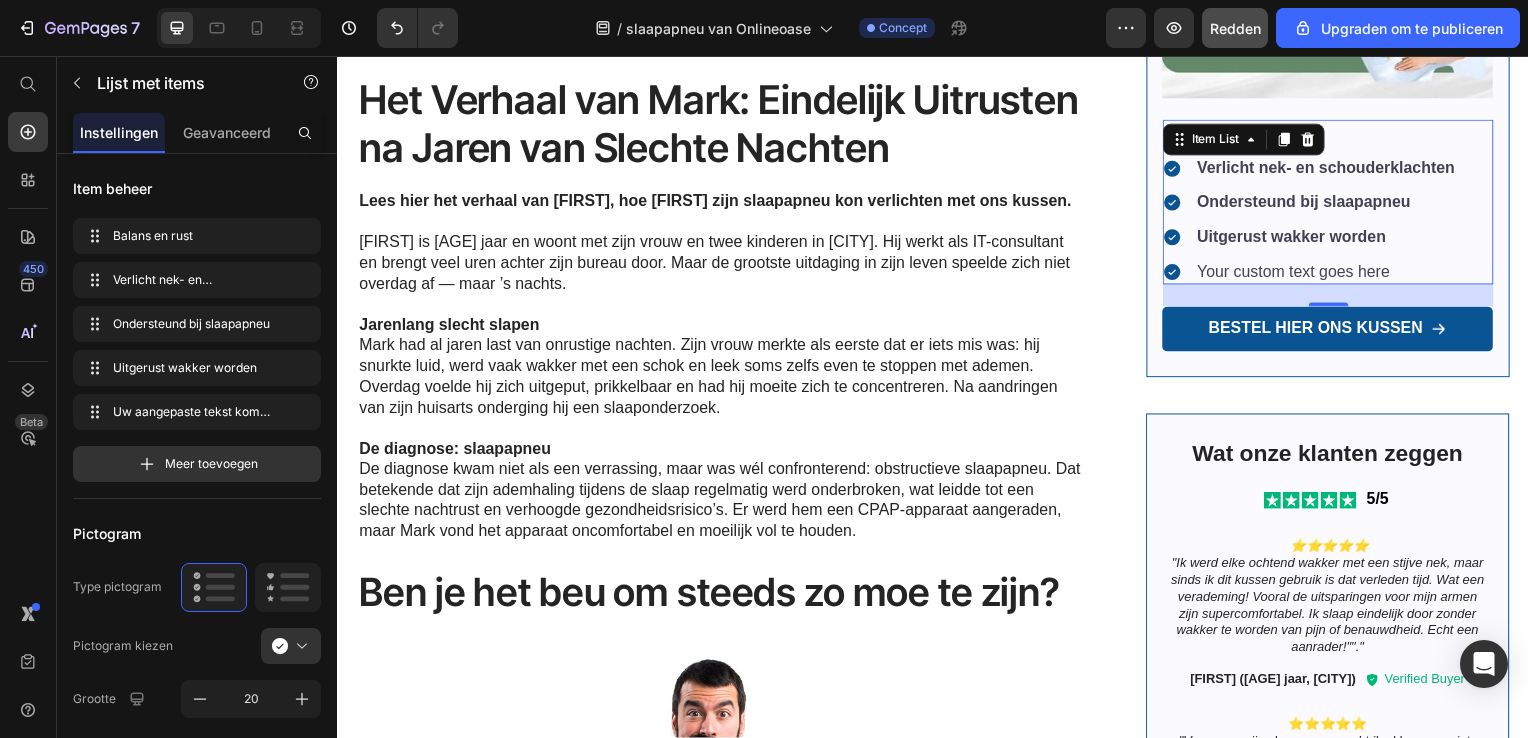 click on "Your custom text goes here" at bounding box center (1333, 274) 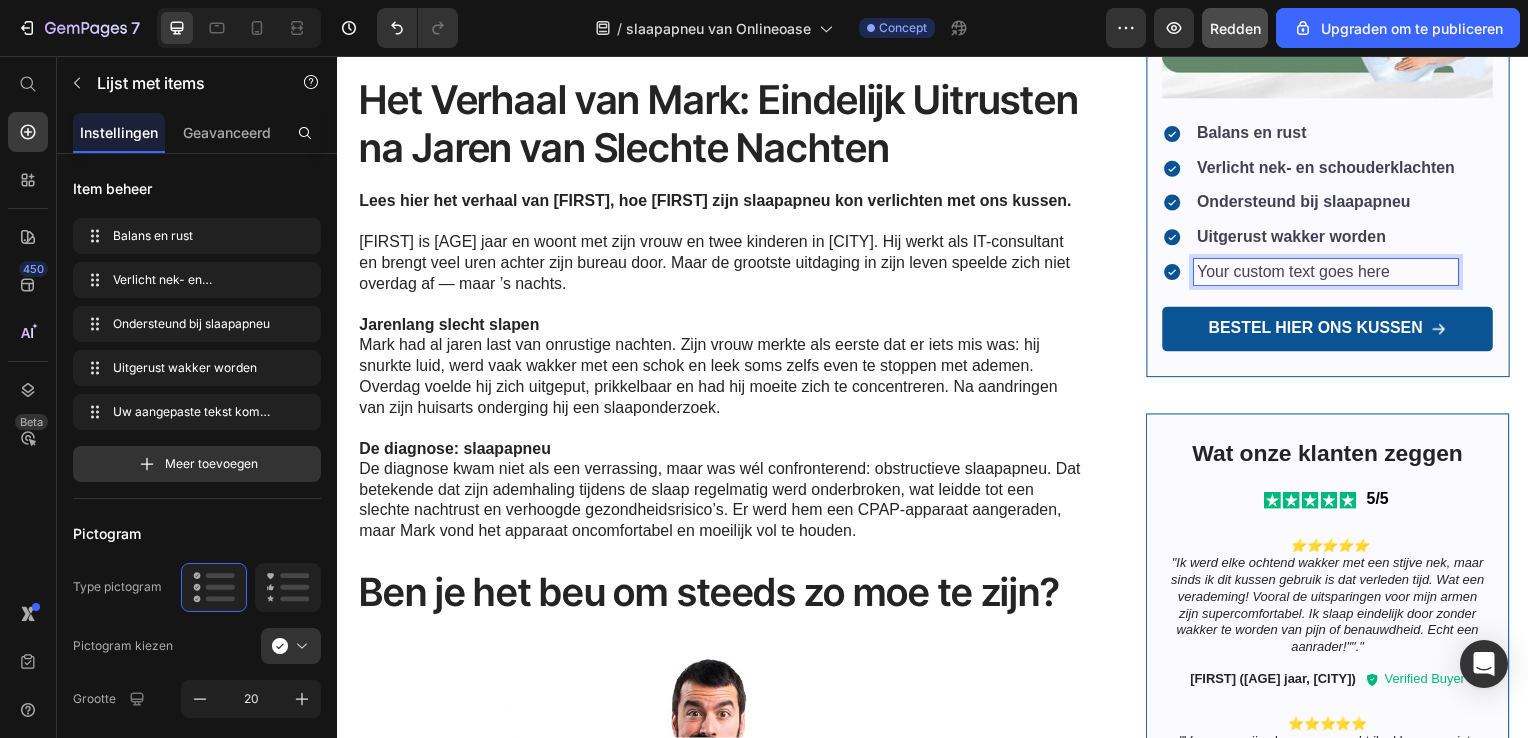 click on "Your custom text goes here" at bounding box center (1333, 274) 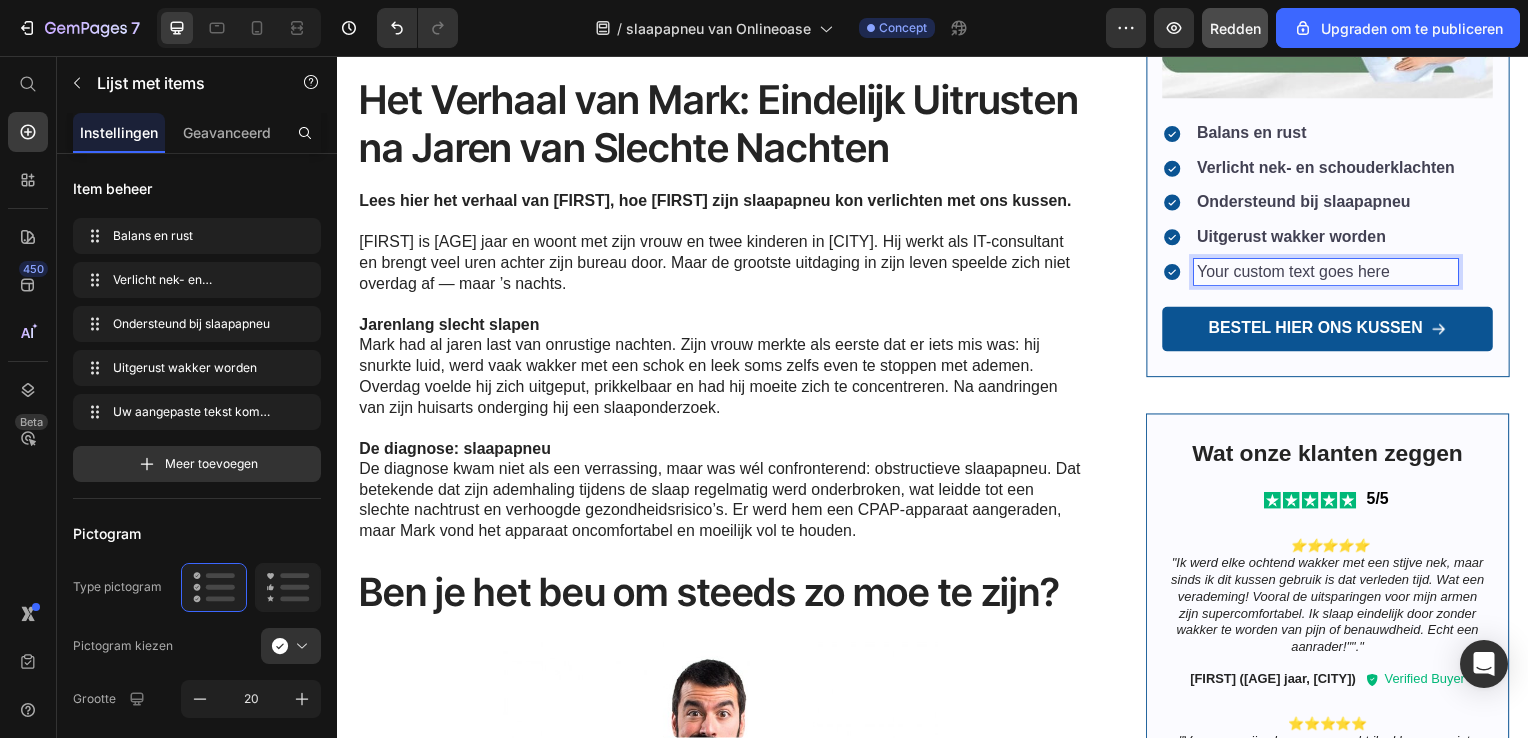 click on "Your custom text goes here" at bounding box center (1333, 274) 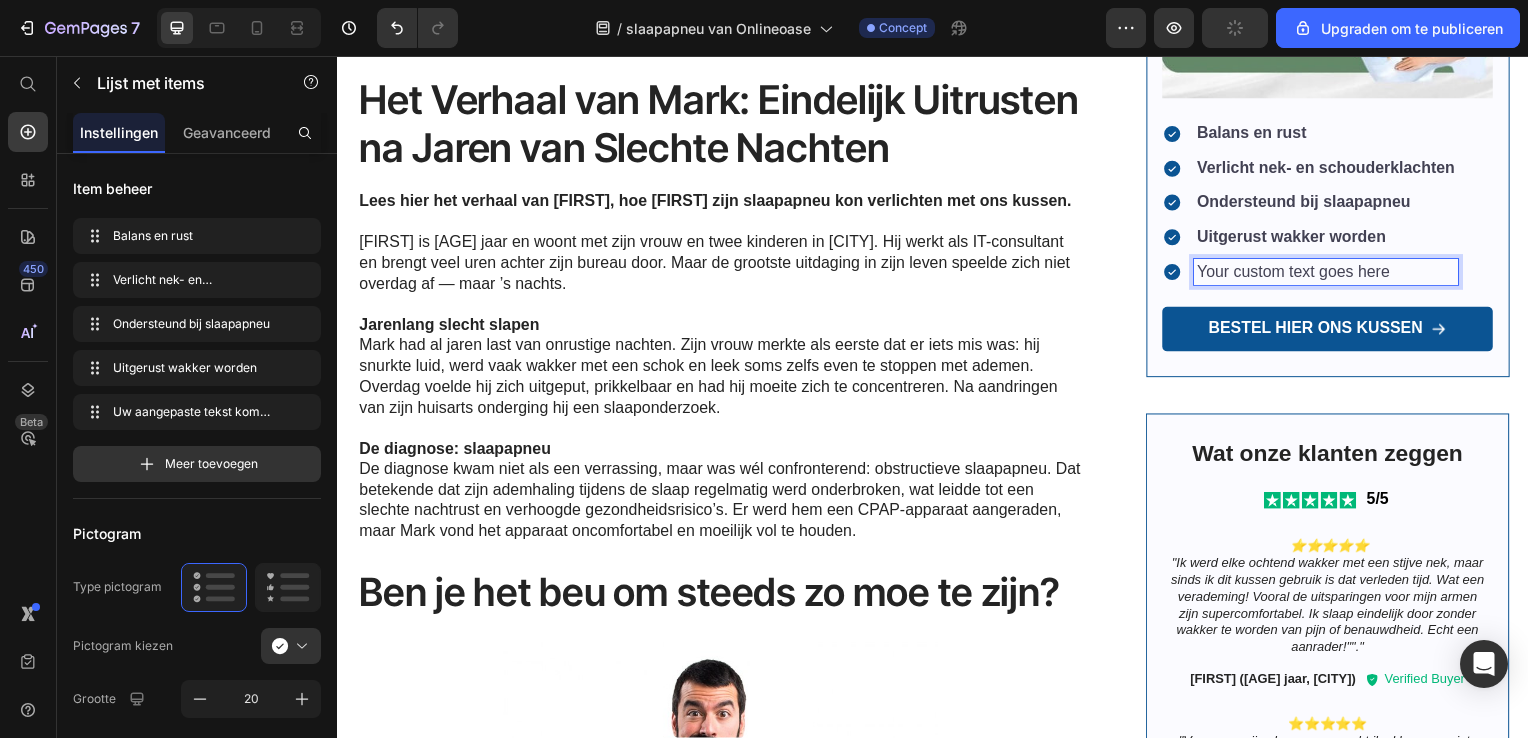 drag, startPoint x: 1310, startPoint y: 265, endPoint x: 1287, endPoint y: 271, distance: 23.769728 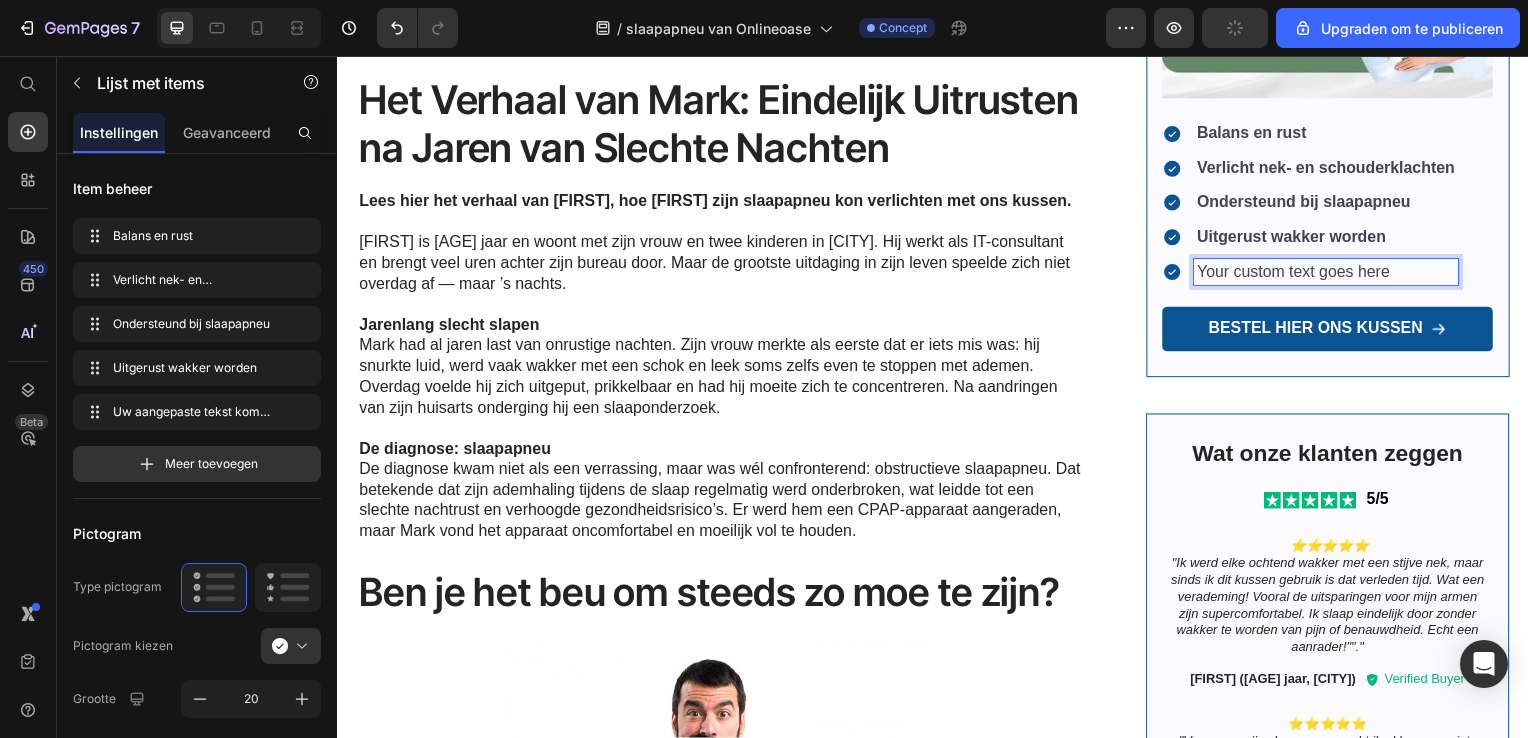 click on "Haast je! De uitverkoop eindigt over : Text Block 26 Days 11 Hrs 35 Mins 04 Secs Countdown Timer Image Balans en rust Verlicht nek- en schouderklachten Ondersteund bij slaapapneu Uitgerust wakker worden Your custom text goes here Item List   22
Bestel hier ons kussen Button" at bounding box center (1334, -17) 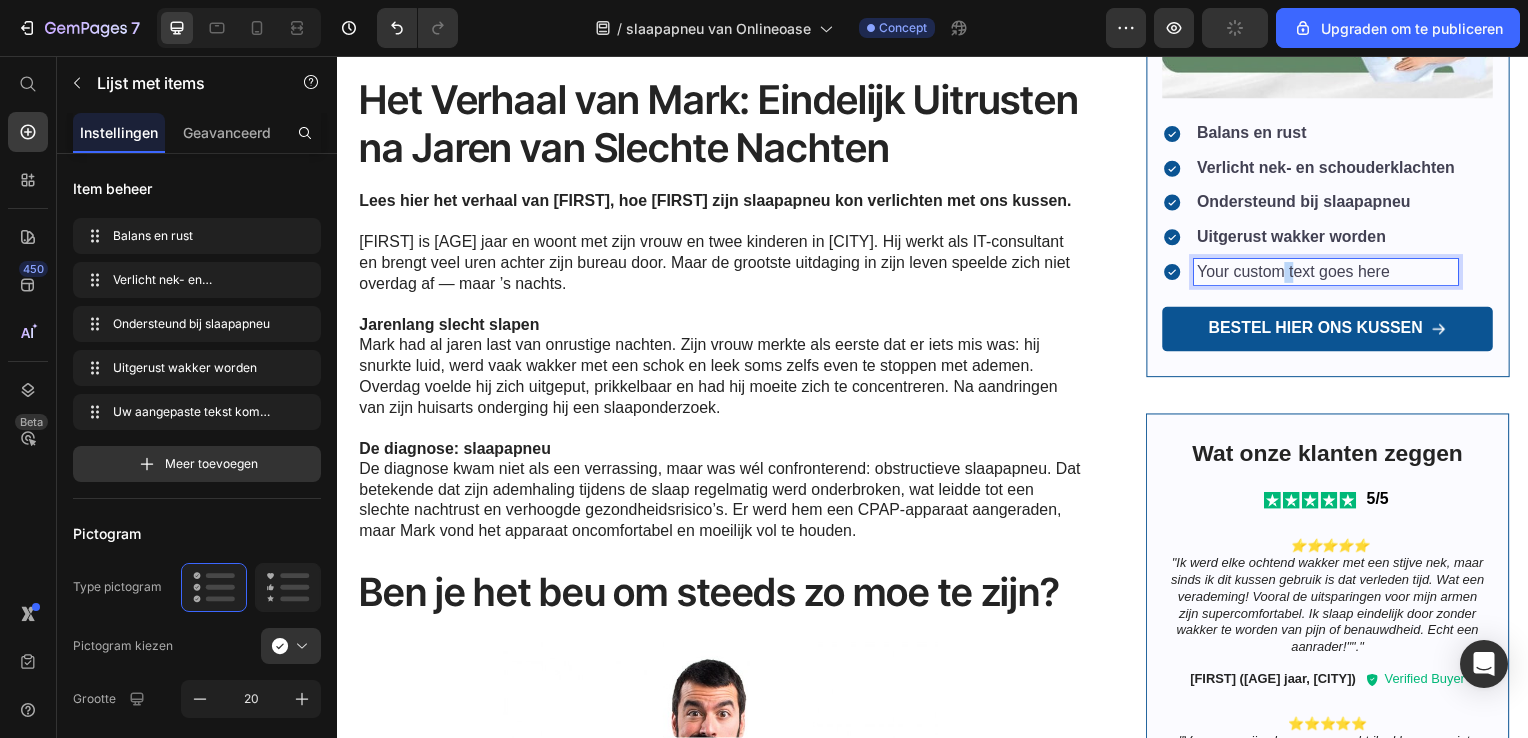 drag, startPoint x: 1287, startPoint y: 271, endPoint x: 1300, endPoint y: 270, distance: 13.038404 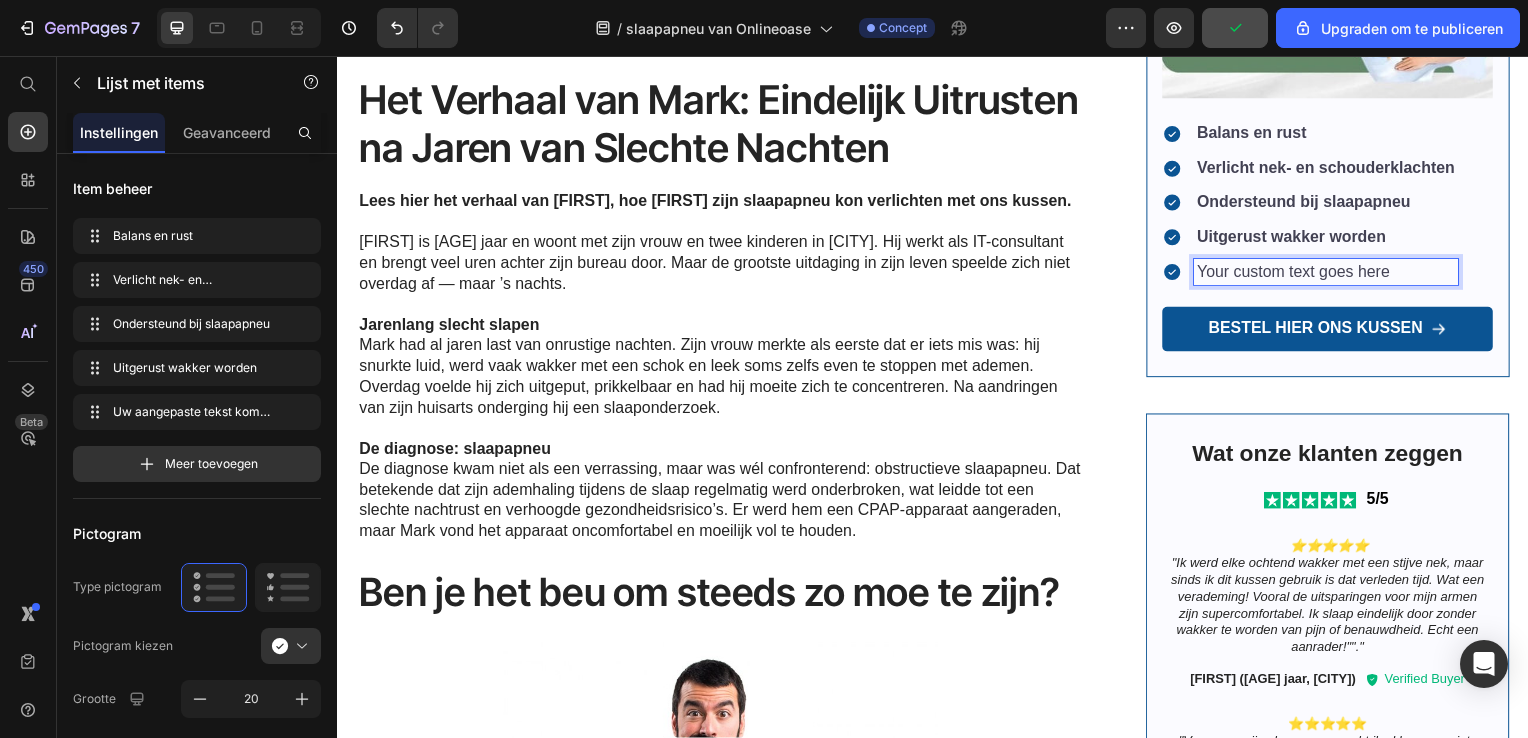 click on "Your custom text goes here" at bounding box center (1333, 274) 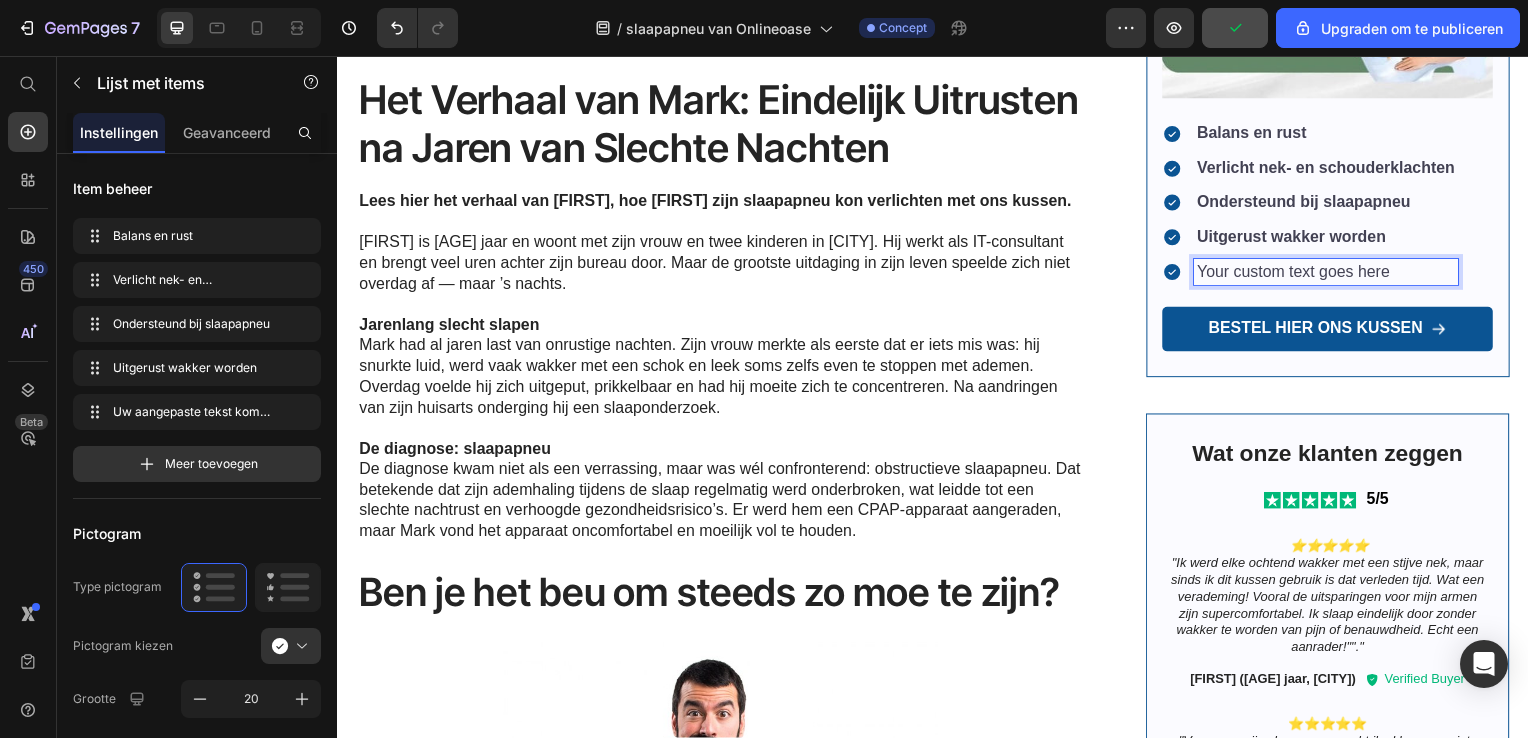 click on "Your custom text goes here" at bounding box center (1333, 274) 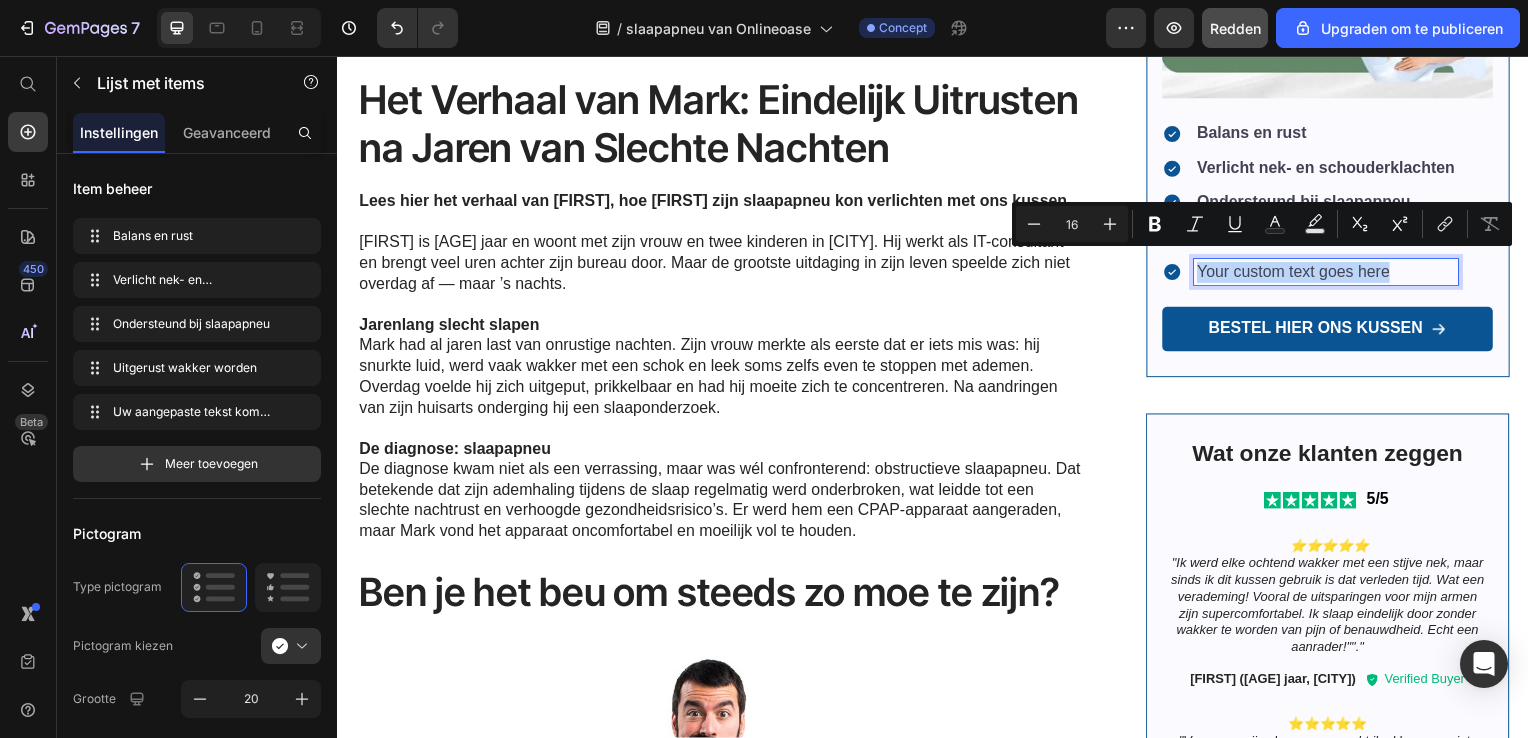 drag, startPoint x: 1391, startPoint y: 266, endPoint x: 1187, endPoint y: 276, distance: 204.24495 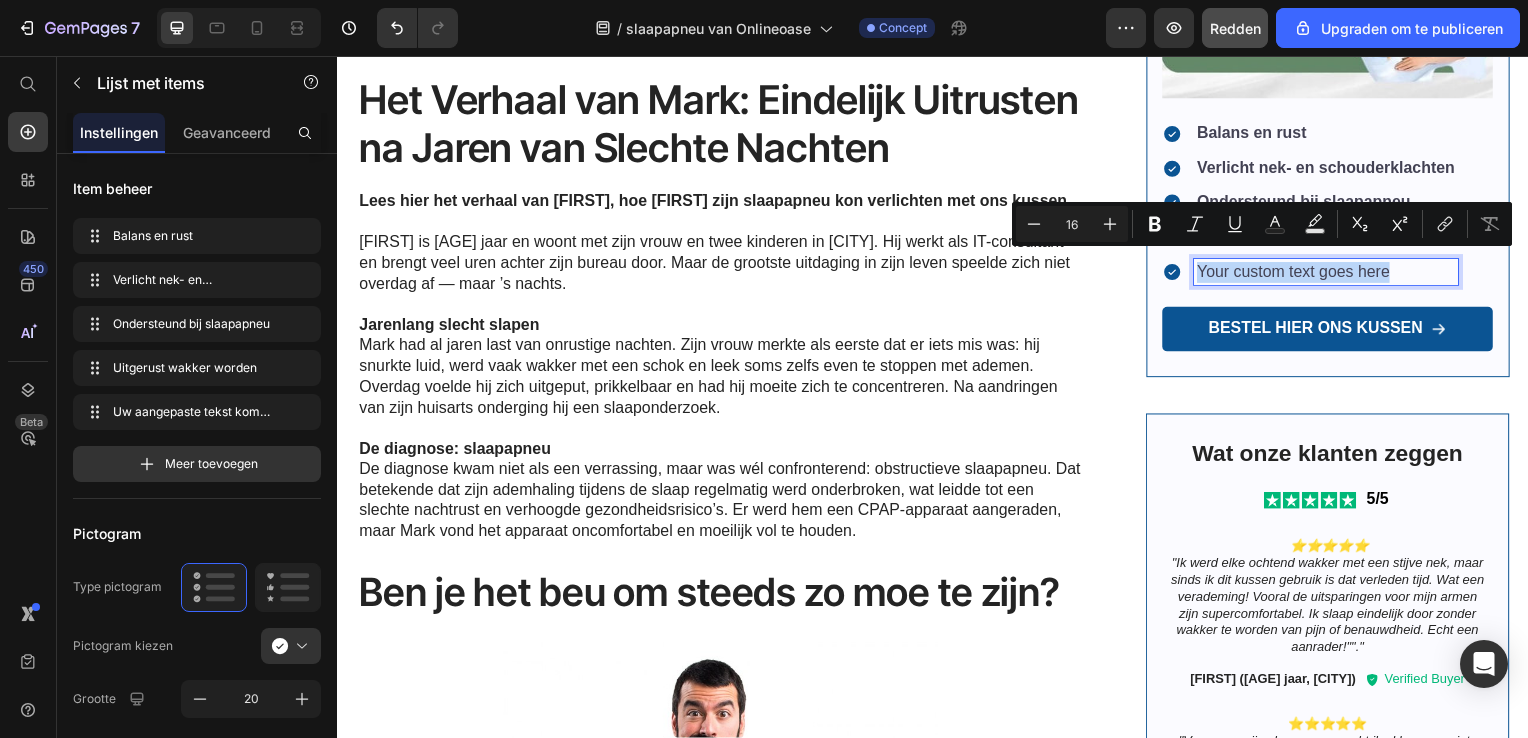 click on "Your custom text goes here" at bounding box center [1317, 274] 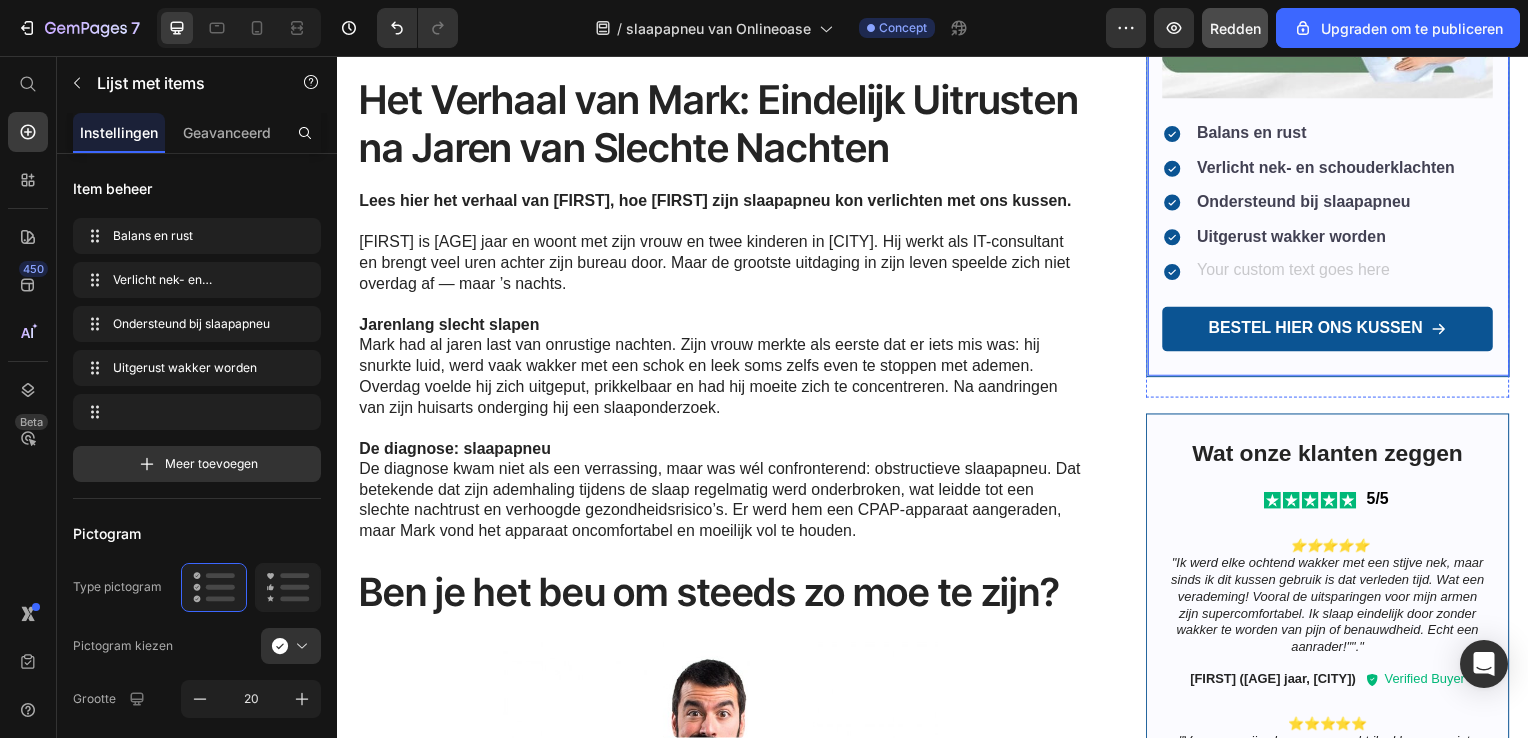 scroll, scrollTop: 771, scrollLeft: 0, axis: vertical 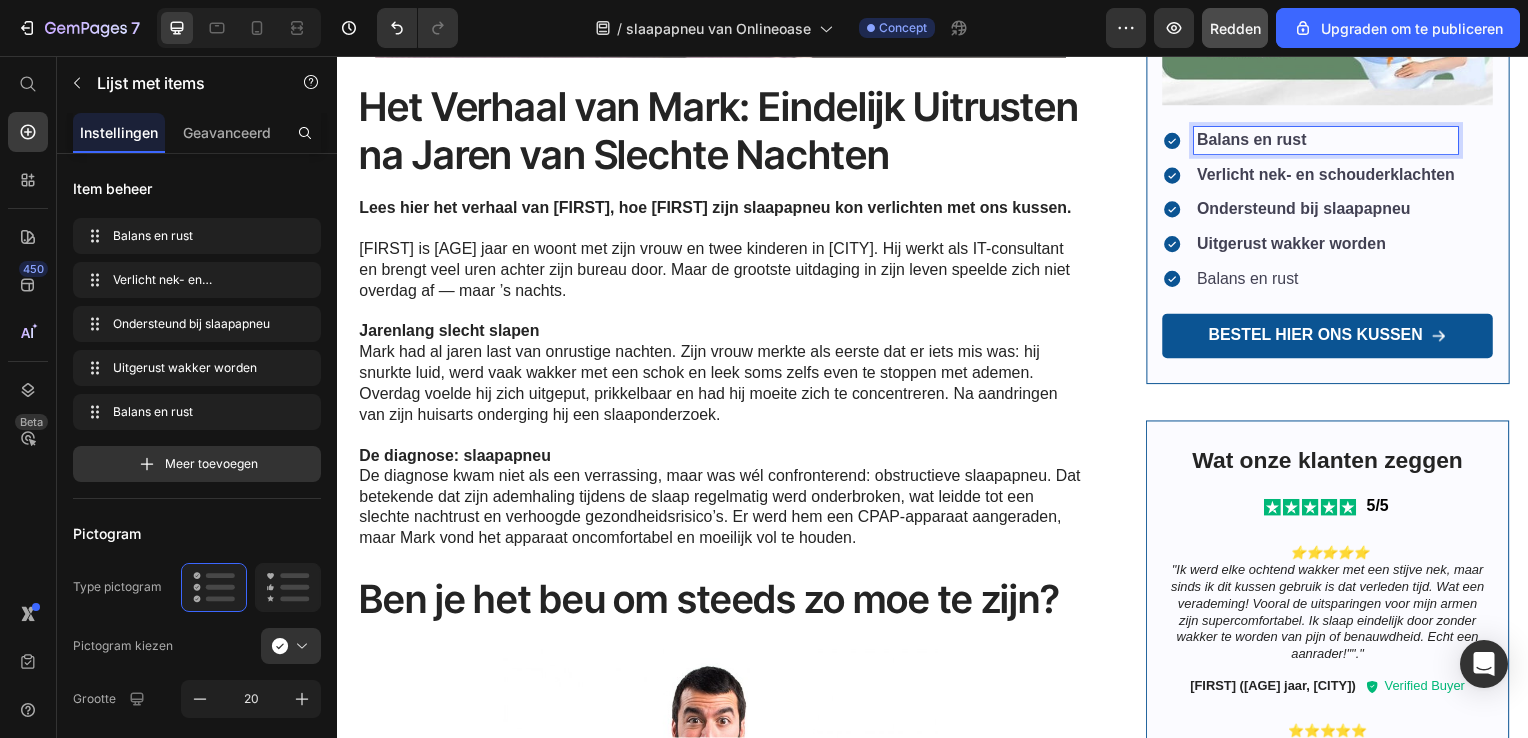 click on "Balans en rust" at bounding box center (1333, 141) 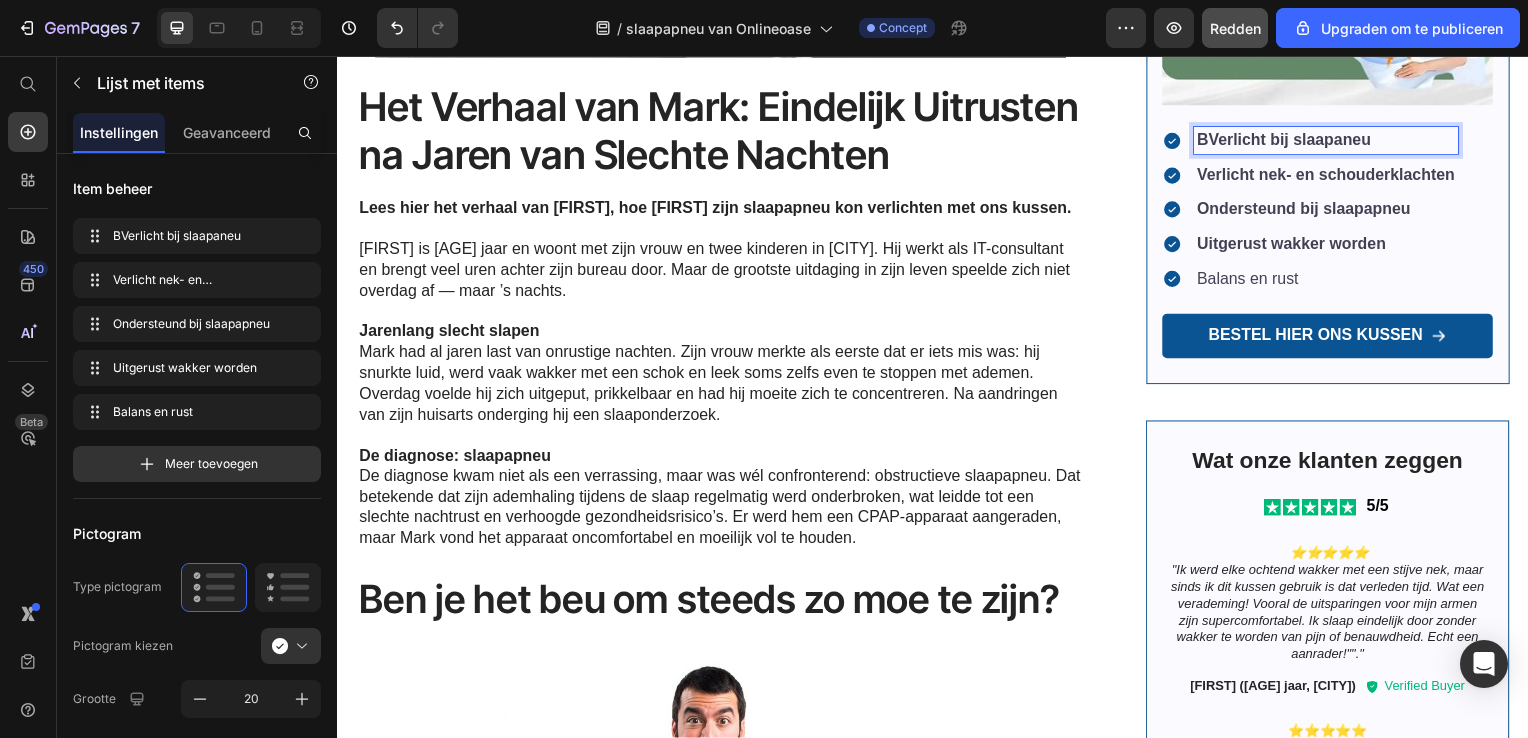 click on "BVerlicht bij slaapaneu" at bounding box center [1290, 140] 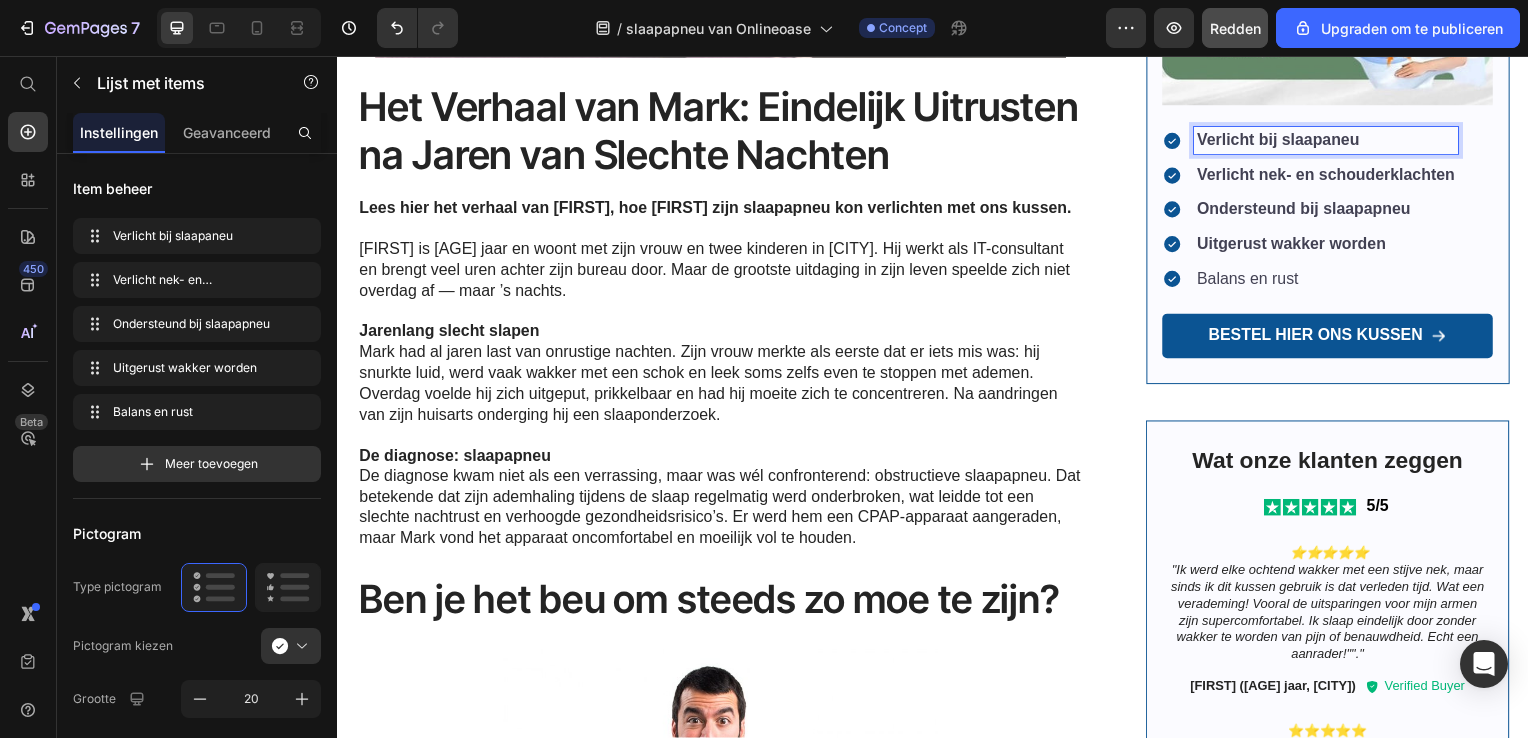 click on "Verlicht bij slaapaneu" at bounding box center [1285, 140] 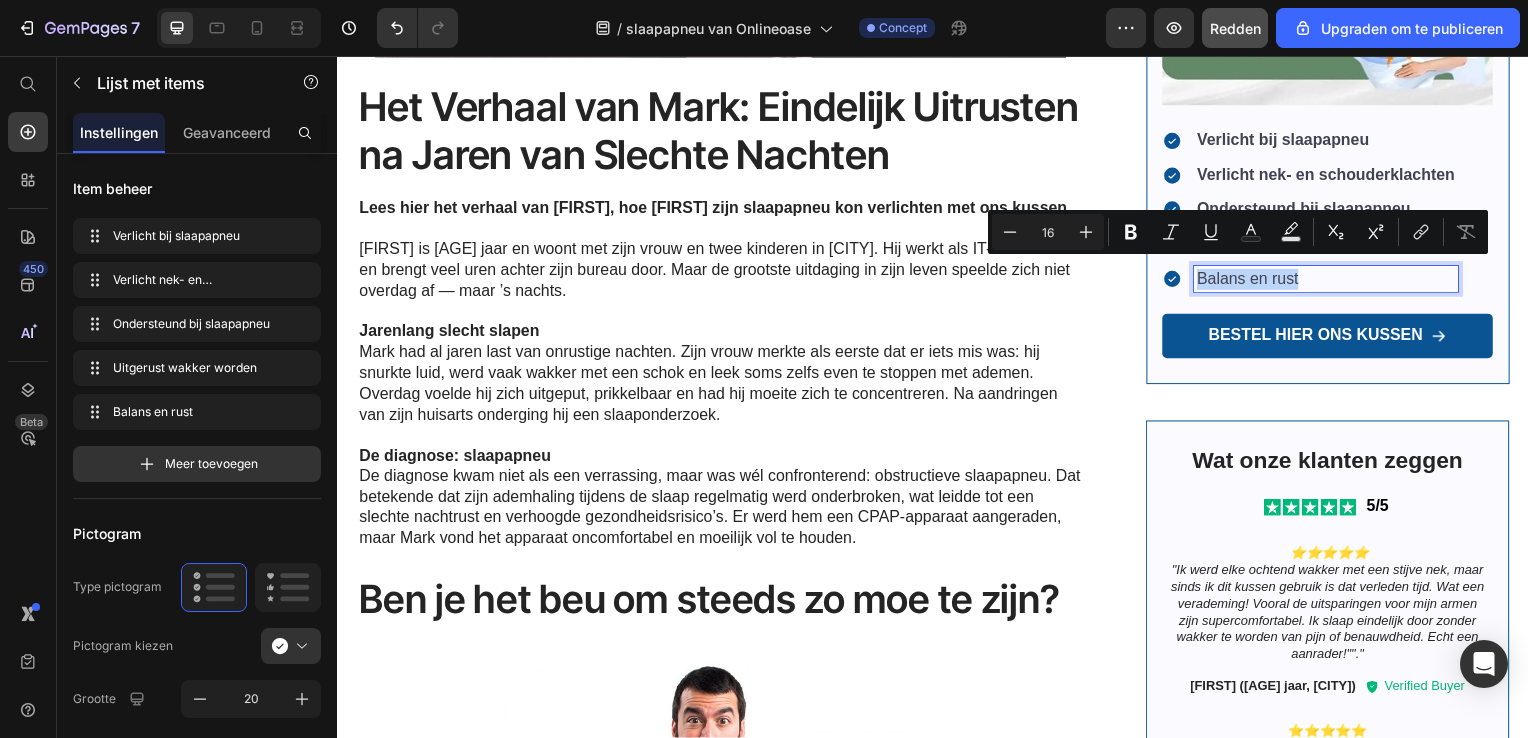 drag, startPoint x: 1319, startPoint y: 274, endPoint x: 1191, endPoint y: 279, distance: 128.09763 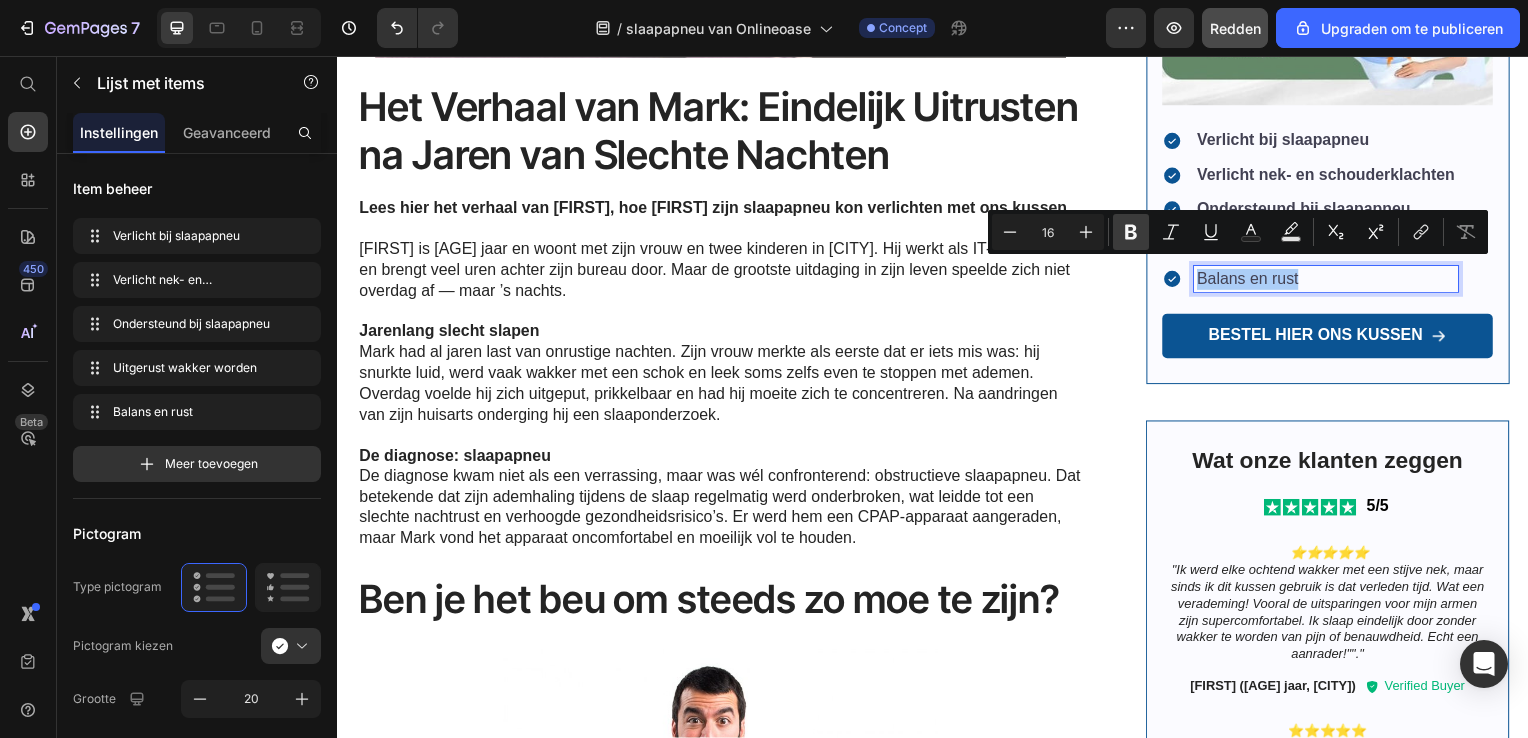 click 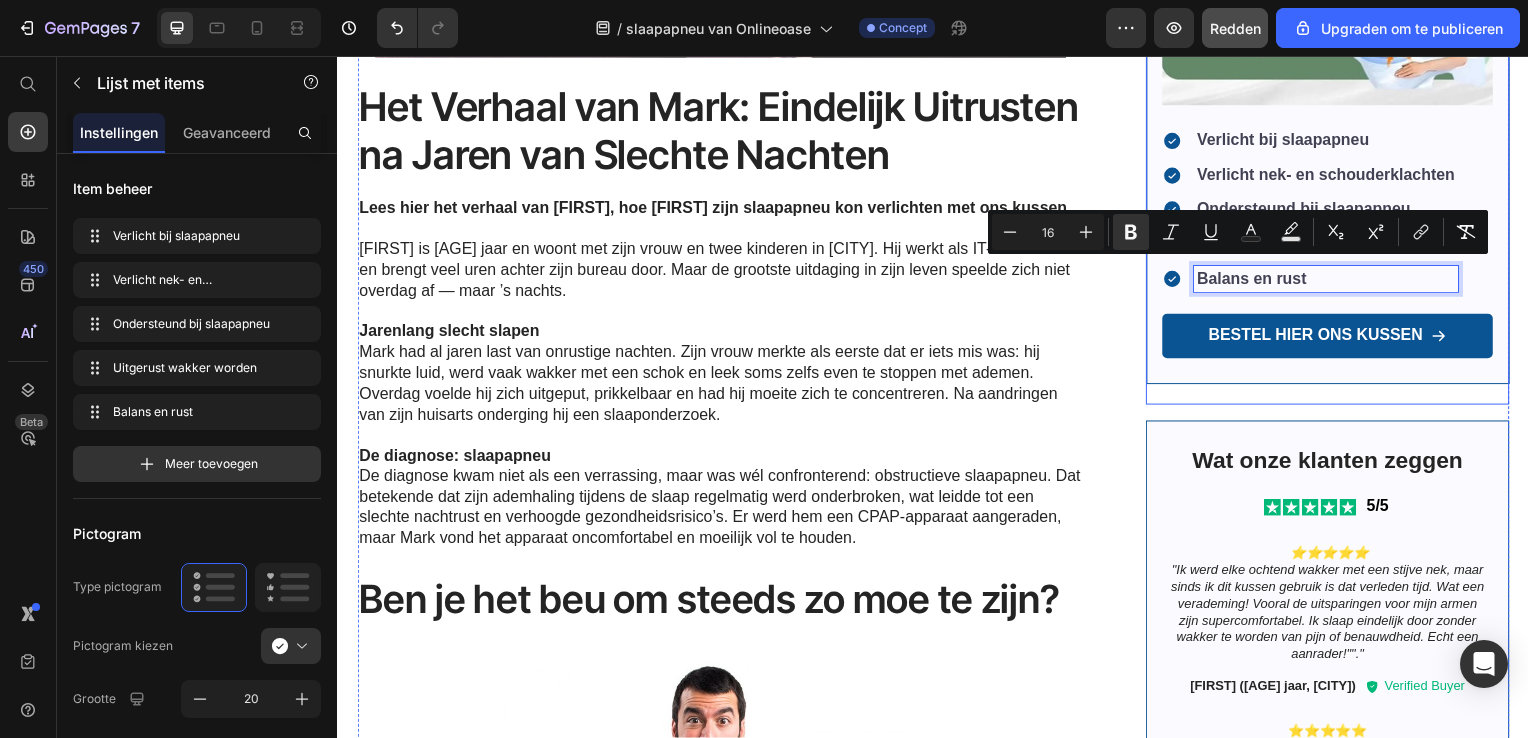 click on "Image Het Verhaal van Mark: Eindelijk Uitrusten na Jaren van Slechte Nachten Heading Lees hier het verhaal van Mark, hoe Mark zijn slaapapneu kon verlichten met ons kussen.   Mark is 47 jaar en woont met zijn vrouw en twee kinderen in Utrecht. Hij werkt als IT-consultant en brengt veel uren achter zijn bureau door. Maar de grootste uitdaging in zijn leven speelde zich niet overdag af — maar ’s nachts.   Jarenlang slecht slapen Mark had al jaren last van onrustige nachten. Zijn vrouw merkte als eerste dat er iets mis was: hij snurkte luid, werd vaak wakker met een schok en leek soms zelfs even te stoppen met ademen. Overdag voelde hij zich uitgeput, prikkelbaar en had hij moeite zich te concentreren. Na aandringen van zijn huisarts onderging hij een slaaponderzoek.   De diagnose: slaapapneu Text Block Ben je het beu om steeds zo moe te zijn? Heading Image Op zoek naar een alternatief Heading Mark ging op zoek naar andere oplossingen om zijn slaap te verbeteren. Zo kwam hij terecht bij ons      Heading" at bounding box center (937, 1129) 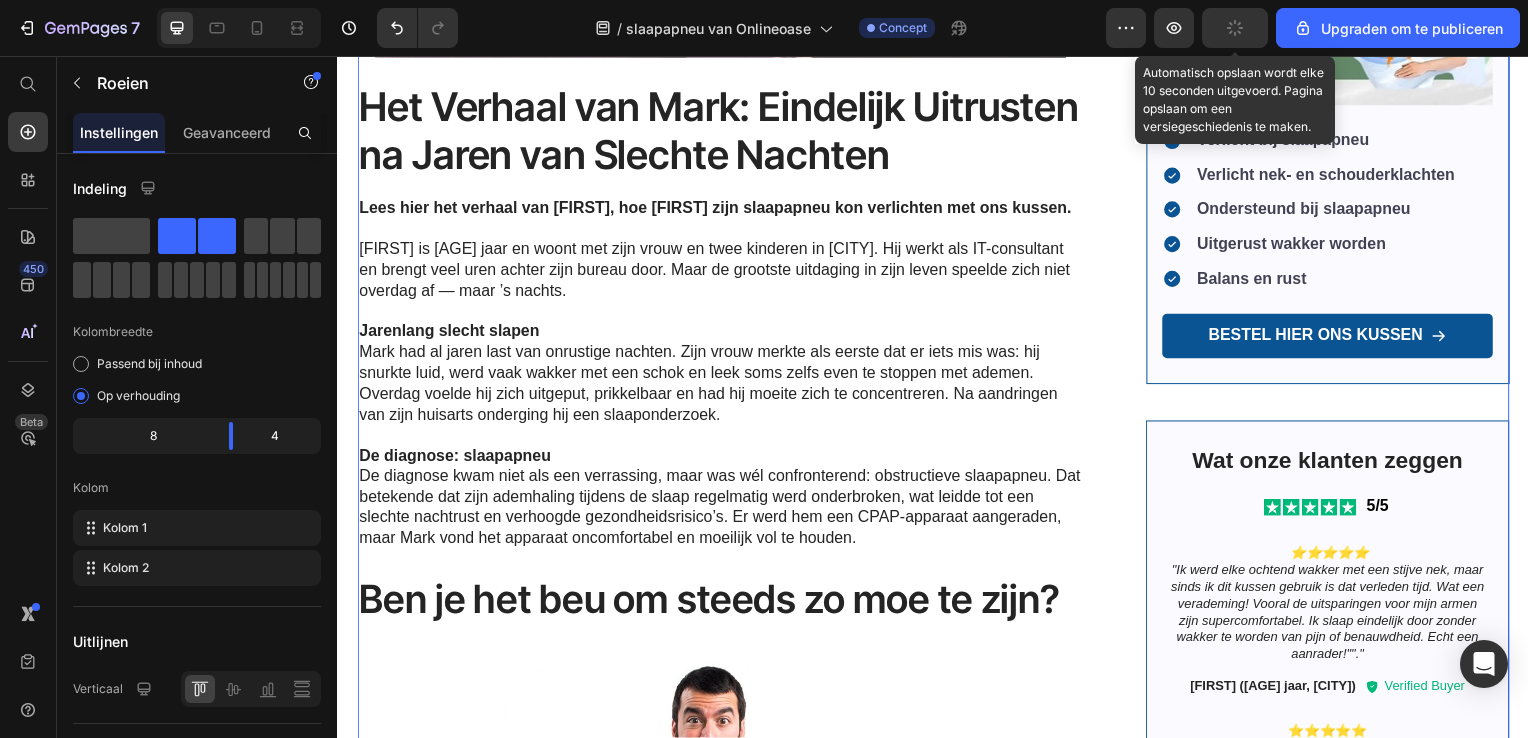 click 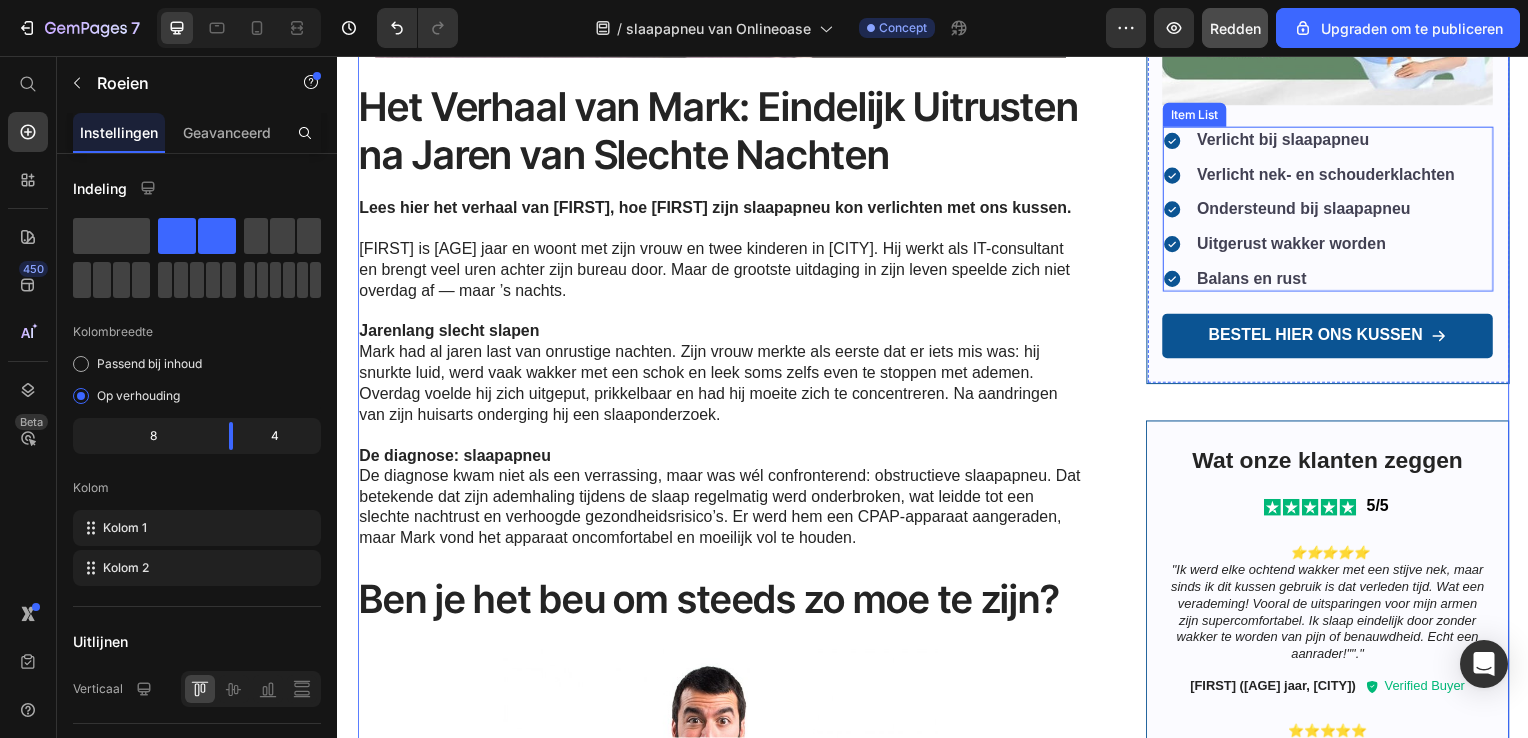 click on "Verlicht bij slaapapneu" at bounding box center (1289, 140) 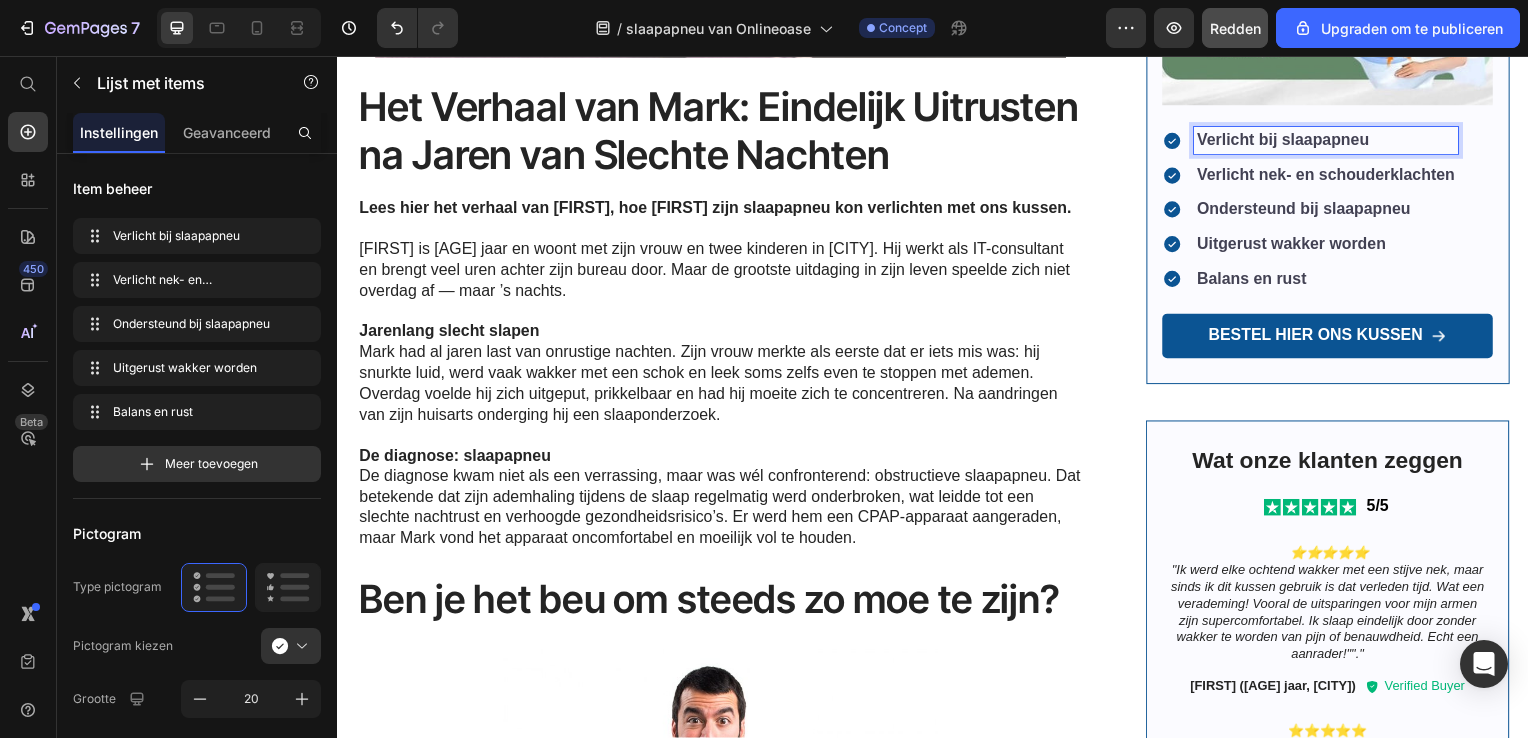 click on "Verlicht bij slaapapneu" at bounding box center [1289, 140] 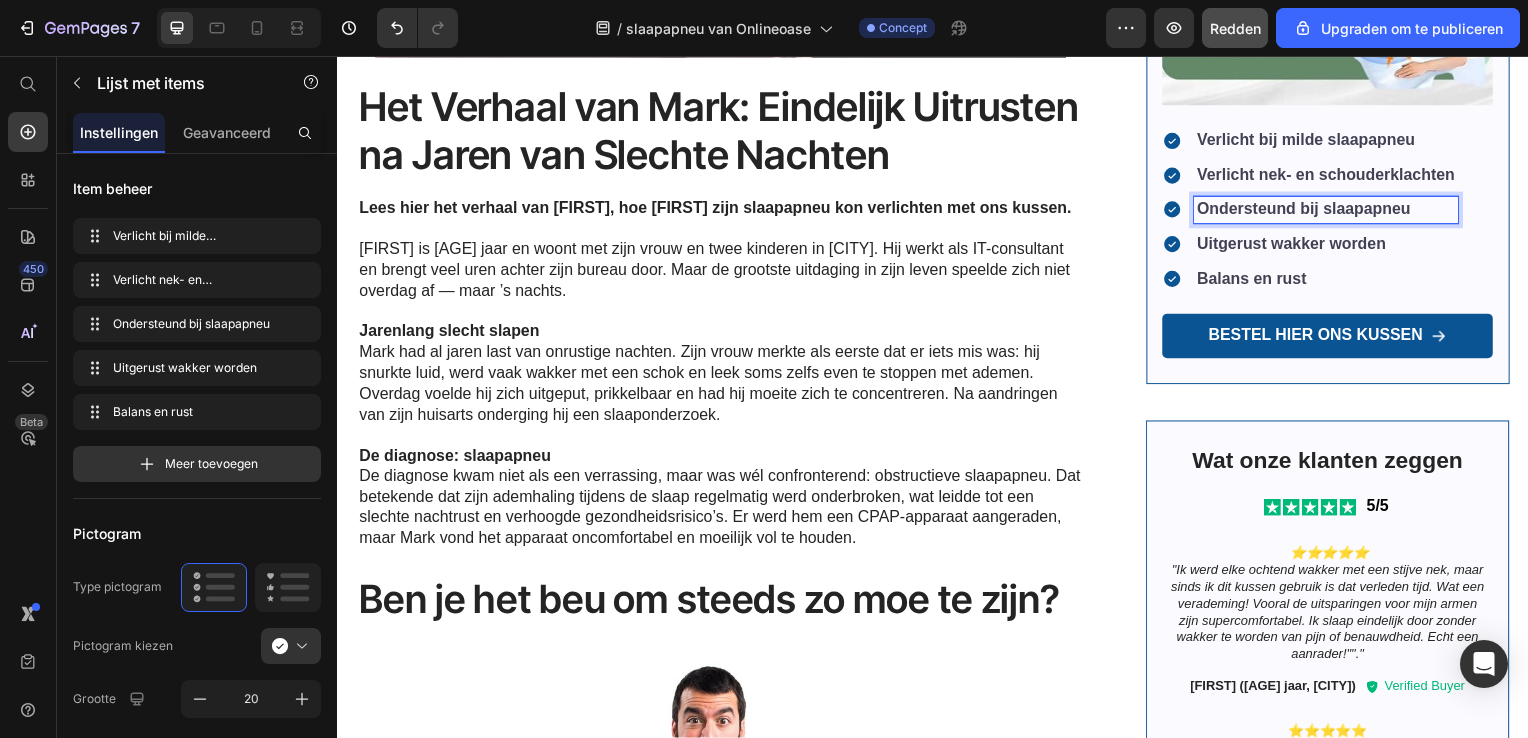 click on "Ondersteund bij slaapapneu" at bounding box center (1310, 210) 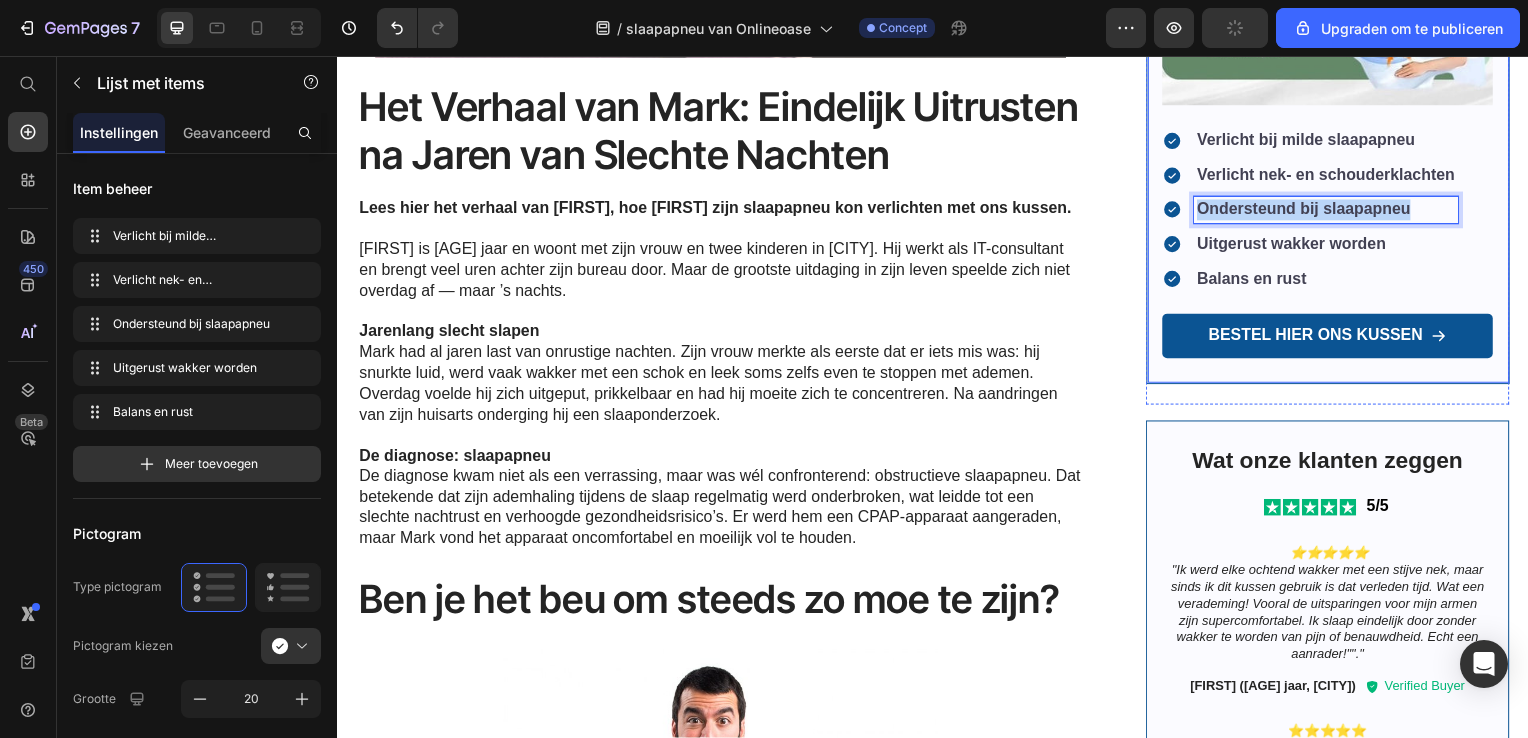 drag, startPoint x: 1412, startPoint y: 199, endPoint x: 1154, endPoint y: 203, distance: 258.031 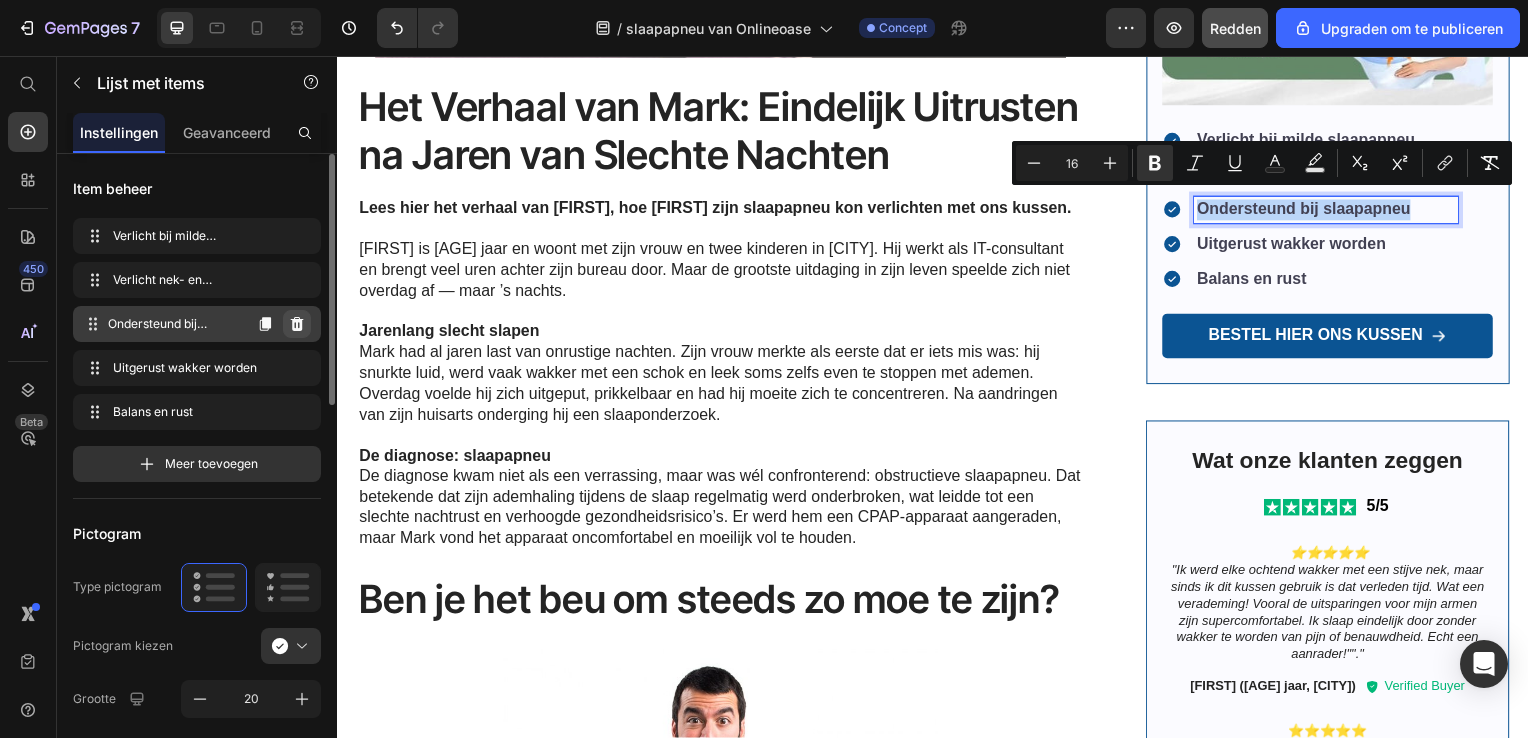click 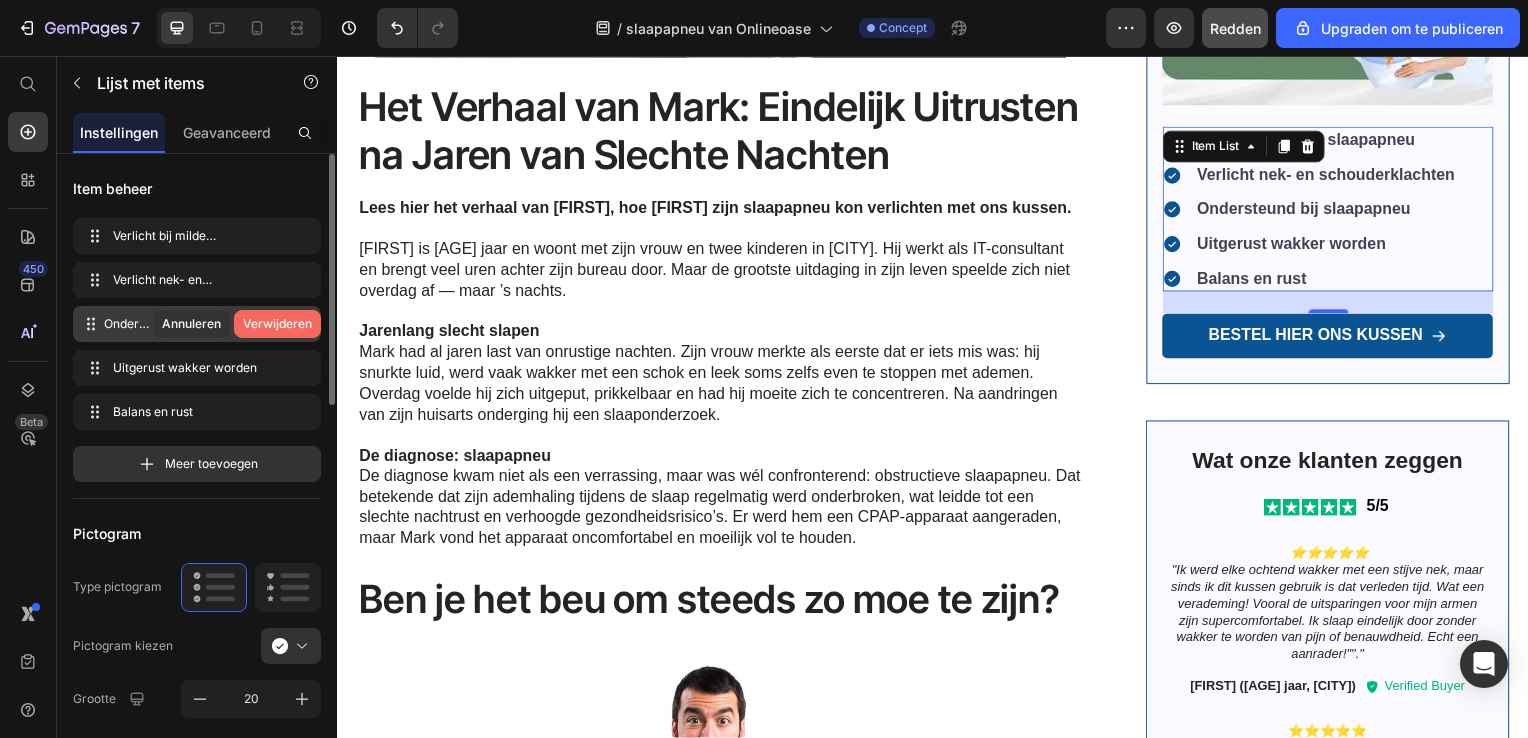 click on "Verwijderen" 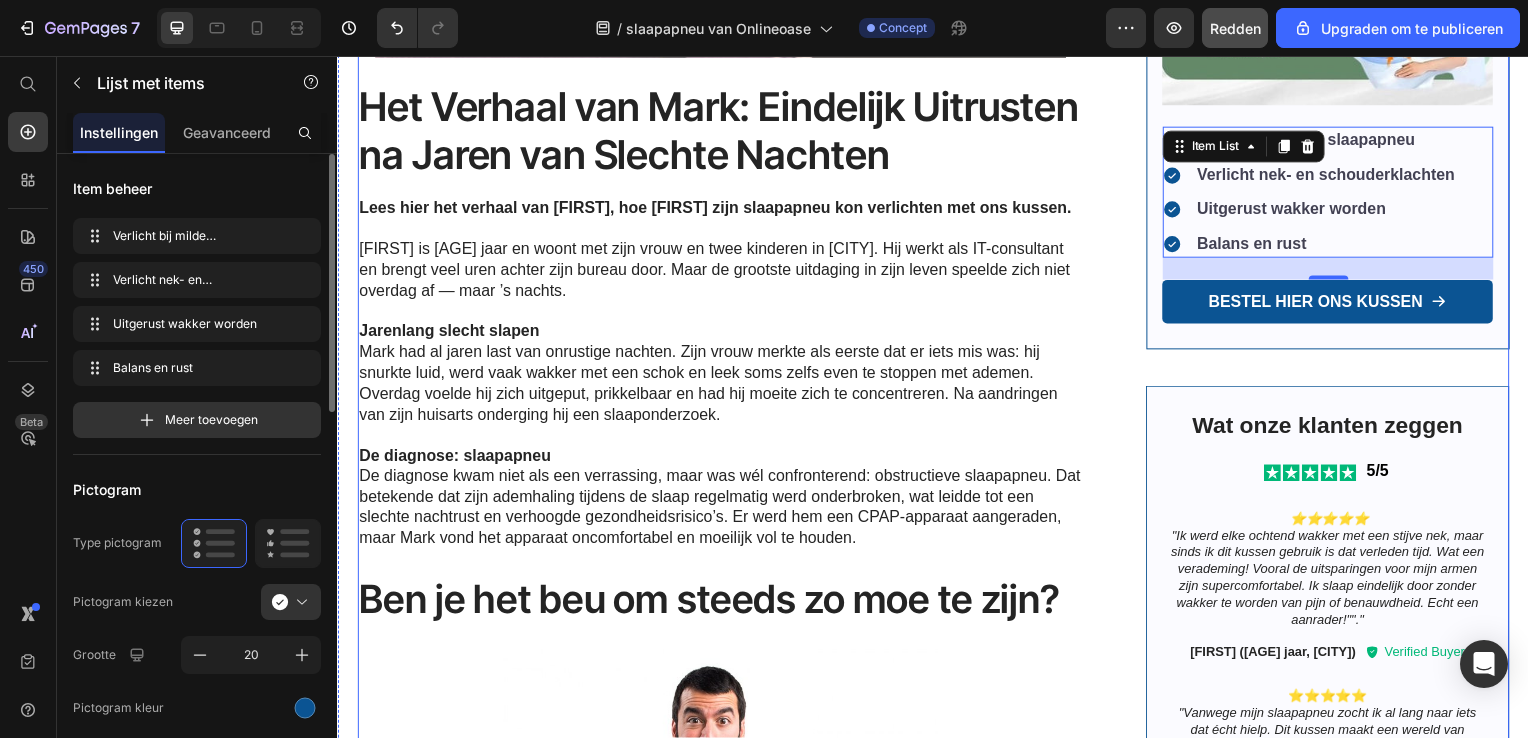 click on "Image Het Verhaal van Mark: Eindelijk Uitrusten na Jaren van Slechte Nachten Heading Lees hier het verhaal van Mark, hoe Mark zijn slaapapneu kon verlichten met ons kussen.   Mark is 47 jaar en woont met zijn vrouw en twee kinderen in Utrecht. Hij werkt als IT-consultant en brengt veel uren achter zijn bureau door. Maar de grootste uitdaging in zijn leven speelde zich niet overdag af — maar ’s nachts.   Jarenlang slecht slapen Mark had al jaren last van onrustige nachten. Zijn vrouw merkte als eerste dat er iets mis was: hij snurkte luid, werd vaak wakker met een schok en leek soms zelfs even te stoppen met ademen. Overdag voelde hij zich uitgeput, prikkelbaar en had hij moeite zich te concentreren. Na aandringen van zijn huisarts onderging hij een slaaponderzoek.   De diagnose: slaapapneu Text Block Ben je het beu om steeds zo moe te zijn? Heading Image Op zoek naar een alternatief Heading Mark ging op zoek naar andere oplossingen om zijn slaap te verbeteren. Zo kwam hij terecht bij ons      Heading" at bounding box center [937, 1129] 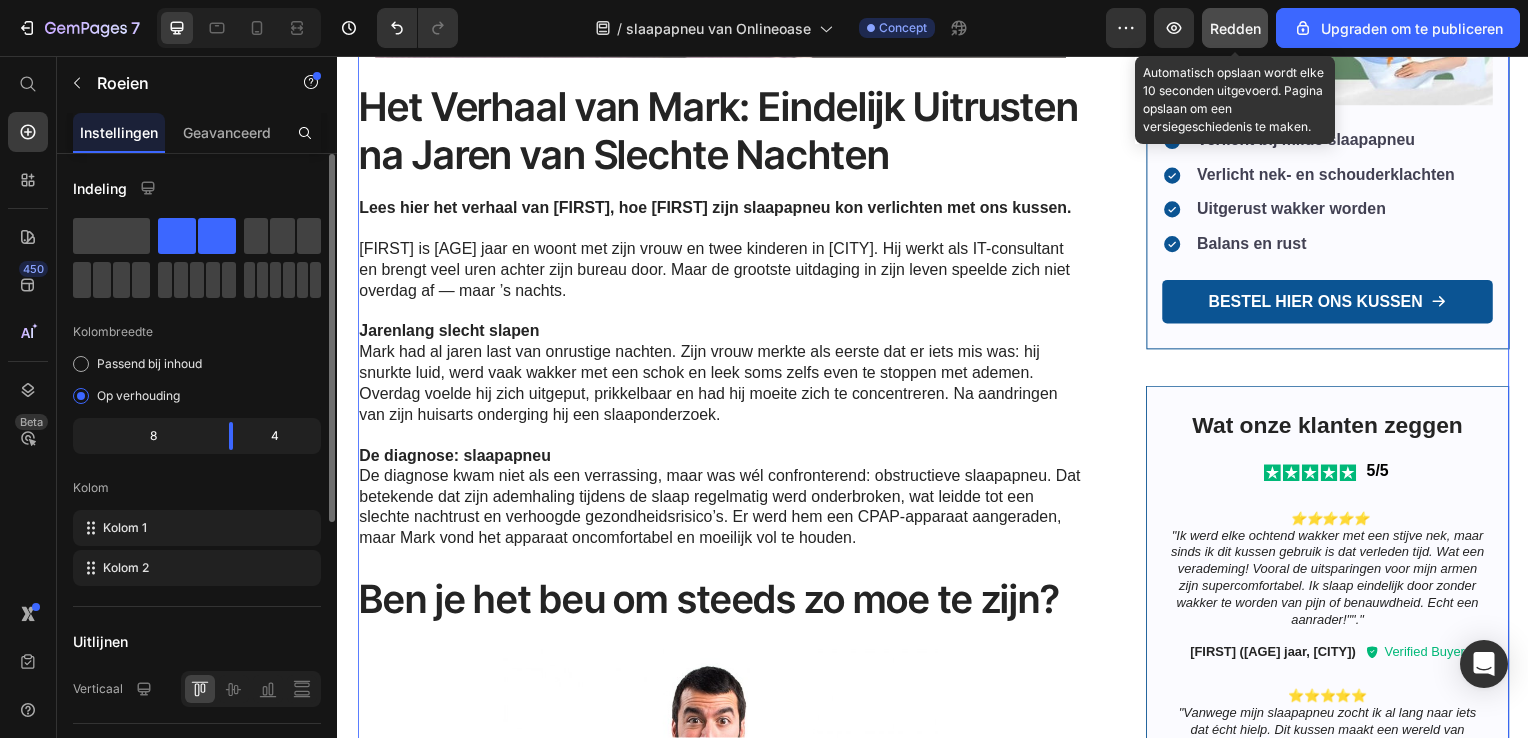 click on "Redden" at bounding box center [1235, 28] 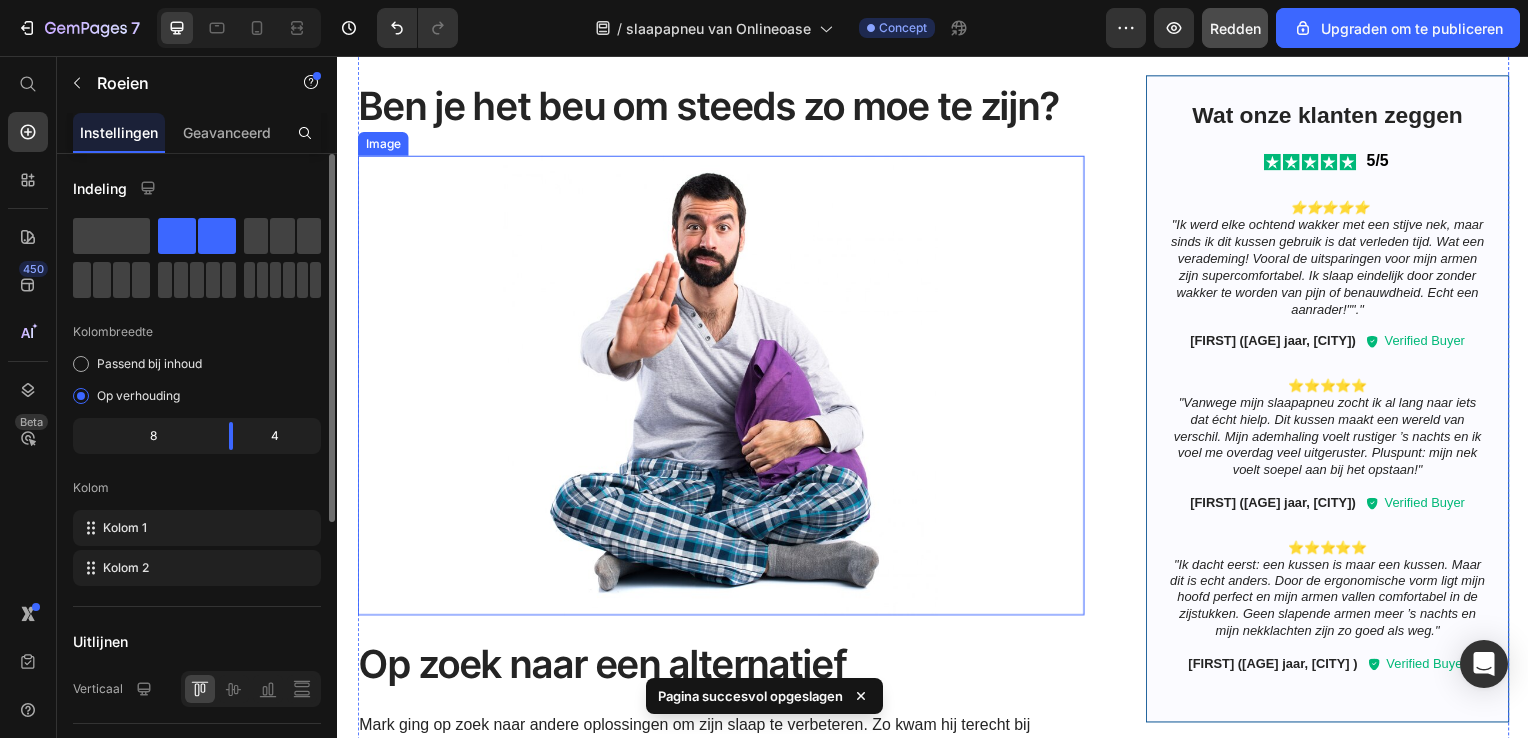 scroll, scrollTop: 1271, scrollLeft: 0, axis: vertical 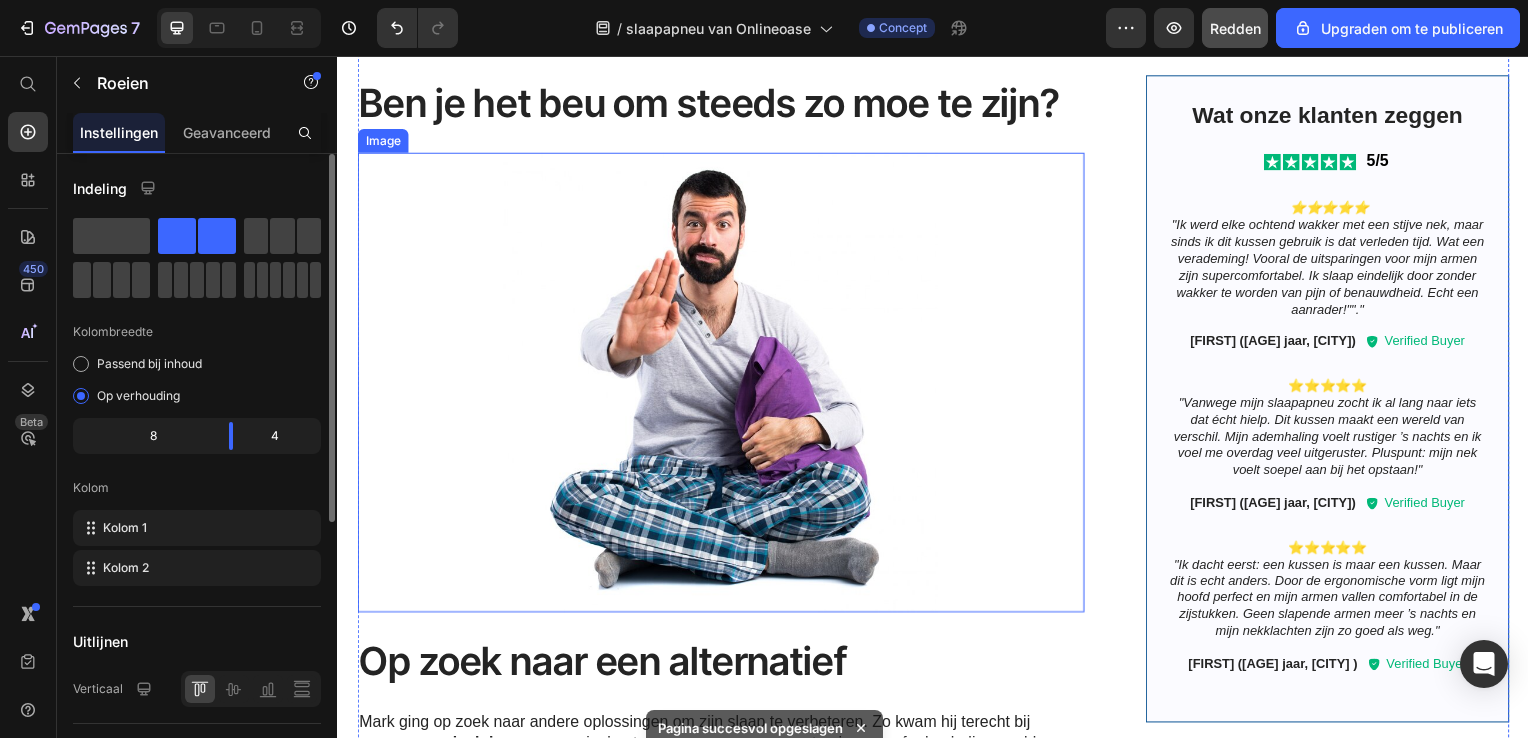 click at bounding box center [723, 386] 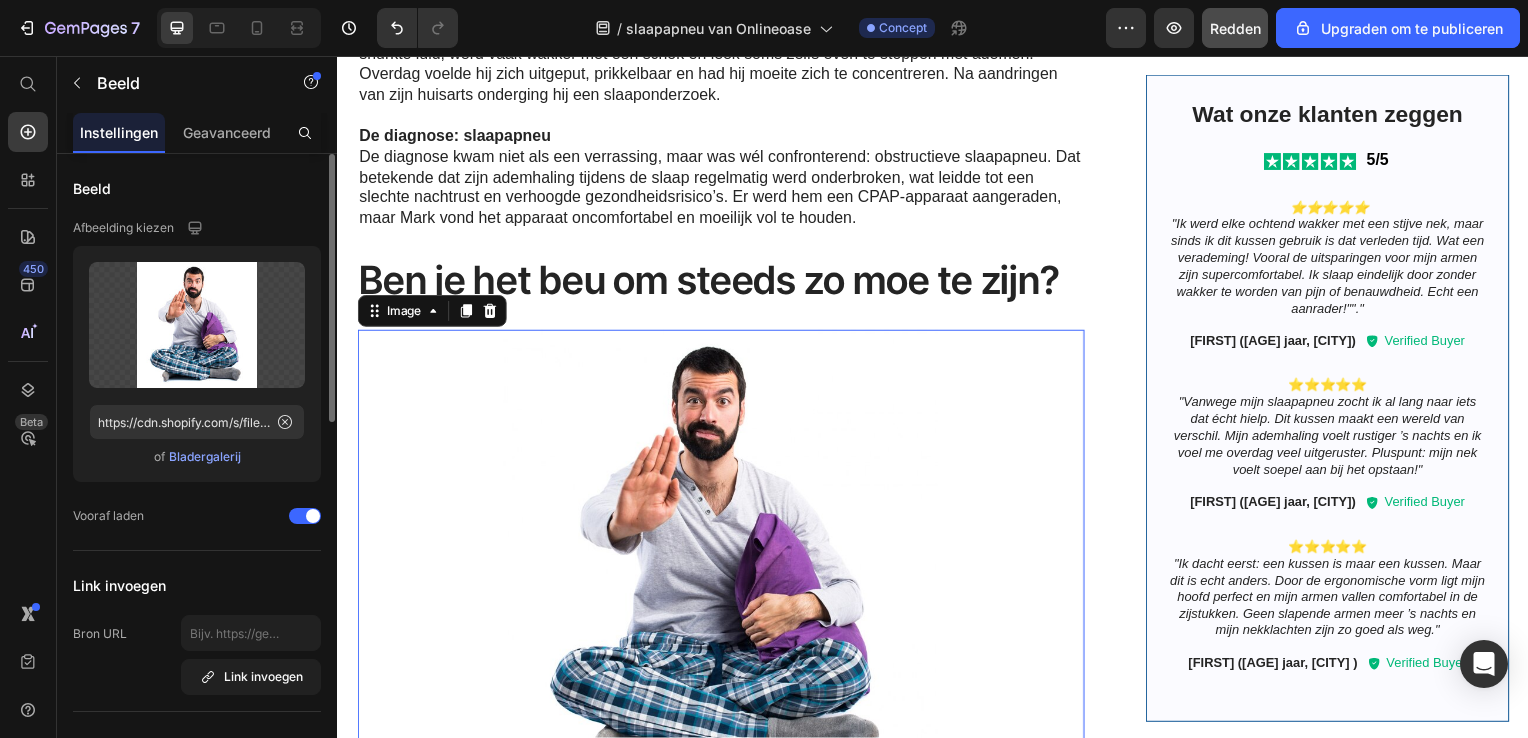 scroll, scrollTop: 1271, scrollLeft: 0, axis: vertical 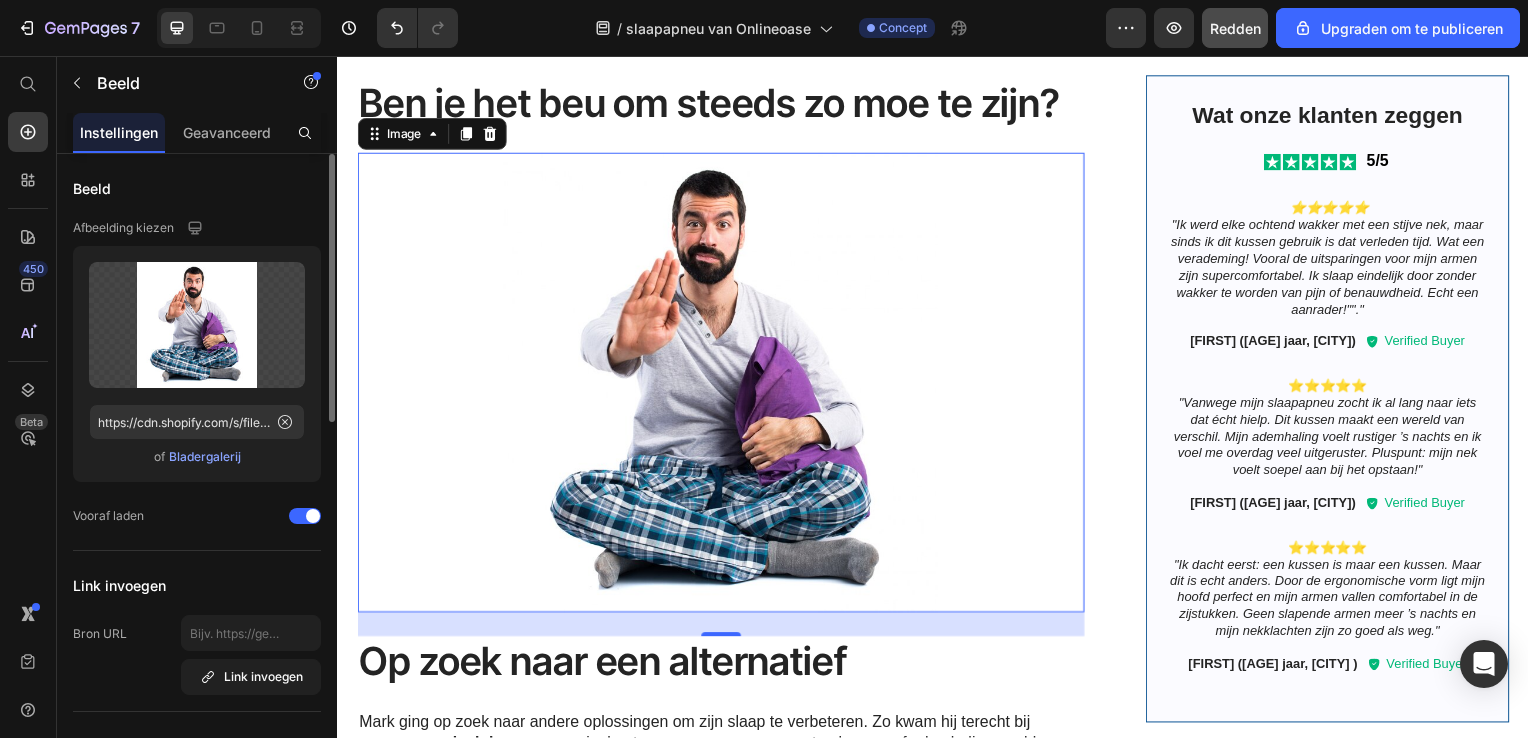 click at bounding box center (723, 386) 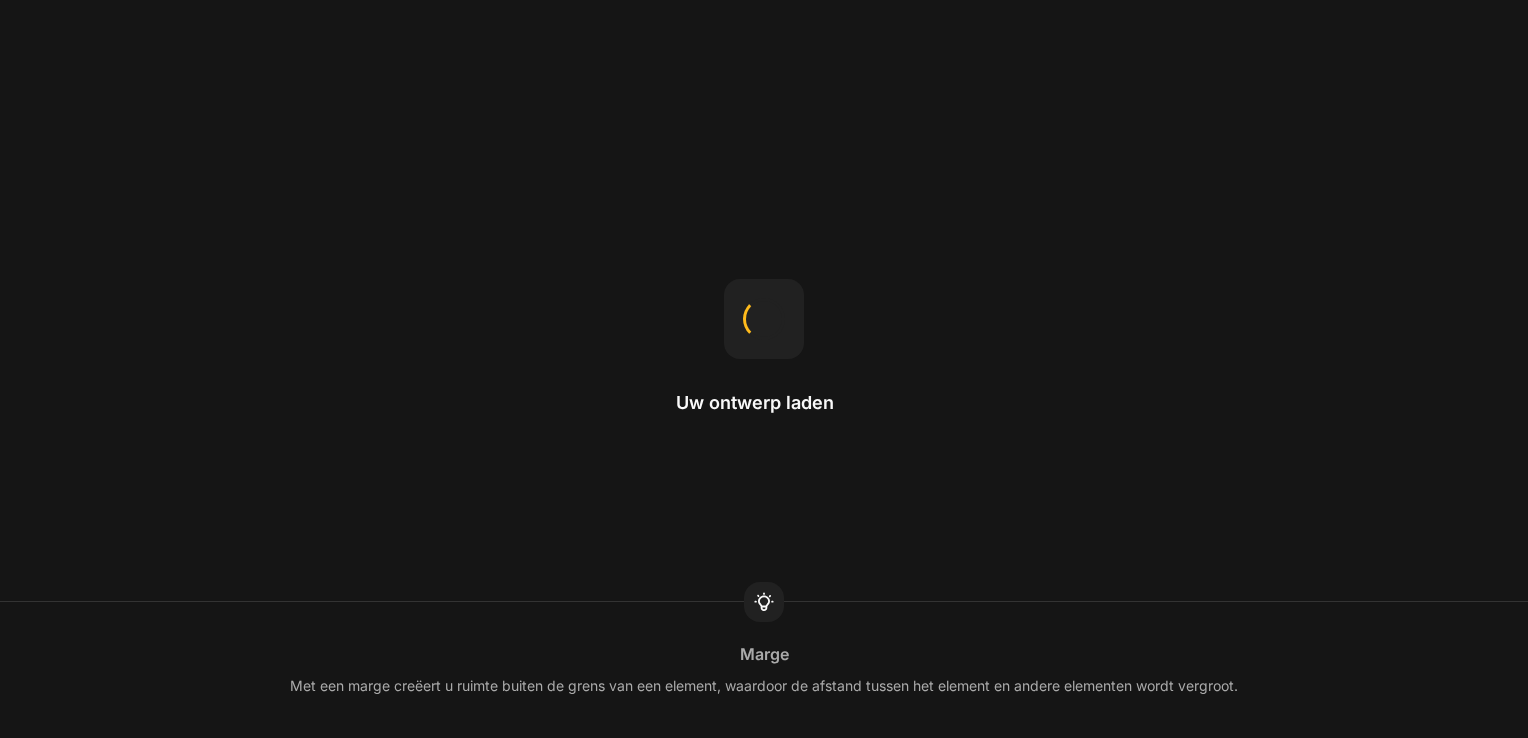 scroll, scrollTop: 0, scrollLeft: 0, axis: both 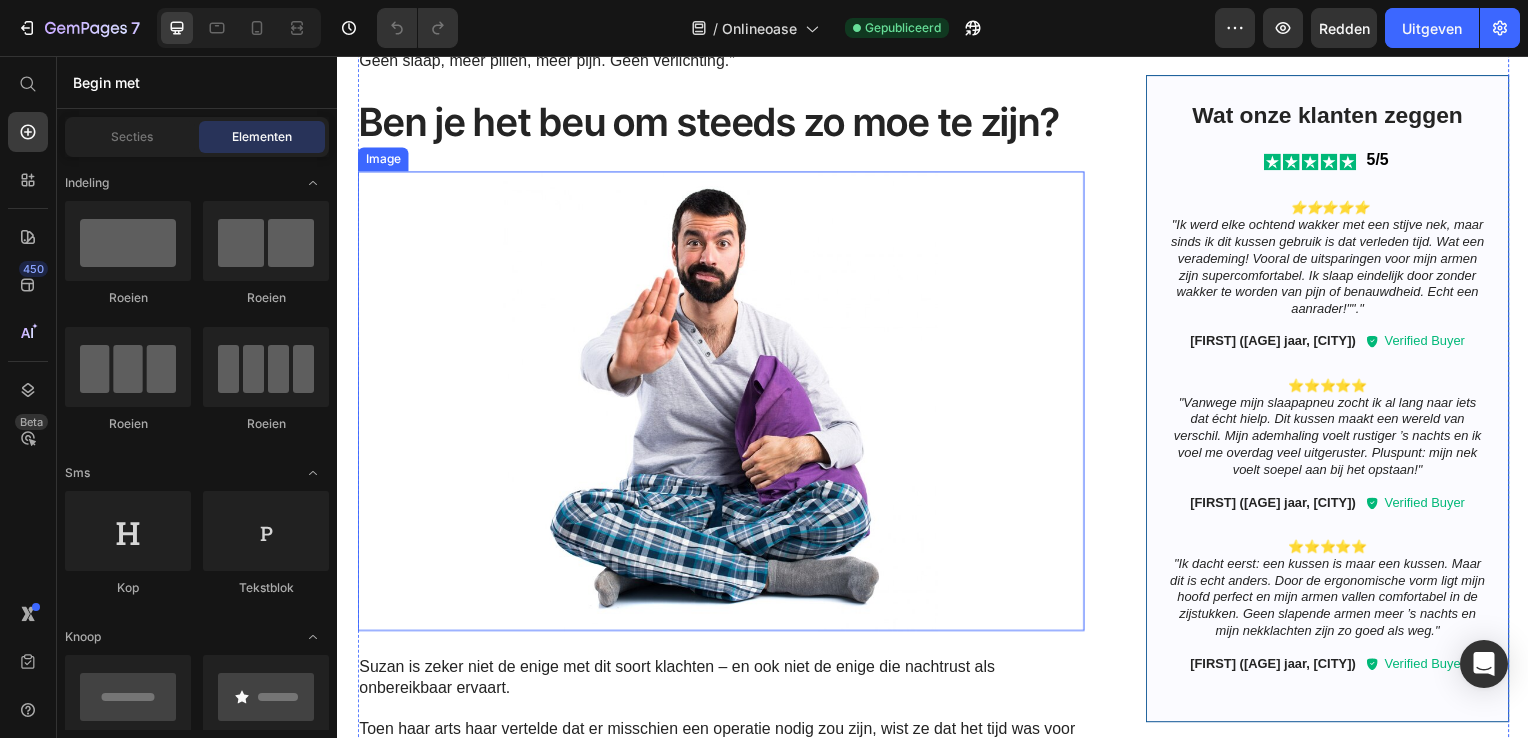 click at bounding box center (723, 405) 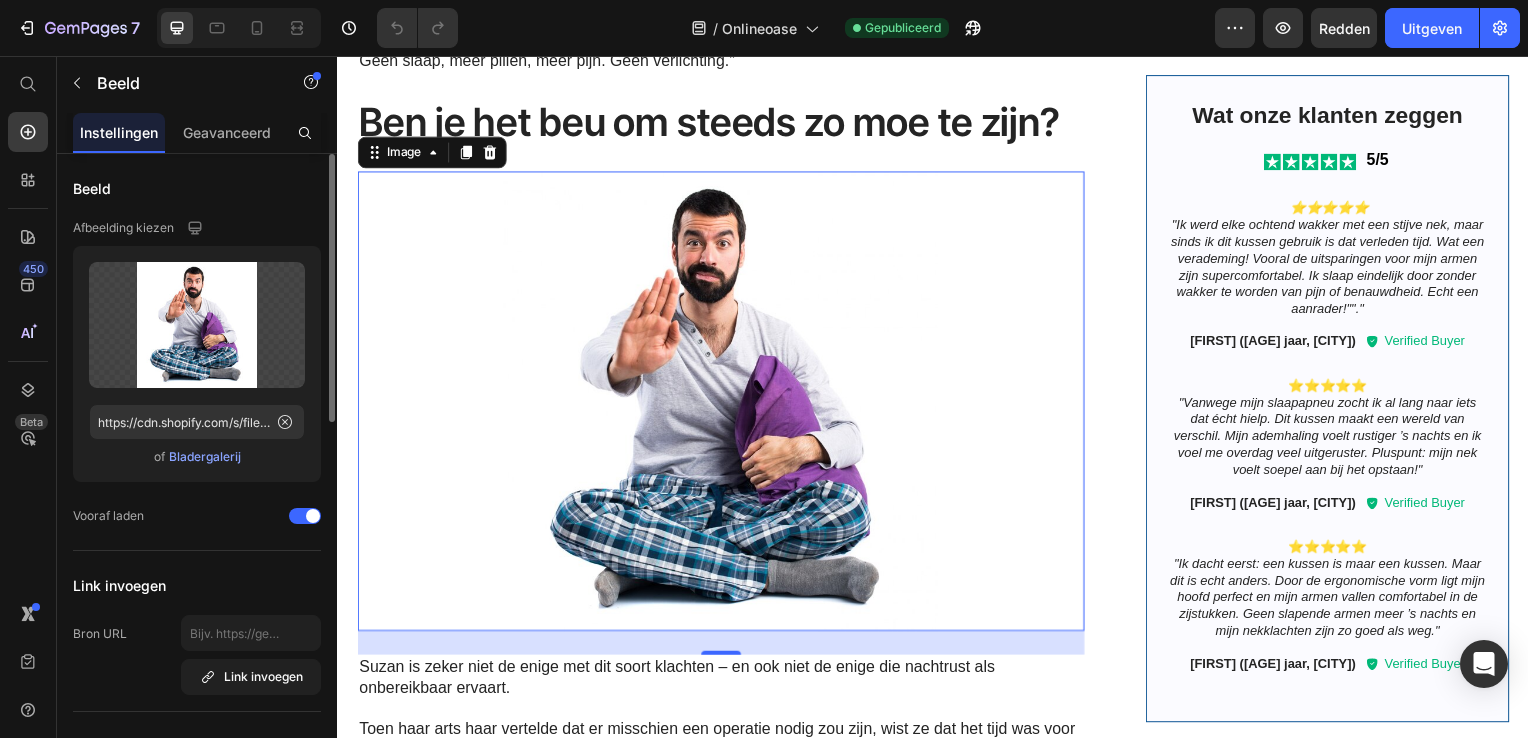 click on "Bladergalerij" at bounding box center [205, 457] 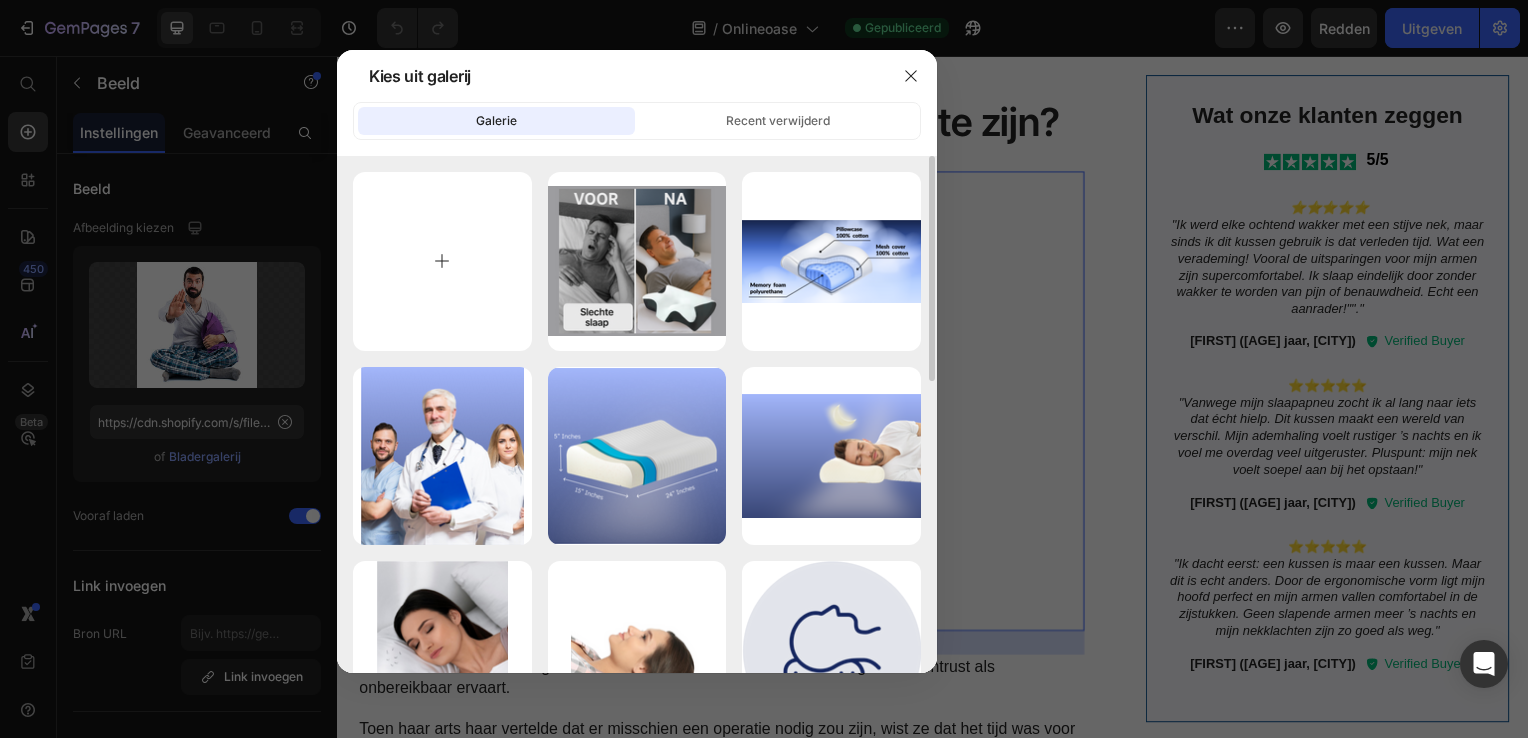 click at bounding box center (442, 261) 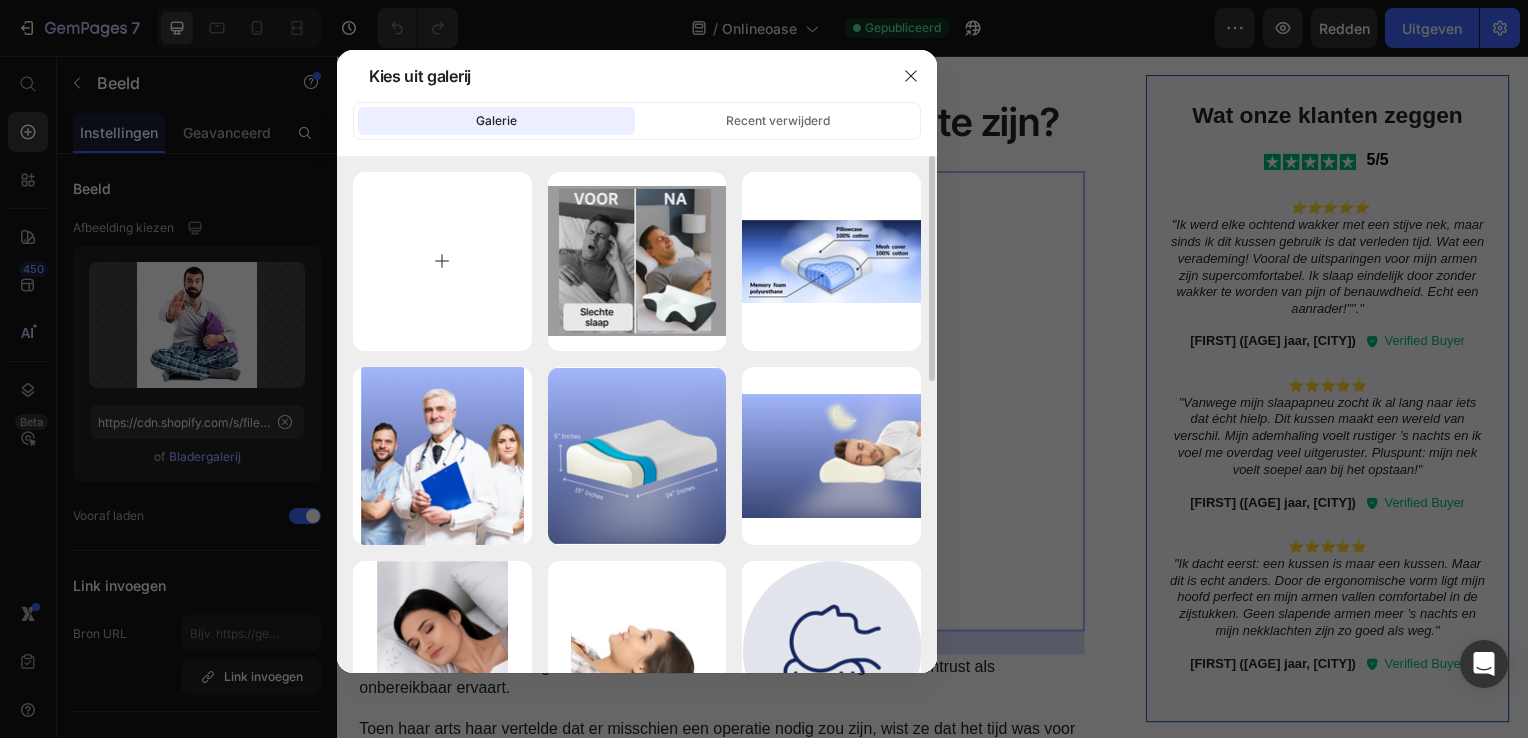 type on "C:\fakepath\ChatGPT Image 12 jul 2025, 16_01_23.png" 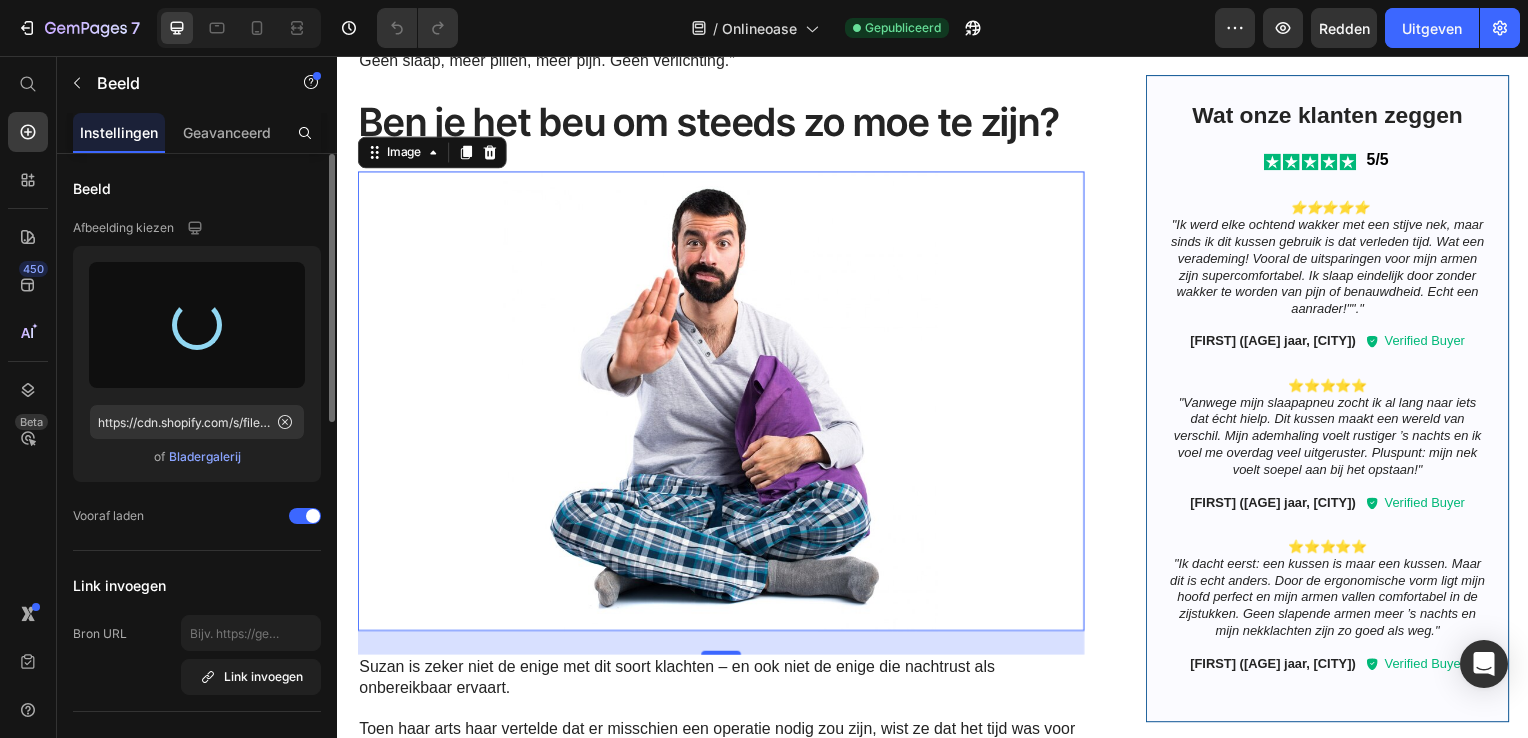 type on "https://cdn.shopify.com/s/files/1/0890/6483/3360/files/gempages_570006973232186592-cbd2ee12-0cc1-4b42-a387-47b5c7f4a097.png" 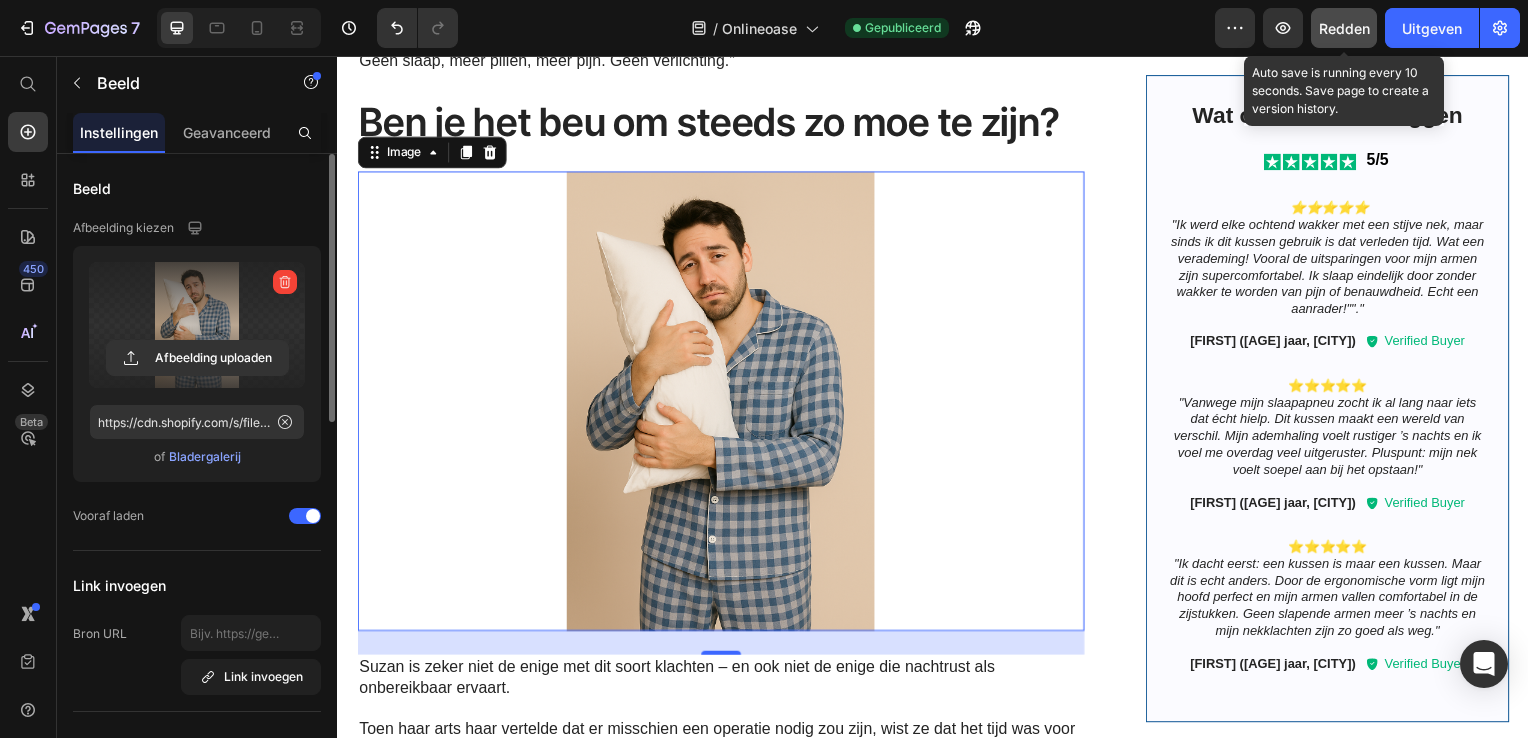 click on "Redden" at bounding box center [1344, 28] 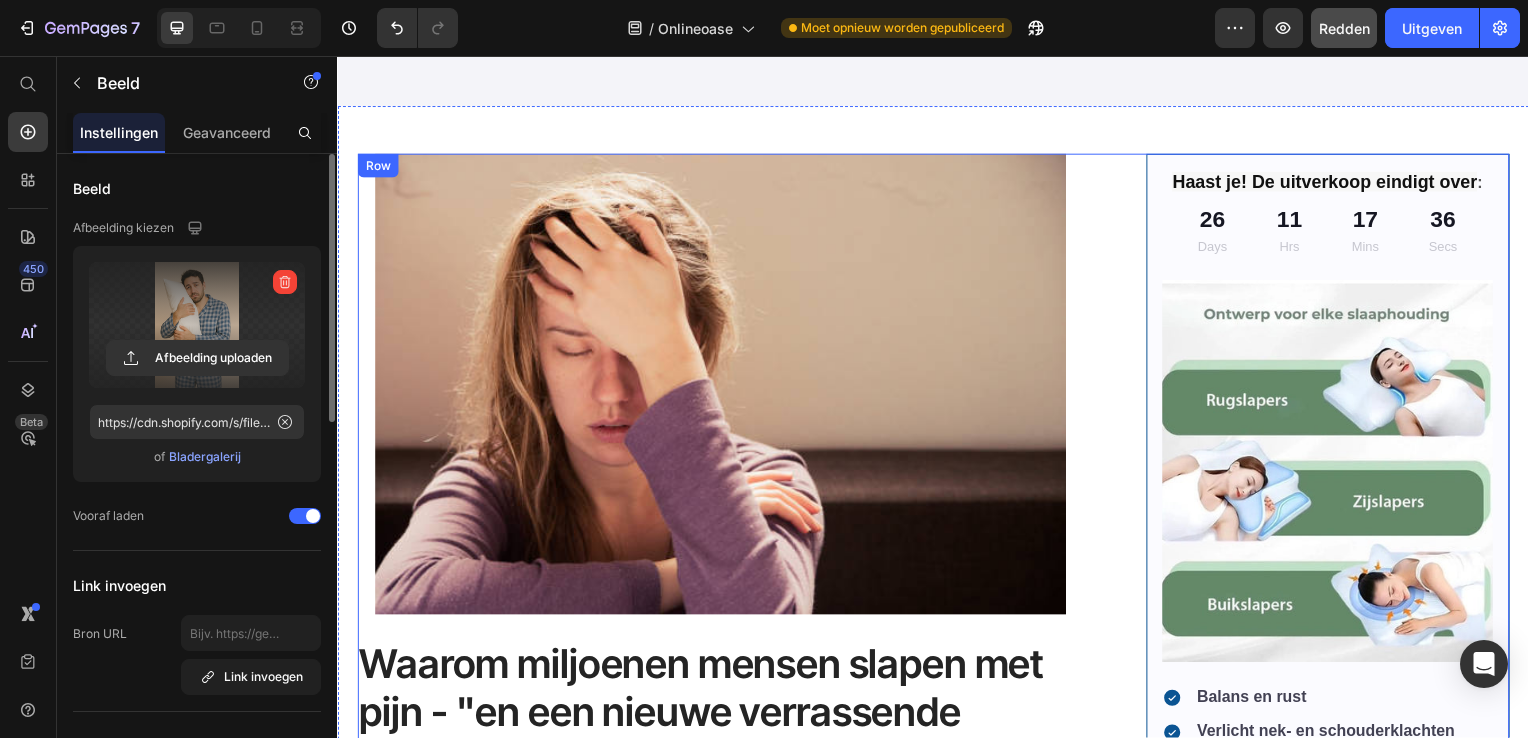 scroll, scrollTop: 200, scrollLeft: 0, axis: vertical 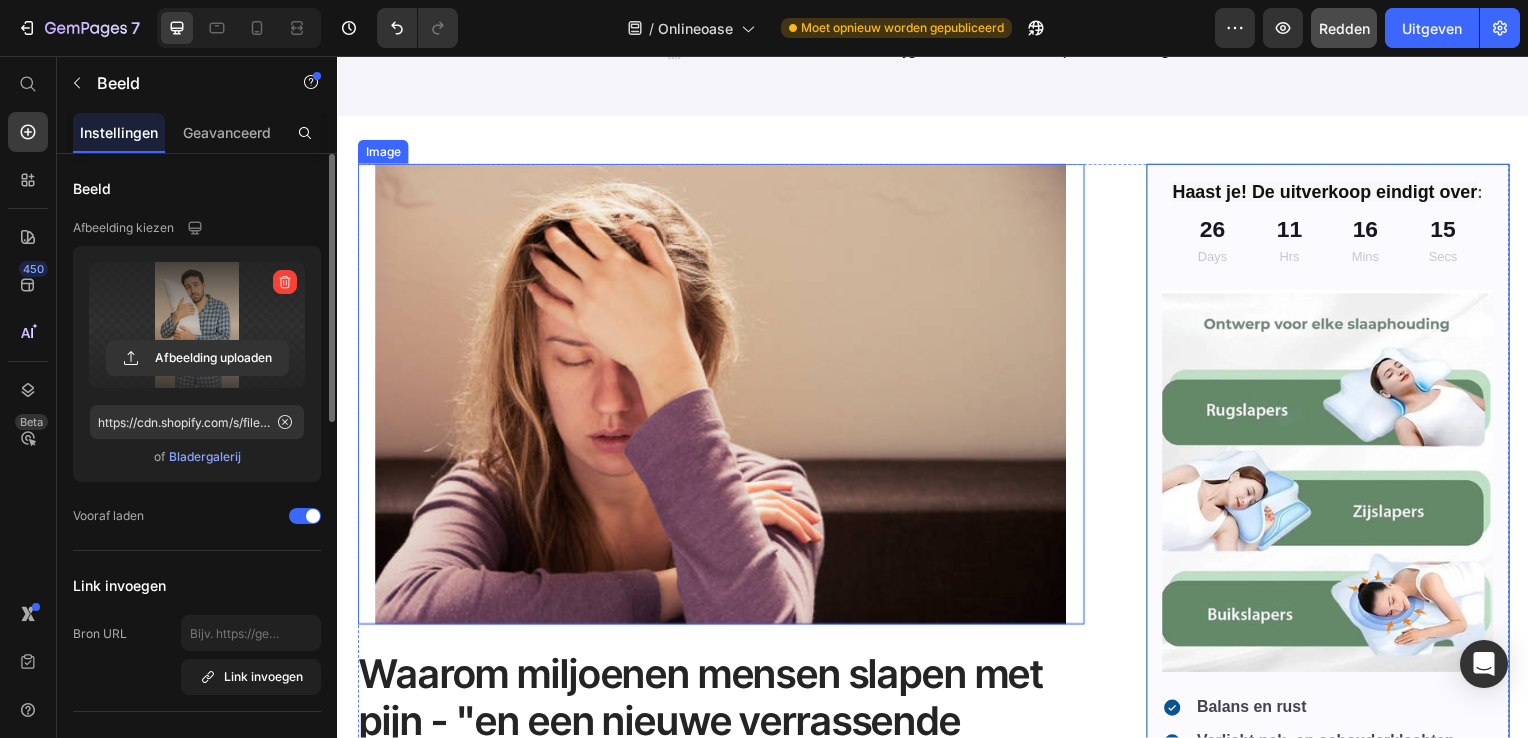click at bounding box center (723, 397) 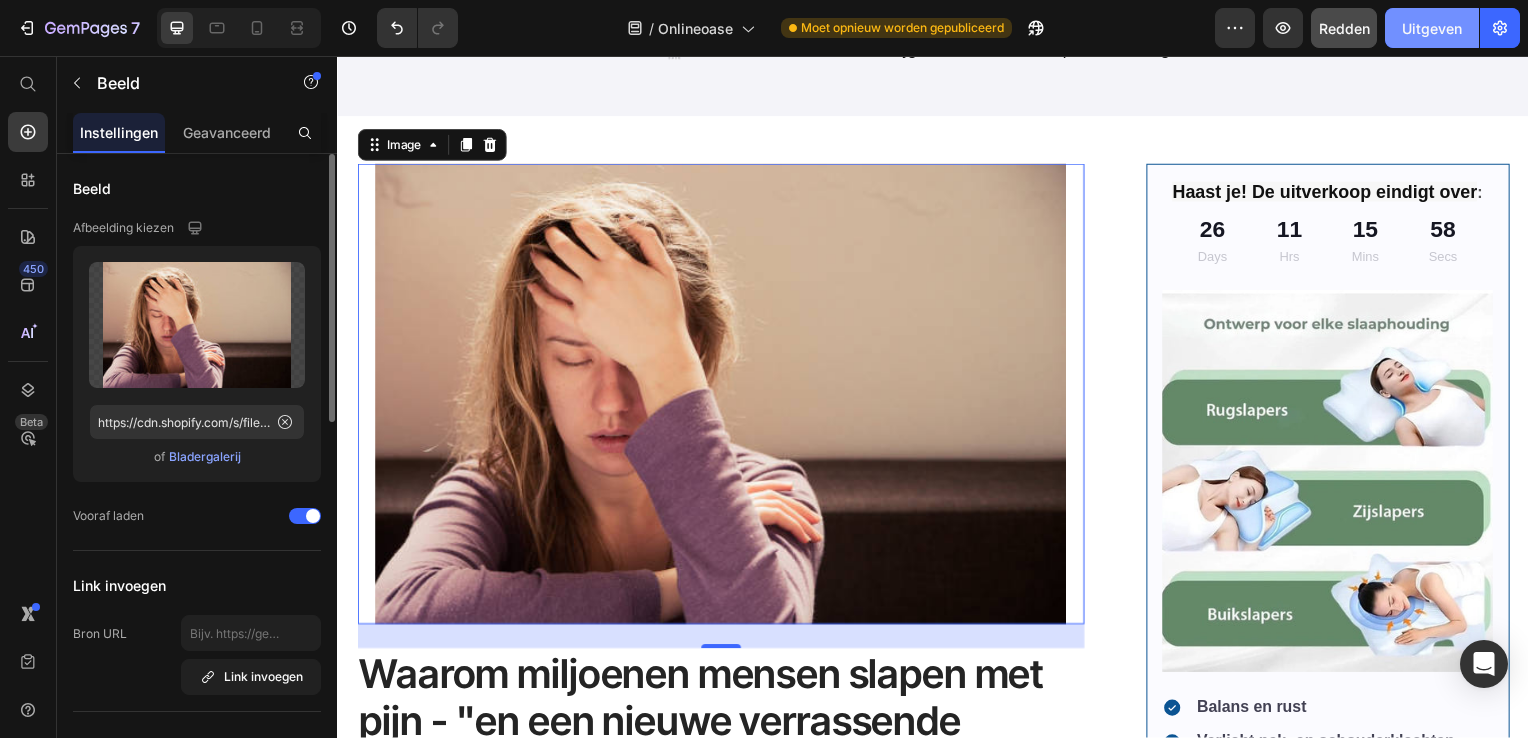 click on "Uitgeven" 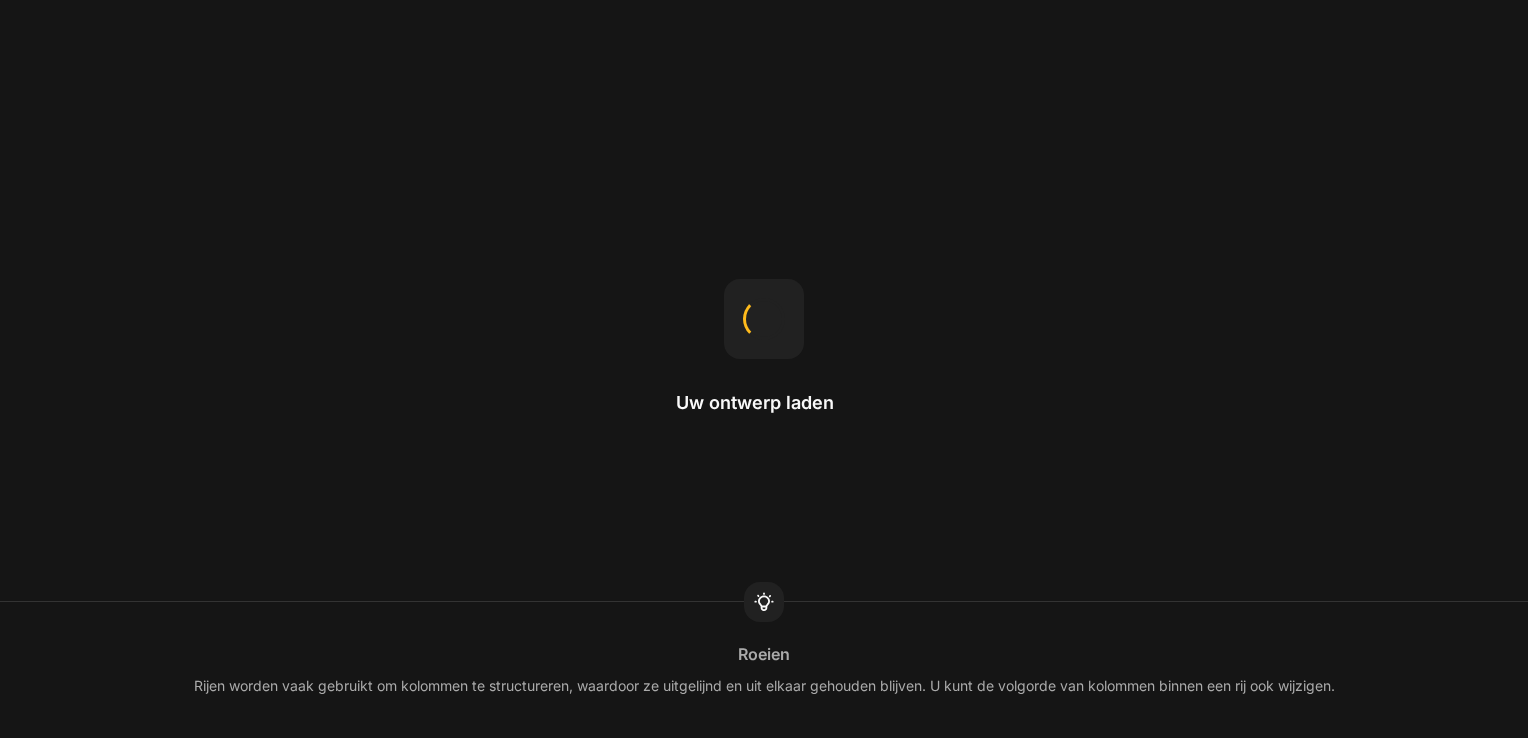 scroll, scrollTop: 0, scrollLeft: 0, axis: both 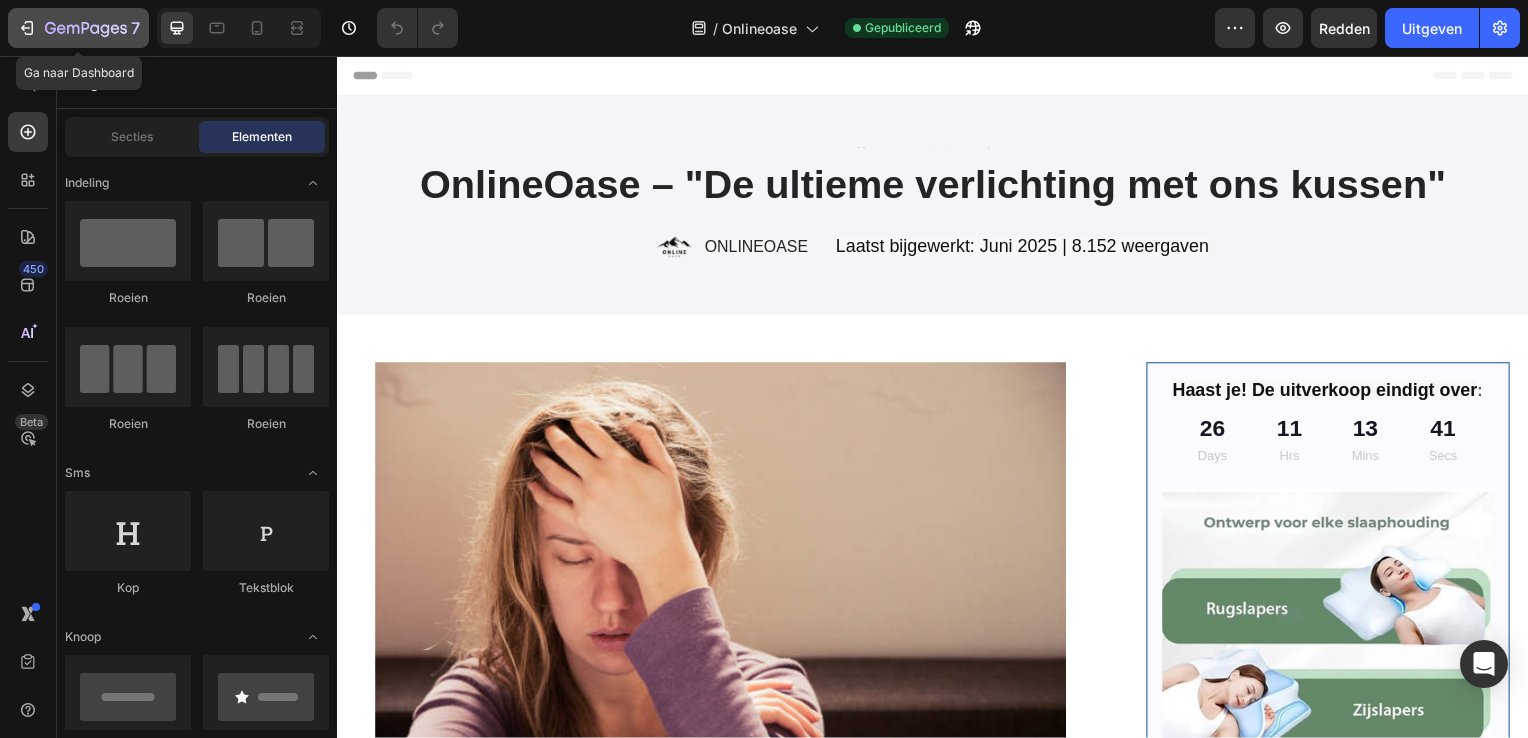 click 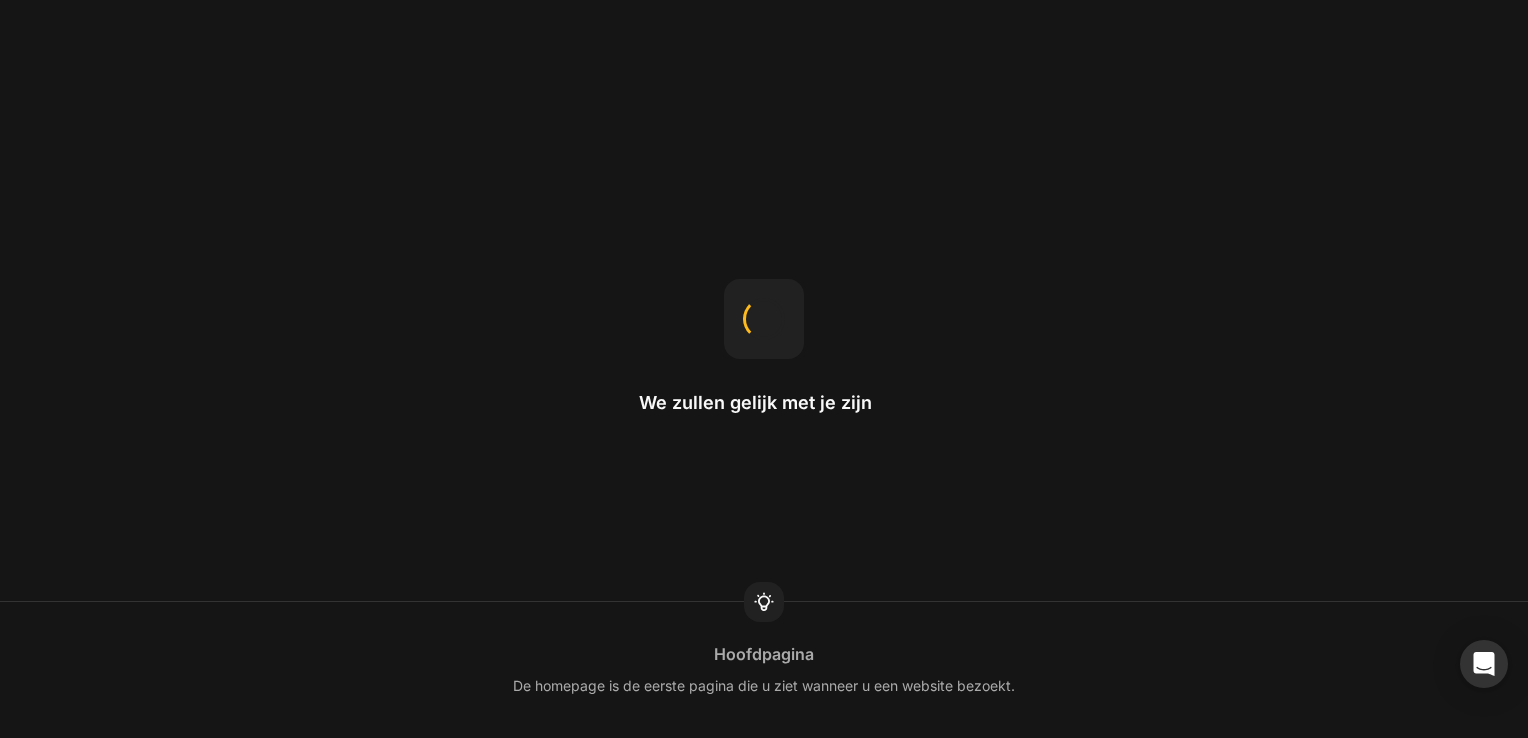 scroll, scrollTop: 0, scrollLeft: 0, axis: both 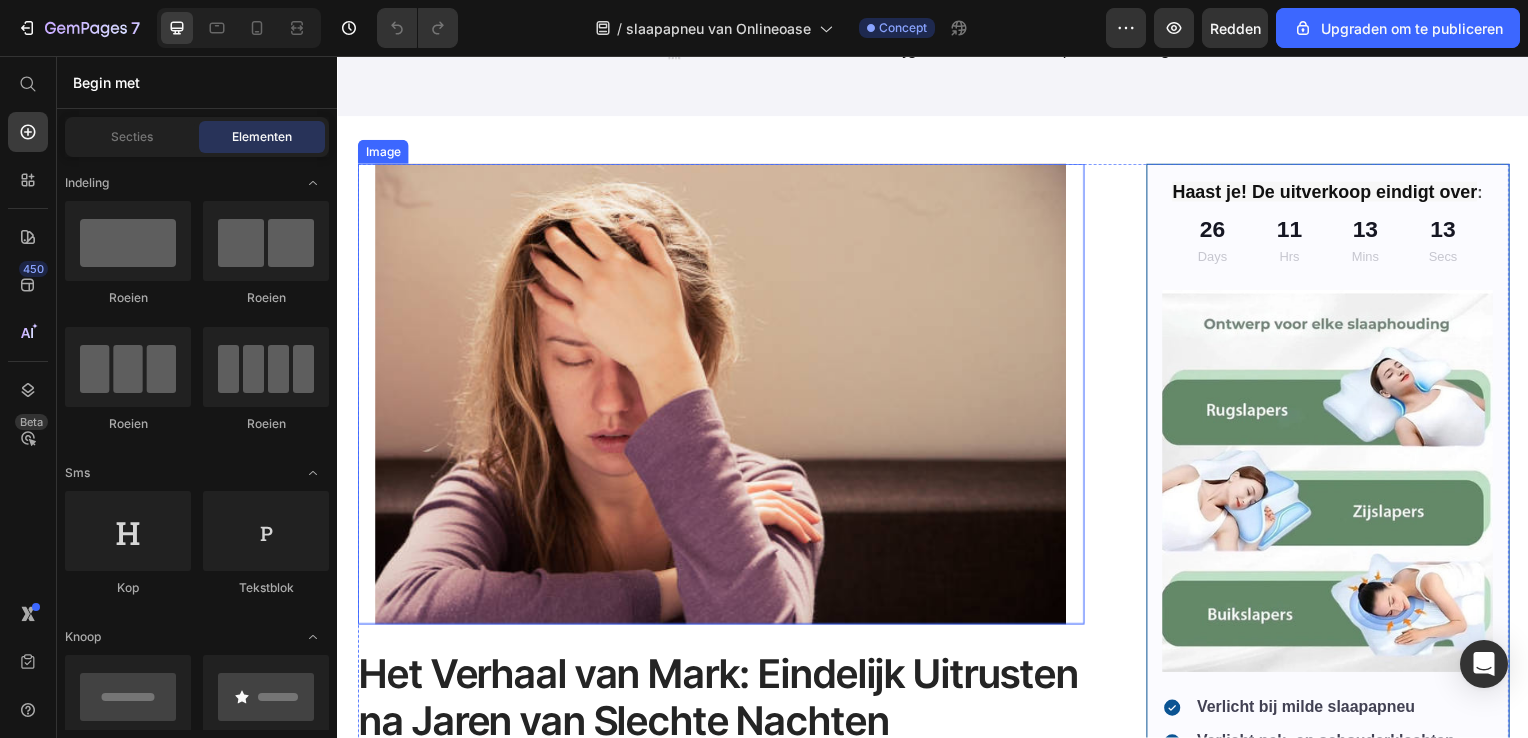 click at bounding box center (723, 397) 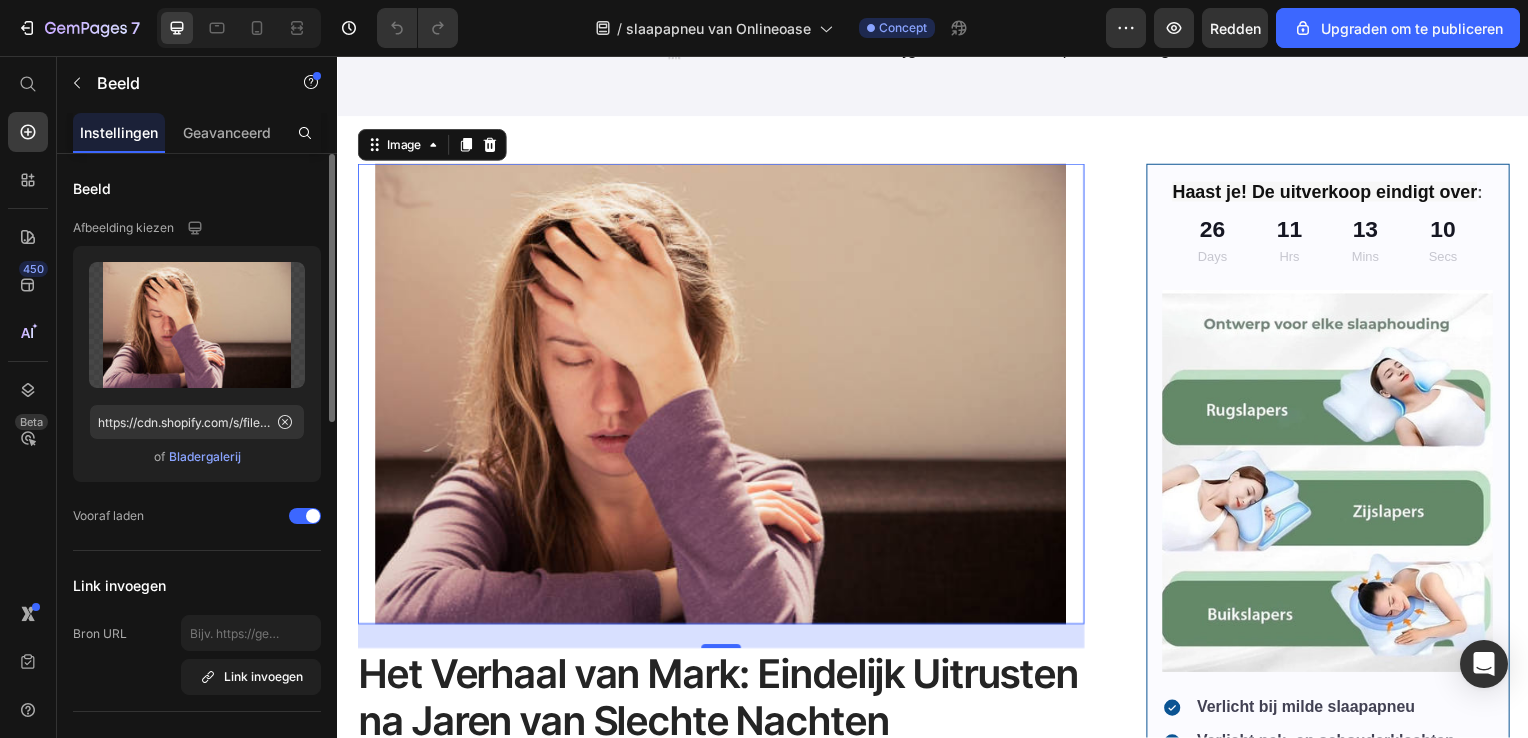 click on "Bladergalerij" at bounding box center (205, 457) 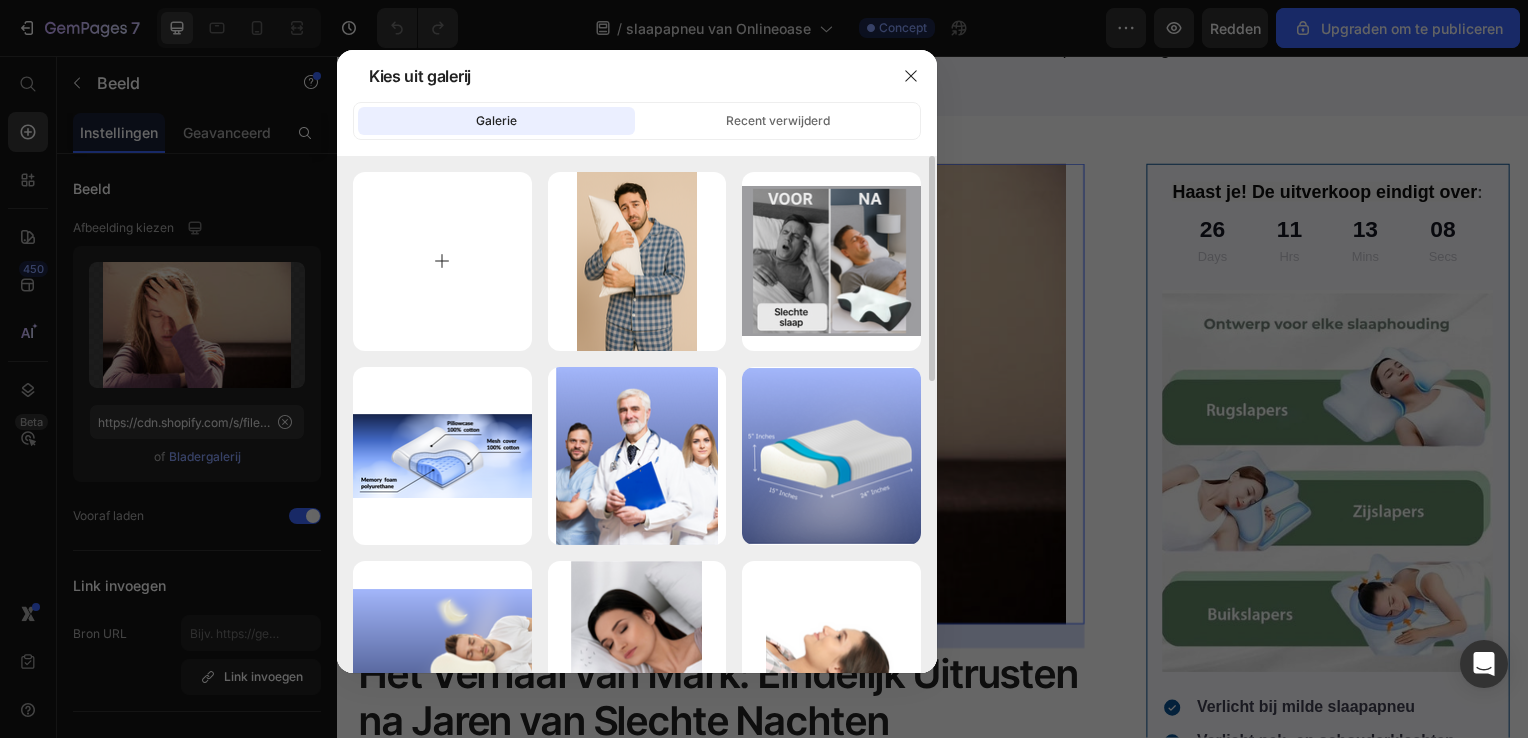 click at bounding box center (442, 261) 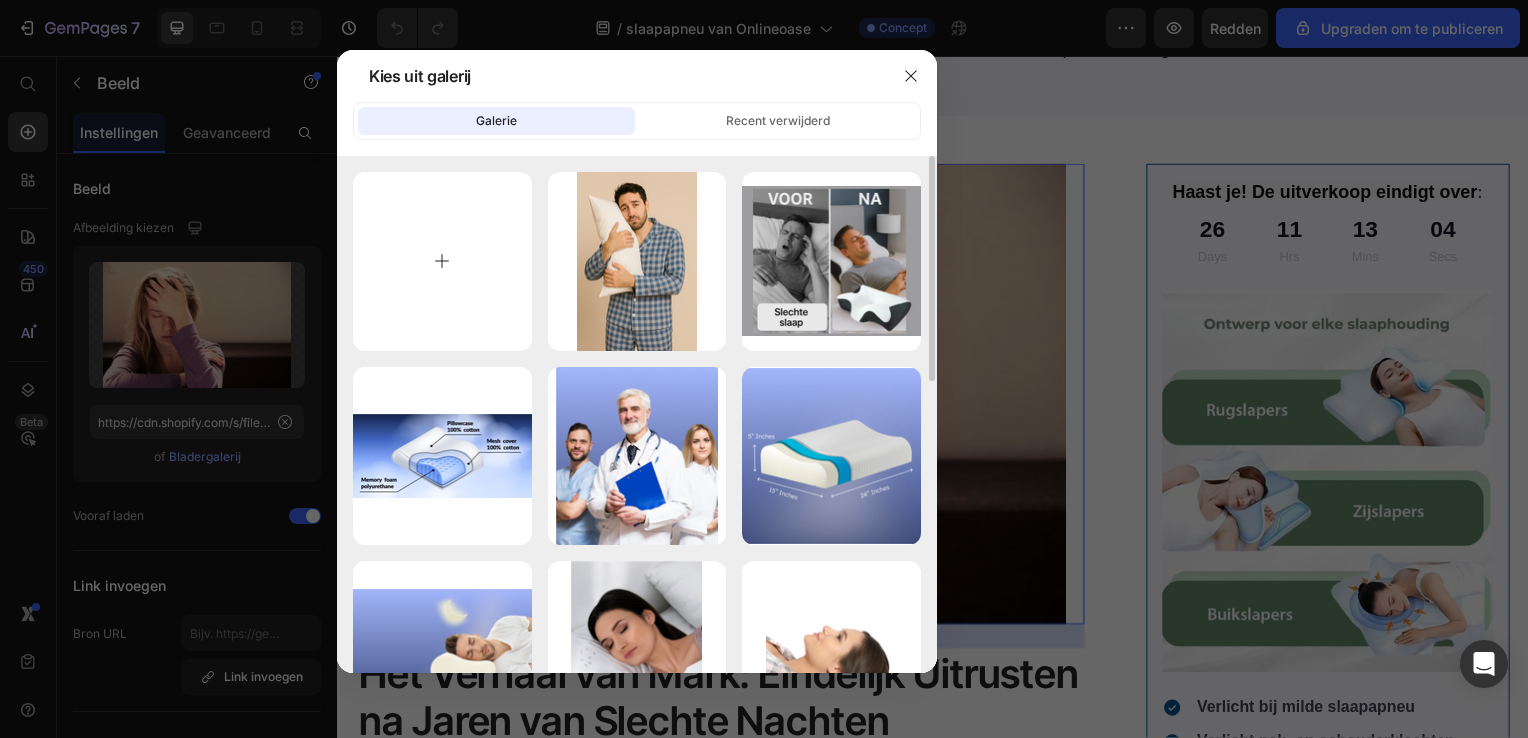 type on "C:\fakepath\ChatGPT Image 12 jul 2025, 16_05_26.png" 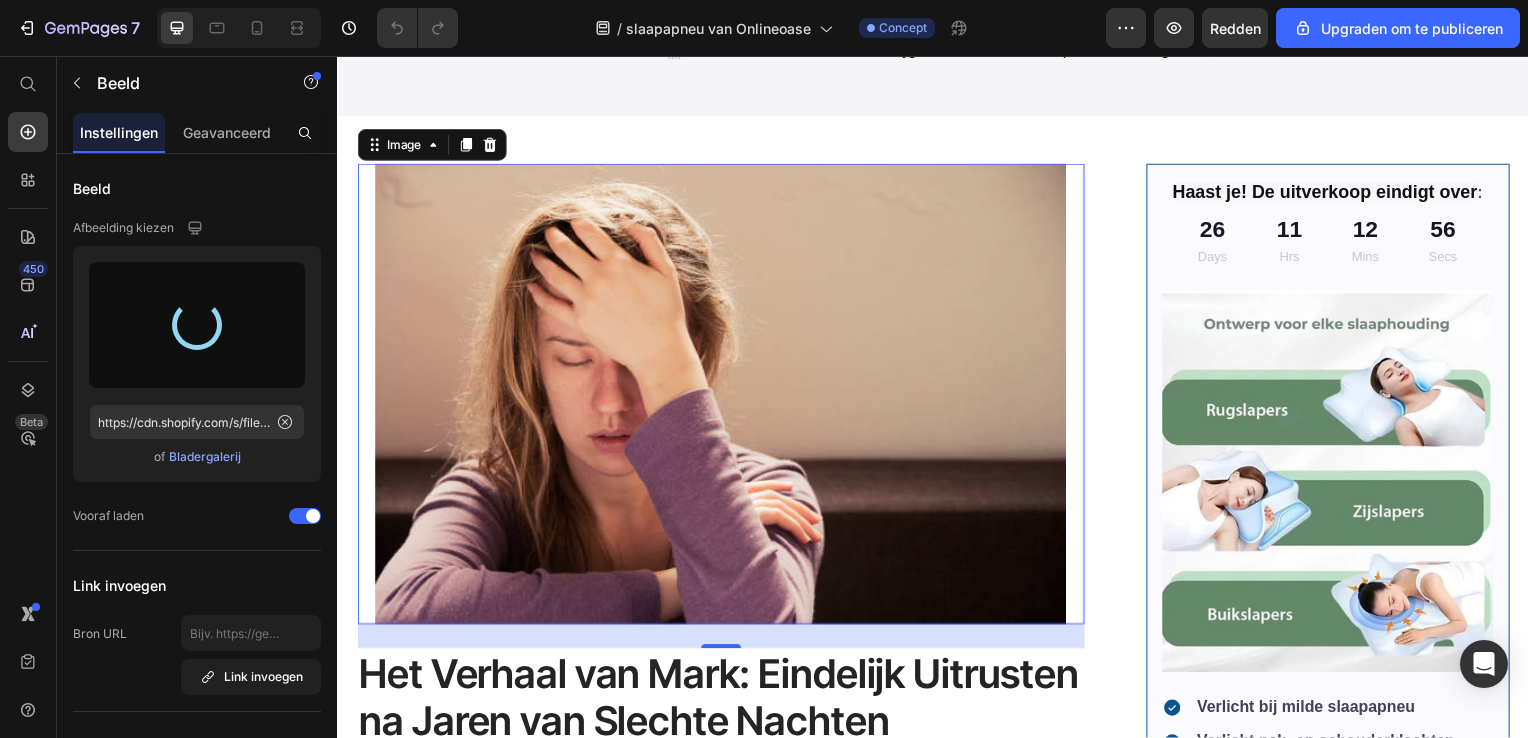 type on "https://cdn.shopify.com/s/files/1/0890/6483/3360/files/gempages_570006973232186592-05affcec-8fa5-4445-a8bb-bfe0e1413b2a.png" 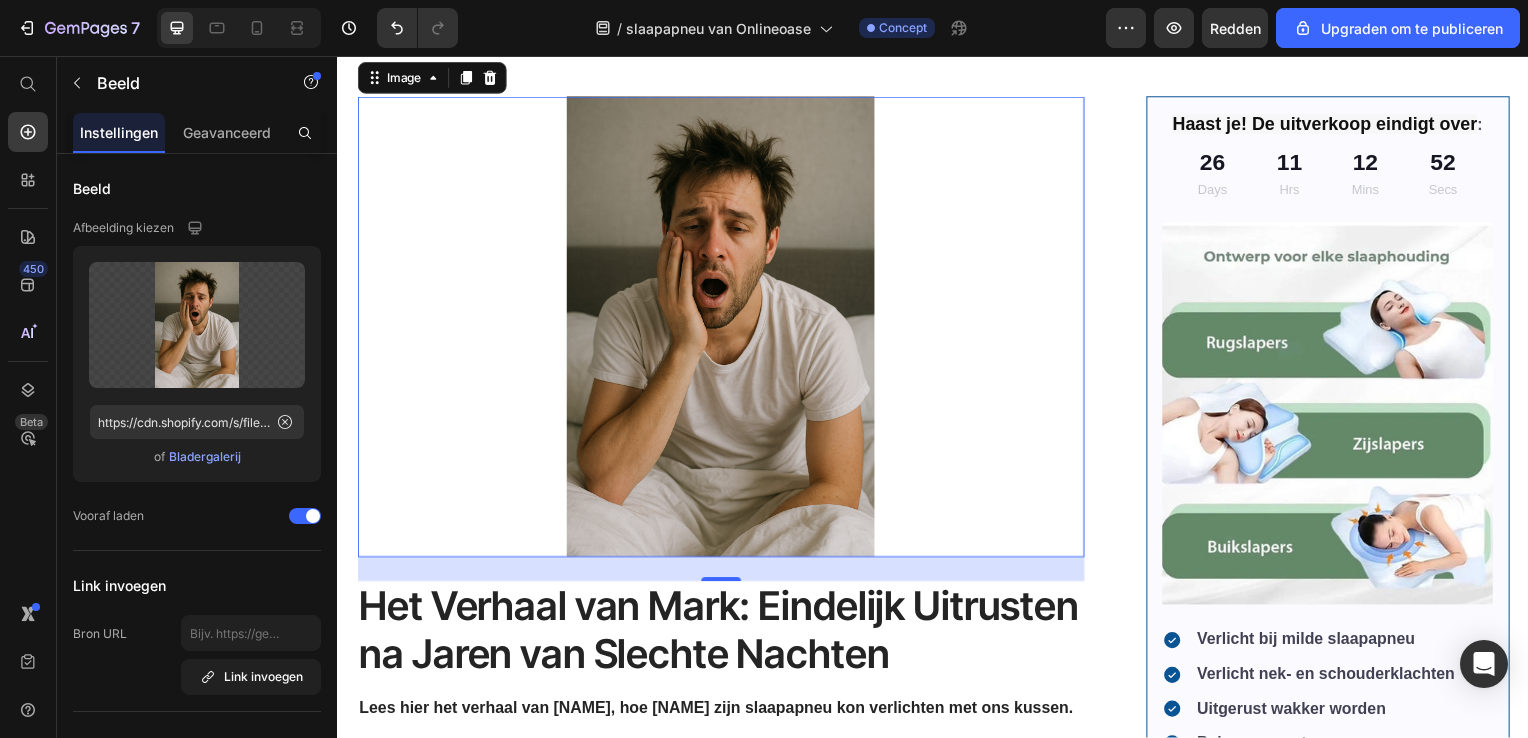 scroll, scrollTop: 300, scrollLeft: 0, axis: vertical 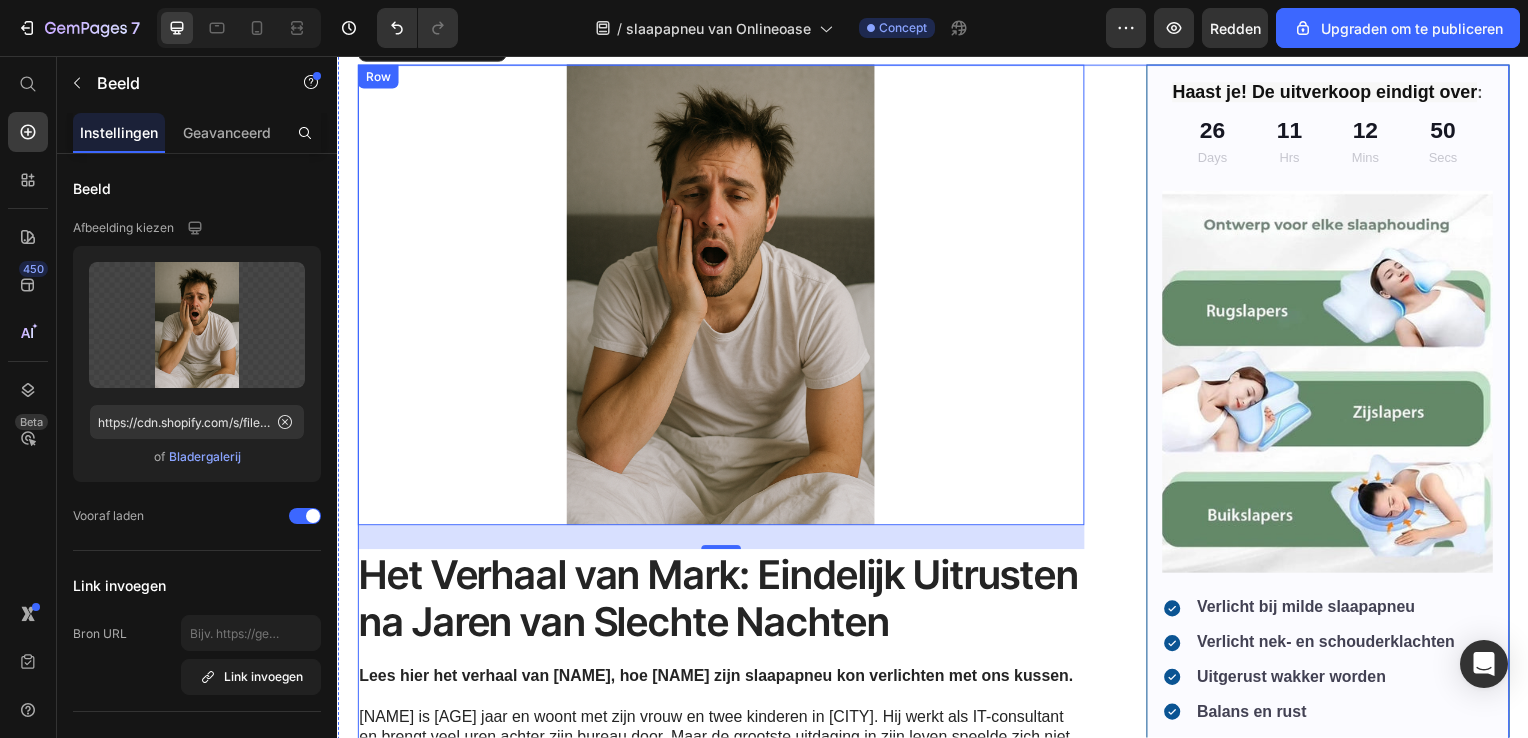 click on "Image   24 Het Verhaal van Mark: Eindelijk Uitrusten na Jaren van Slechte Nachten Heading Lees hier het verhaal van Mark, hoe Mark zijn slaapapneu kon verlichten met ons kussen.   Mark is 47 jaar en woont met zijn vrouw en twee kinderen in Utrecht. Hij werkt als IT-consultant en brengt veel uren achter zijn bureau door. Maar de grootste uitdaging in zijn leven speelde zich niet overdag af — maar ’s nachts.   Jarenlang slecht slapen Mark had al jaren last van onrustige nachten. Zijn vrouw merkte als eerste dat er iets mis was: hij snurkte luid, werd vaak wakker met een schok en leek soms zelfs even te stoppen met ademen. Overdag voelde hij zich uitgeput, prikkelbaar en had hij moeite zich te concentreren. Na aandringen van zijn huisarts onderging hij een slaaponderzoek.   De diagnose: slaapapneu Text Block Ben je het beu om steeds zo moe te zijn? Heading Image Op zoek naar een alternatief Heading Mark ging op zoek naar andere oplossingen om zijn slaap te verbeteren. Zo kwam hij terecht bij ons" at bounding box center [937, 1293] 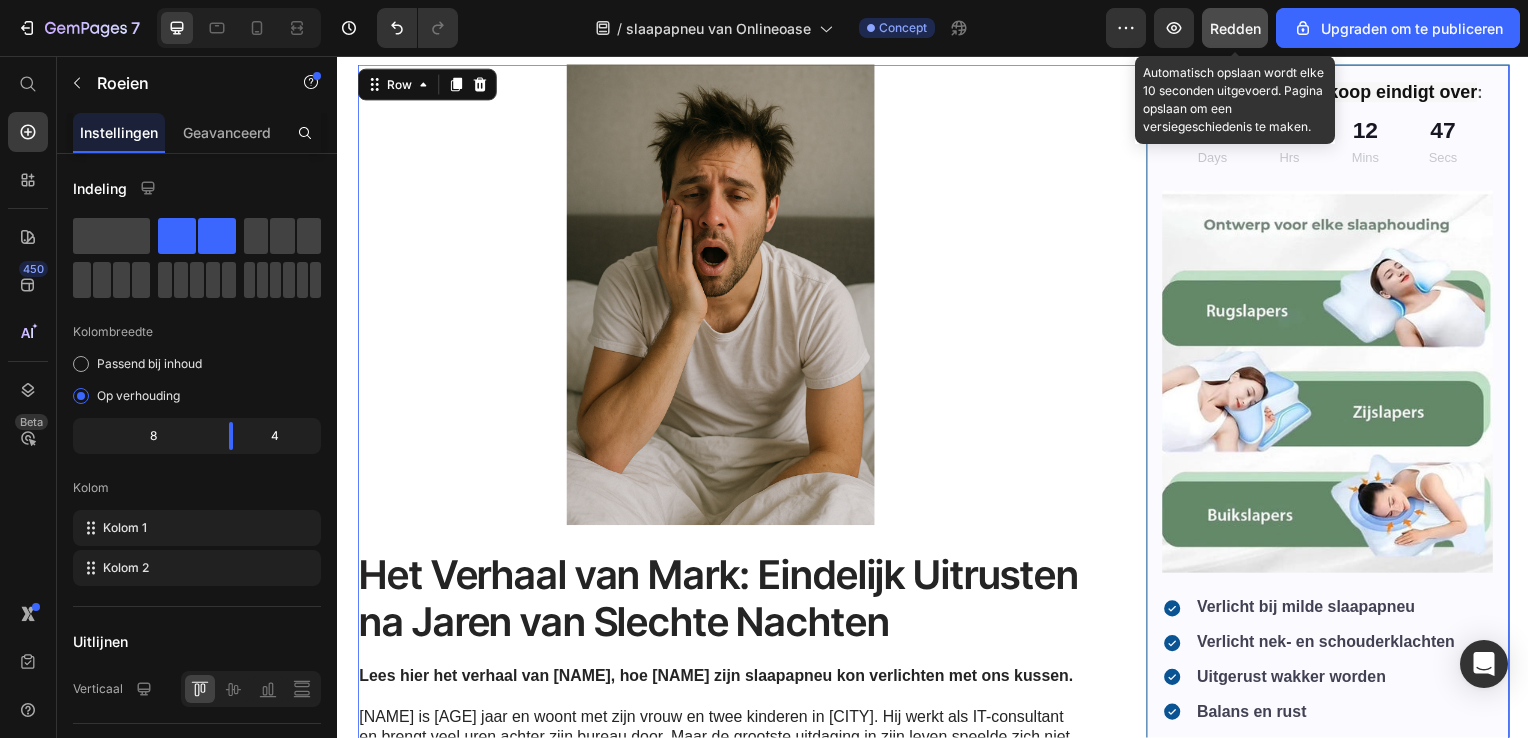 click on "Redden" at bounding box center (1235, 28) 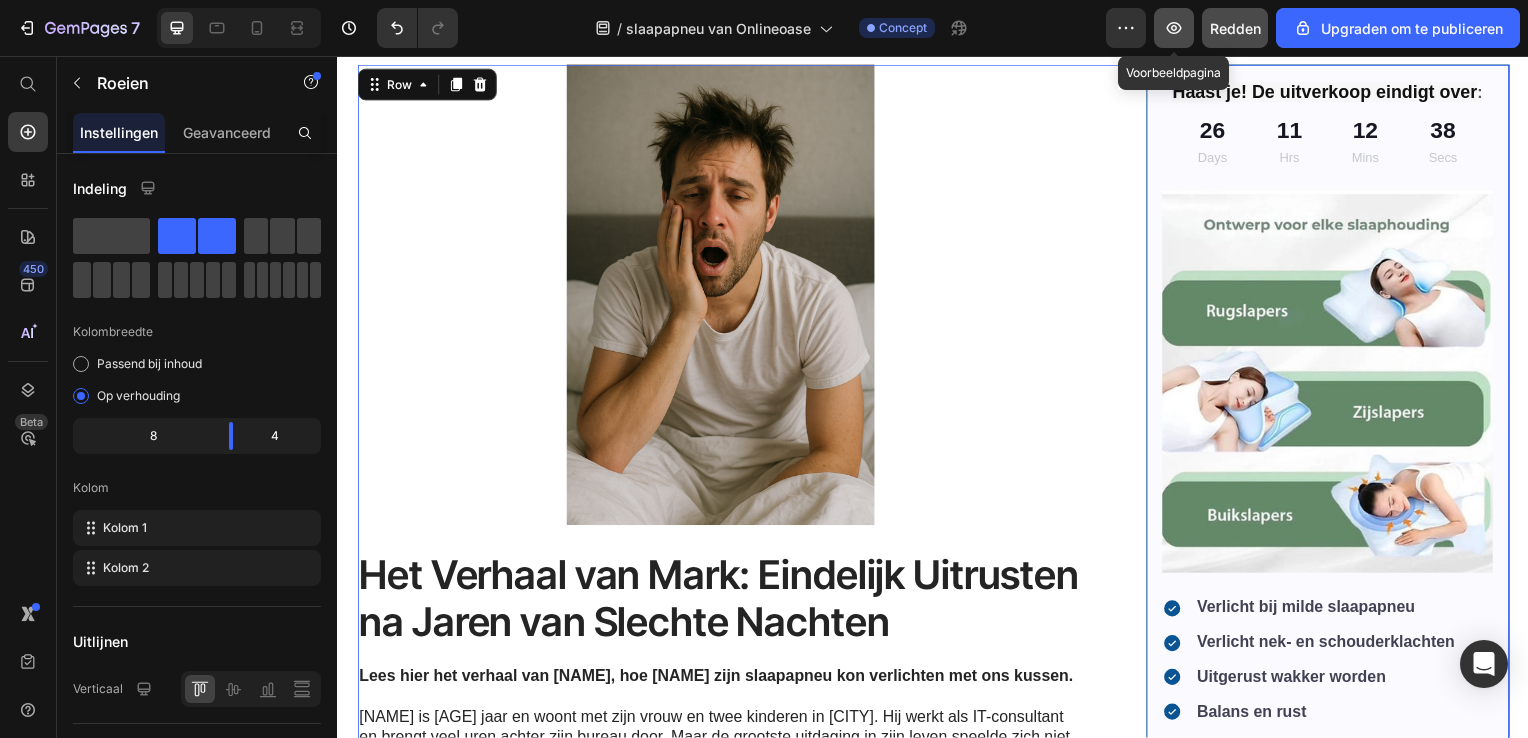 click 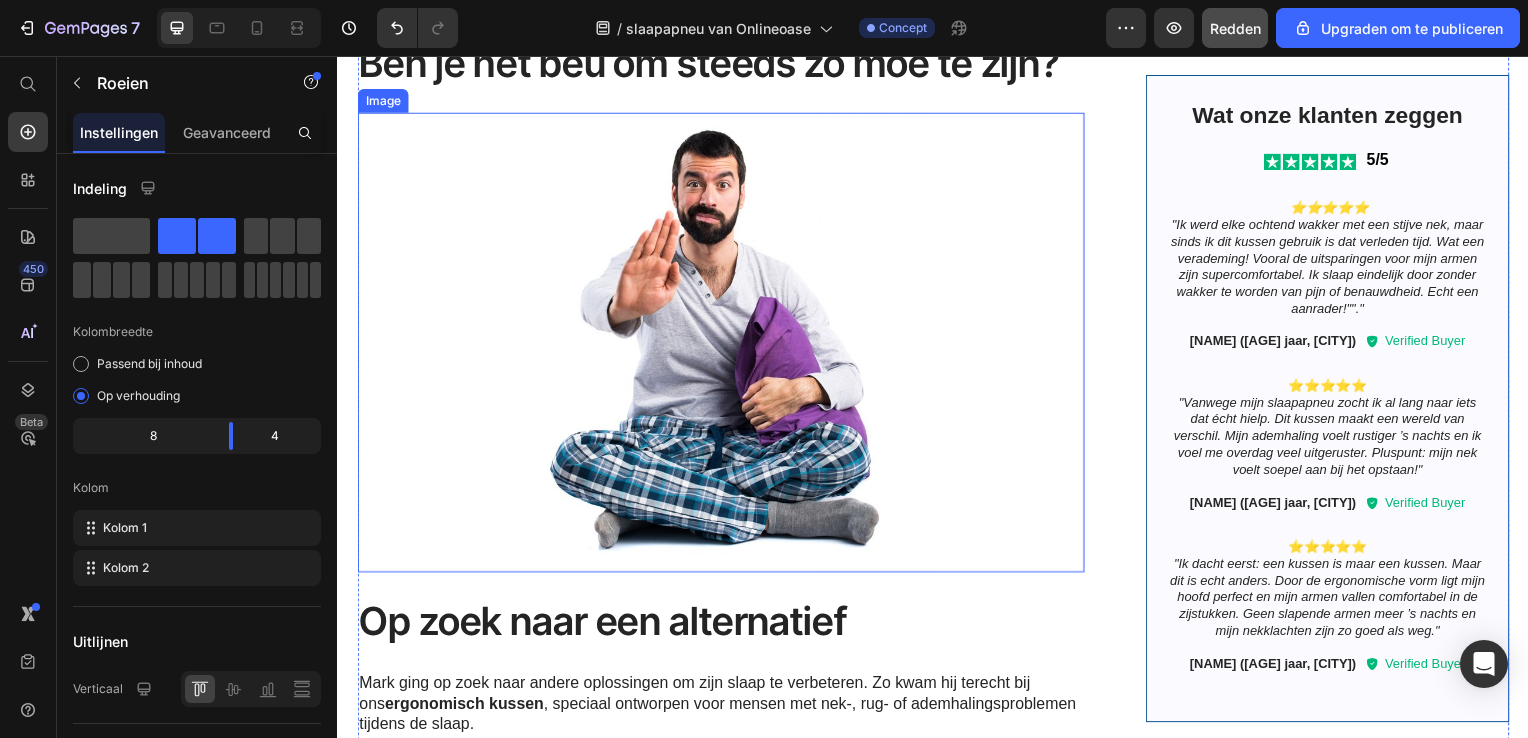 scroll, scrollTop: 1400, scrollLeft: 0, axis: vertical 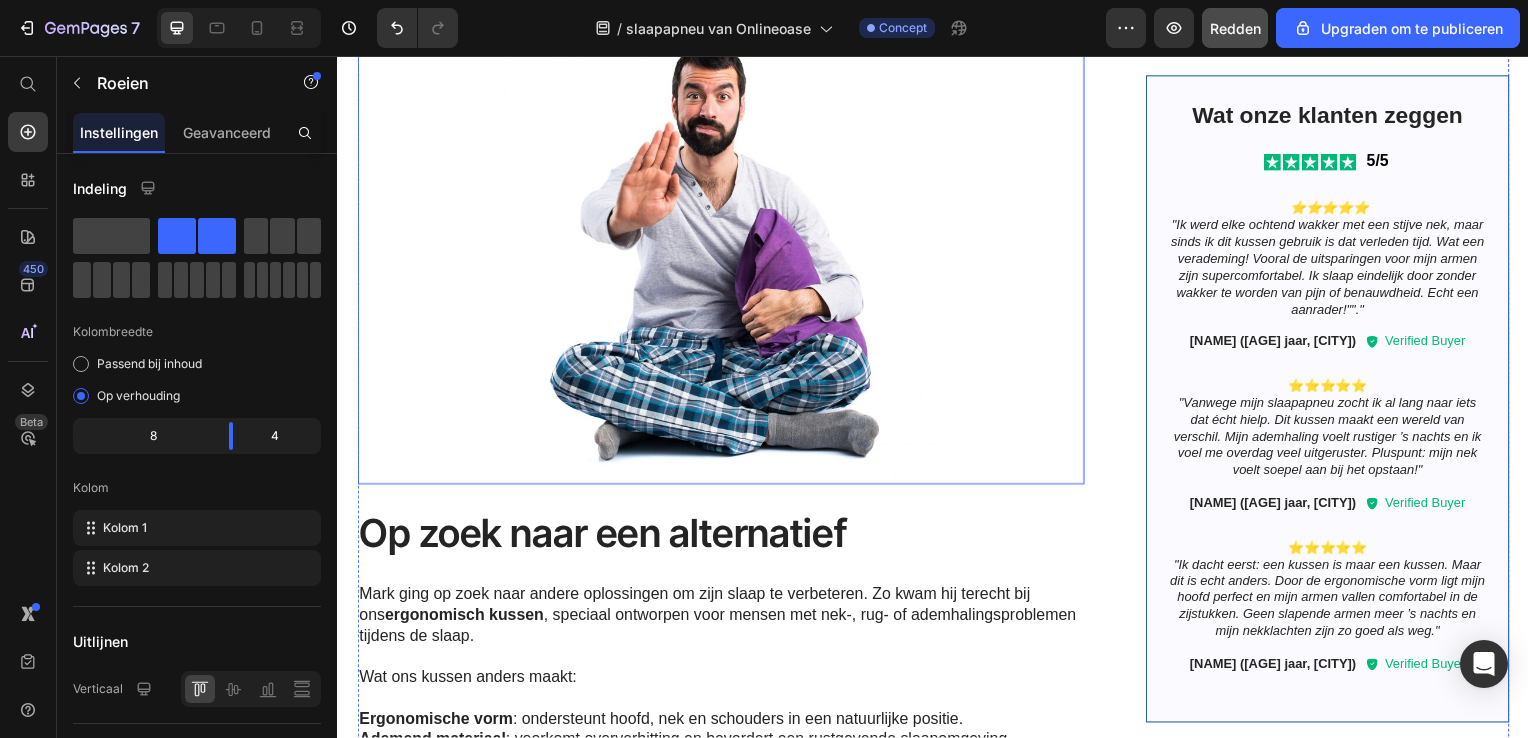 click at bounding box center [723, 257] 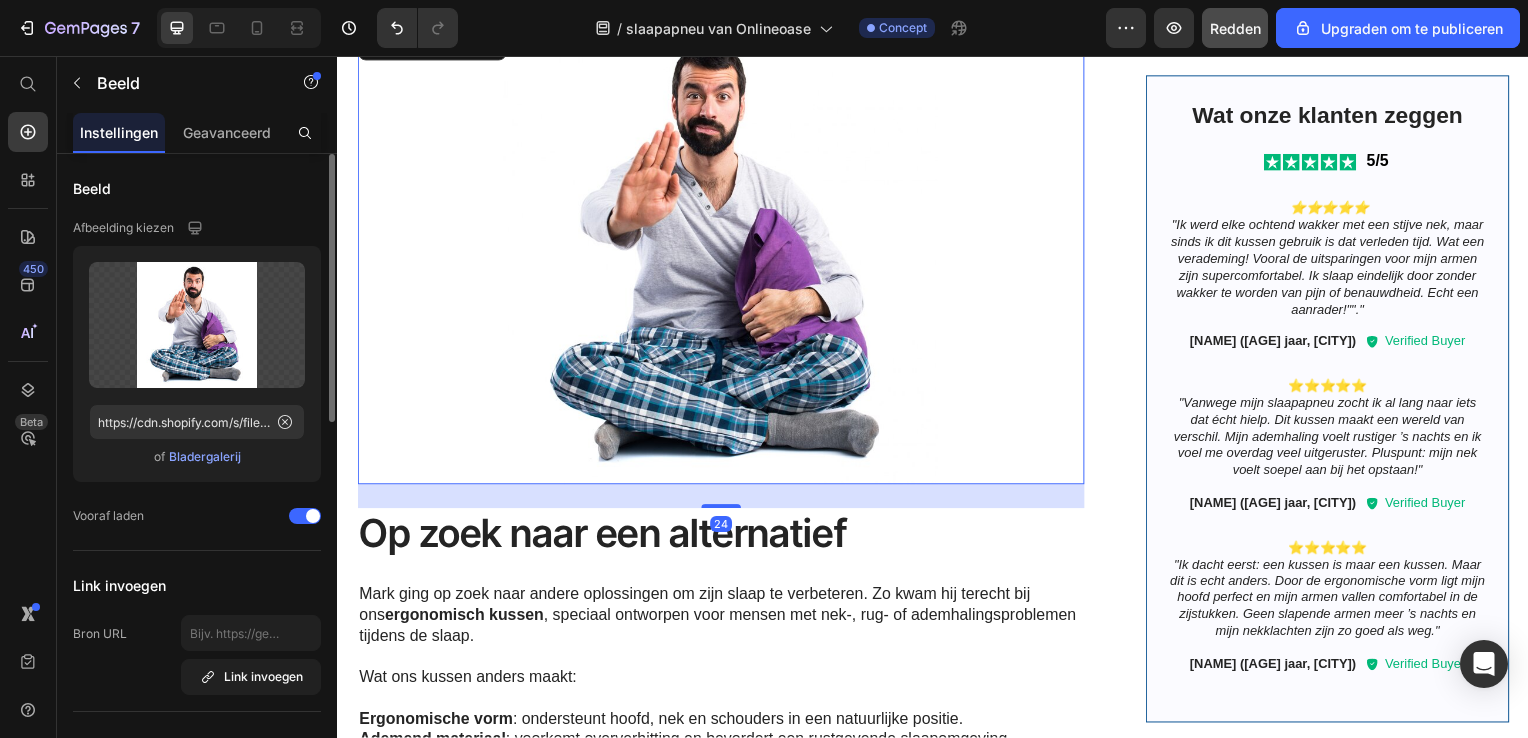 click on "Bladergalerij" at bounding box center [205, 457] 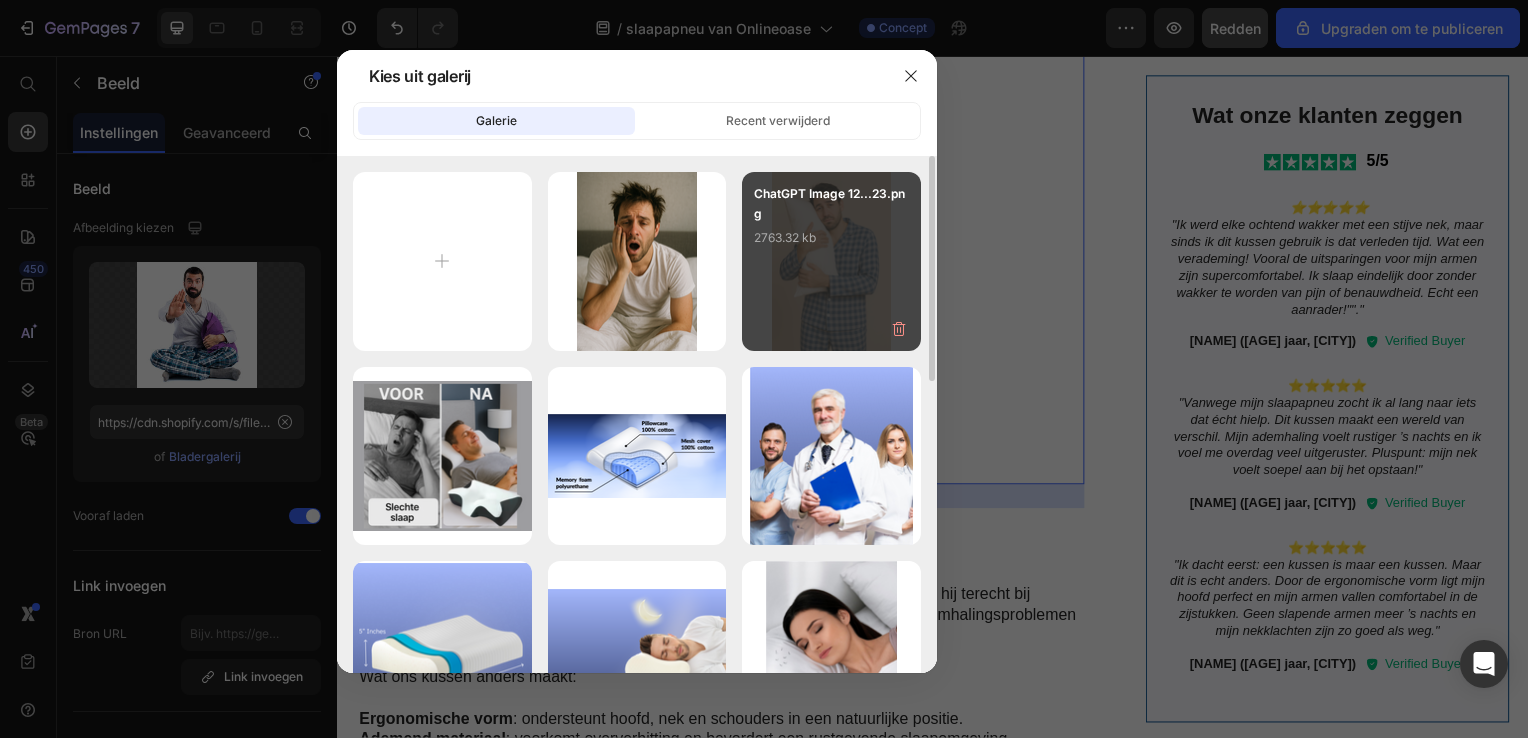 click on "ChatGPT Image 12...23.png 2763.32 kb" at bounding box center [831, 261] 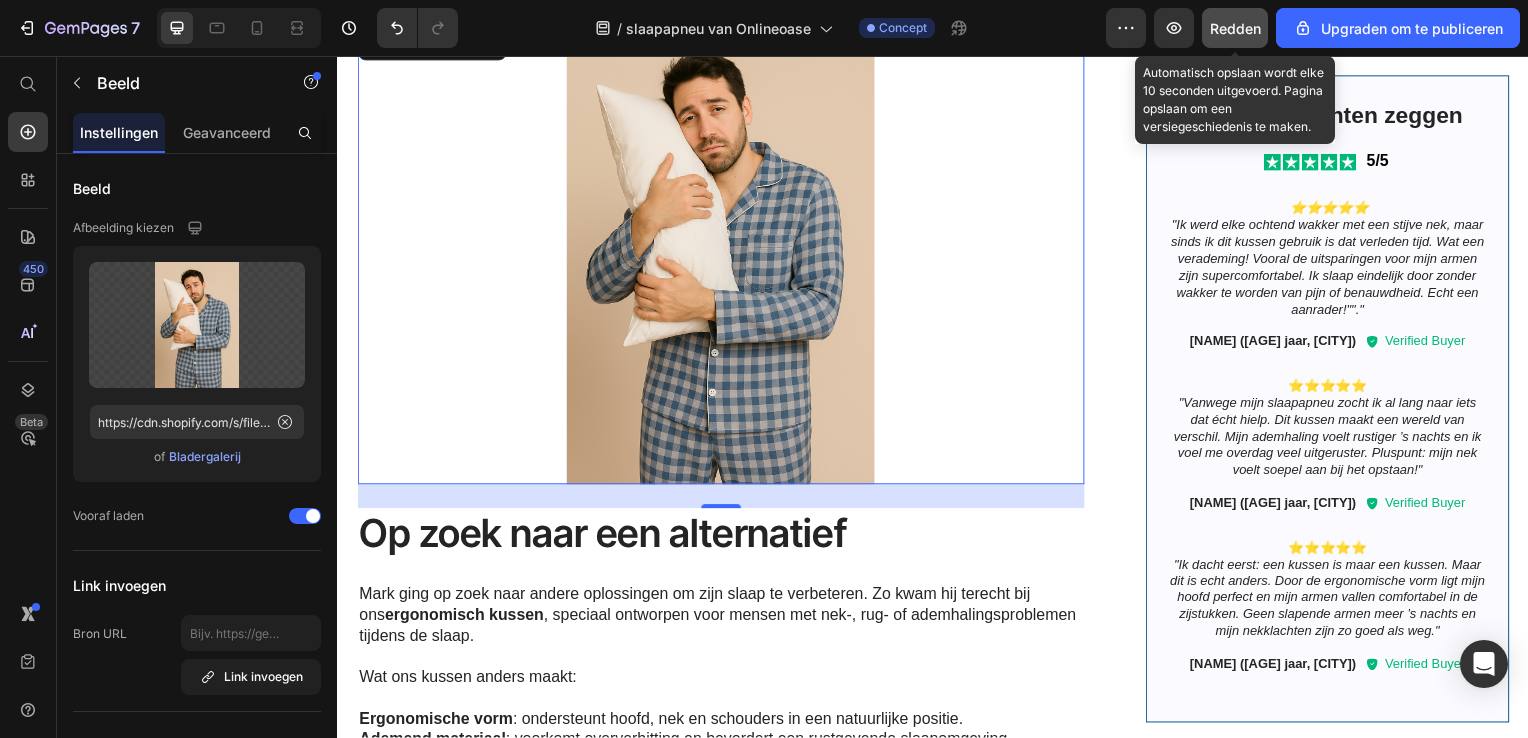 click on "Redden" at bounding box center (1235, 28) 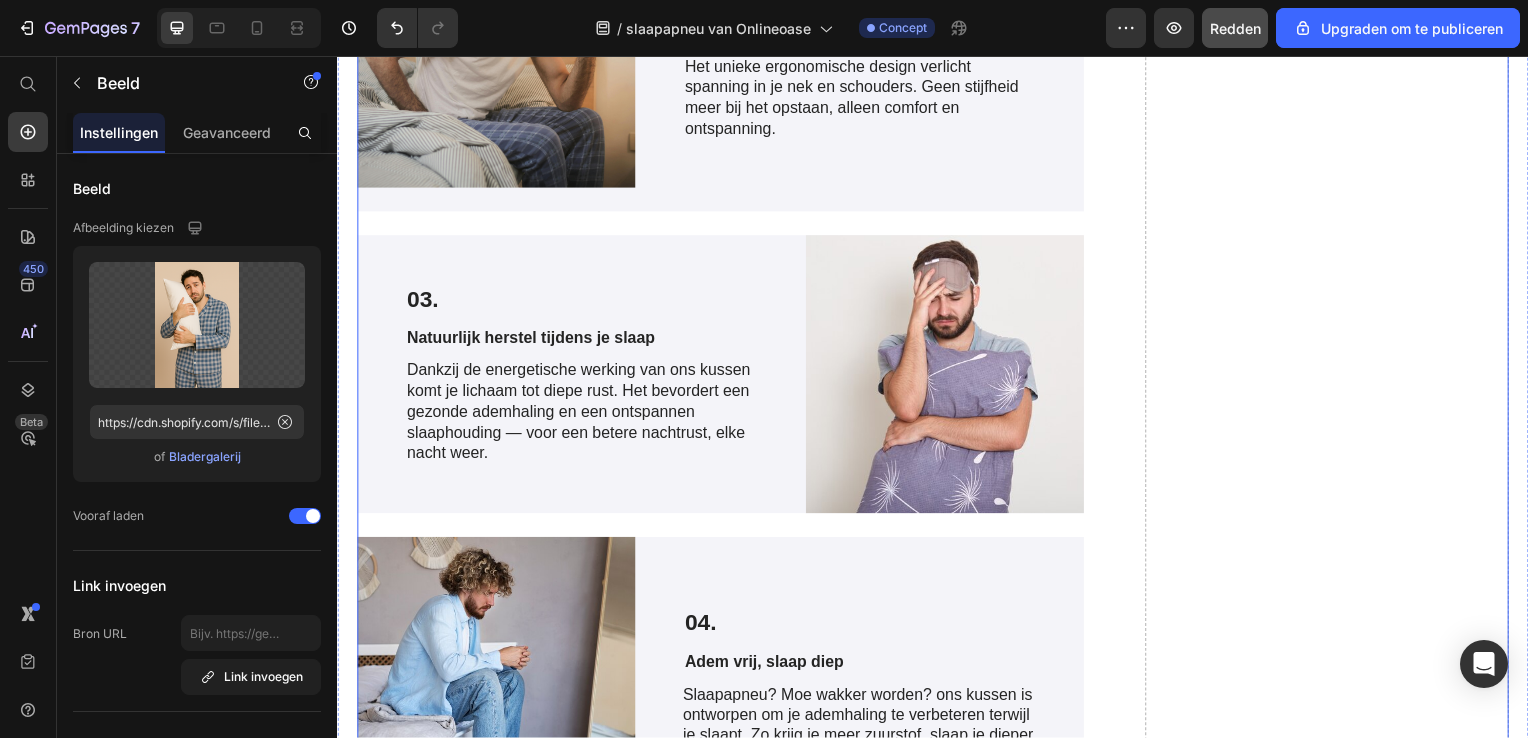 scroll, scrollTop: 4800, scrollLeft: 0, axis: vertical 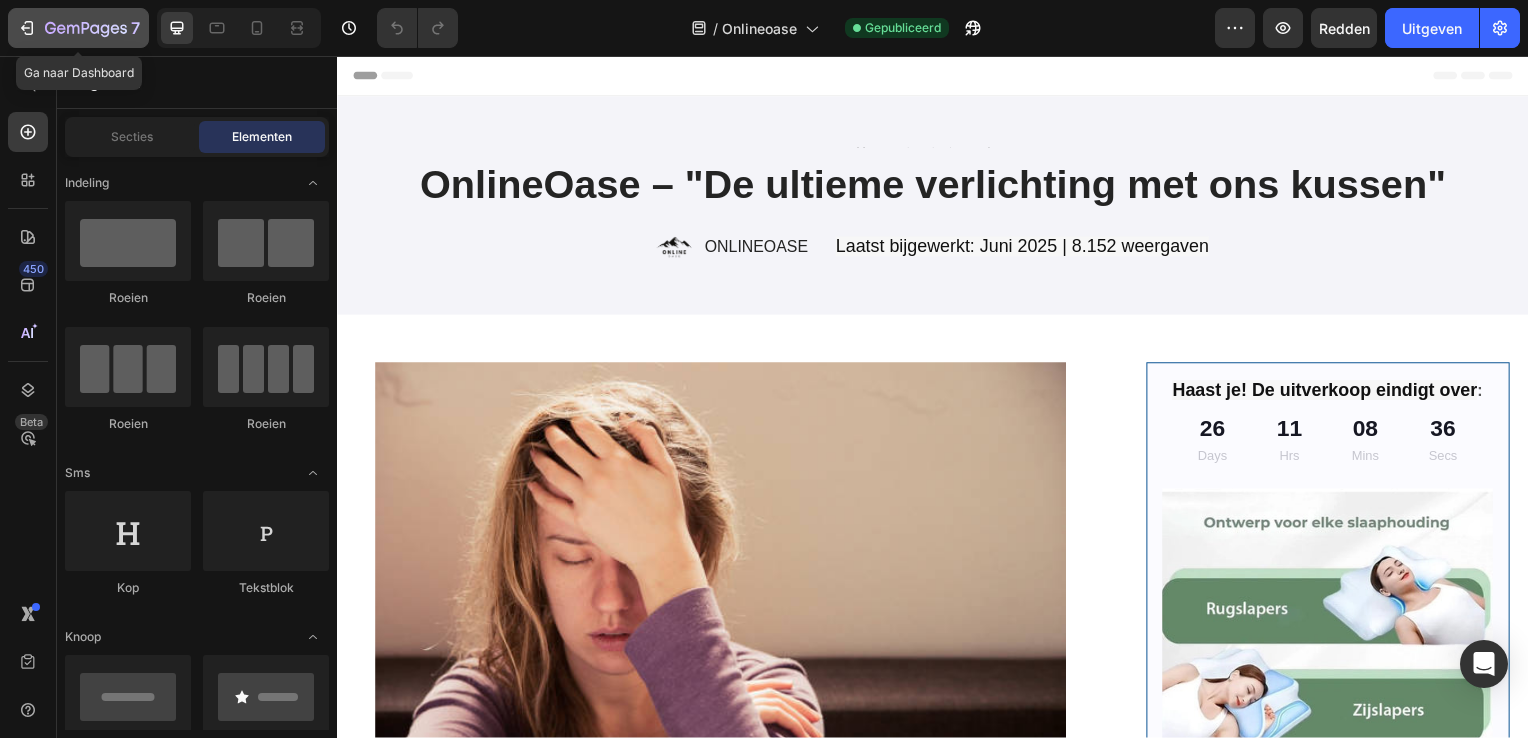 click 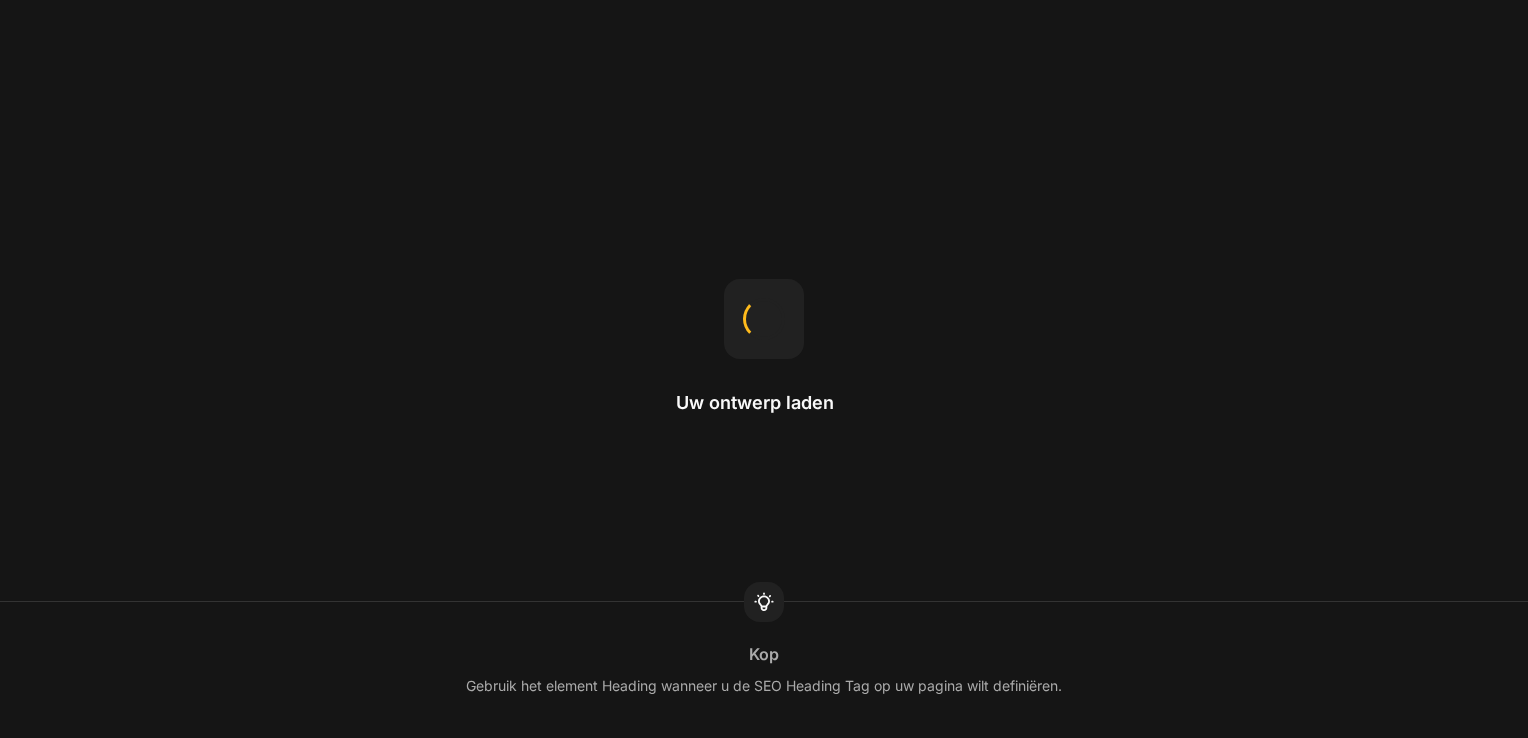scroll, scrollTop: 0, scrollLeft: 0, axis: both 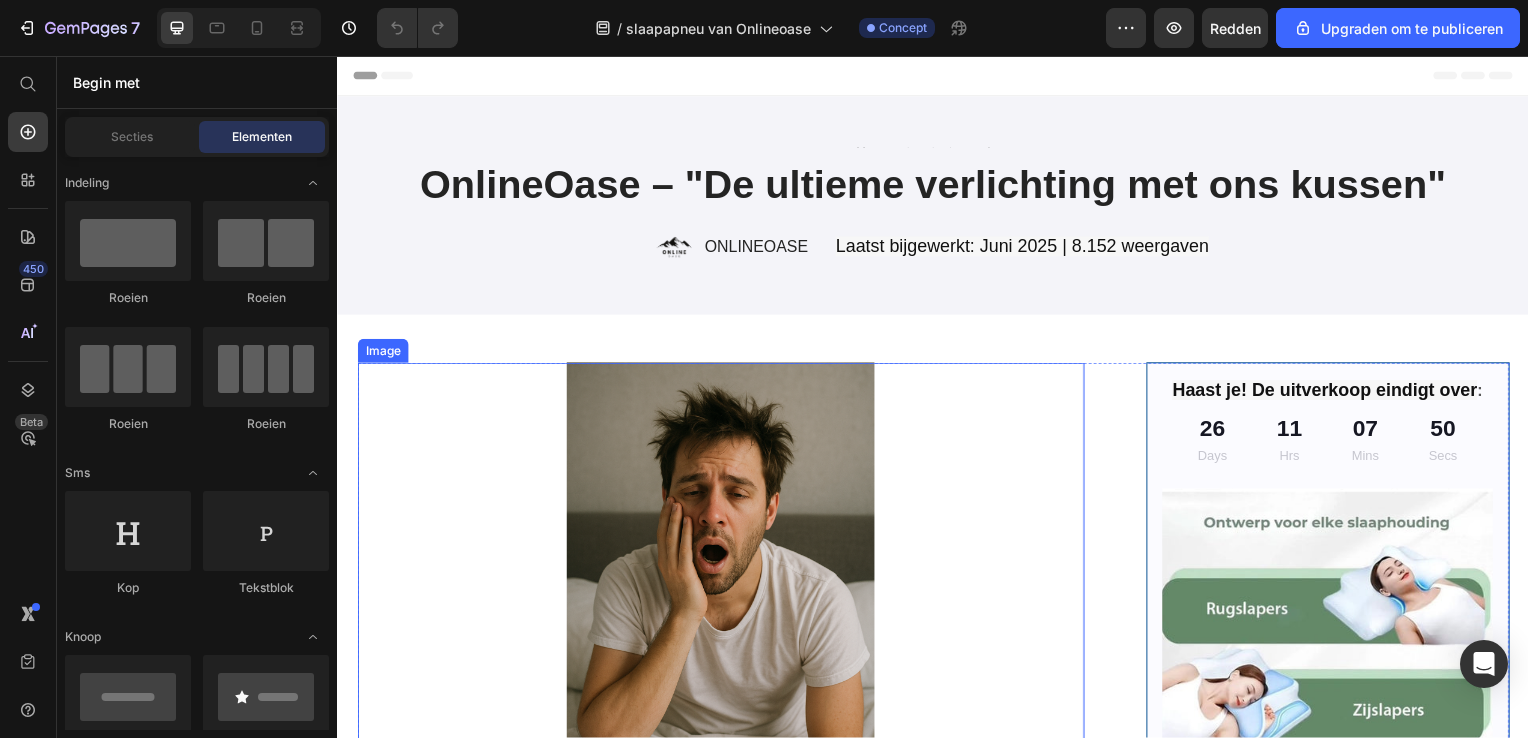click at bounding box center (723, 597) 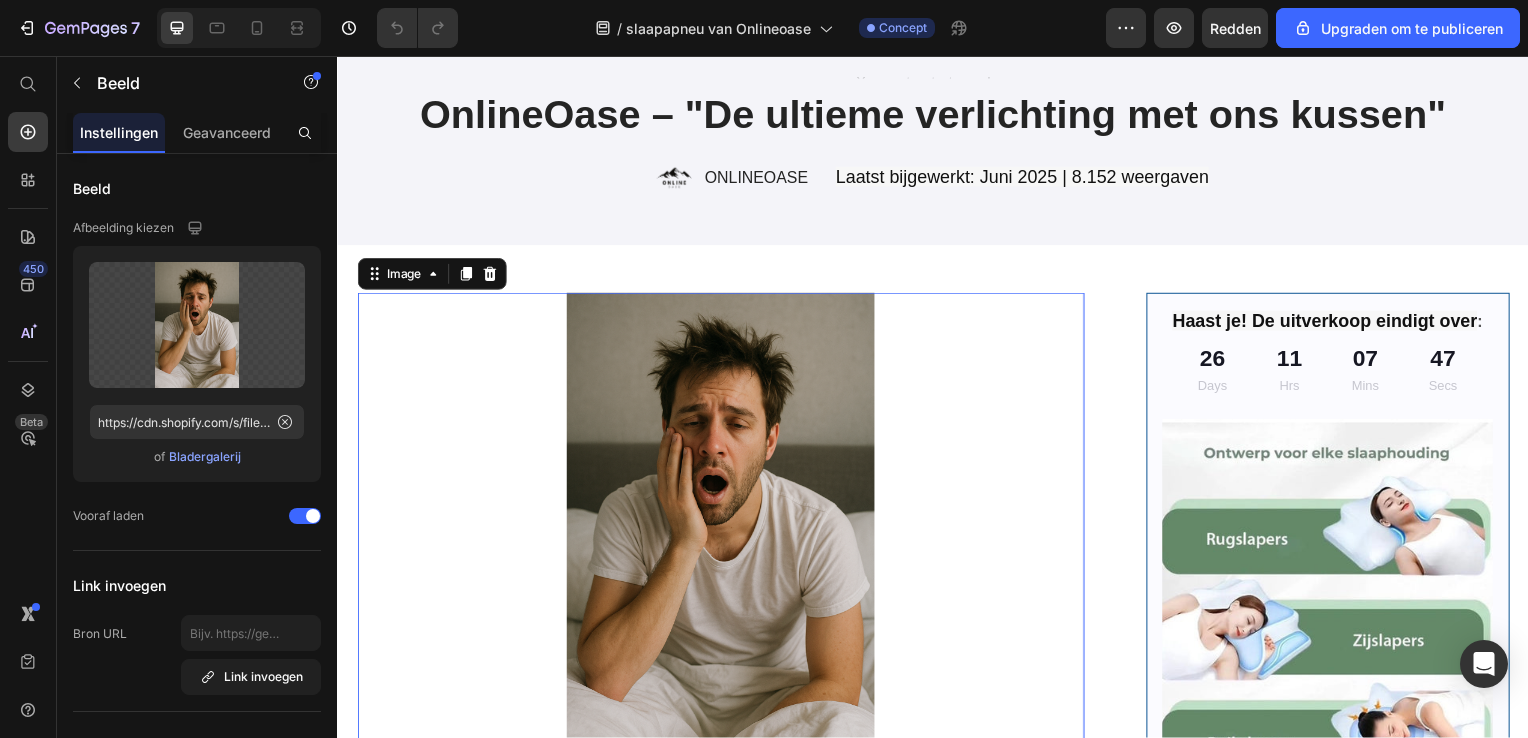 scroll, scrollTop: 200, scrollLeft: 0, axis: vertical 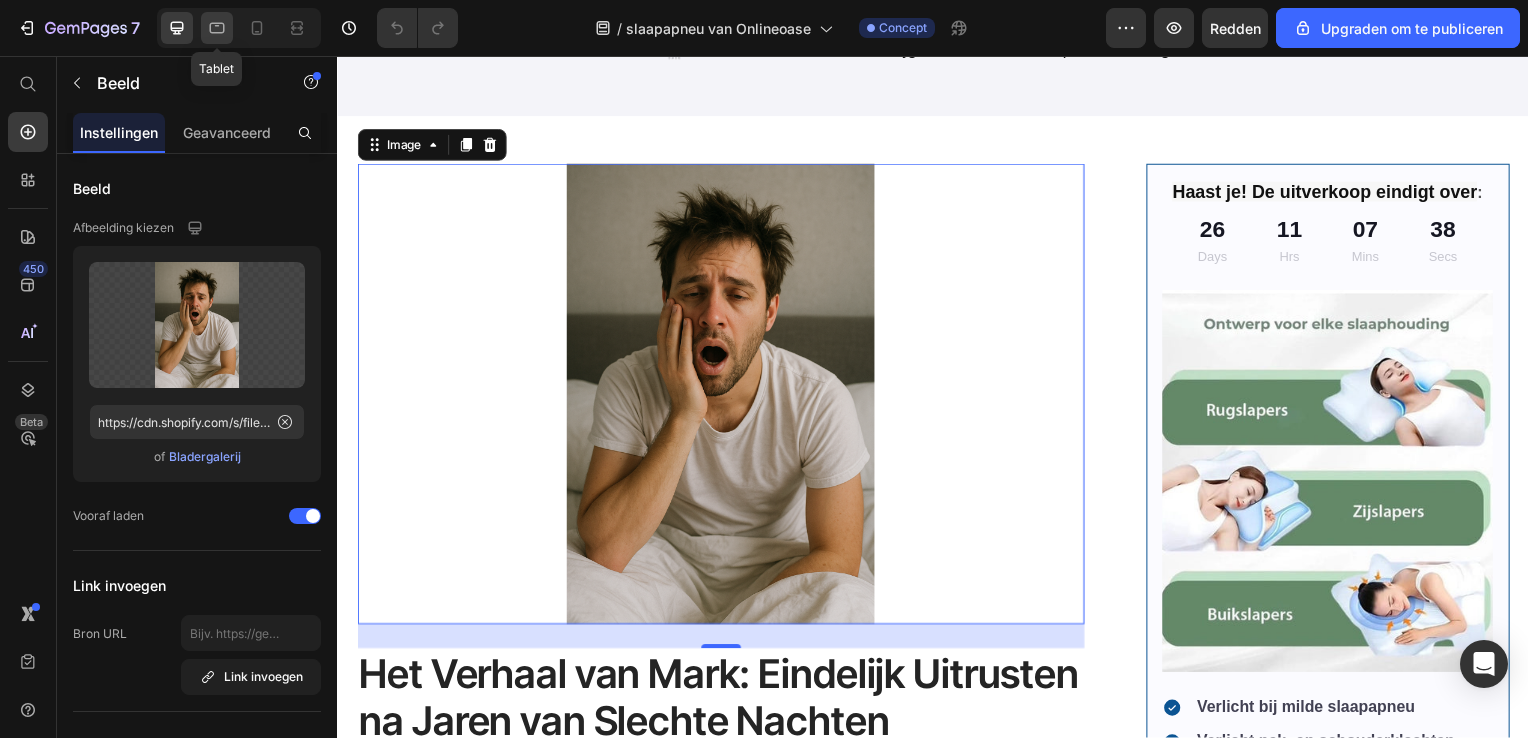 click 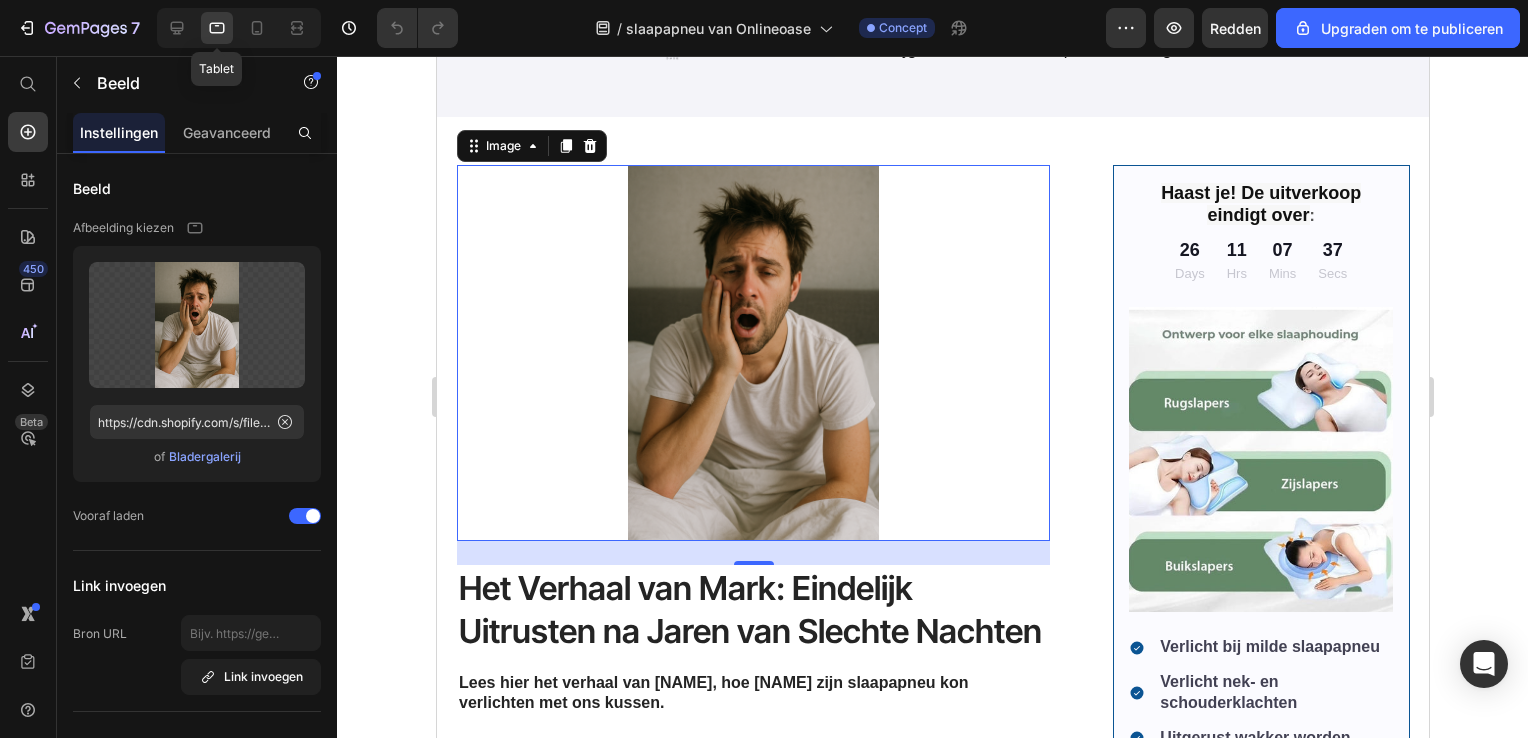 scroll, scrollTop: 291, scrollLeft: 0, axis: vertical 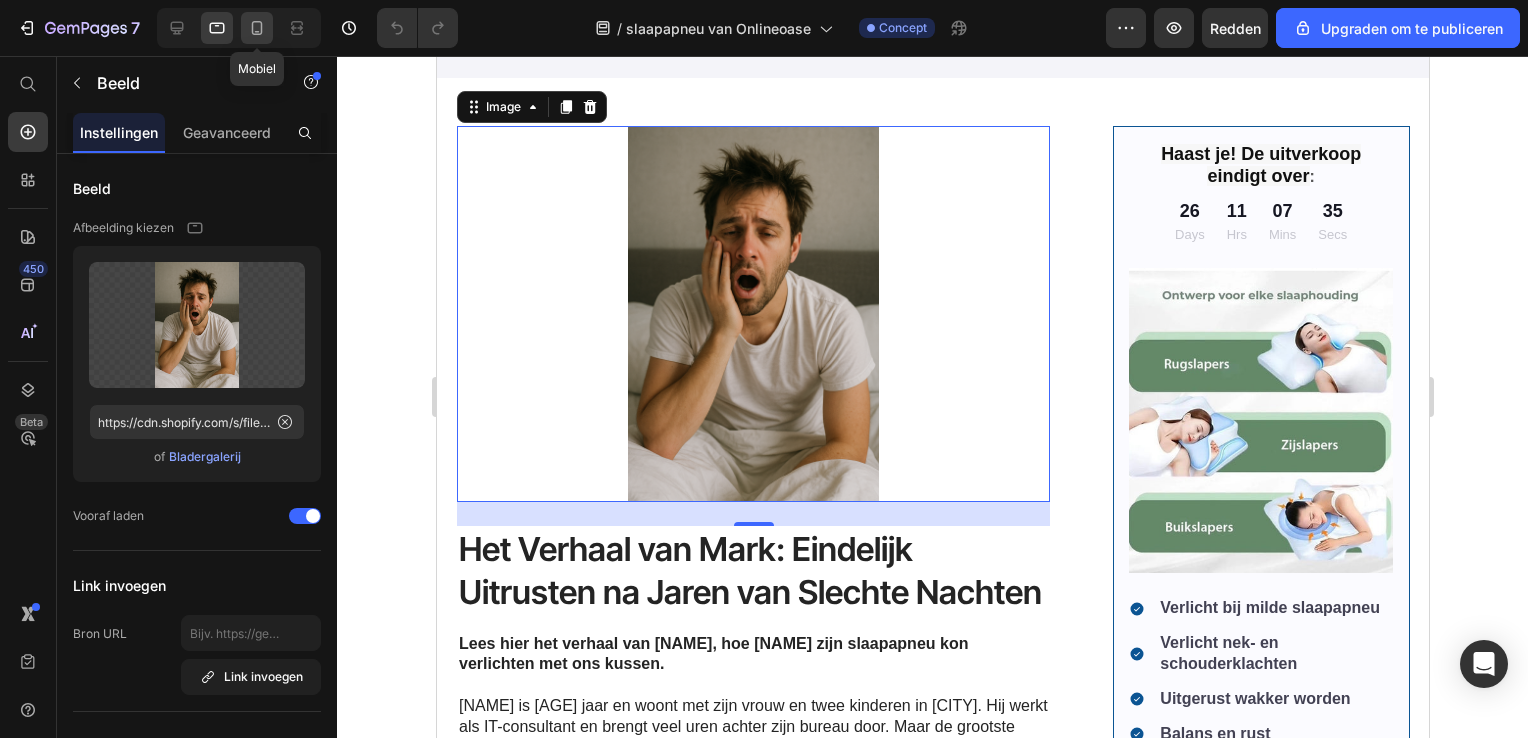 click 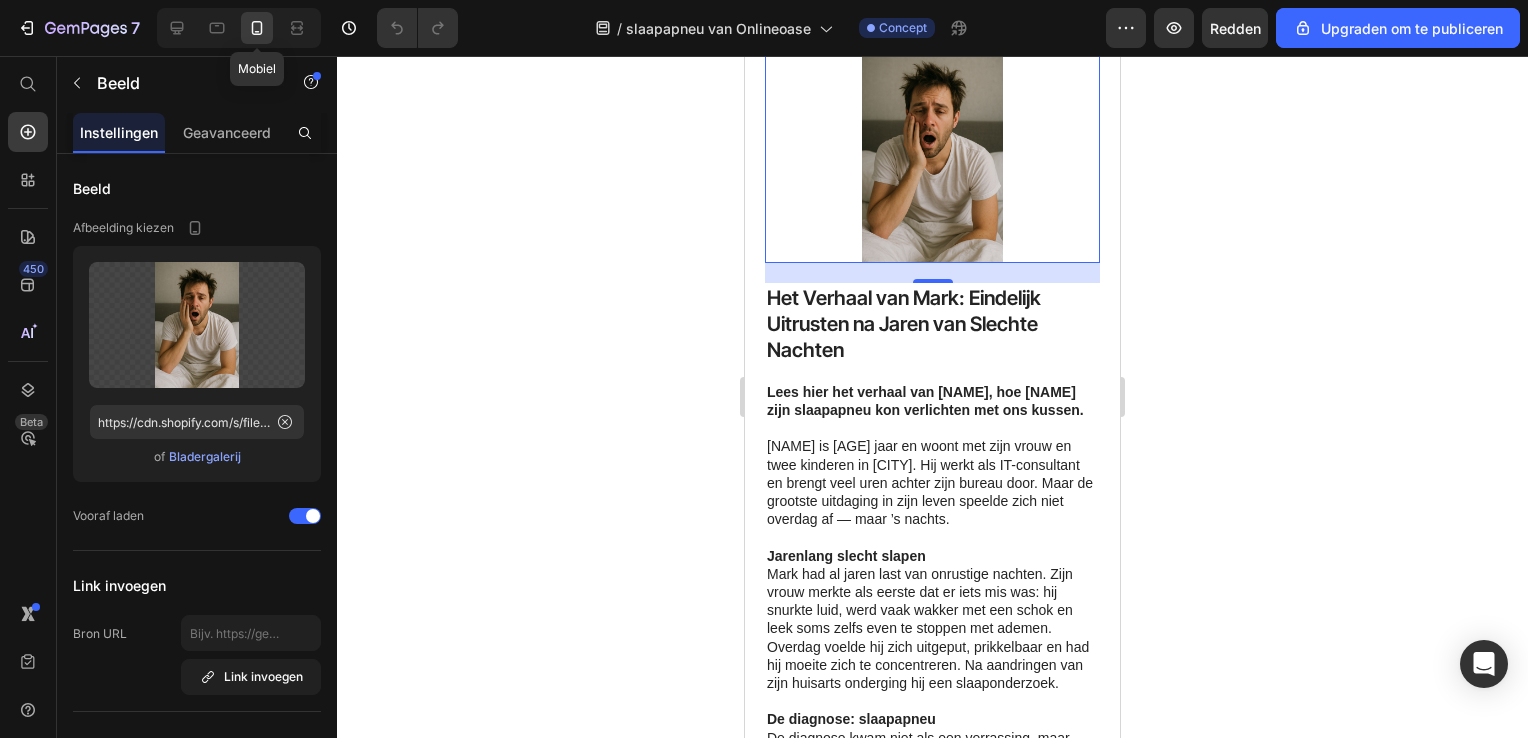scroll, scrollTop: 231, scrollLeft: 0, axis: vertical 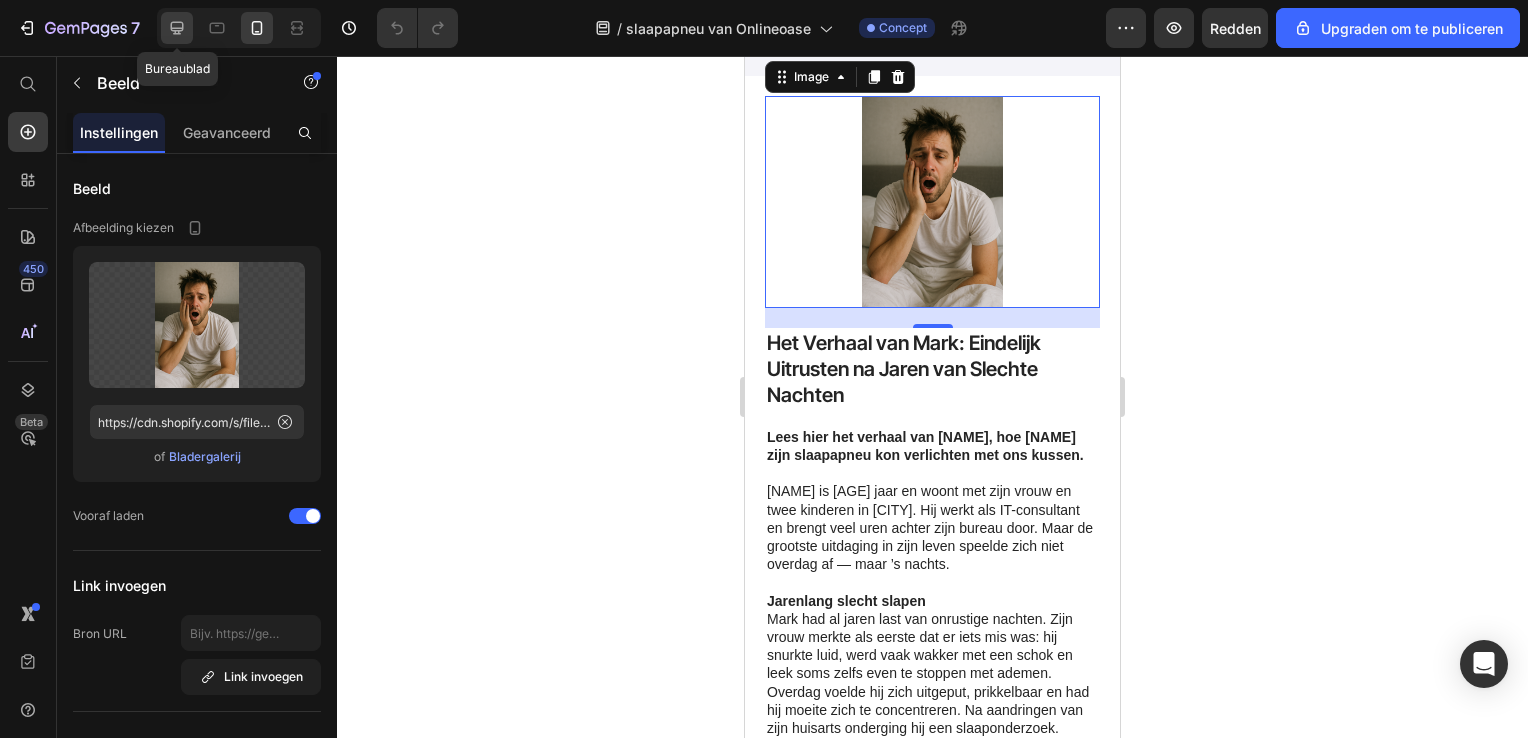 click 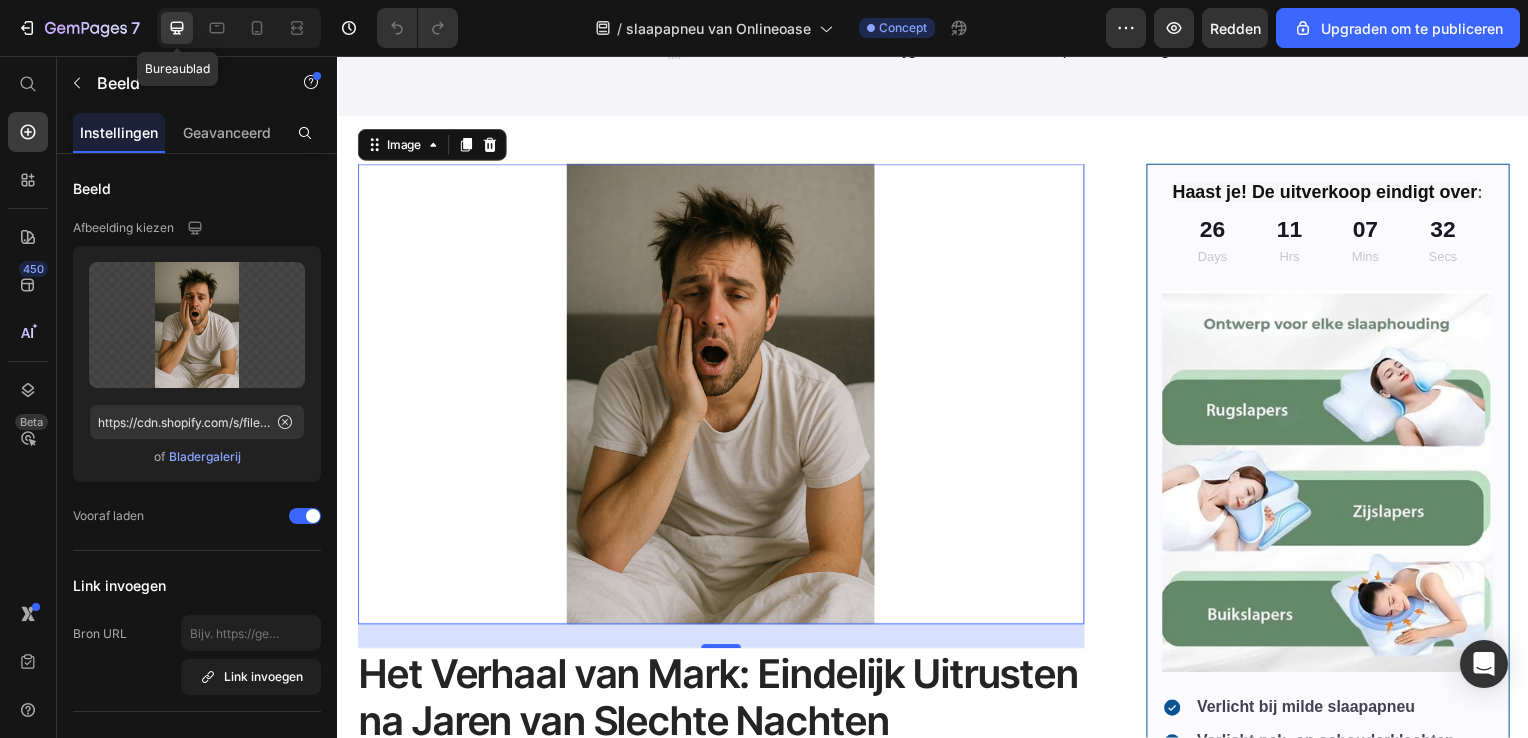 scroll, scrollTop: 239, scrollLeft: 0, axis: vertical 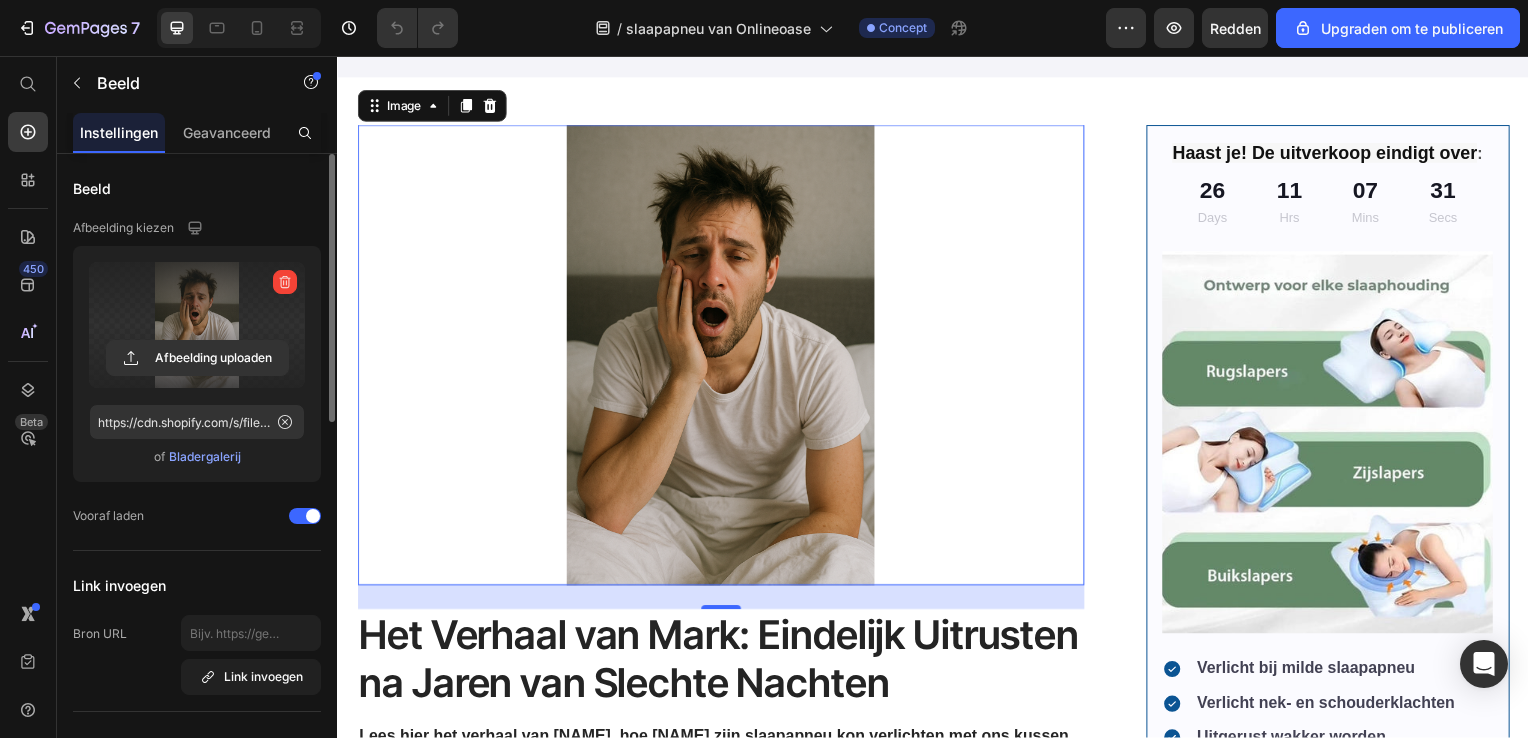 click at bounding box center [197, 325] 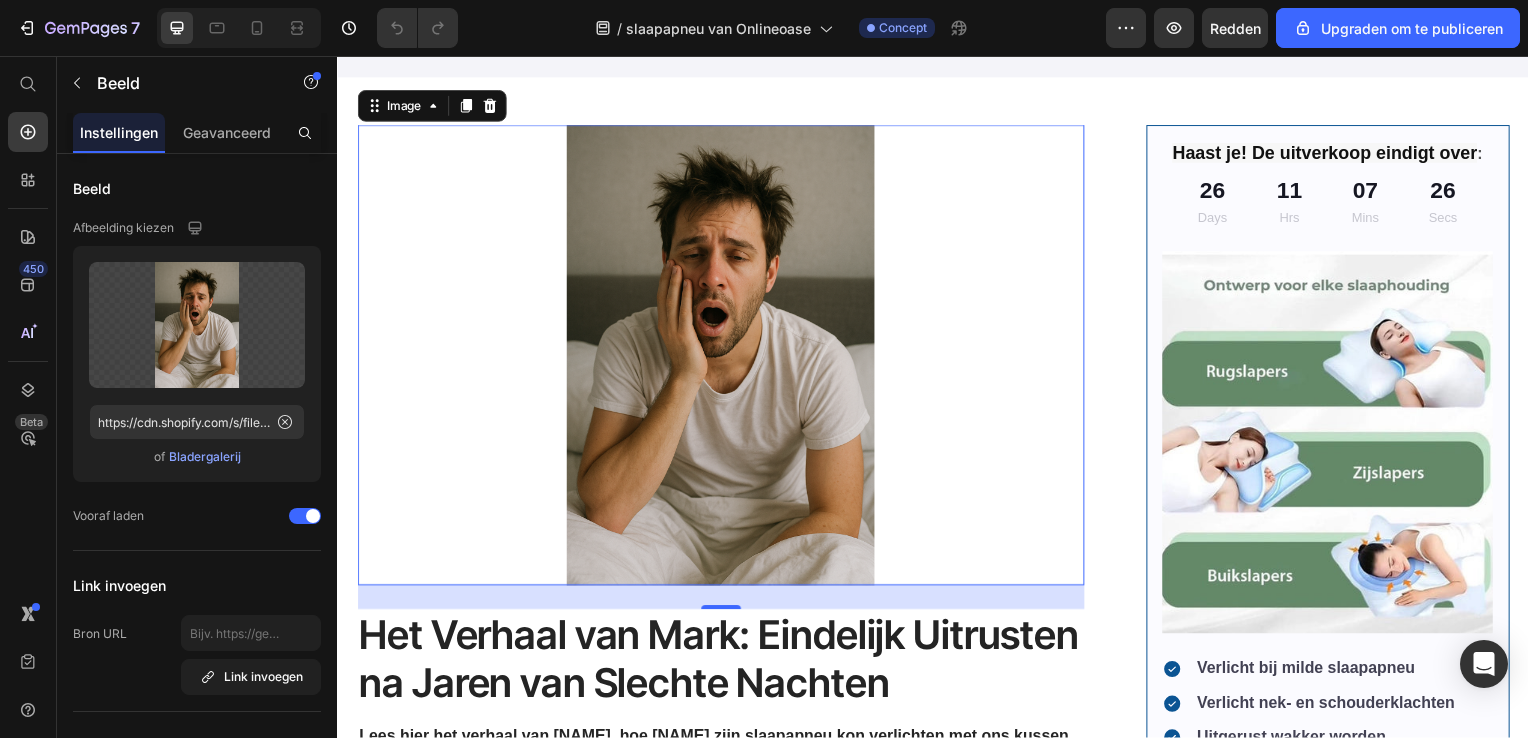 click at bounding box center (723, 358) 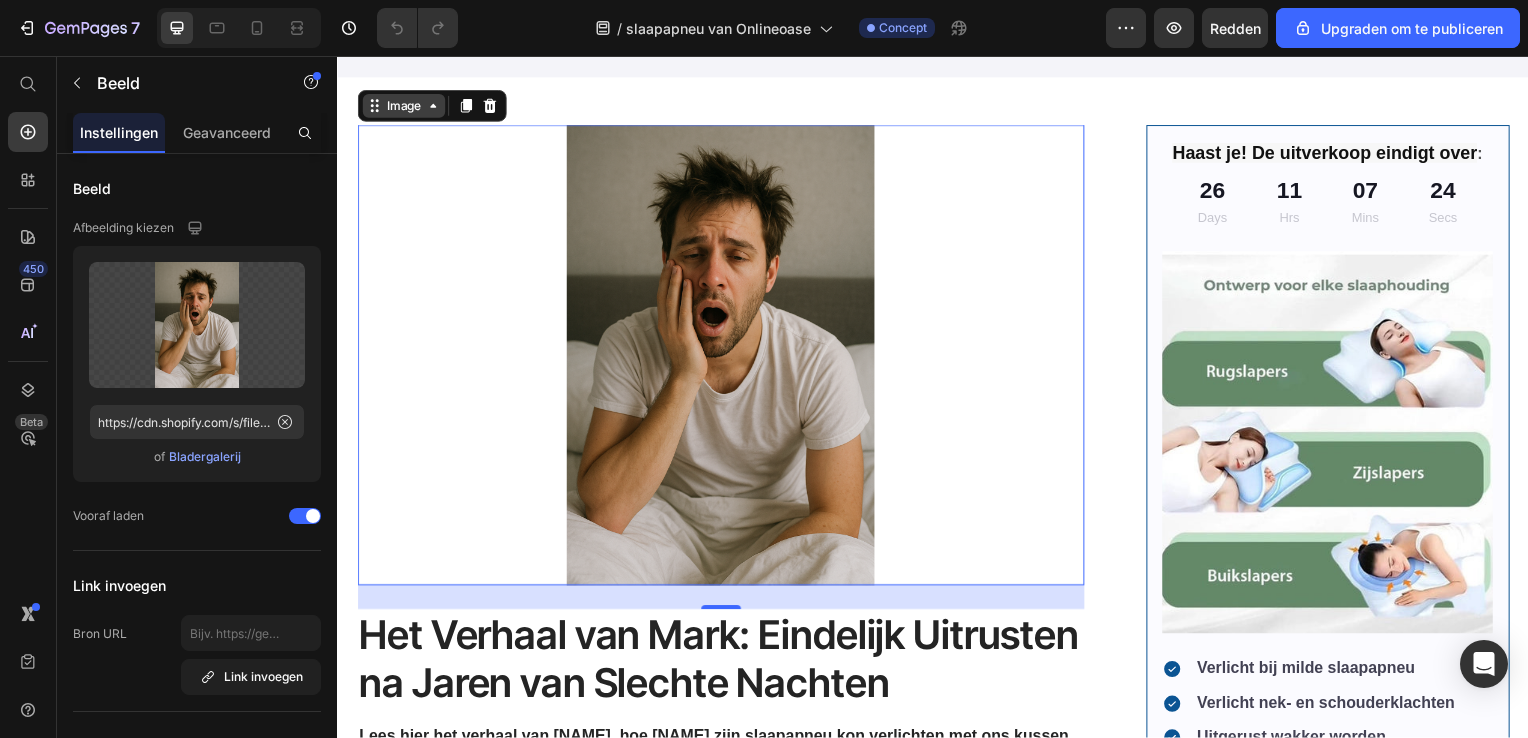 click 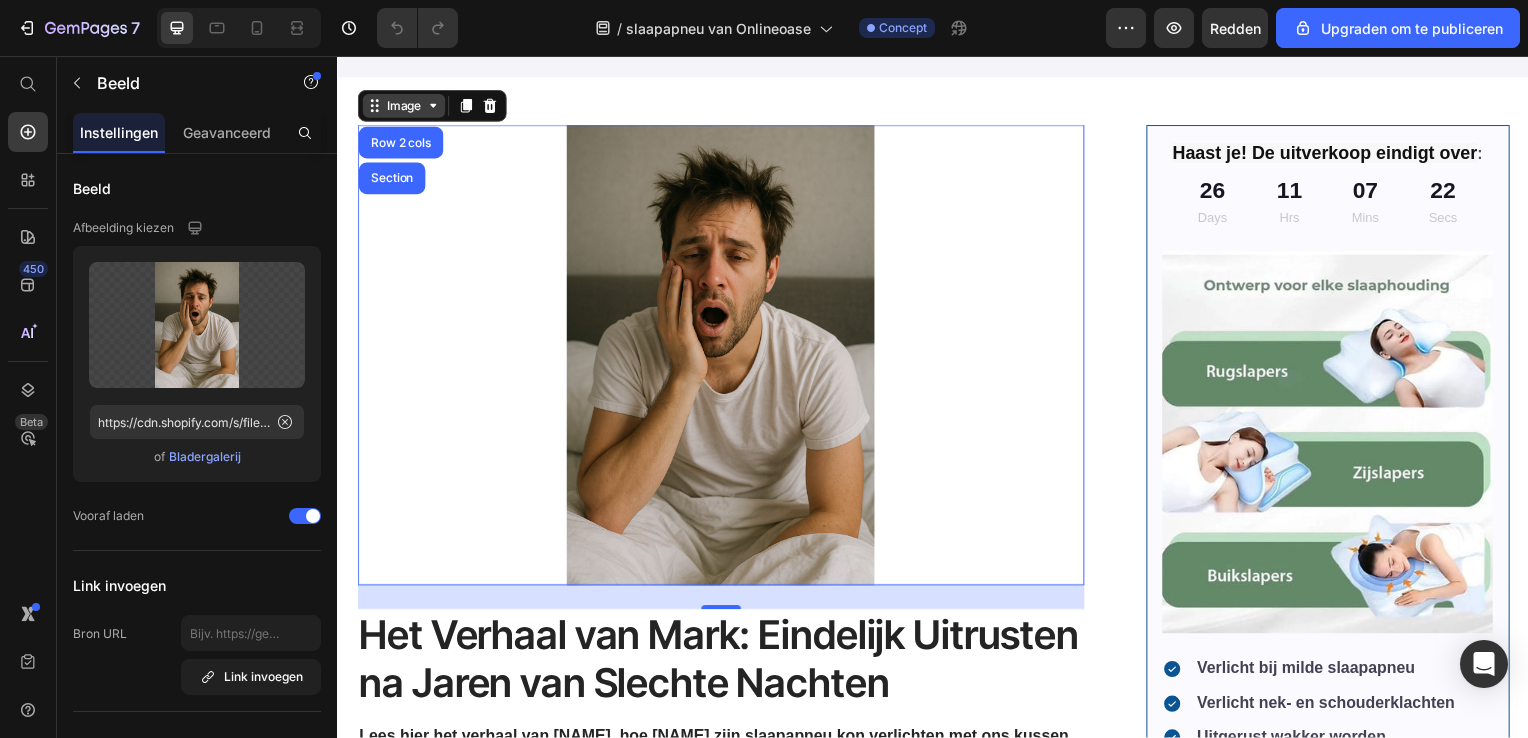 click on "Image" at bounding box center (403, 107) 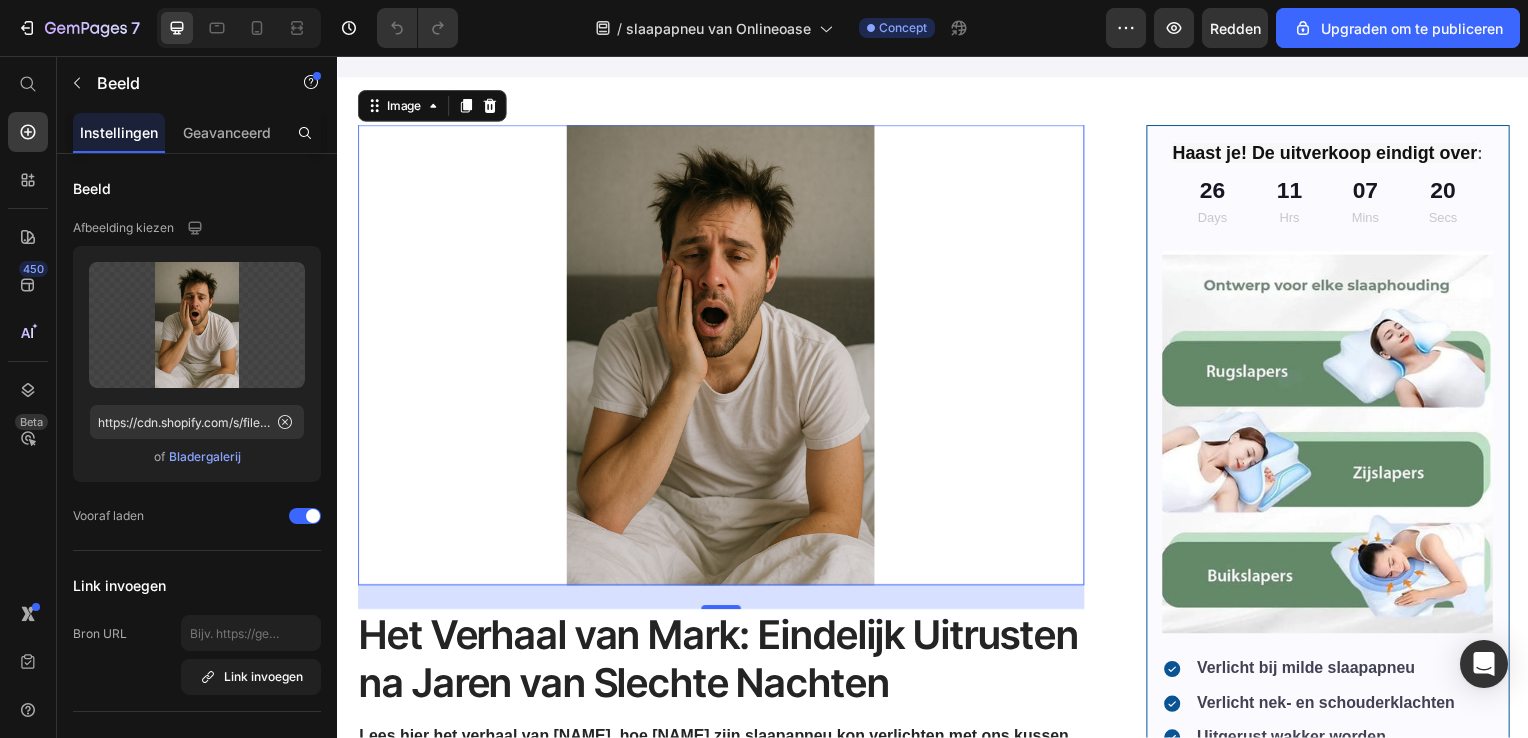 click at bounding box center (723, 358) 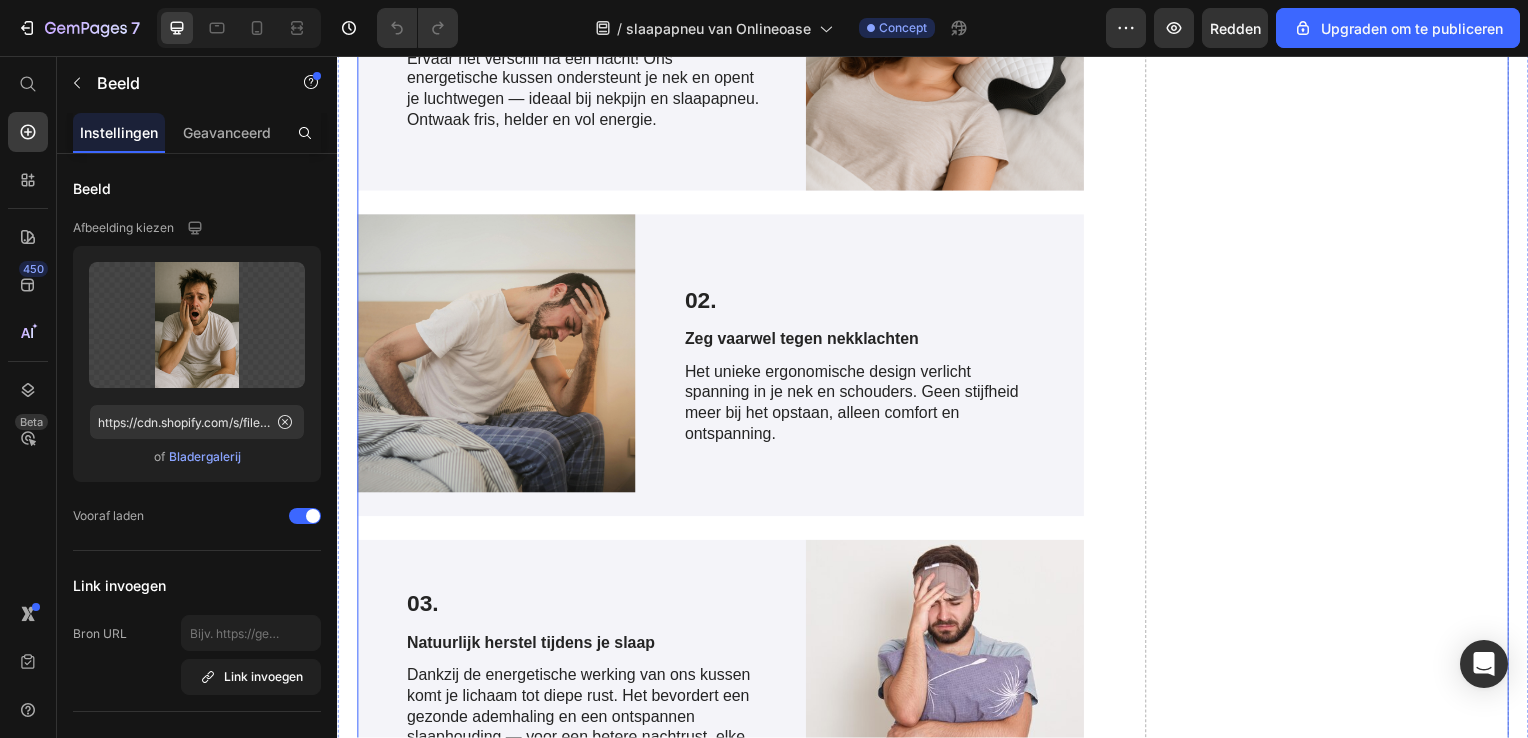 scroll, scrollTop: 4439, scrollLeft: 0, axis: vertical 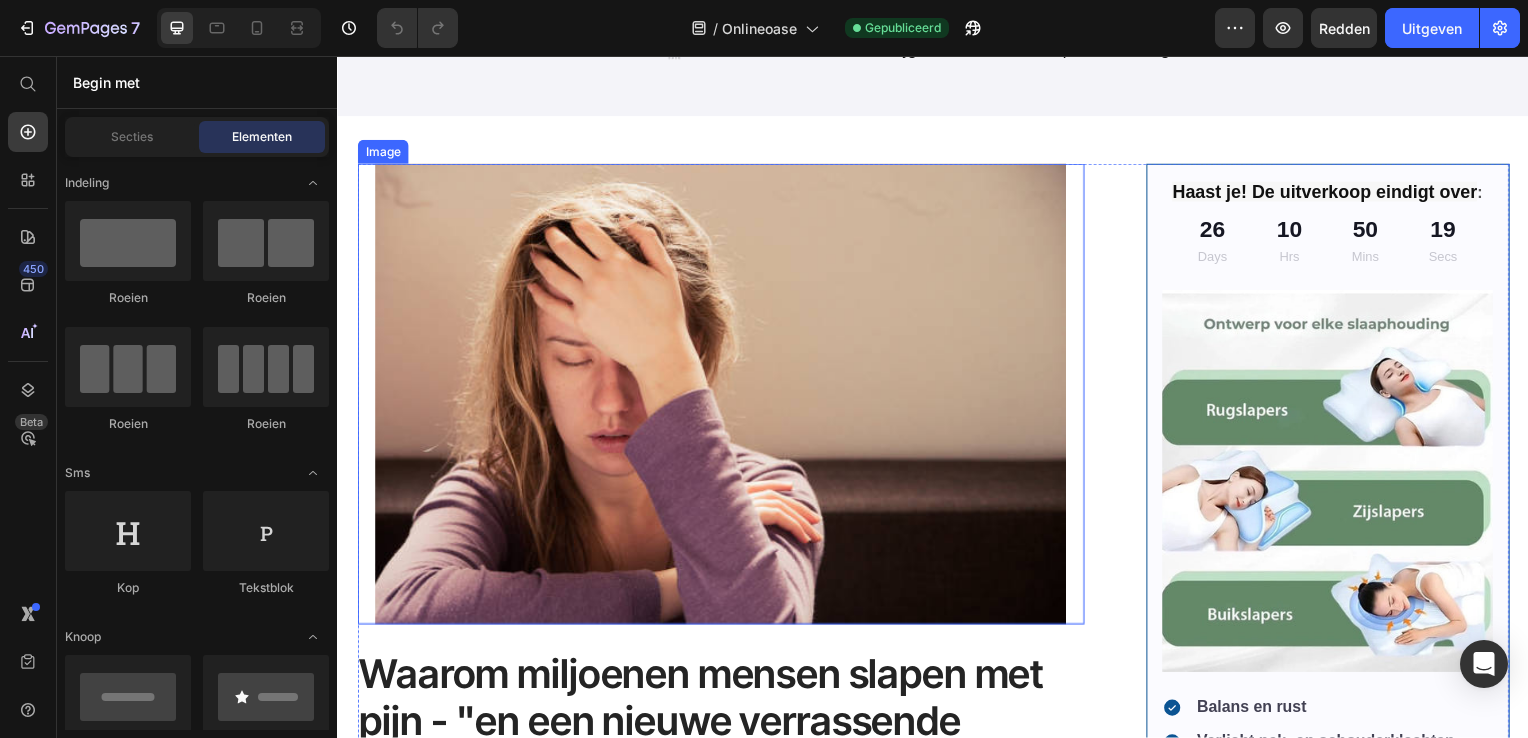 click at bounding box center (723, 397) 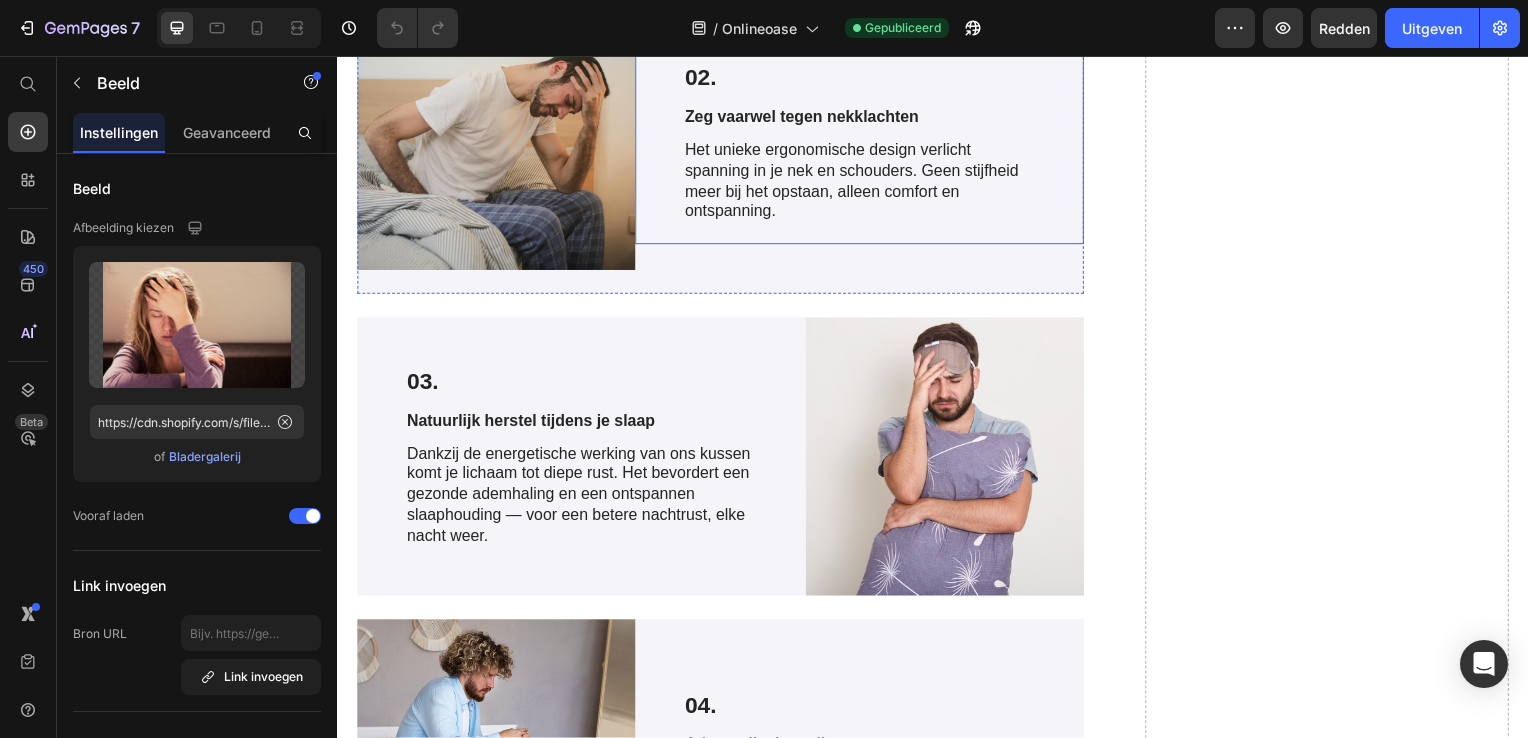 scroll, scrollTop: 4800, scrollLeft: 0, axis: vertical 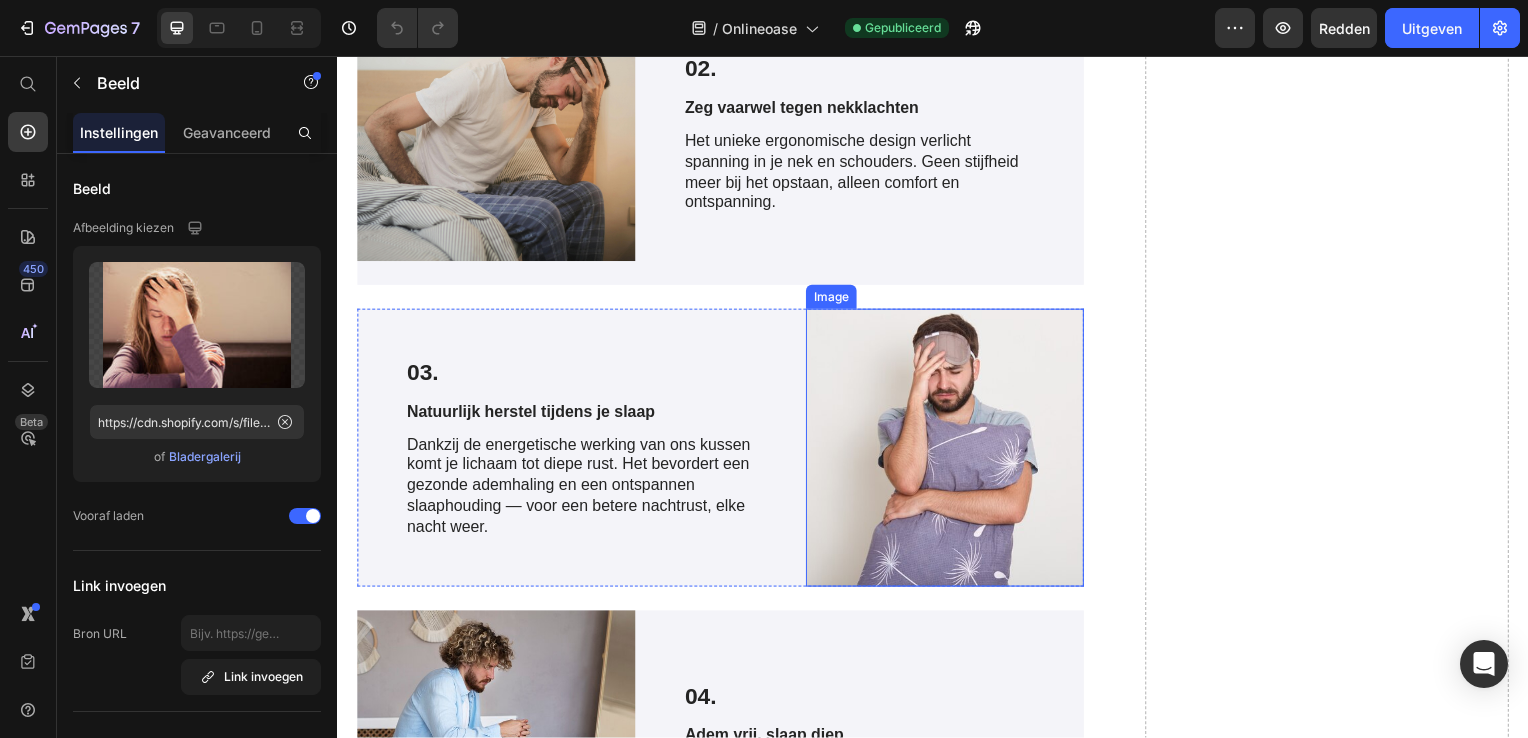 click at bounding box center (949, 451) 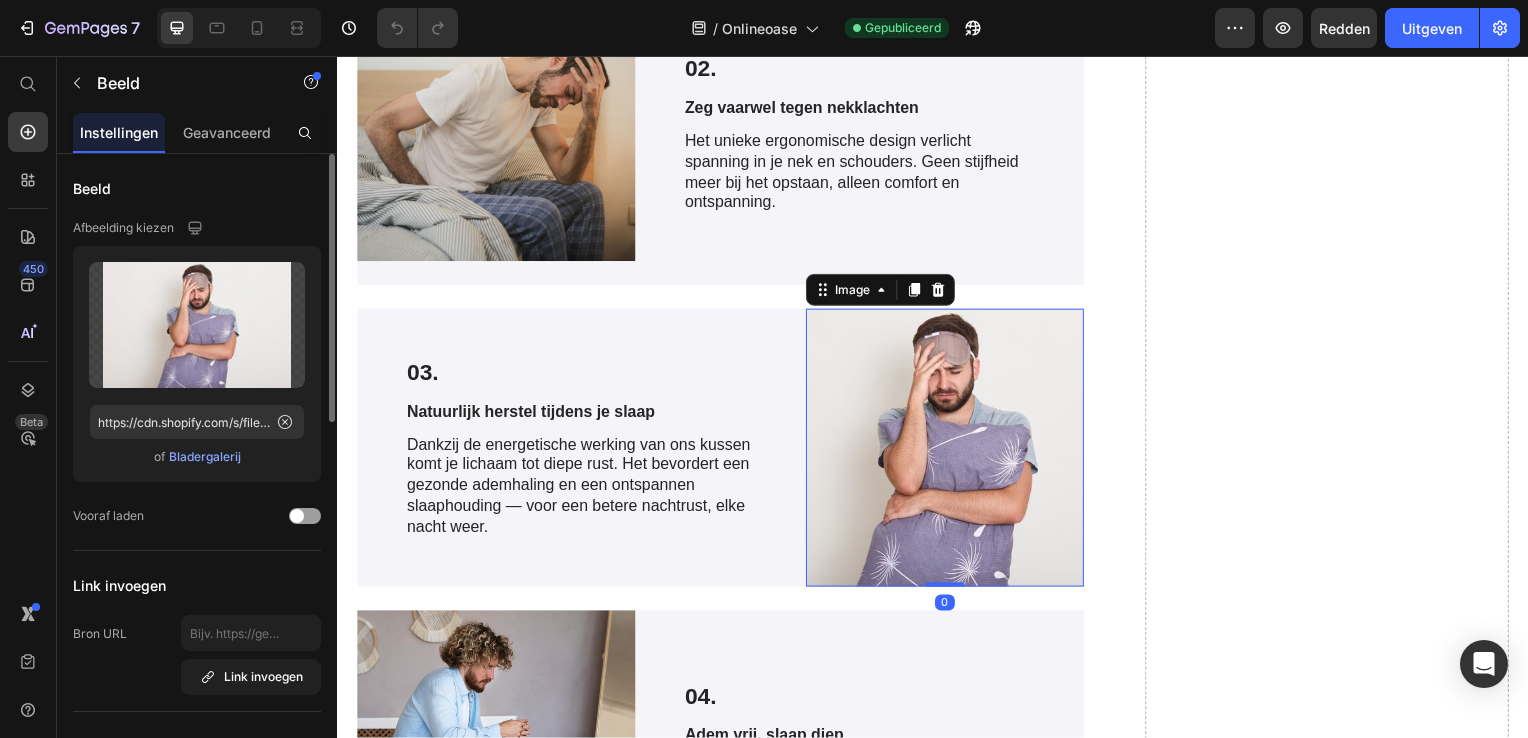 click on "Bladergalerij" at bounding box center (205, 457) 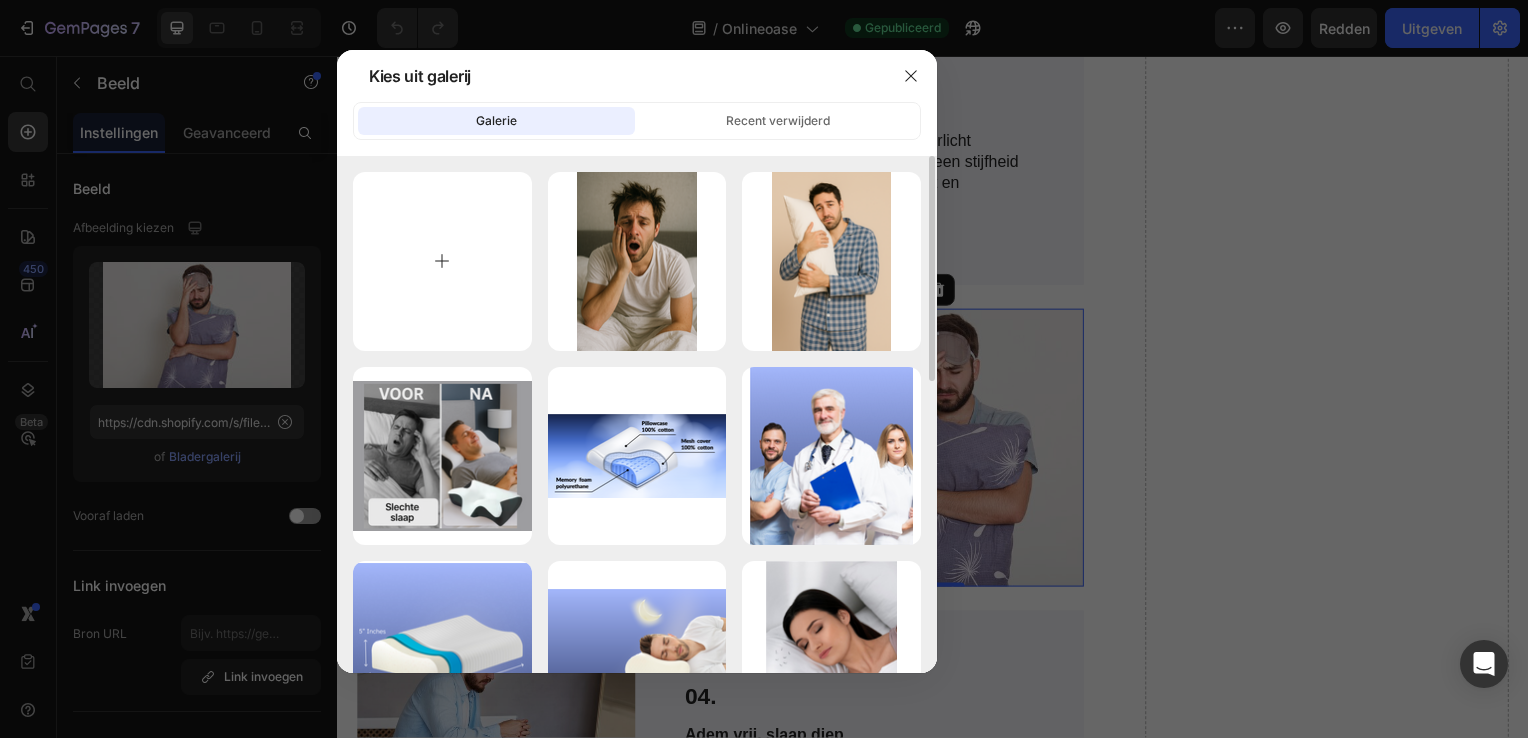 click at bounding box center (442, 261) 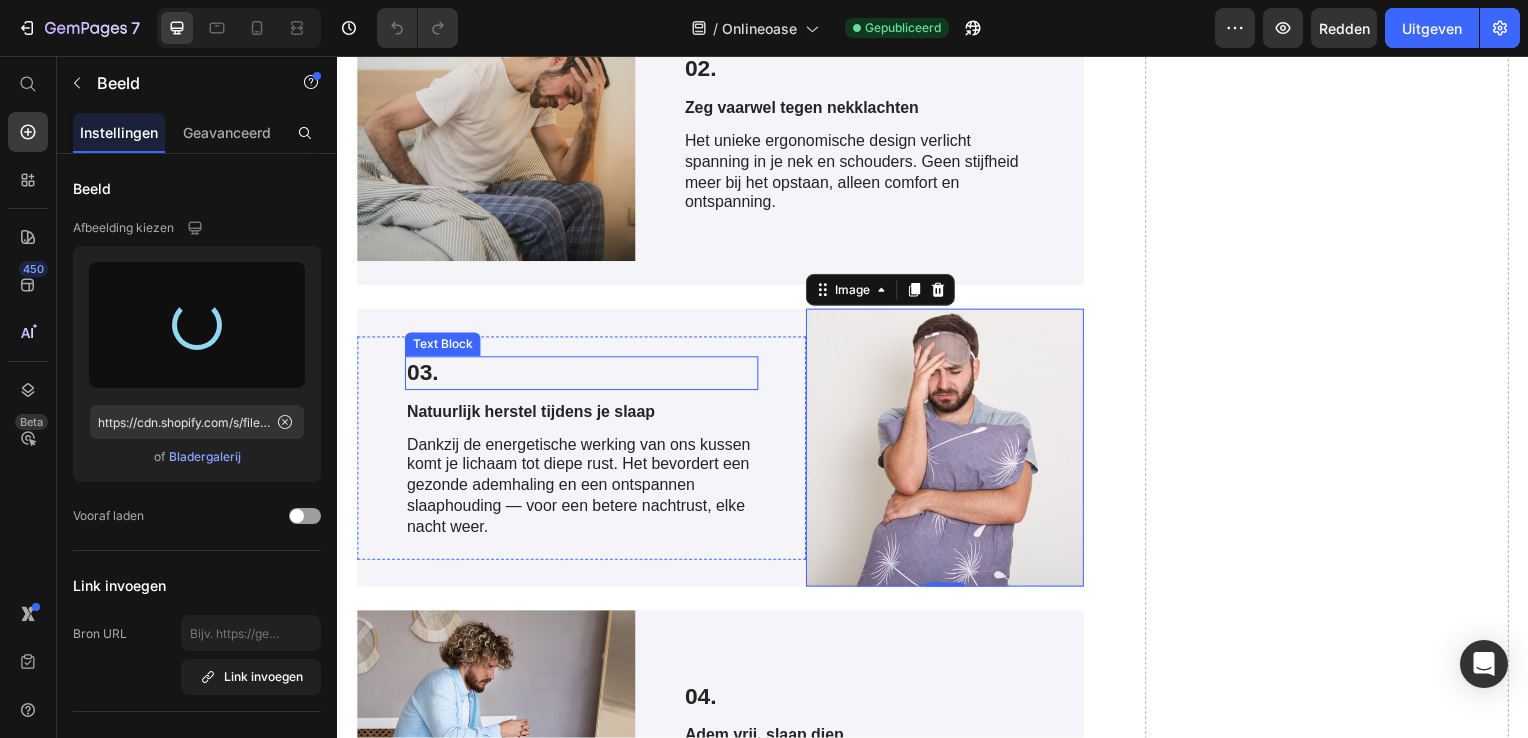 type on "https://cdn.shopify.com/s/files/1/0890/6483/3360/files/gempages_570006973232186592-a41e05ba-adf0-4a43-8974-be375e40c7d3.png" 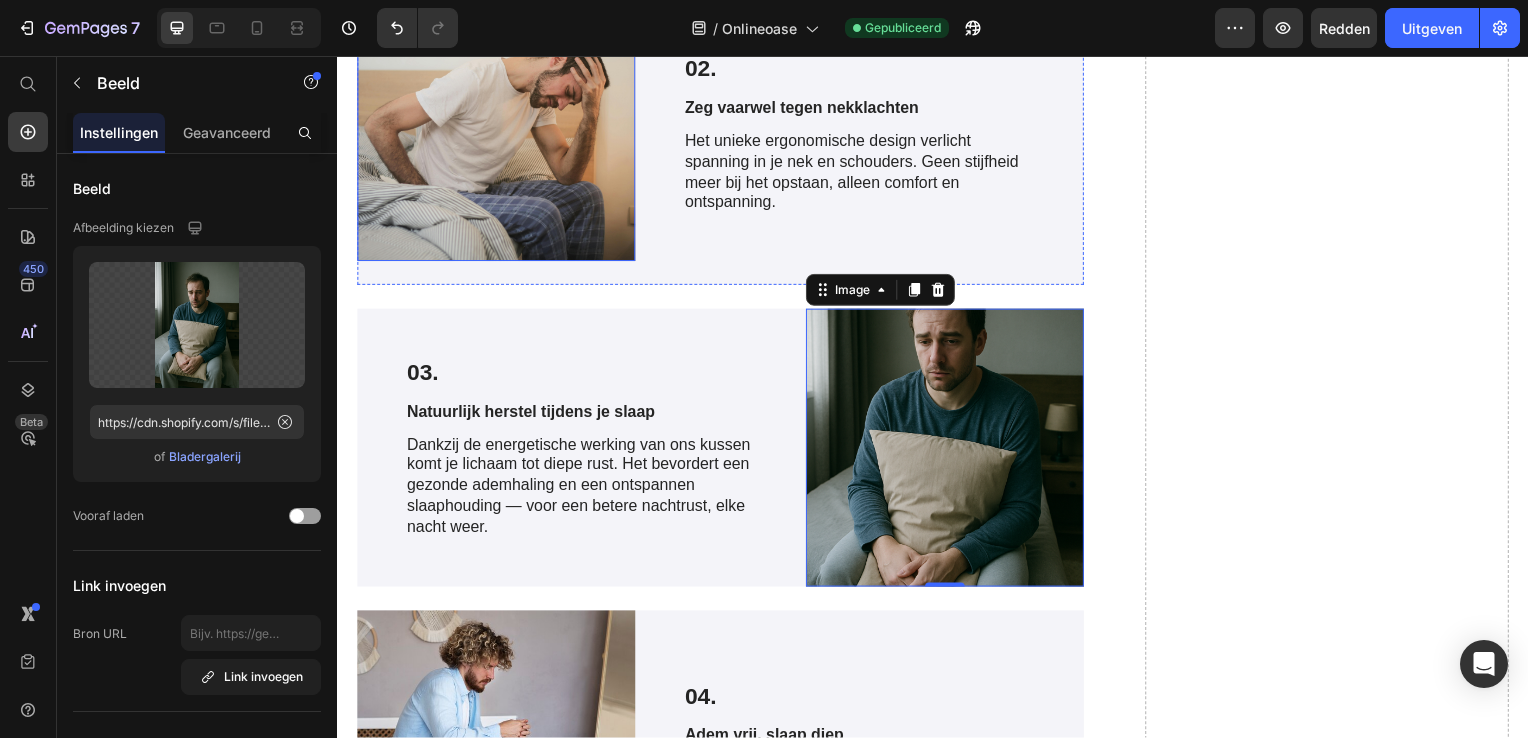 click at bounding box center [497, 123] 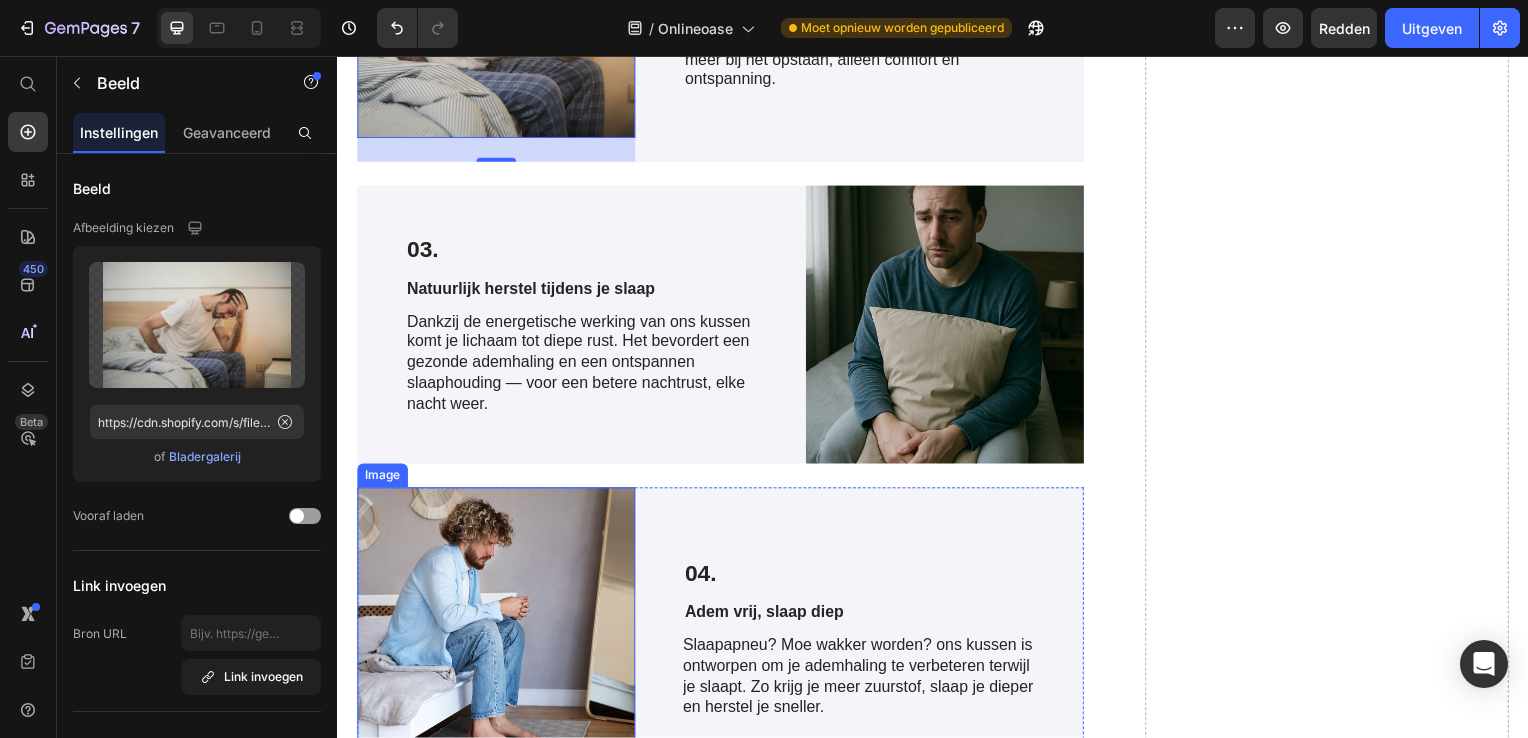scroll, scrollTop: 5000, scrollLeft: 0, axis: vertical 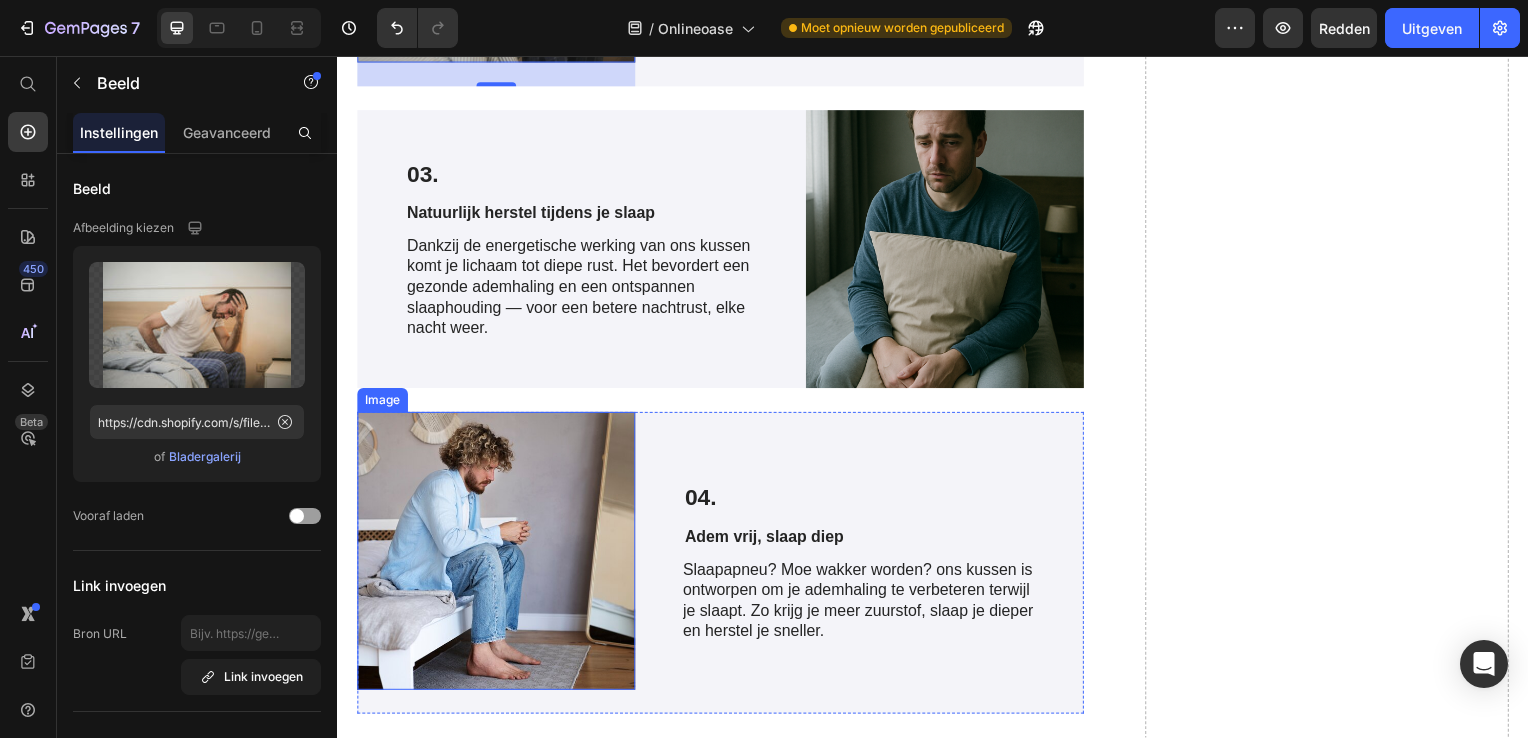 click at bounding box center [497, 555] 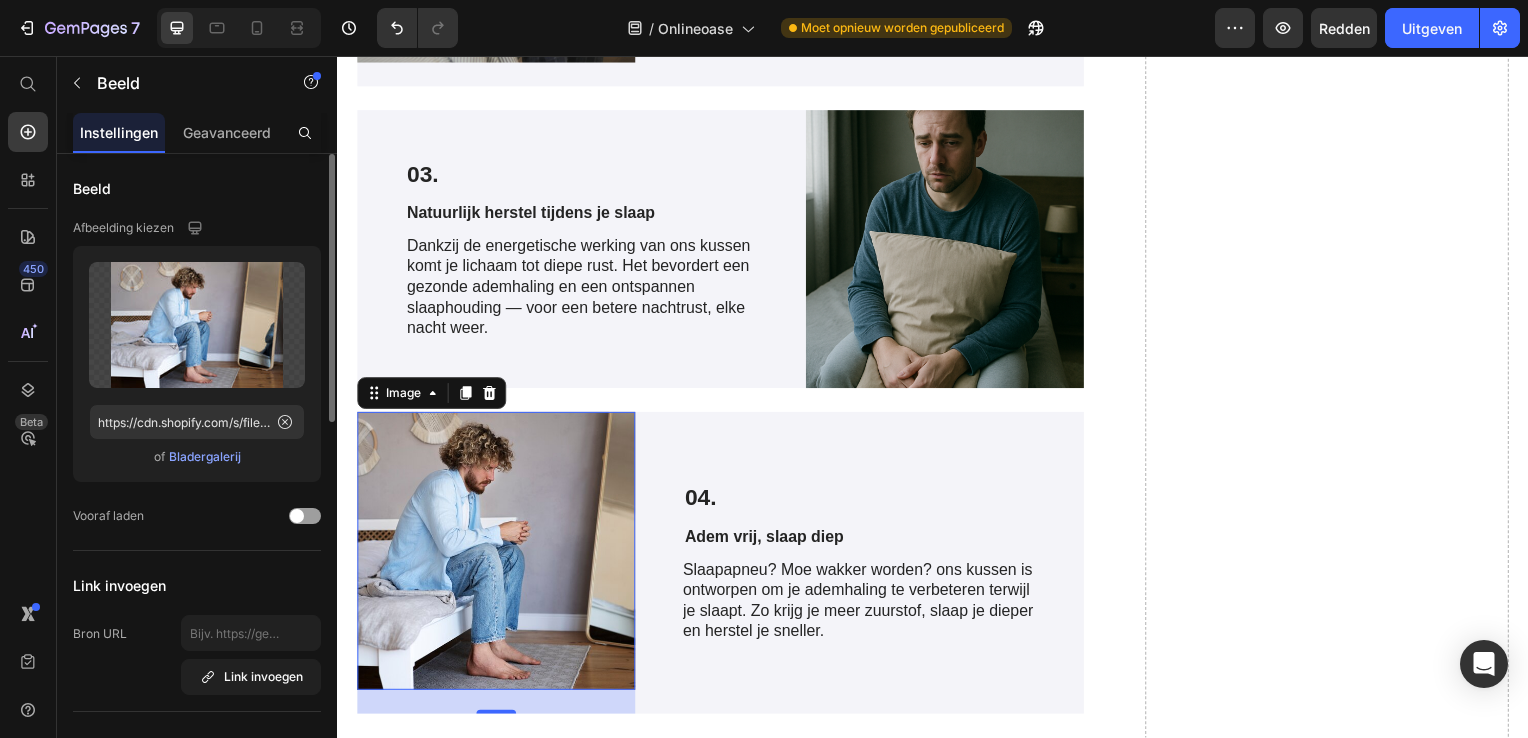 click on "Bladergalerij" at bounding box center [205, 457] 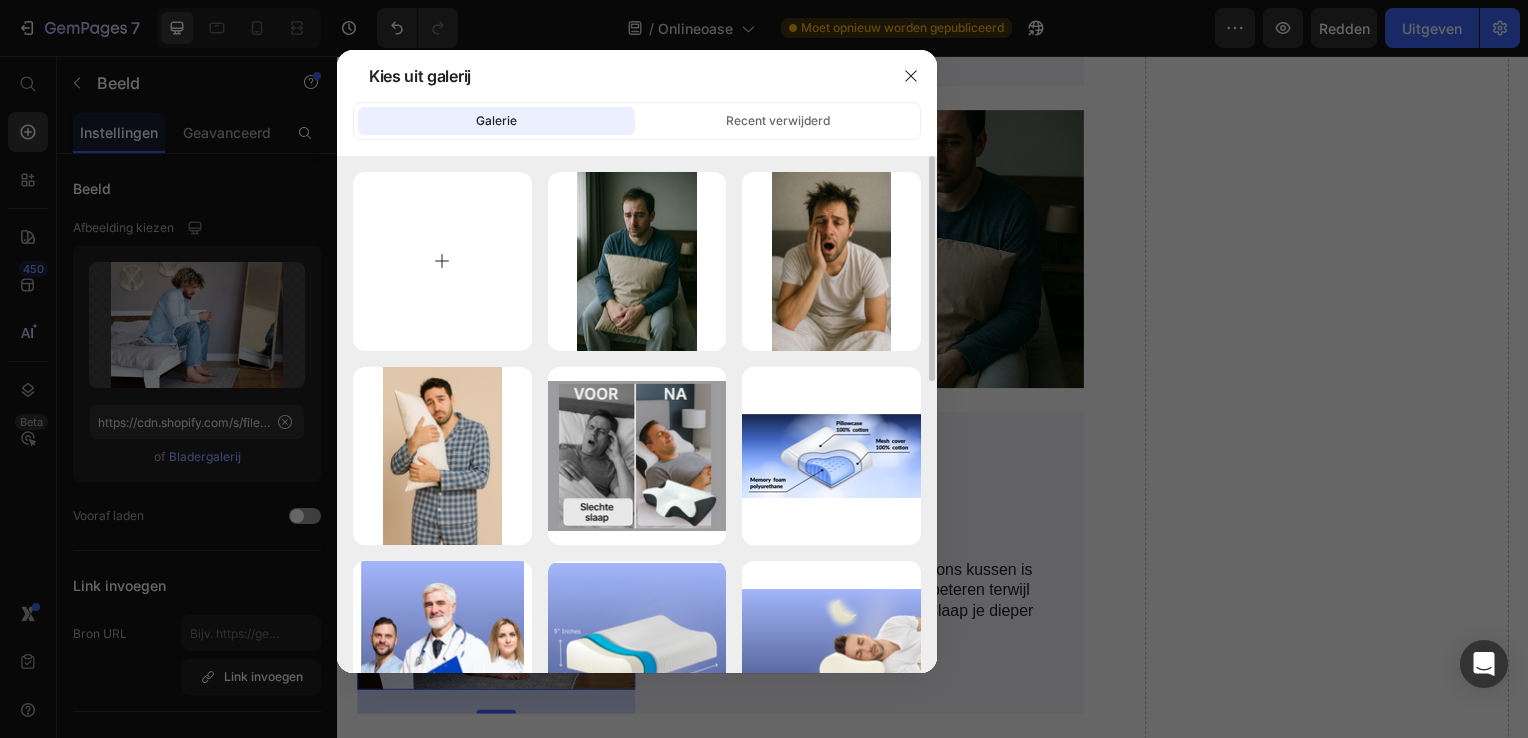 click at bounding box center [442, 261] 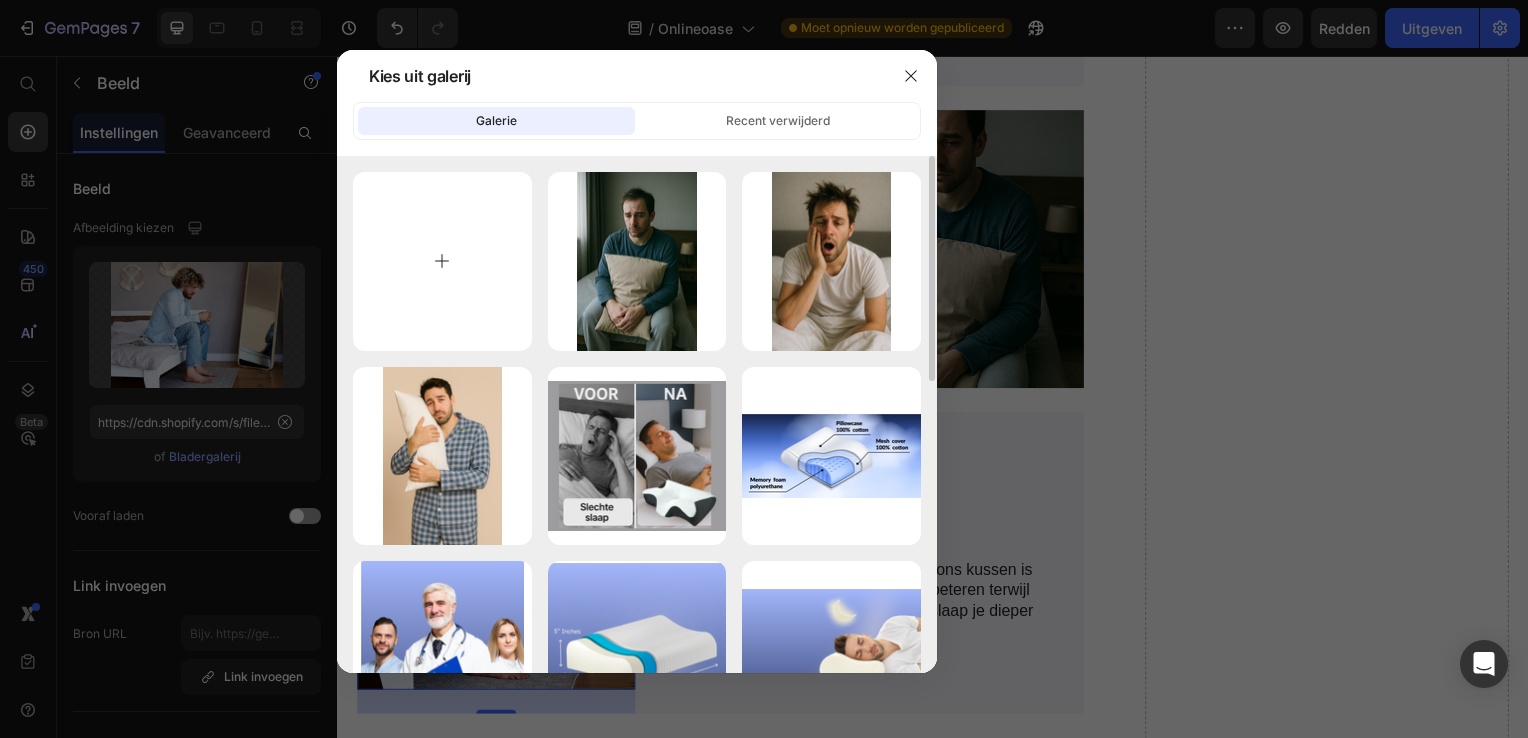 type on "C:\fakepath\man in pak.png" 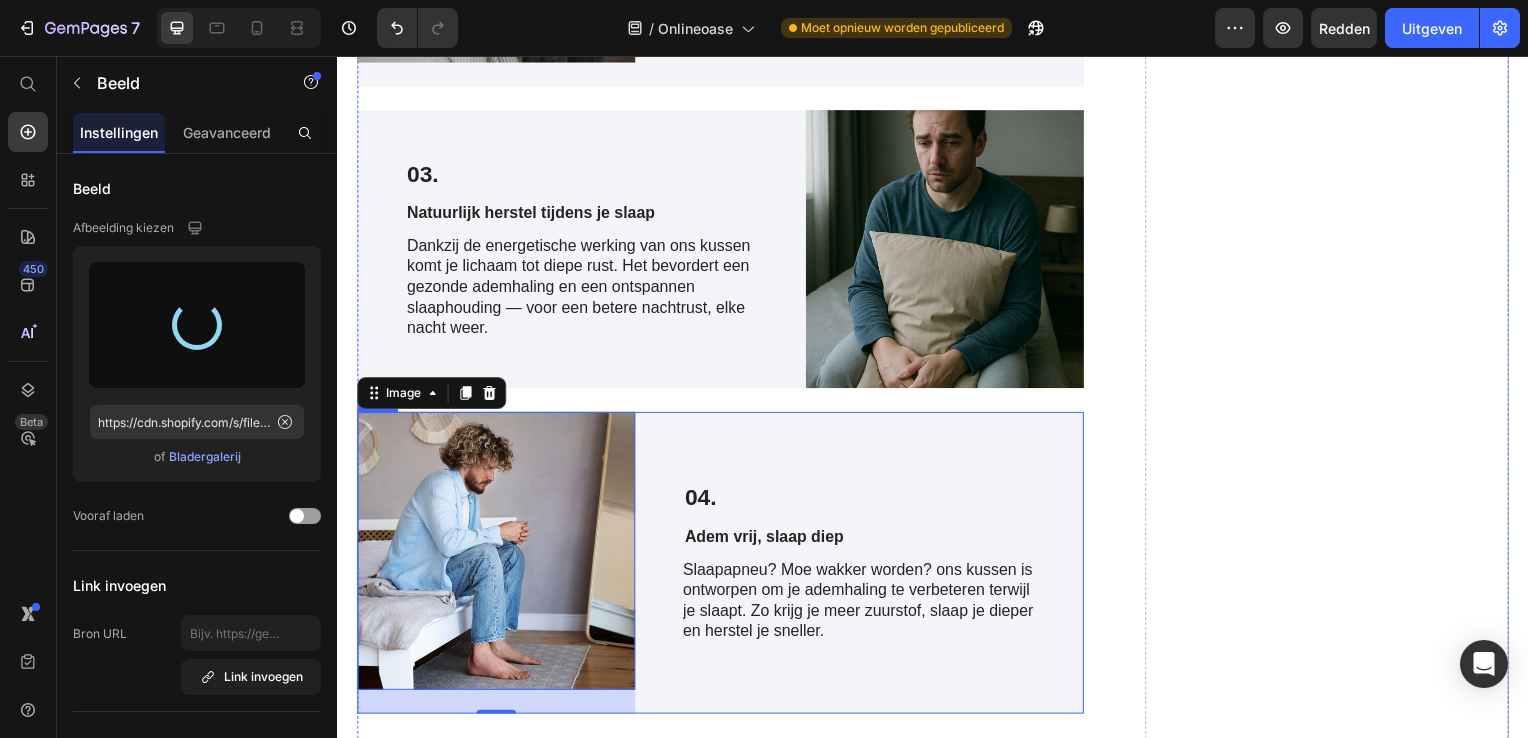 type on "https://cdn.shopify.com/s/files/1/0890/6483/3360/files/gempages_570006973232186592-22cabb42-305b-4245-a451-af93dd28fa8d.png" 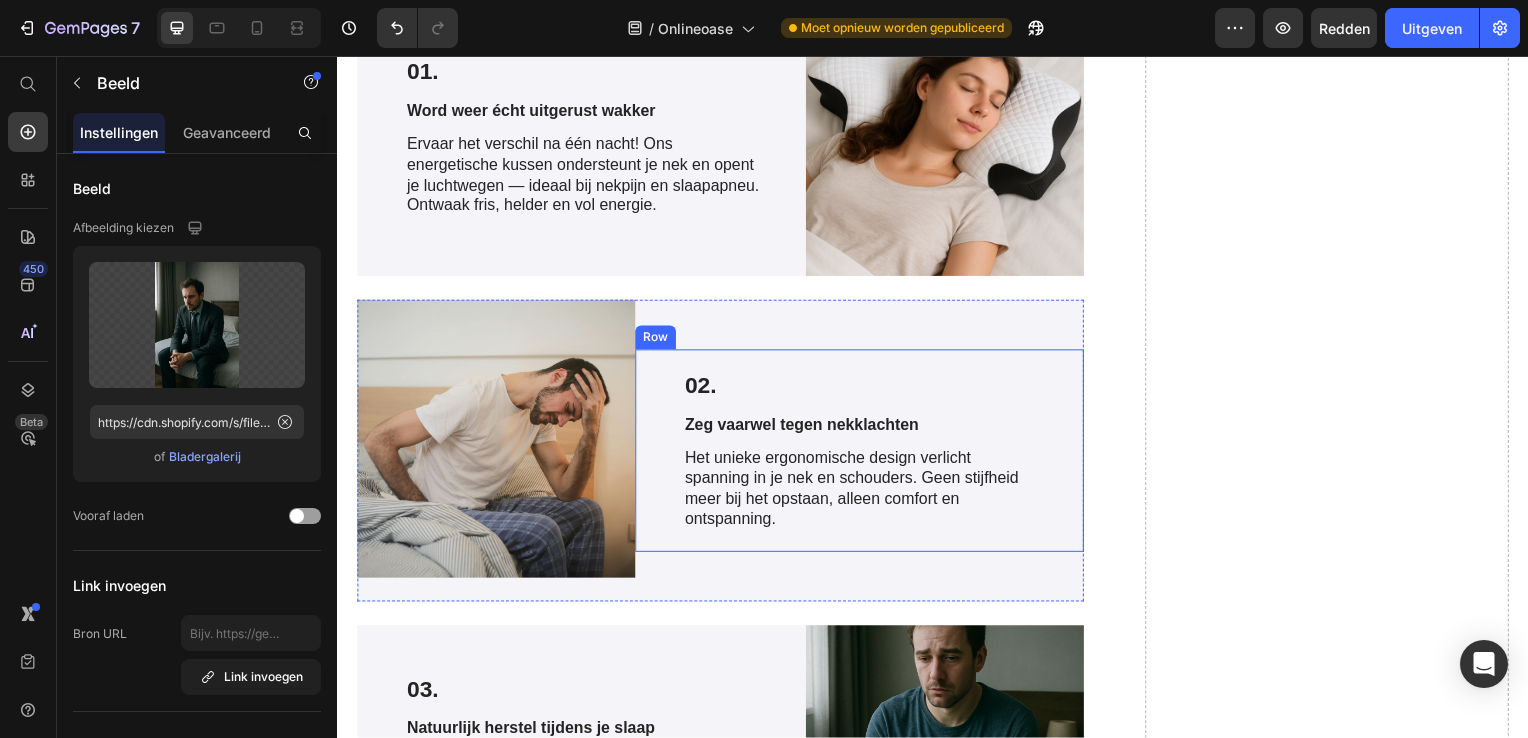 scroll, scrollTop: 4500, scrollLeft: 0, axis: vertical 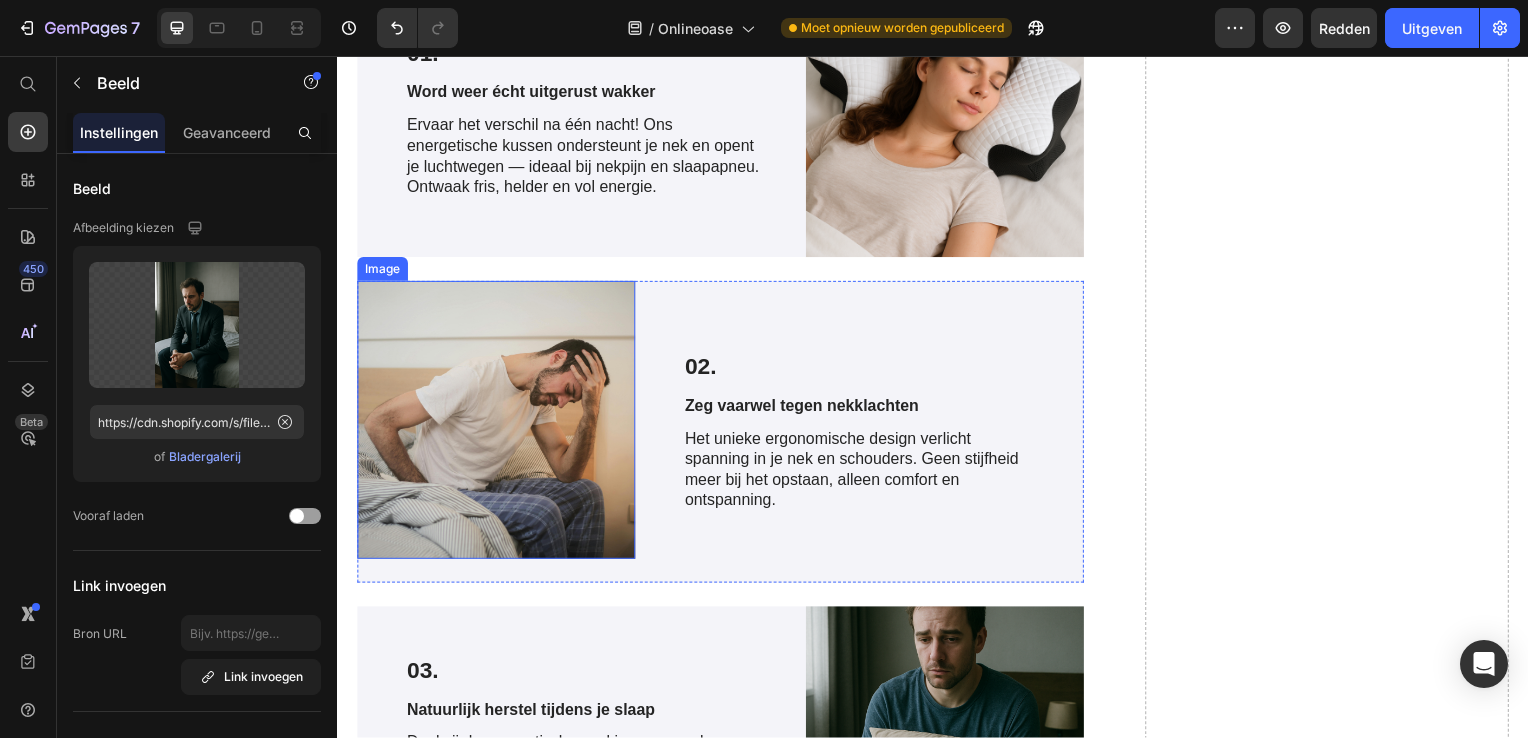 click at bounding box center (497, 423) 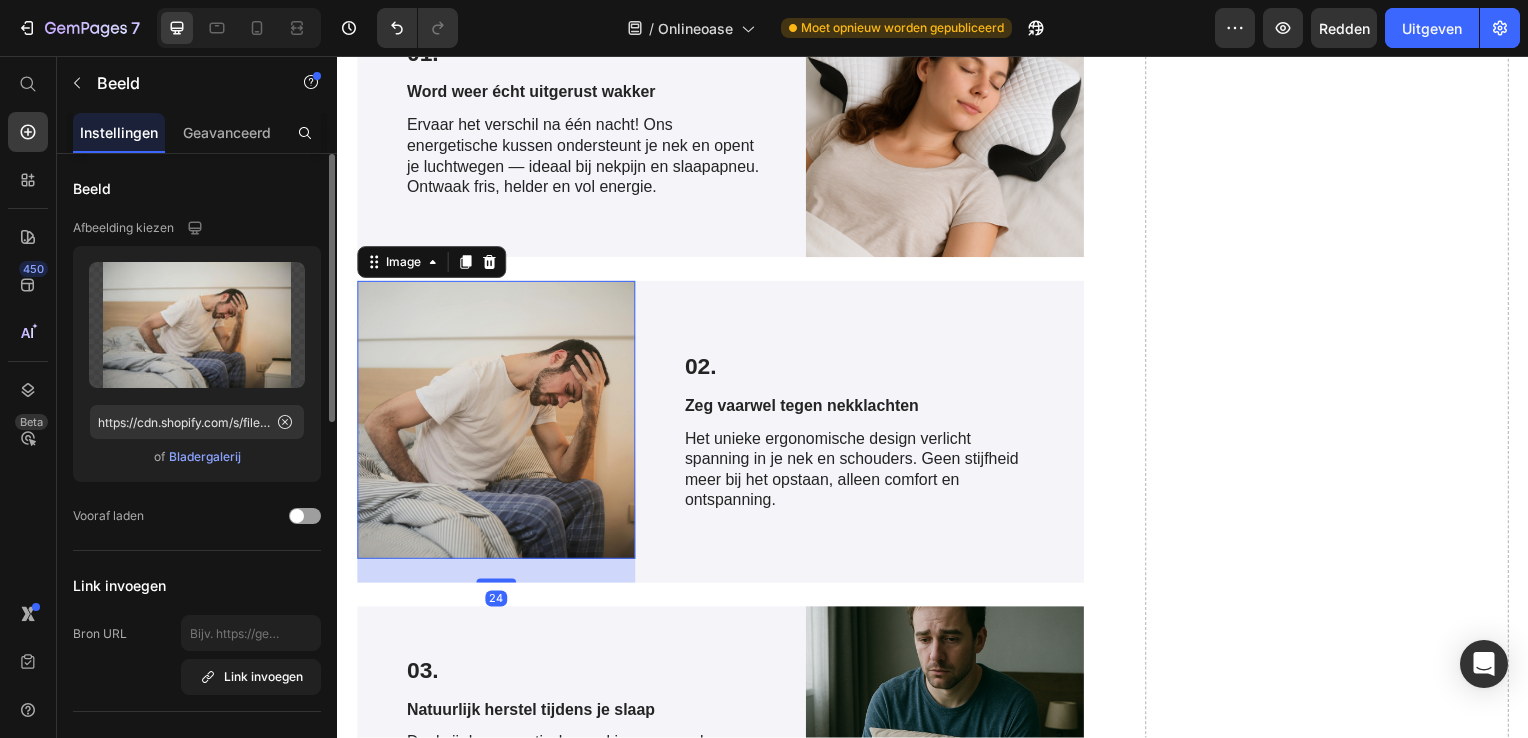 click on "Bladergalerij" at bounding box center [205, 457] 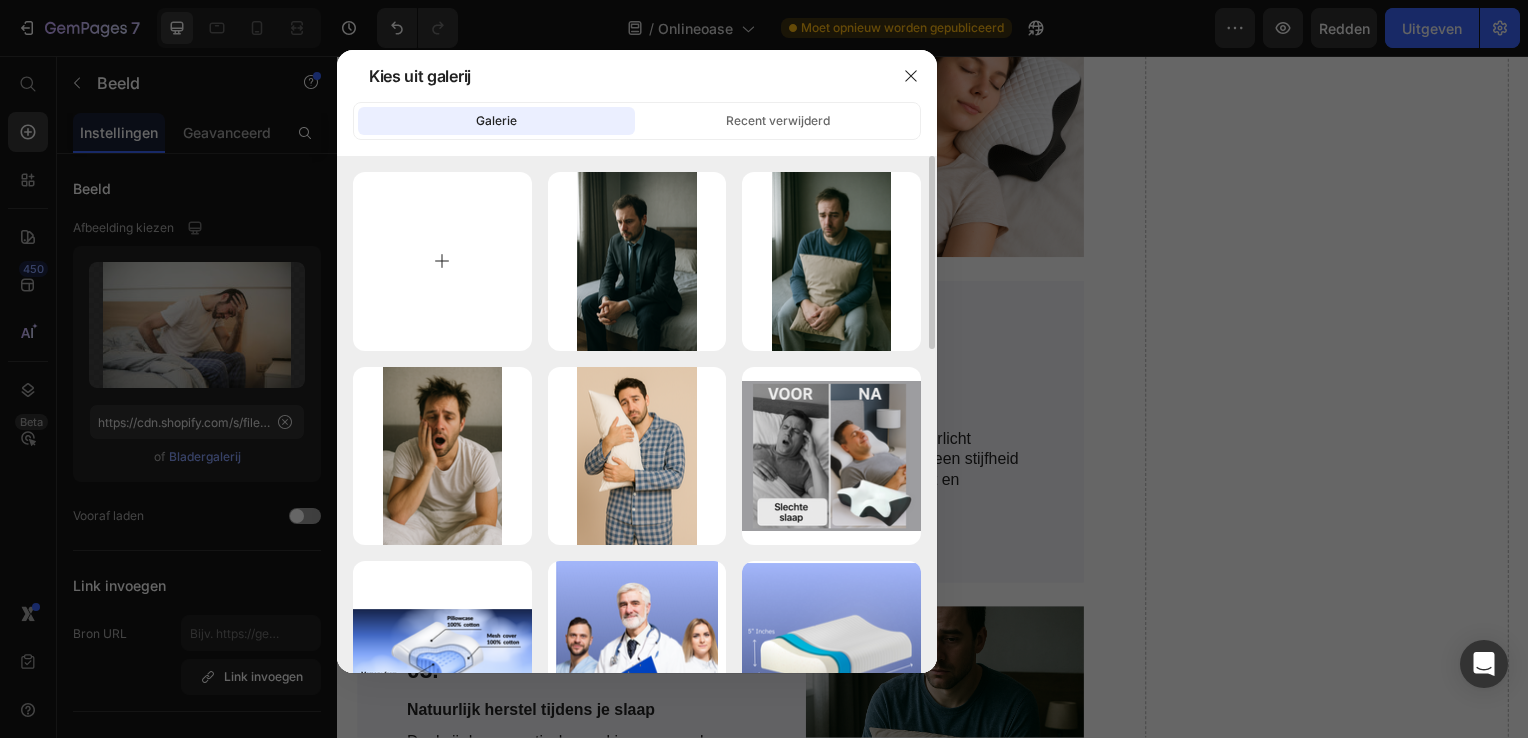 click at bounding box center (442, 261) 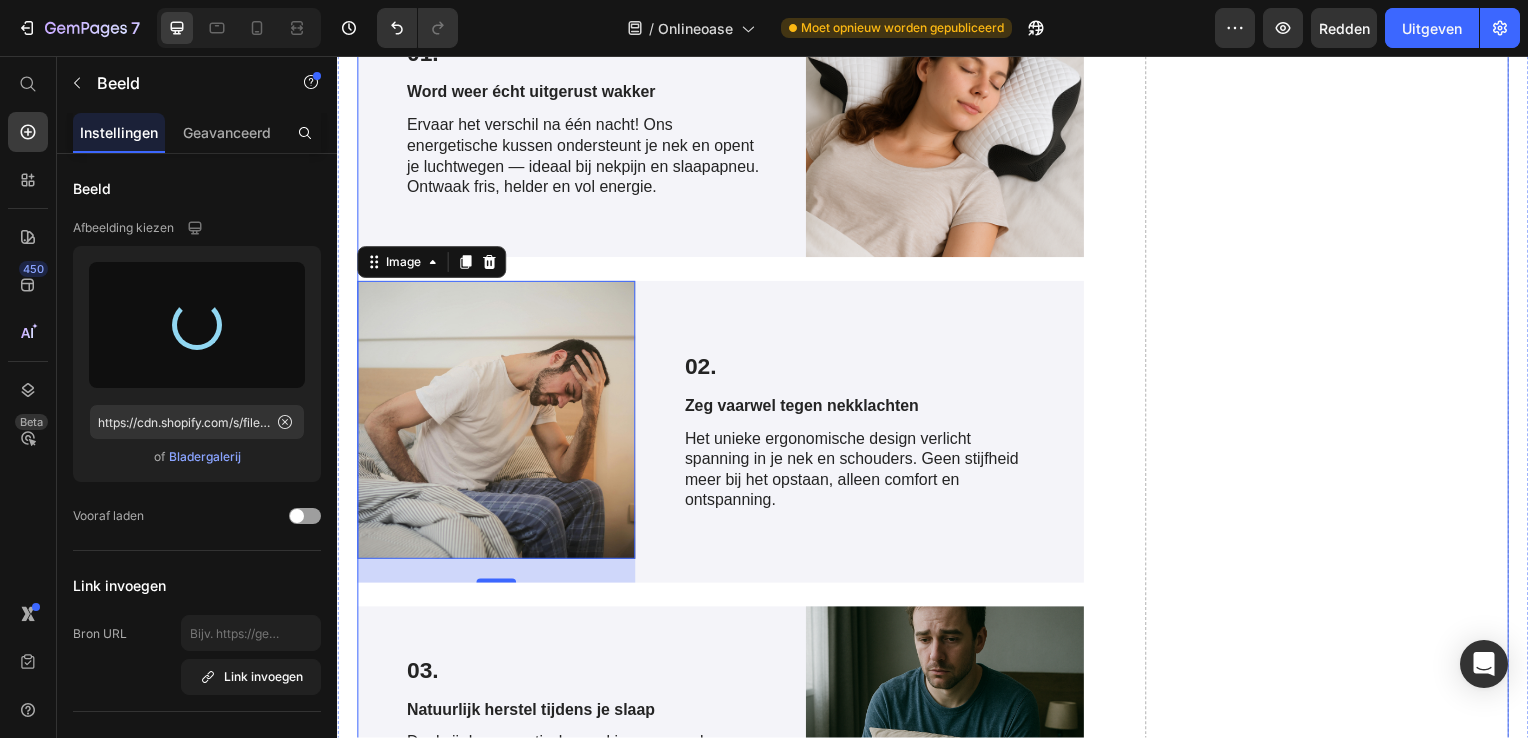 type on "https://cdn.shopify.com/s/files/1/0890/6483/3360/files/gempages_570006973232186592-3dc767b7-5eca-4786-94b6-6d3a387e1660.png" 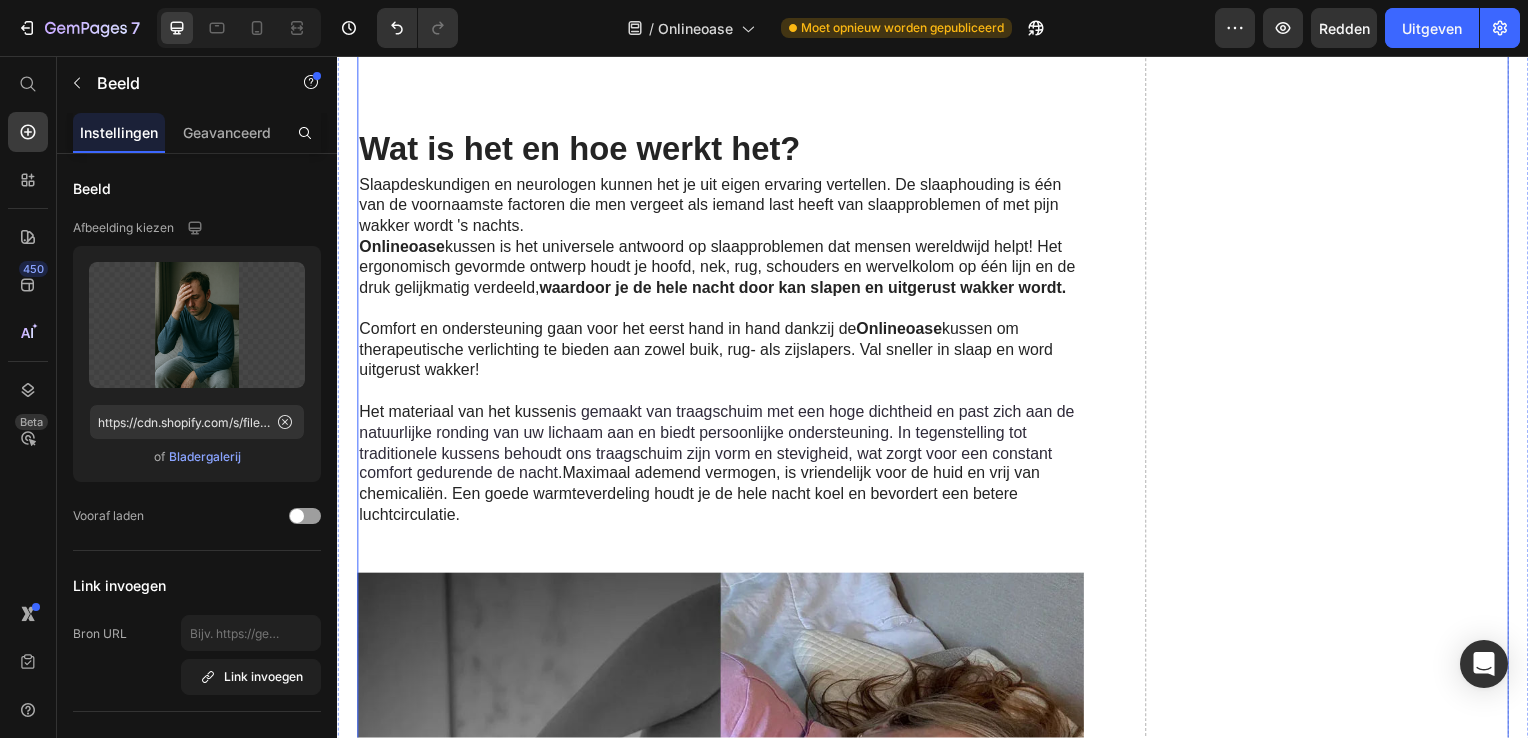 scroll, scrollTop: 5800, scrollLeft: 0, axis: vertical 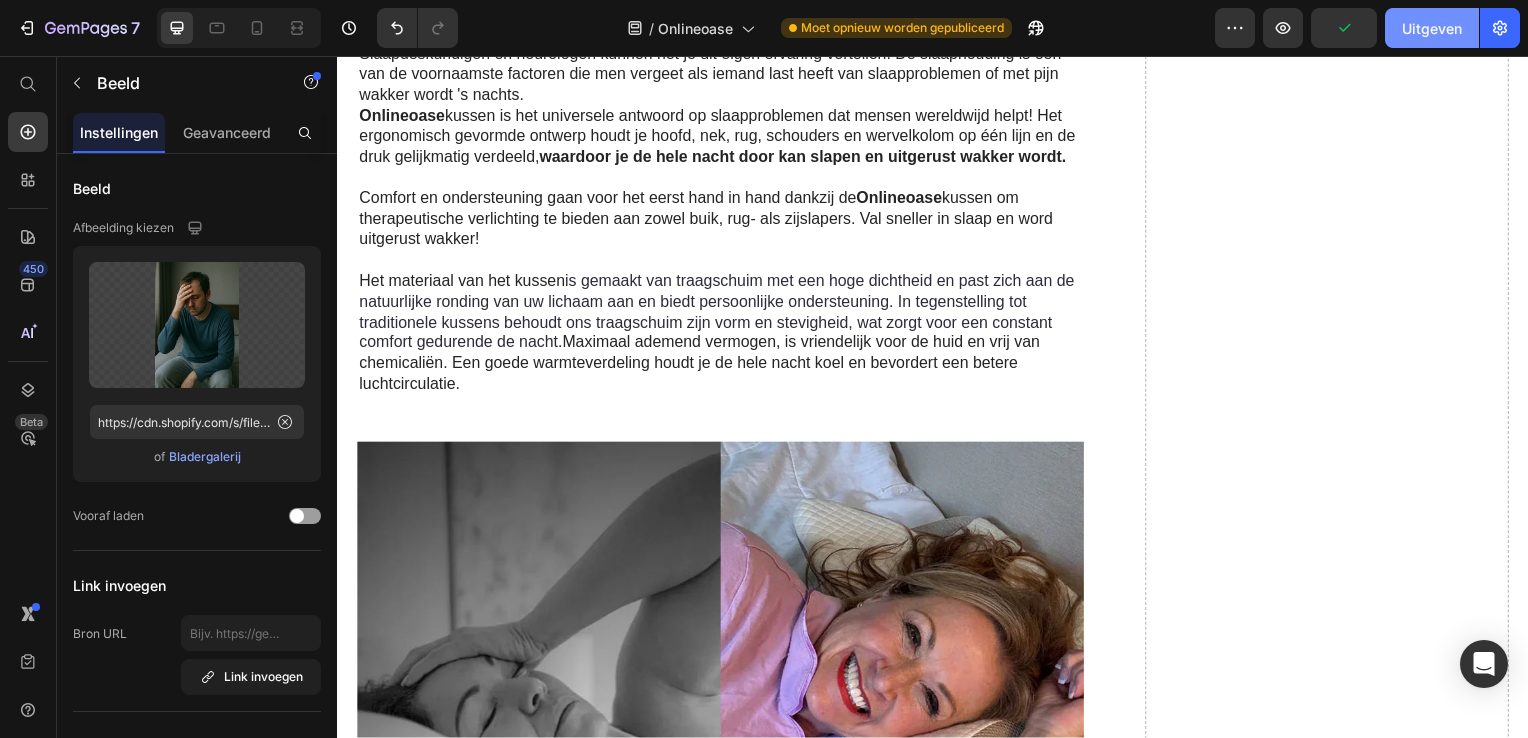 click on "Uitgeven" 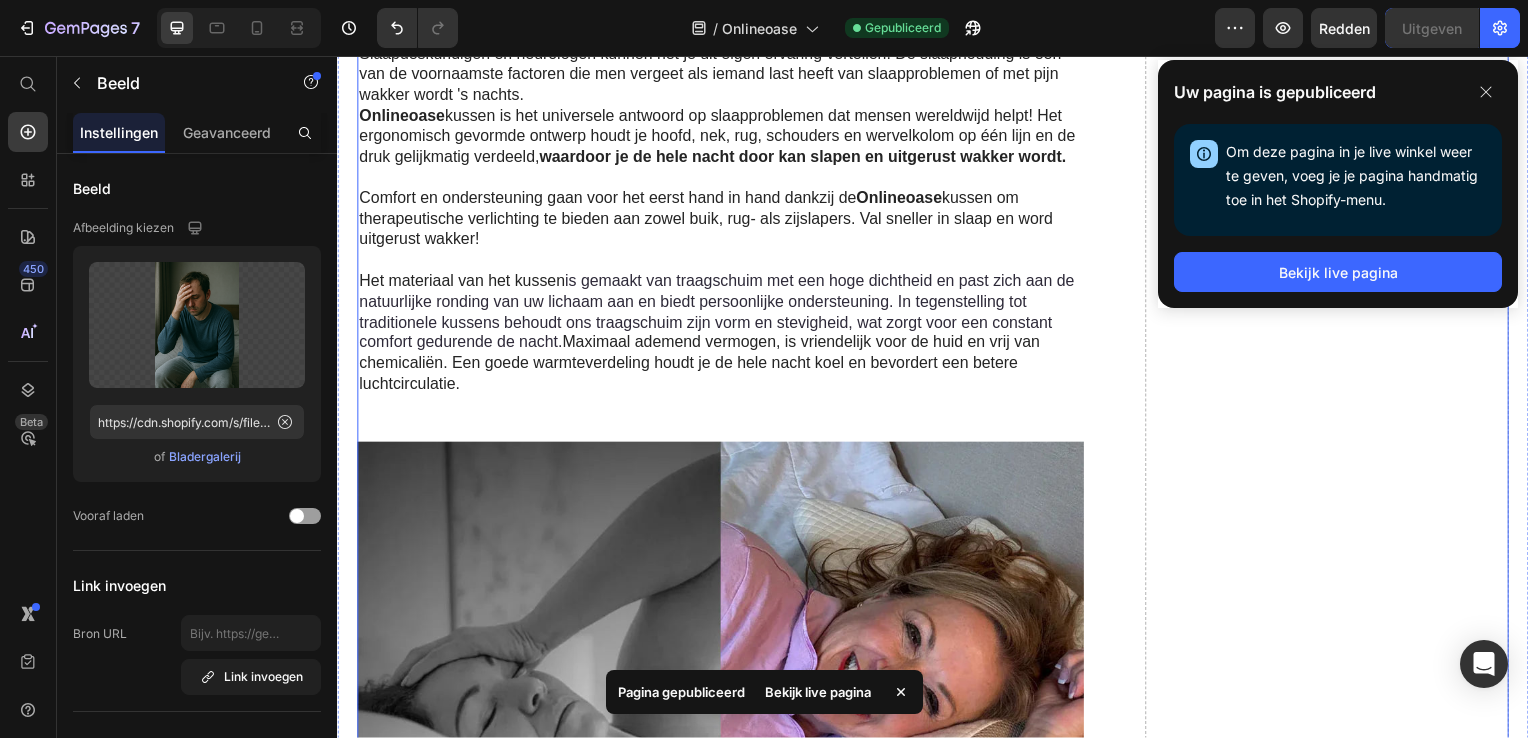 click on "Drop element here" at bounding box center [1334, 1135] 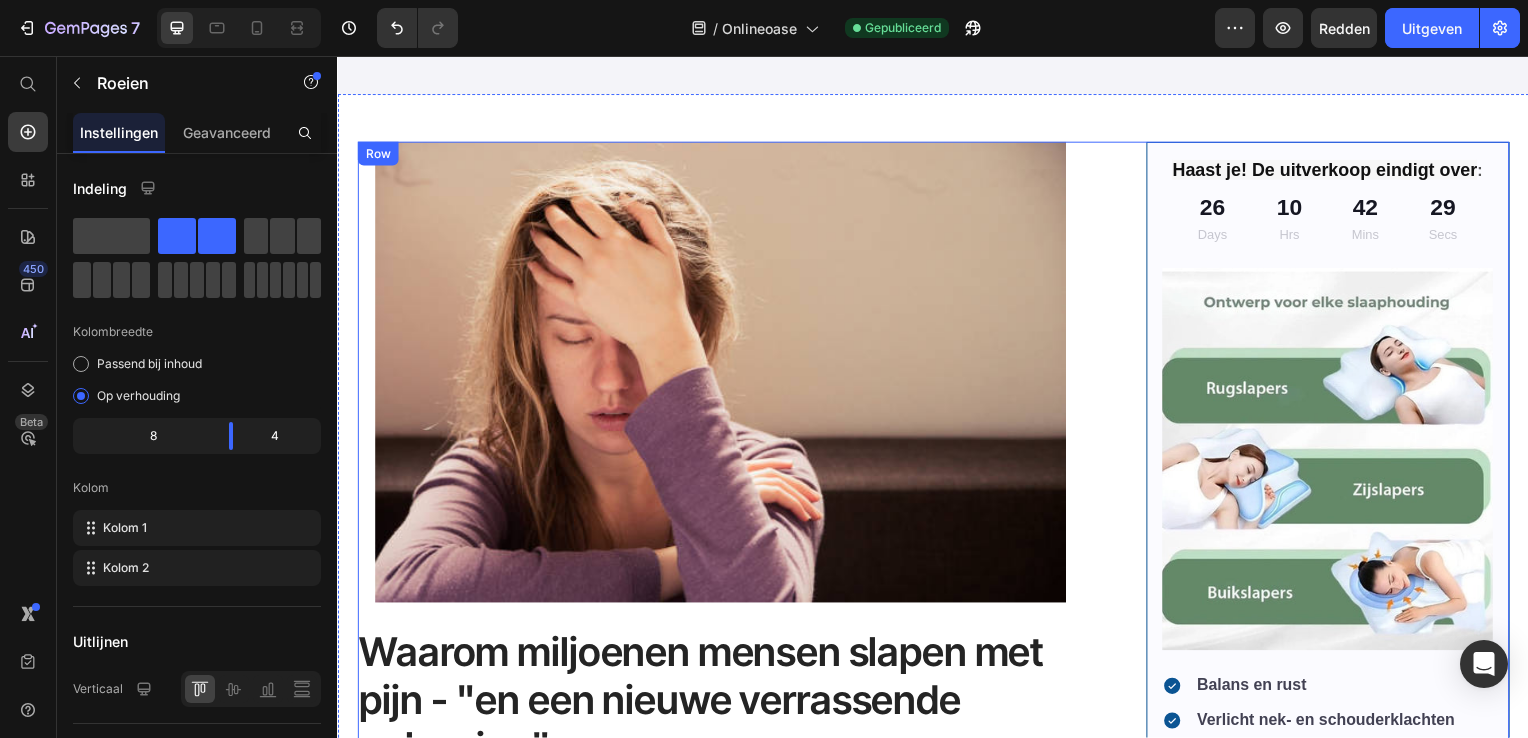 scroll, scrollTop: 219, scrollLeft: 0, axis: vertical 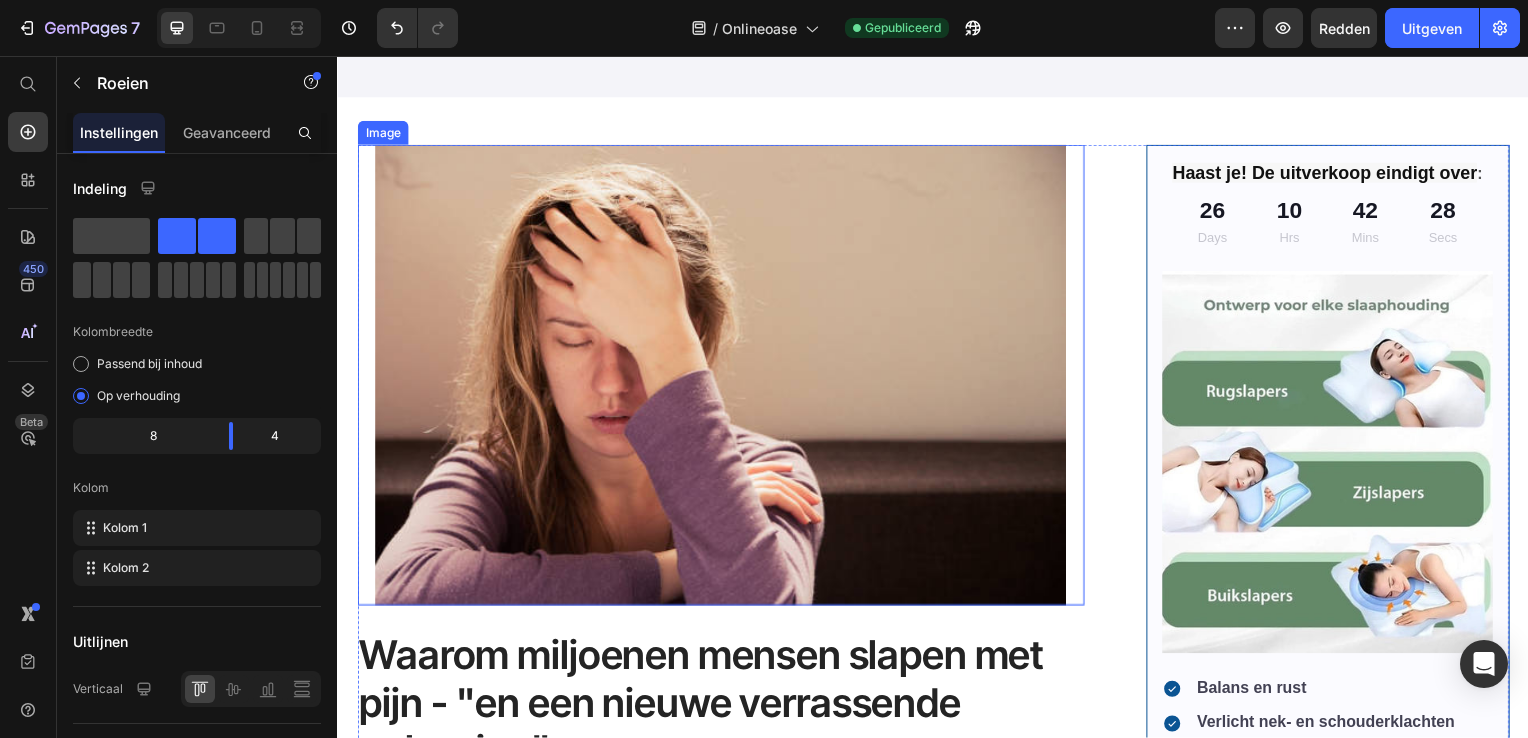 click at bounding box center [723, 378] 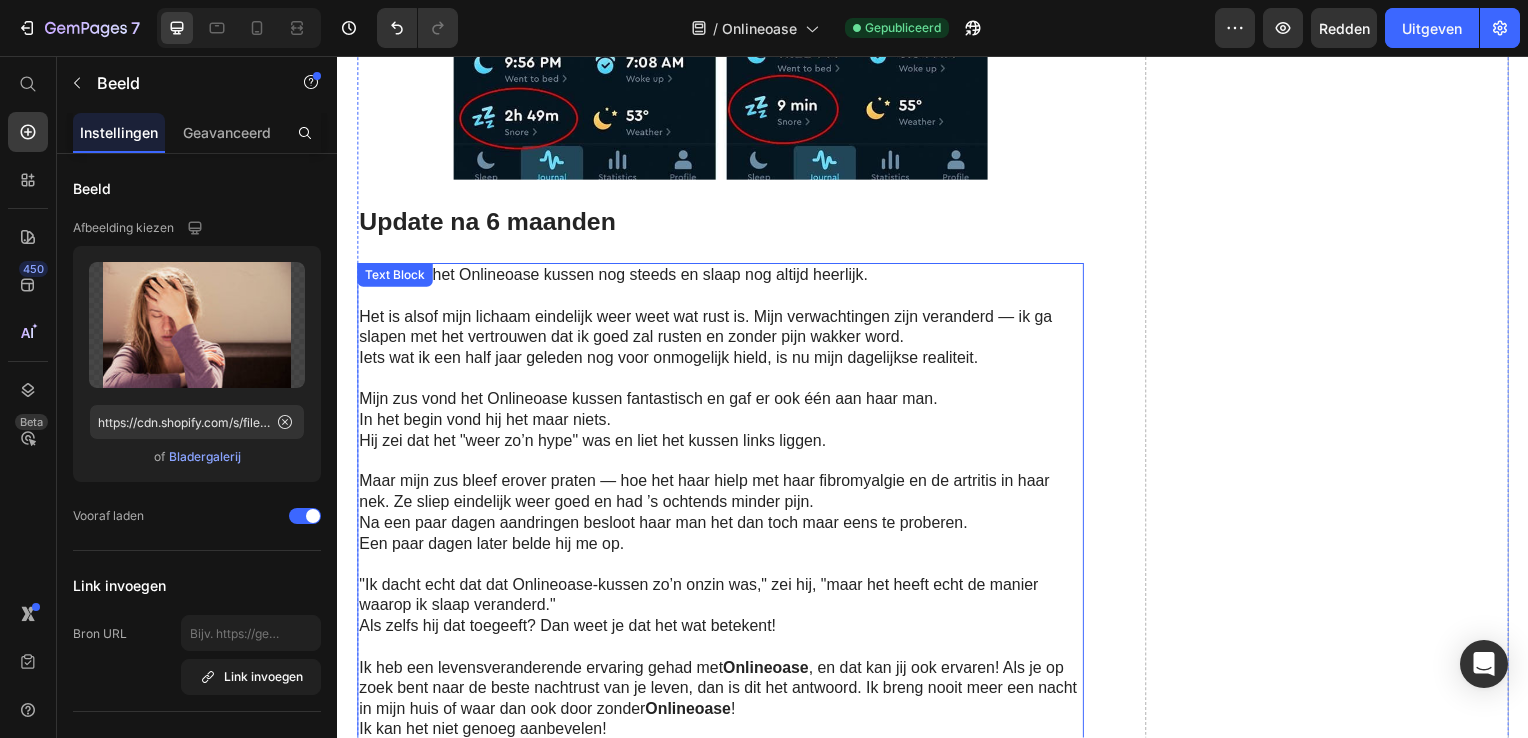 scroll, scrollTop: 7819, scrollLeft: 0, axis: vertical 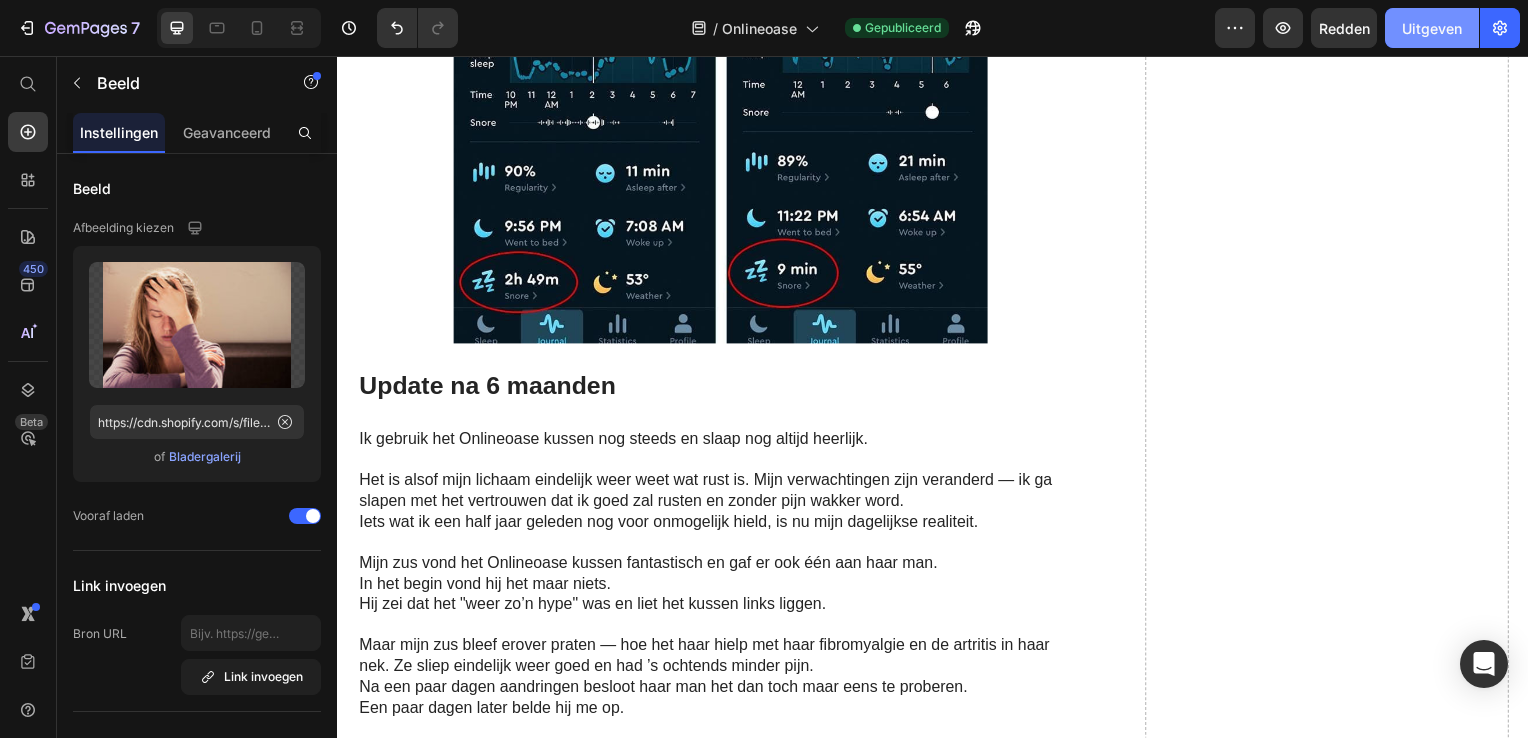 click on "Uitgeven" 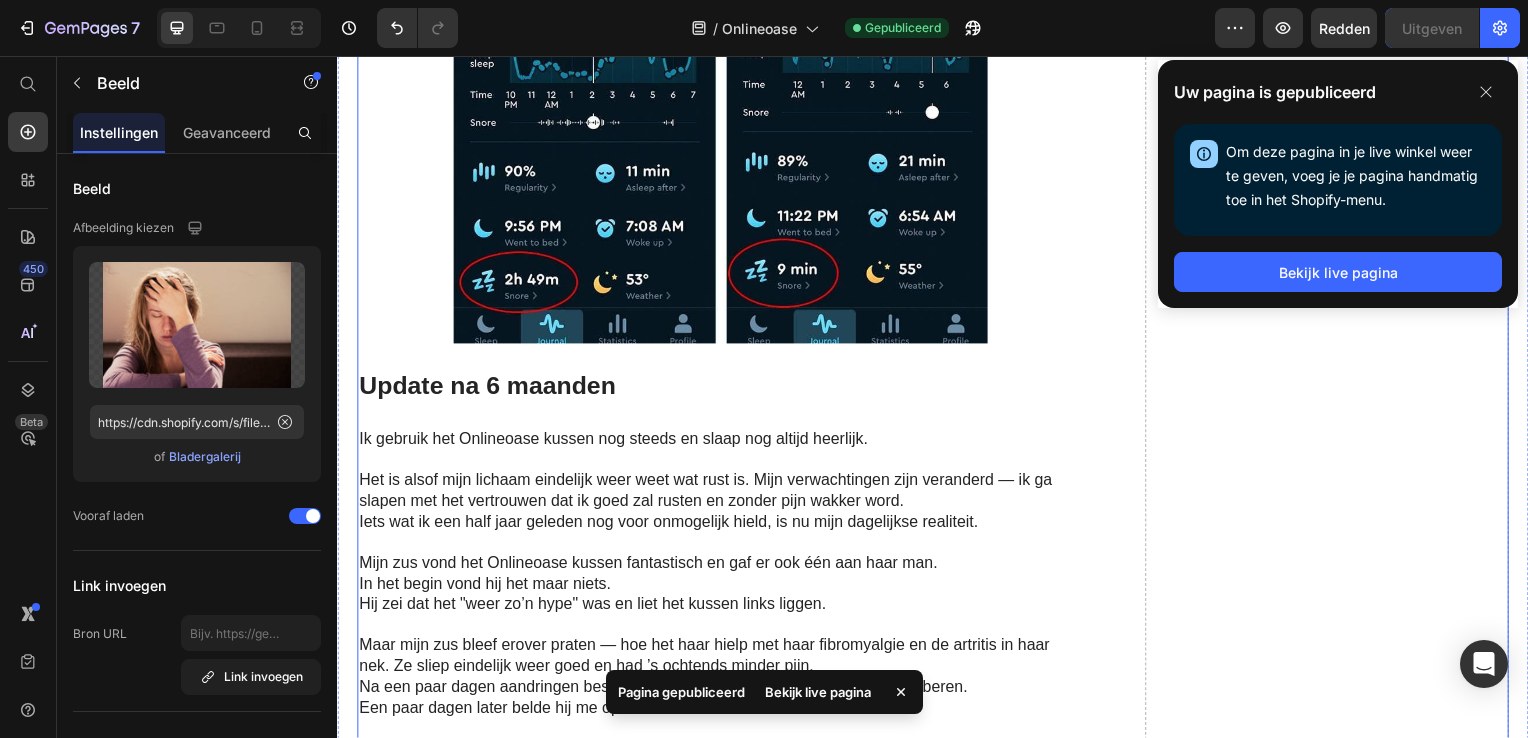 click on "Drop element here" at bounding box center [1334, -884] 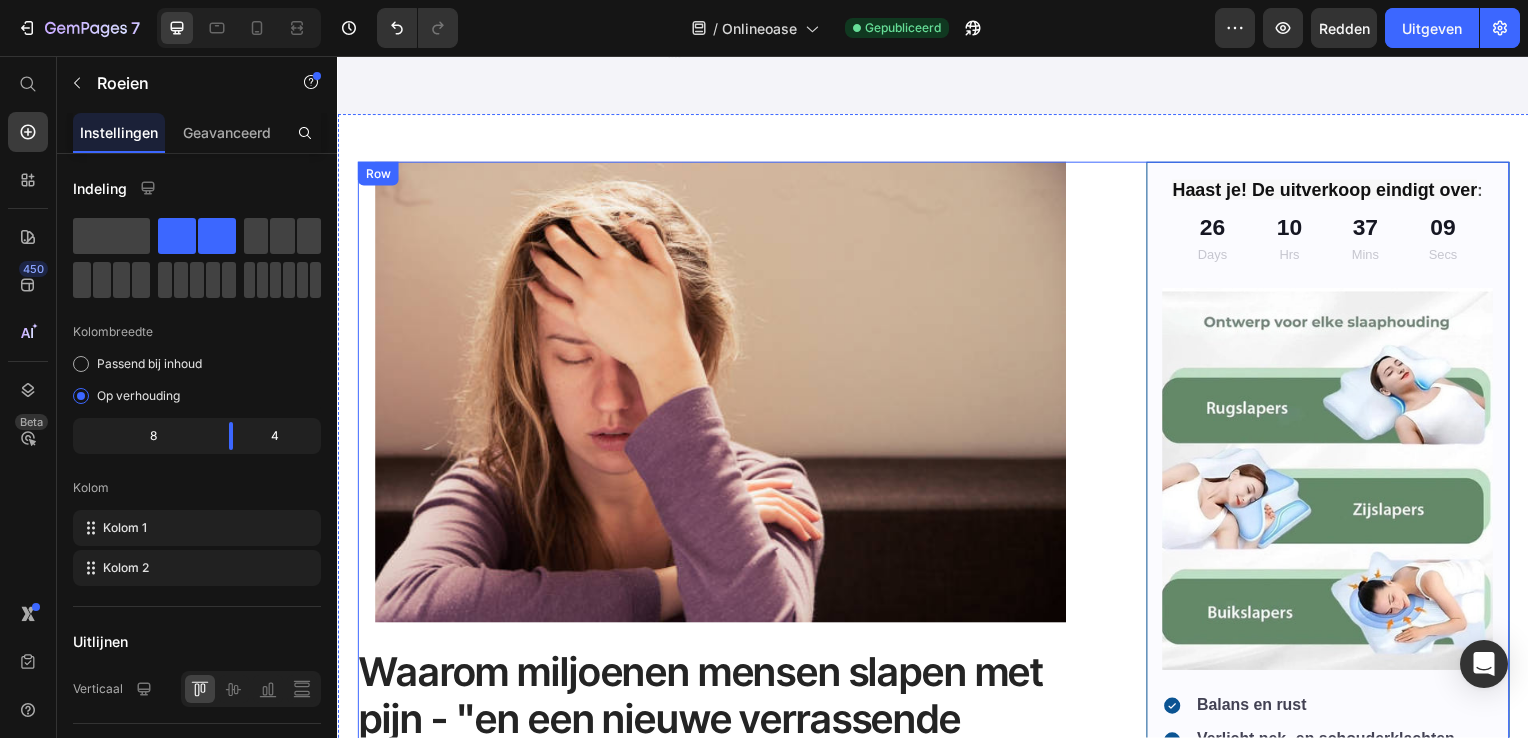 scroll, scrollTop: 219, scrollLeft: 0, axis: vertical 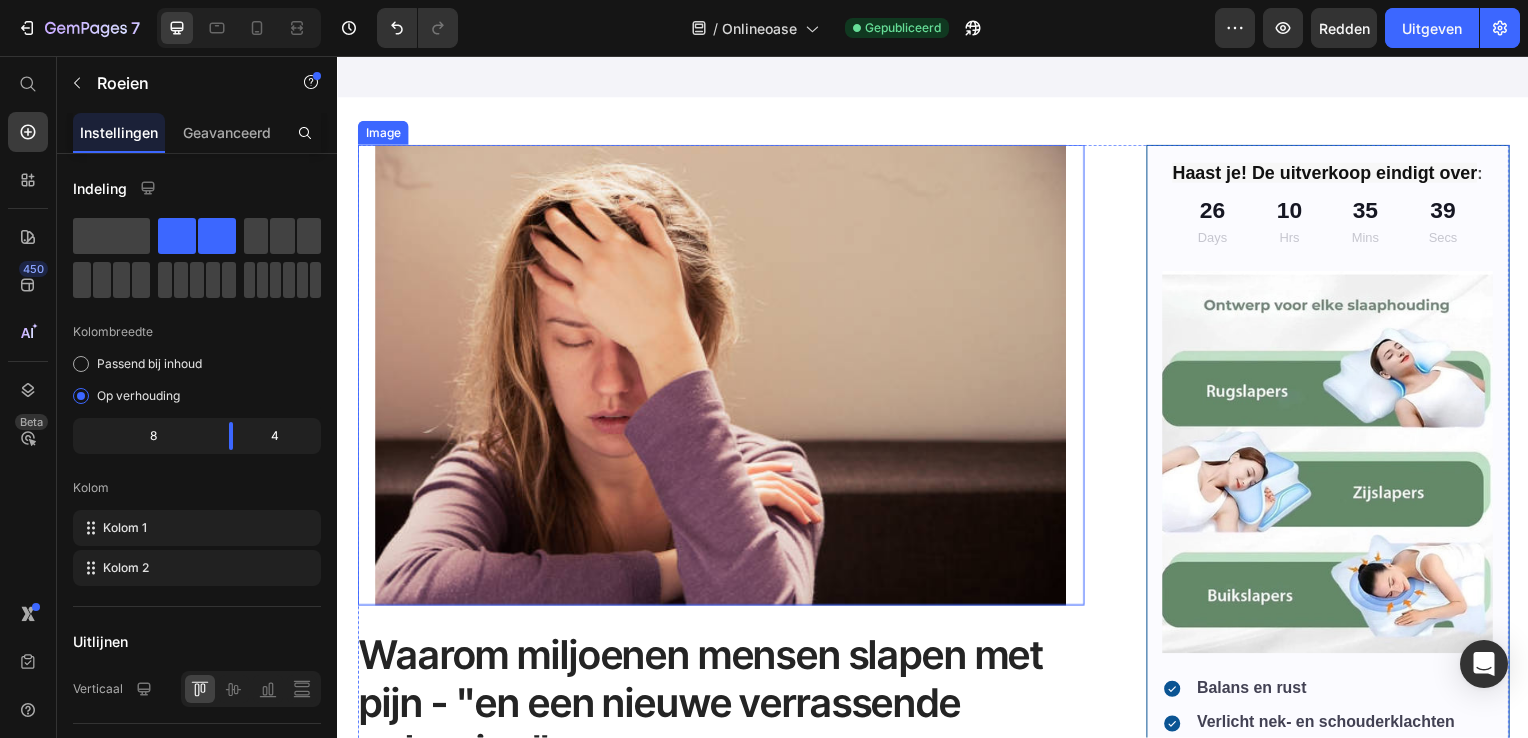 click at bounding box center (723, 378) 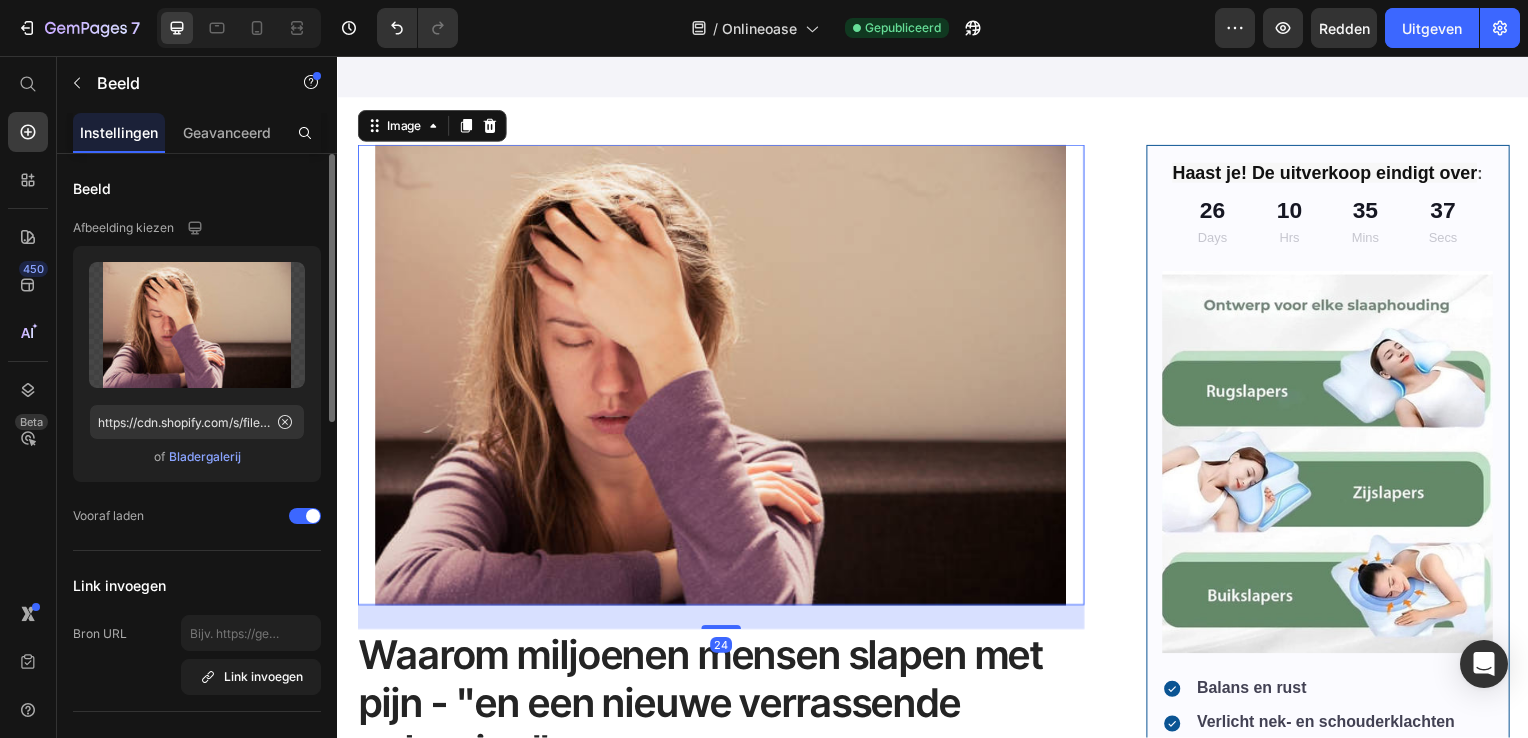 click on "Bladergalerij" at bounding box center [205, 457] 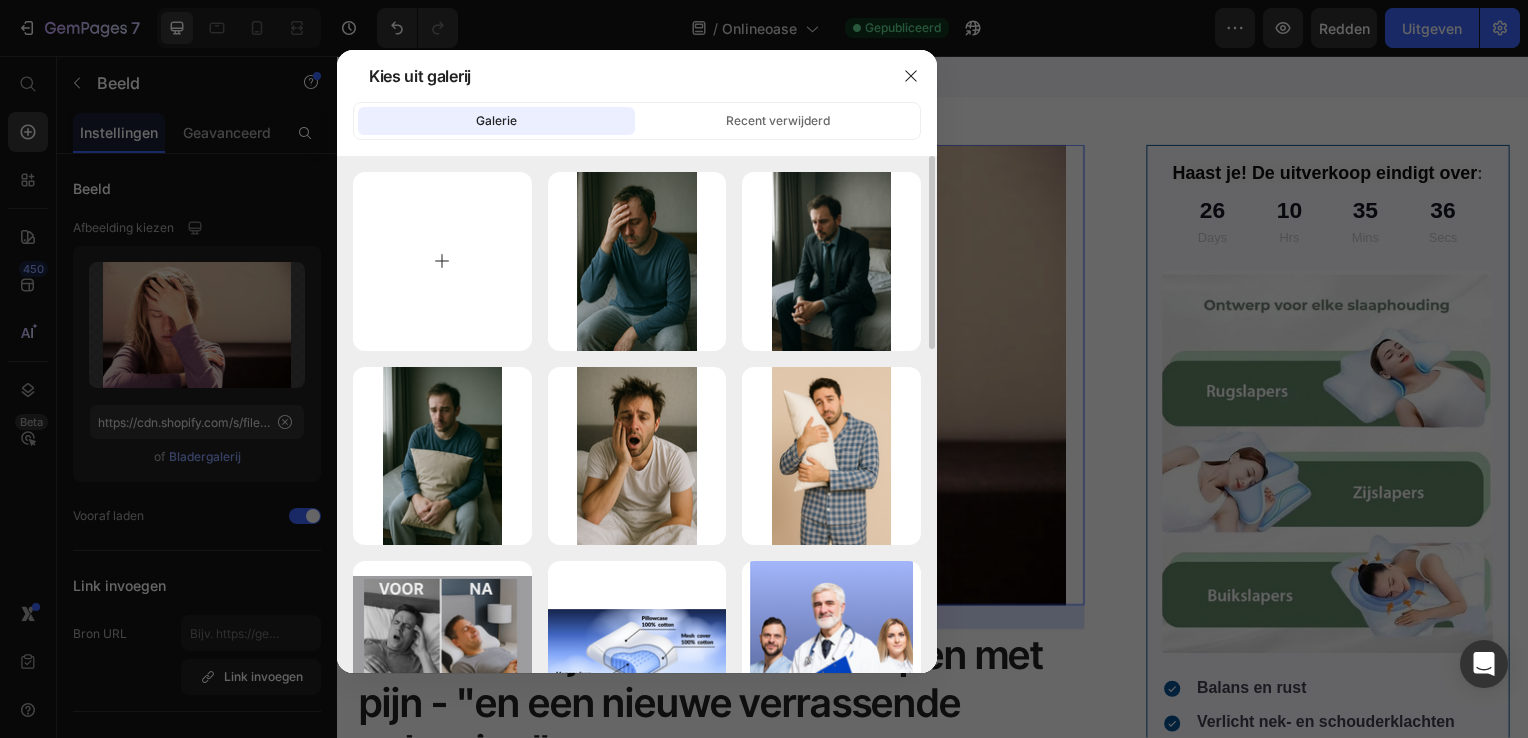 click at bounding box center (442, 261) 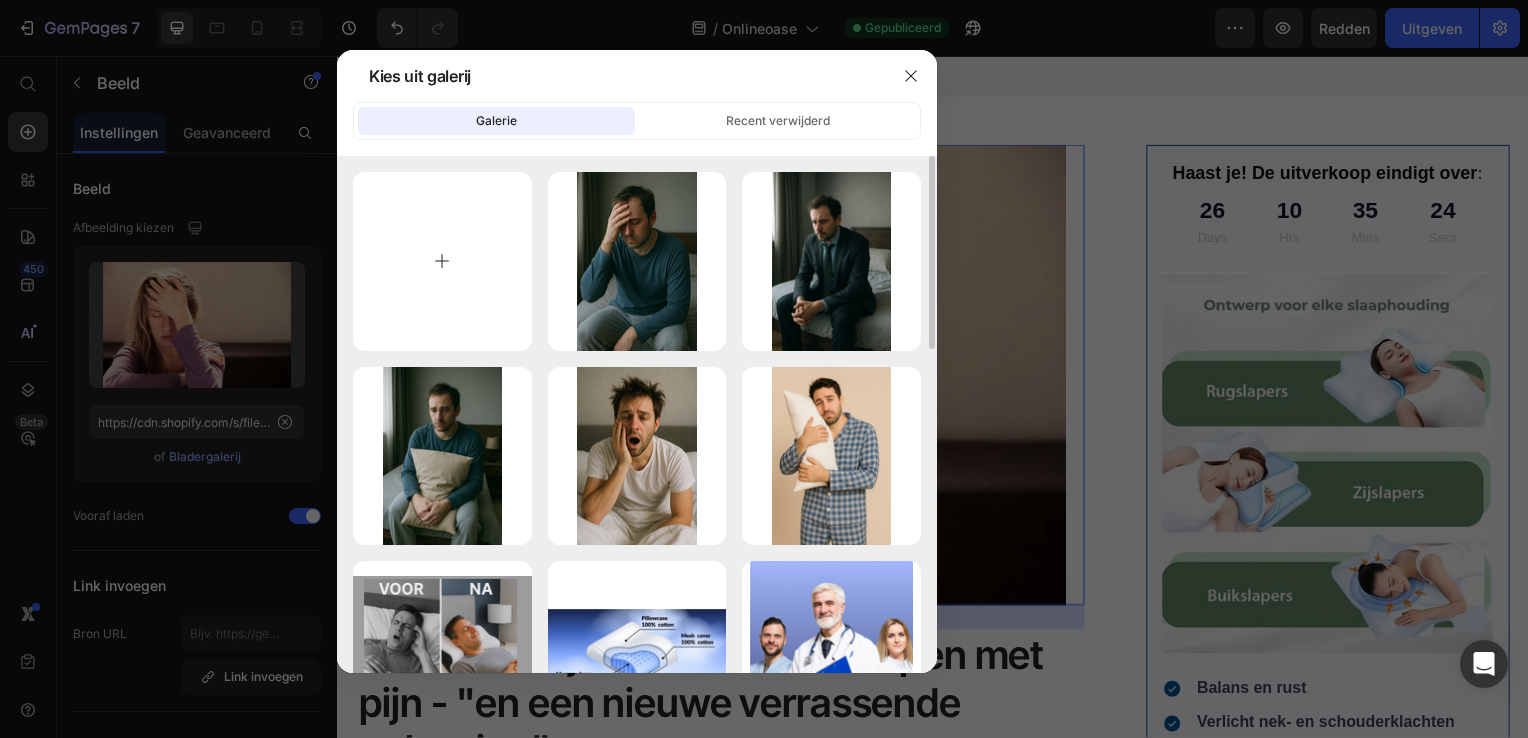 type on "C:\fakepath\vrouw moe.png" 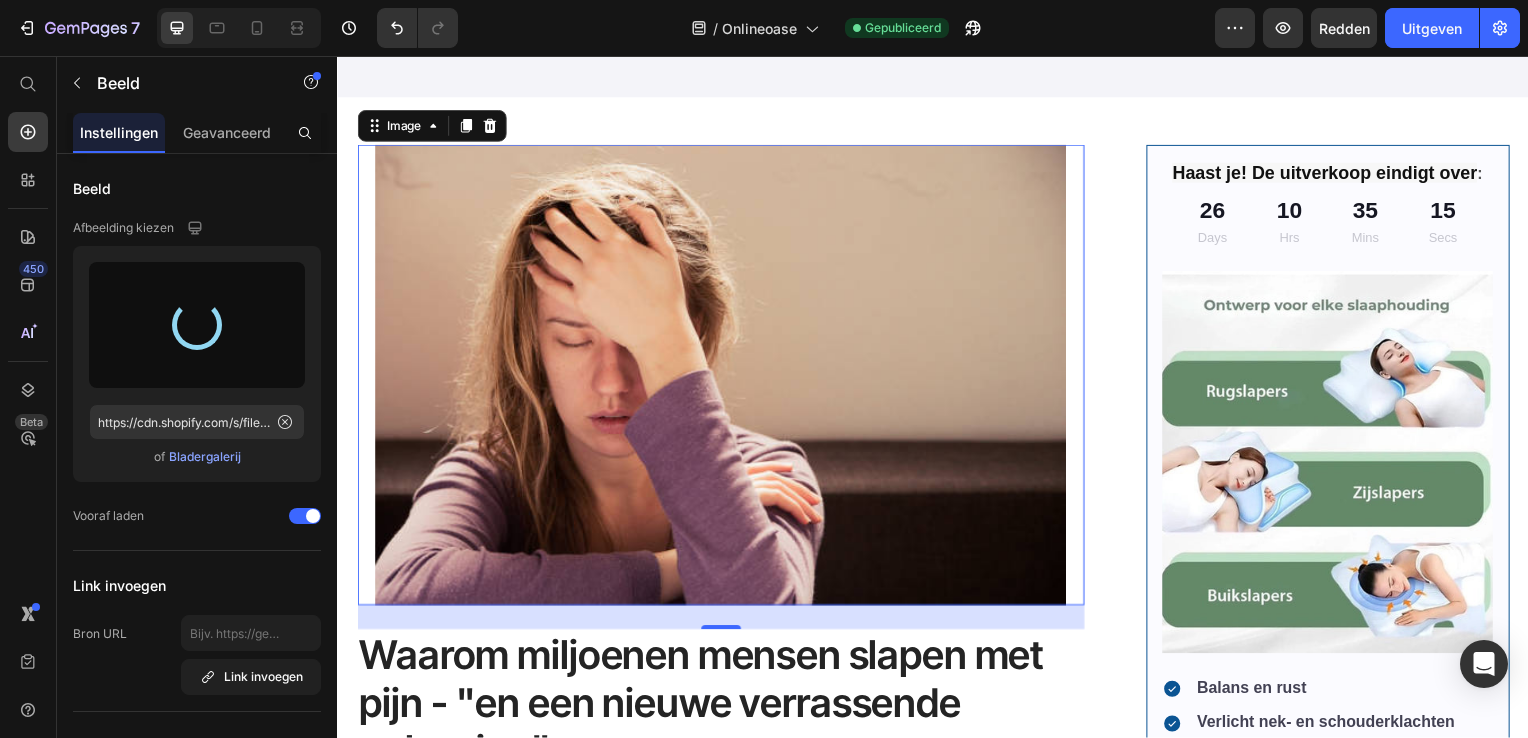 type on "https://cdn.shopify.com/s/files/1/0890/6483/3360/files/gempages_570006973232186592-b90eb7f1-2109-4a64-83a7-48fb99a3a0be.png" 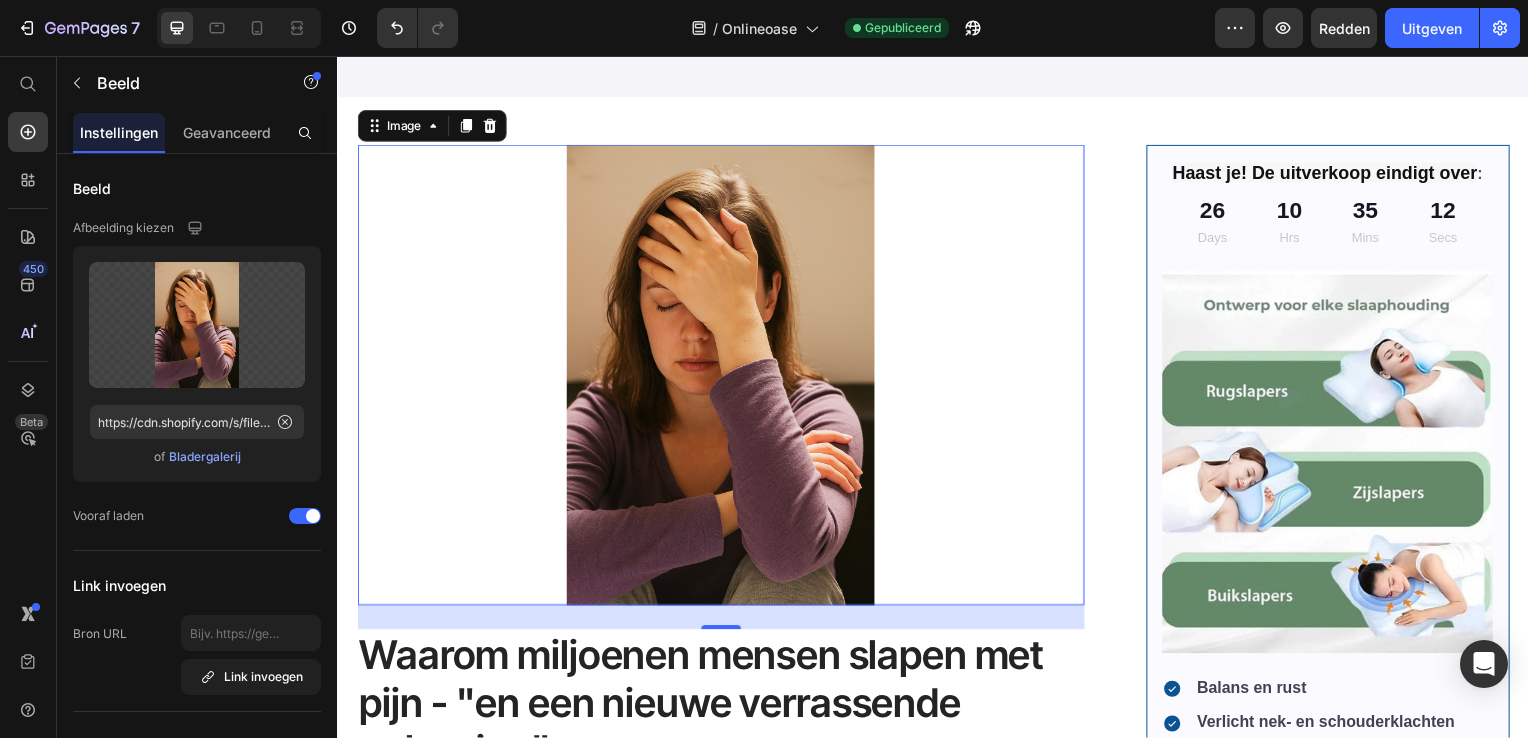 click at bounding box center (723, 378) 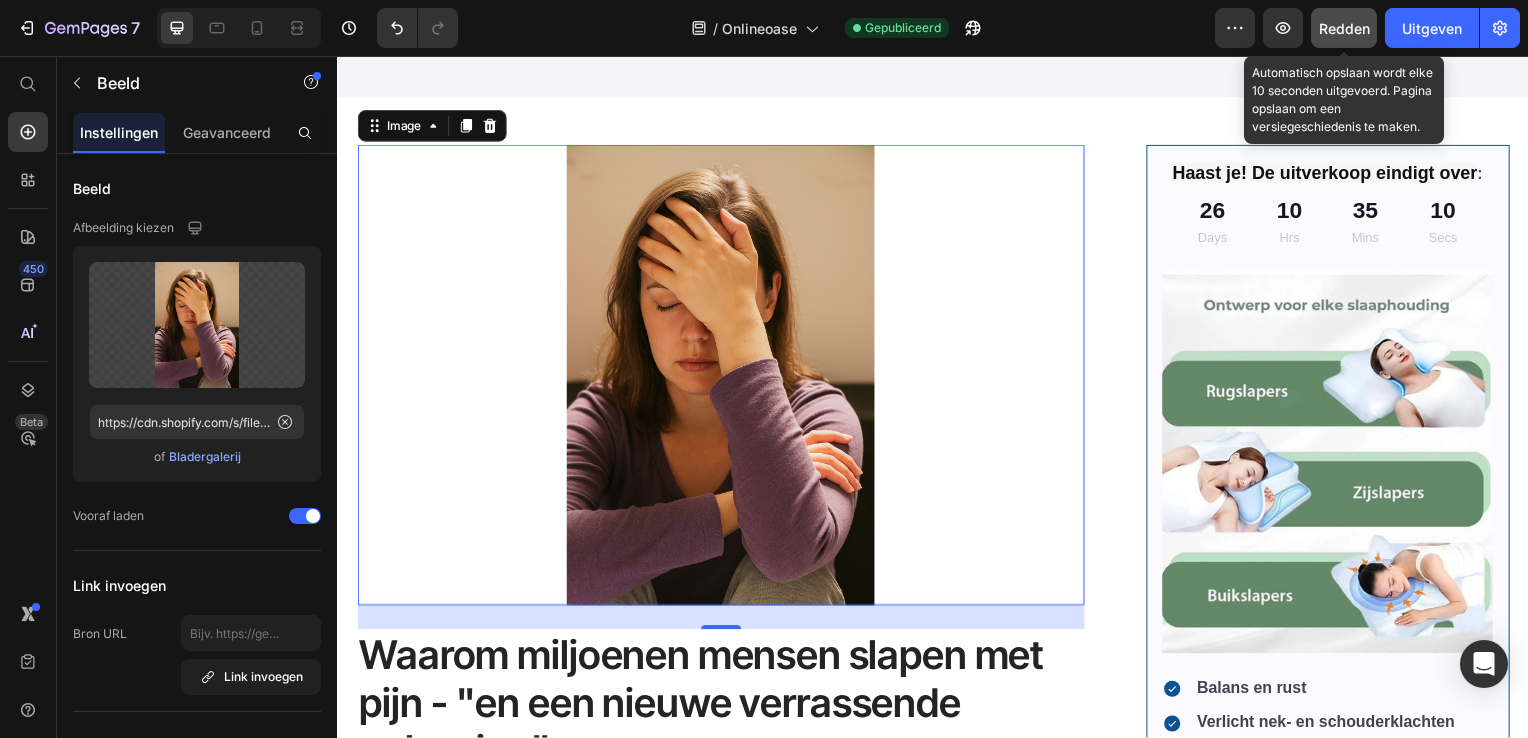 click on "Redden" at bounding box center (1344, 28) 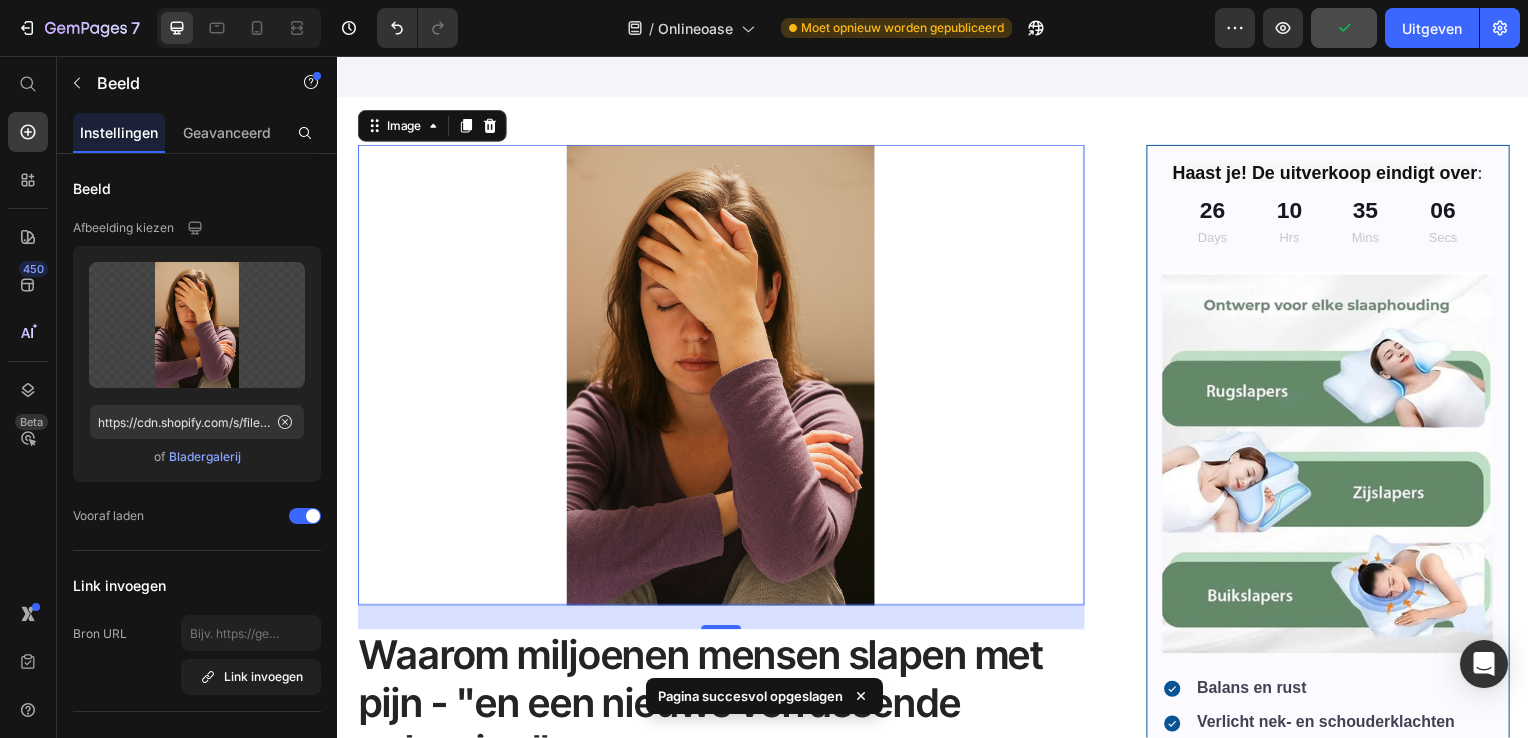 click at bounding box center (723, 378) 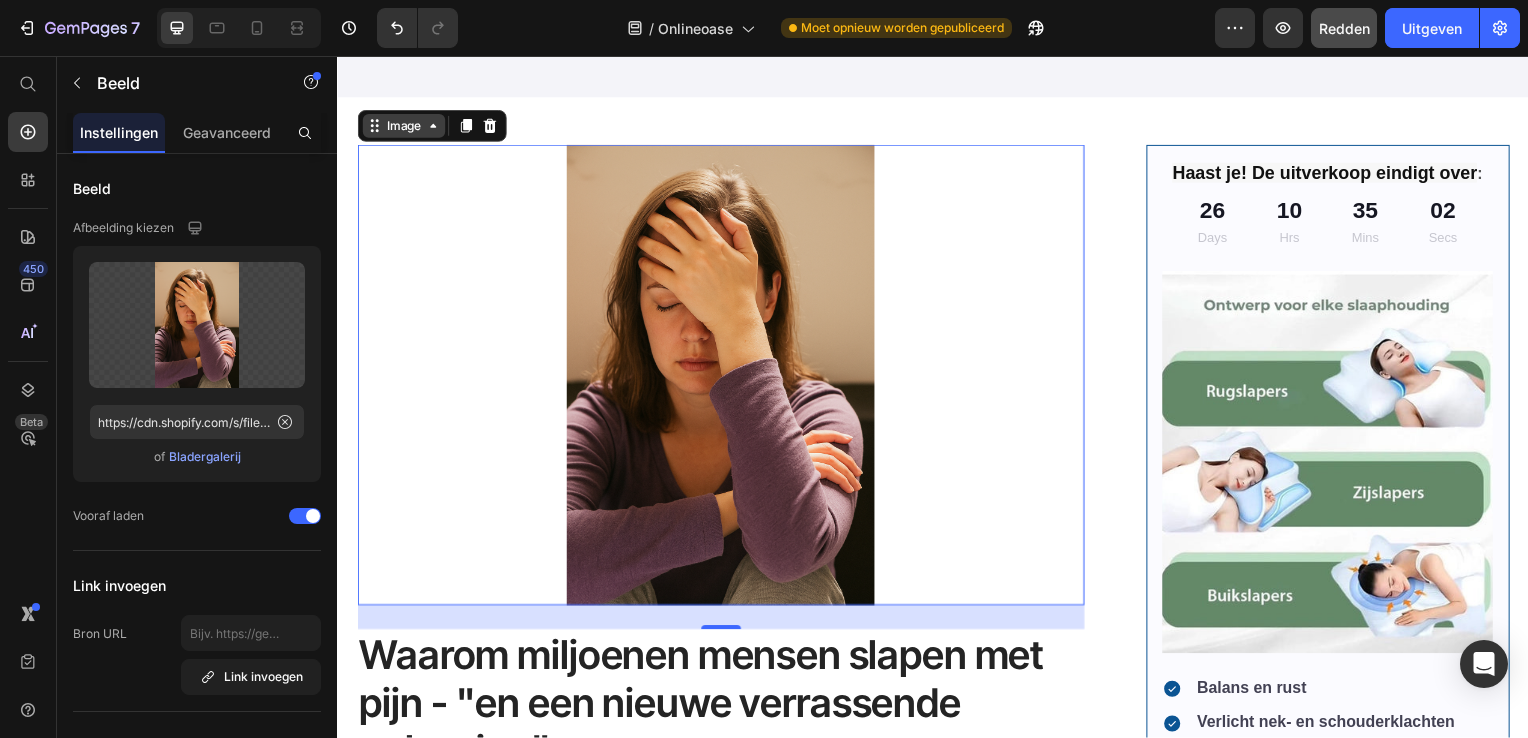 click on "Image" at bounding box center (403, 127) 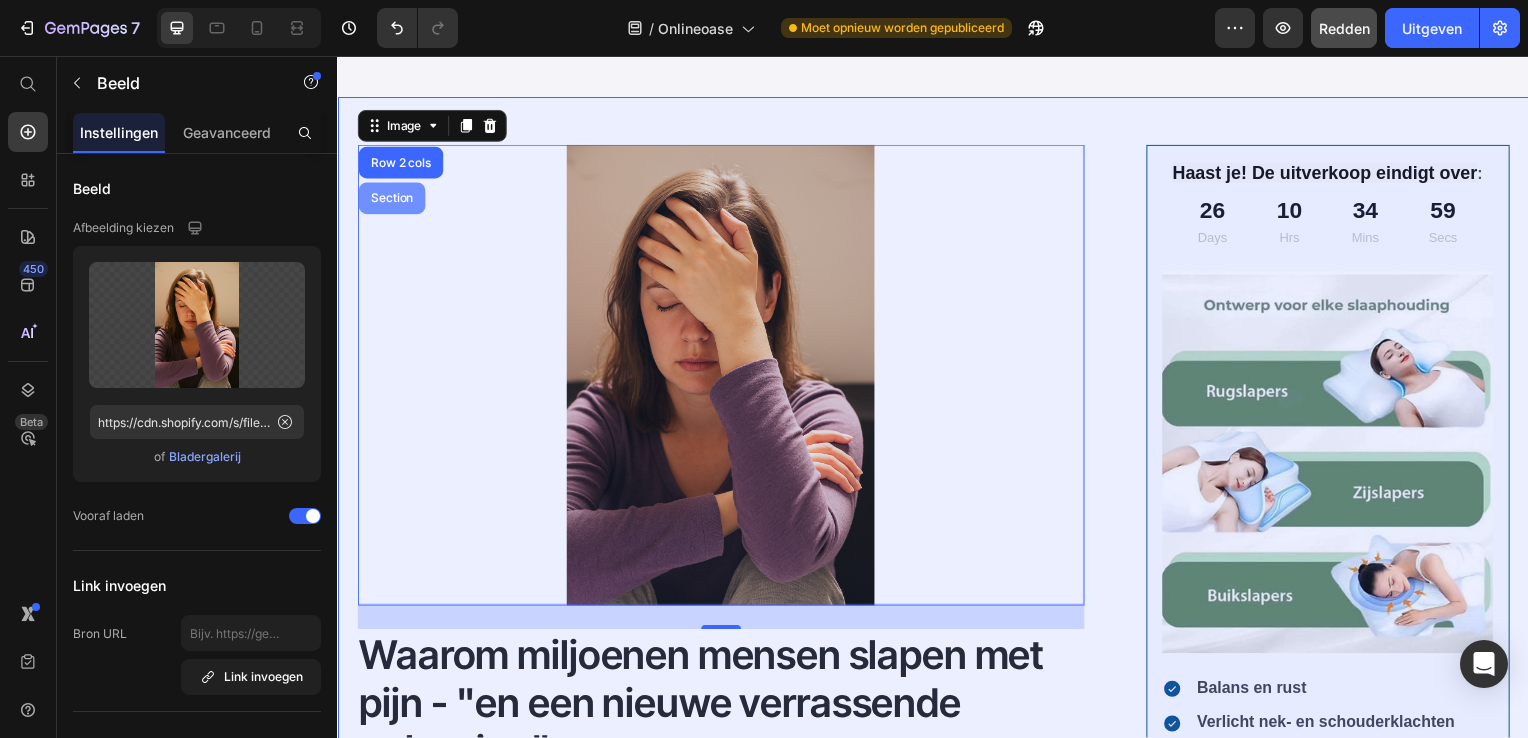 click on "Section" at bounding box center [391, 200] 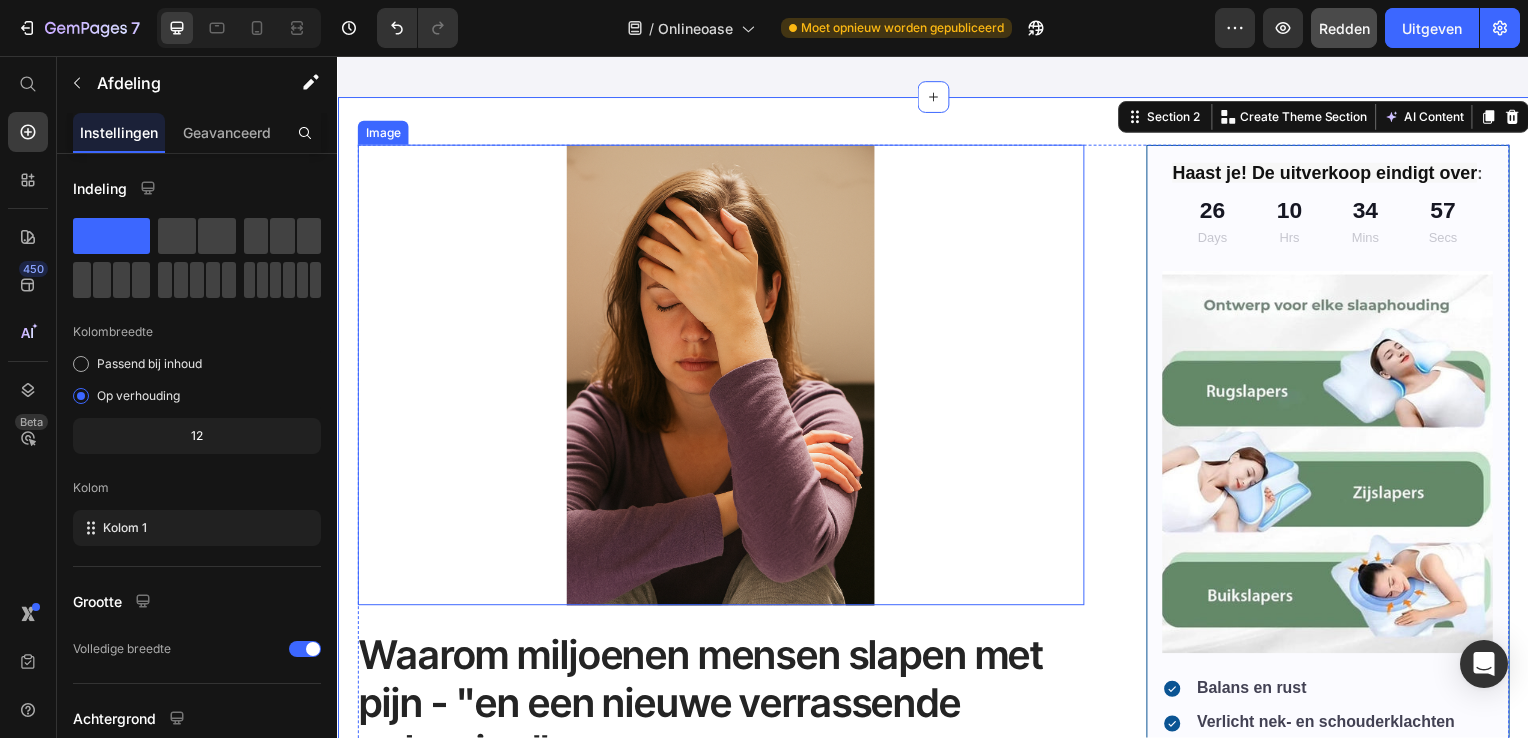 click at bounding box center (723, 378) 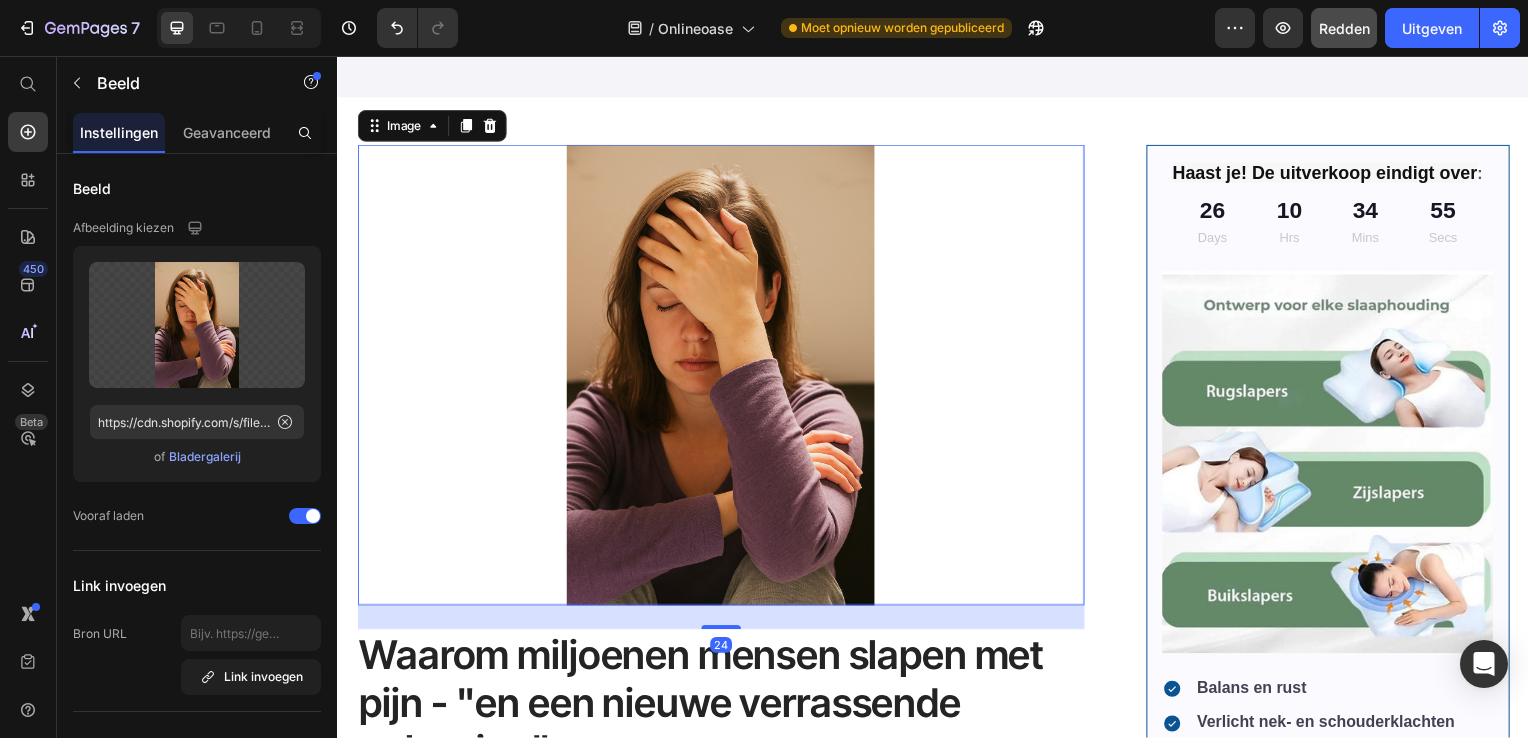 click at bounding box center [723, 378] 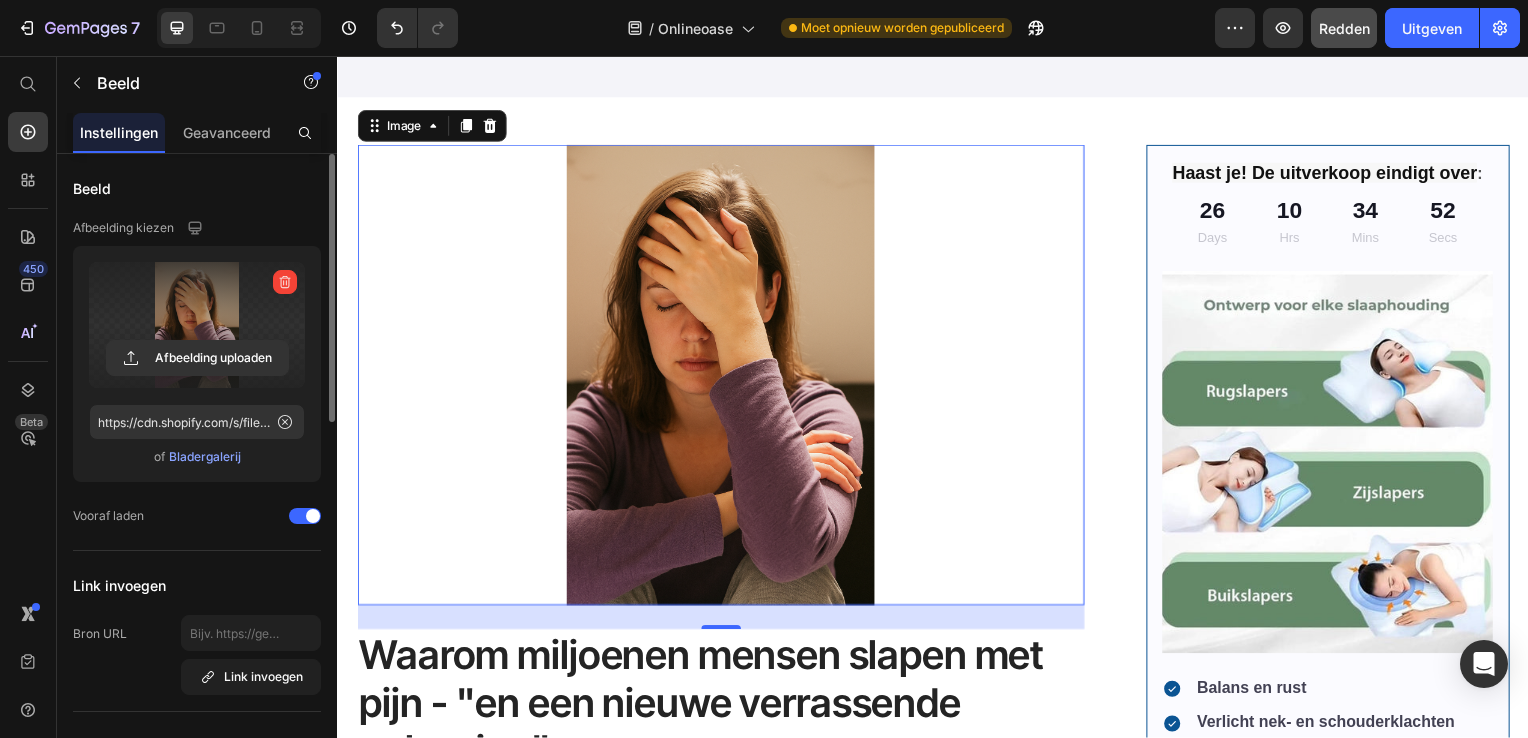 drag, startPoint x: 224, startPoint y: 291, endPoint x: 210, endPoint y: 270, distance: 25.23886 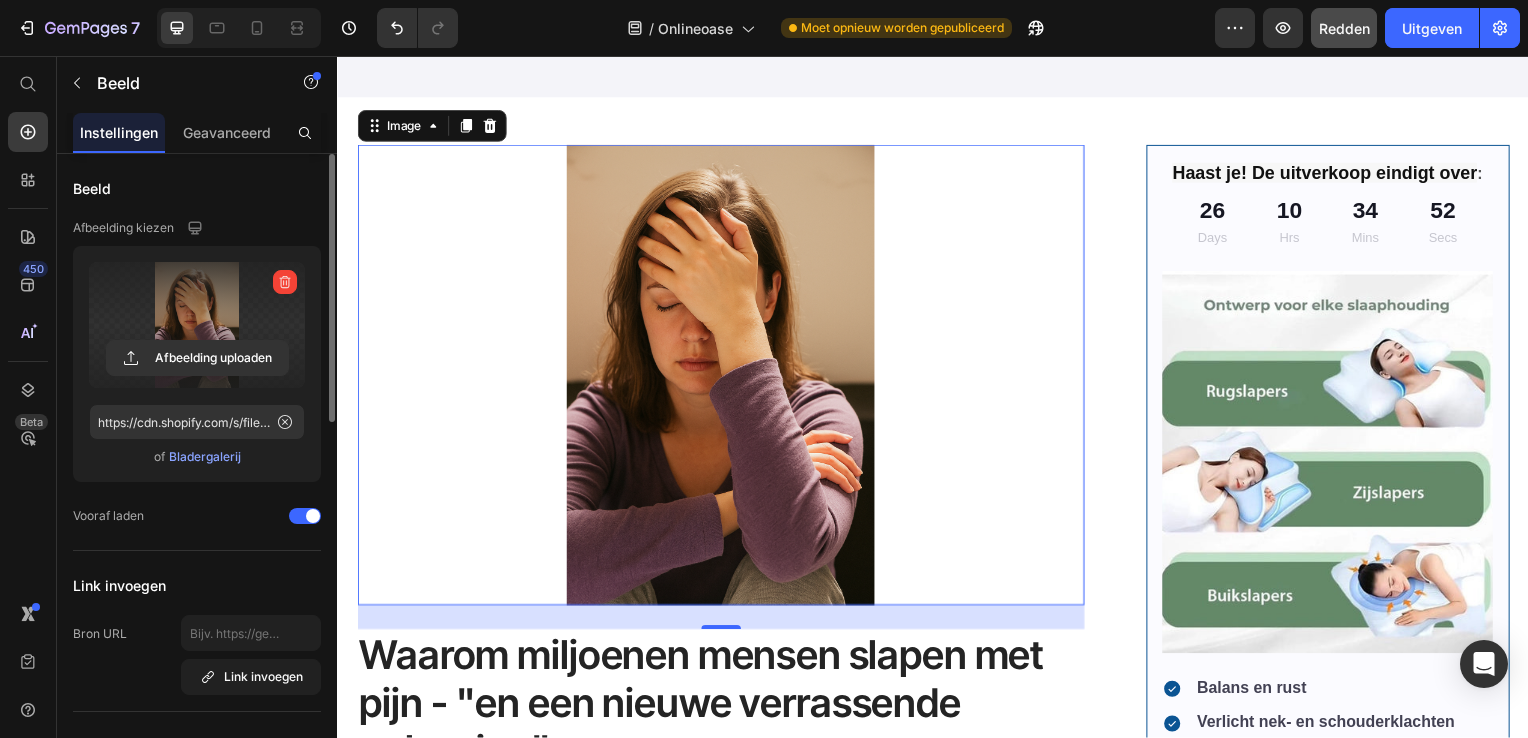 click 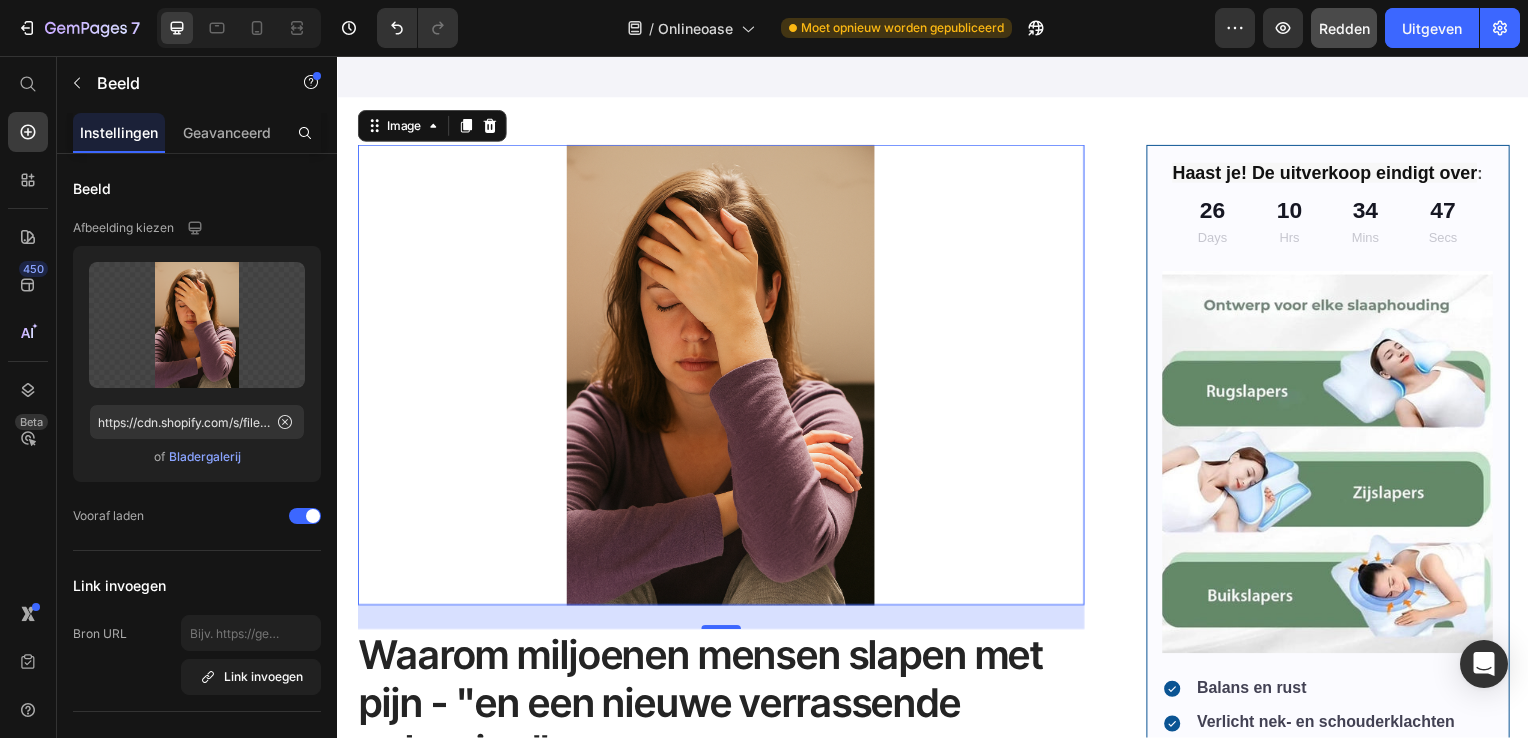 click at bounding box center [723, 378] 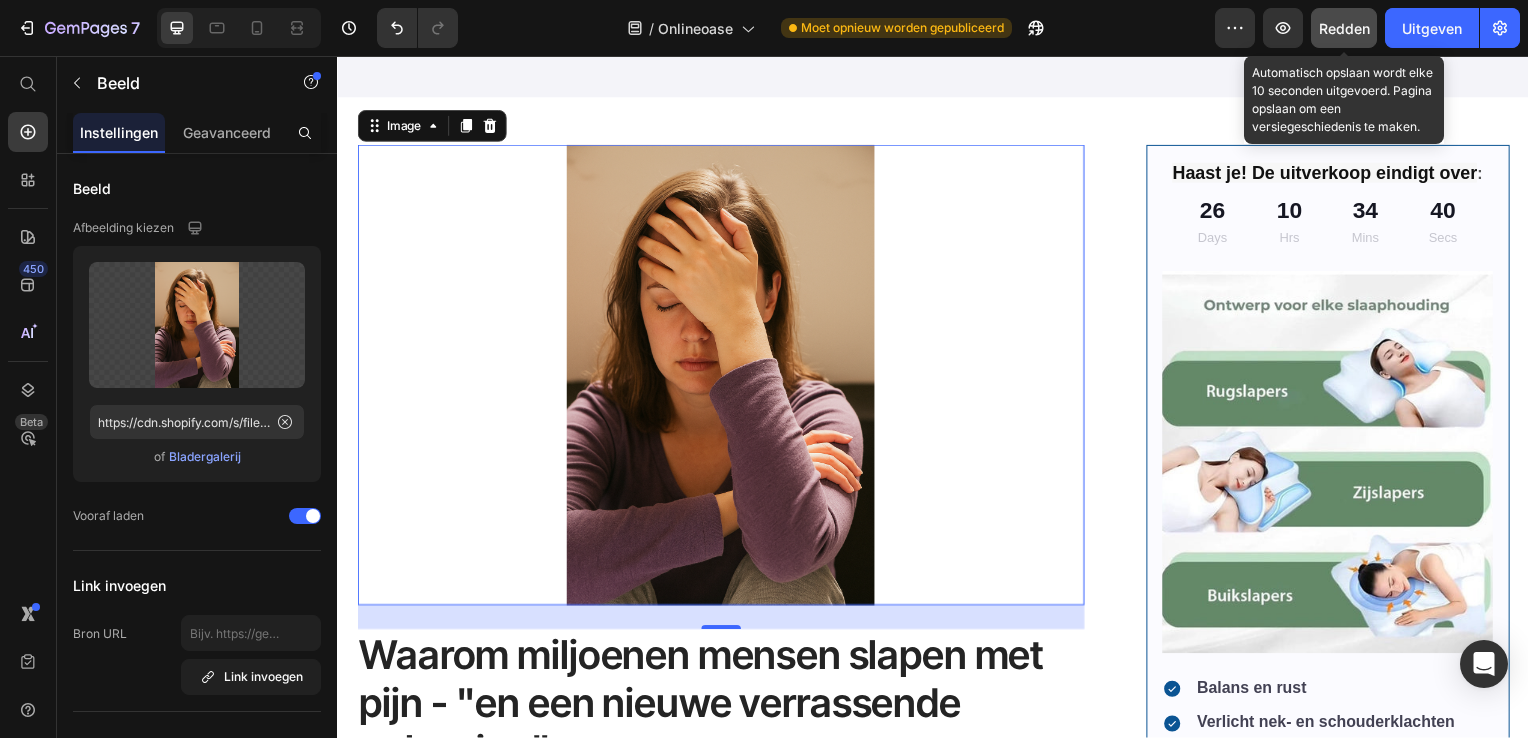 click on "Redden" at bounding box center [1344, 28] 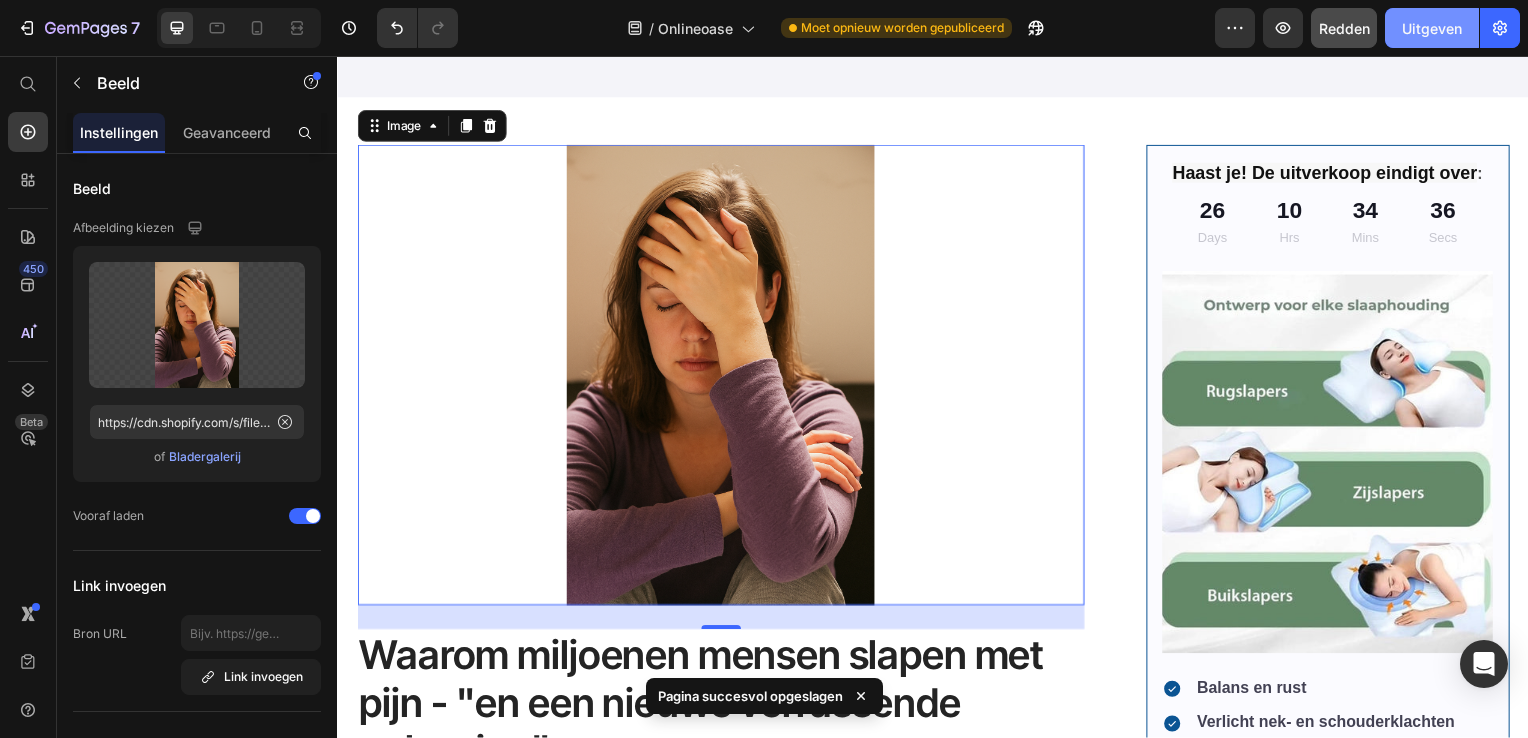 click on "Uitgeven" 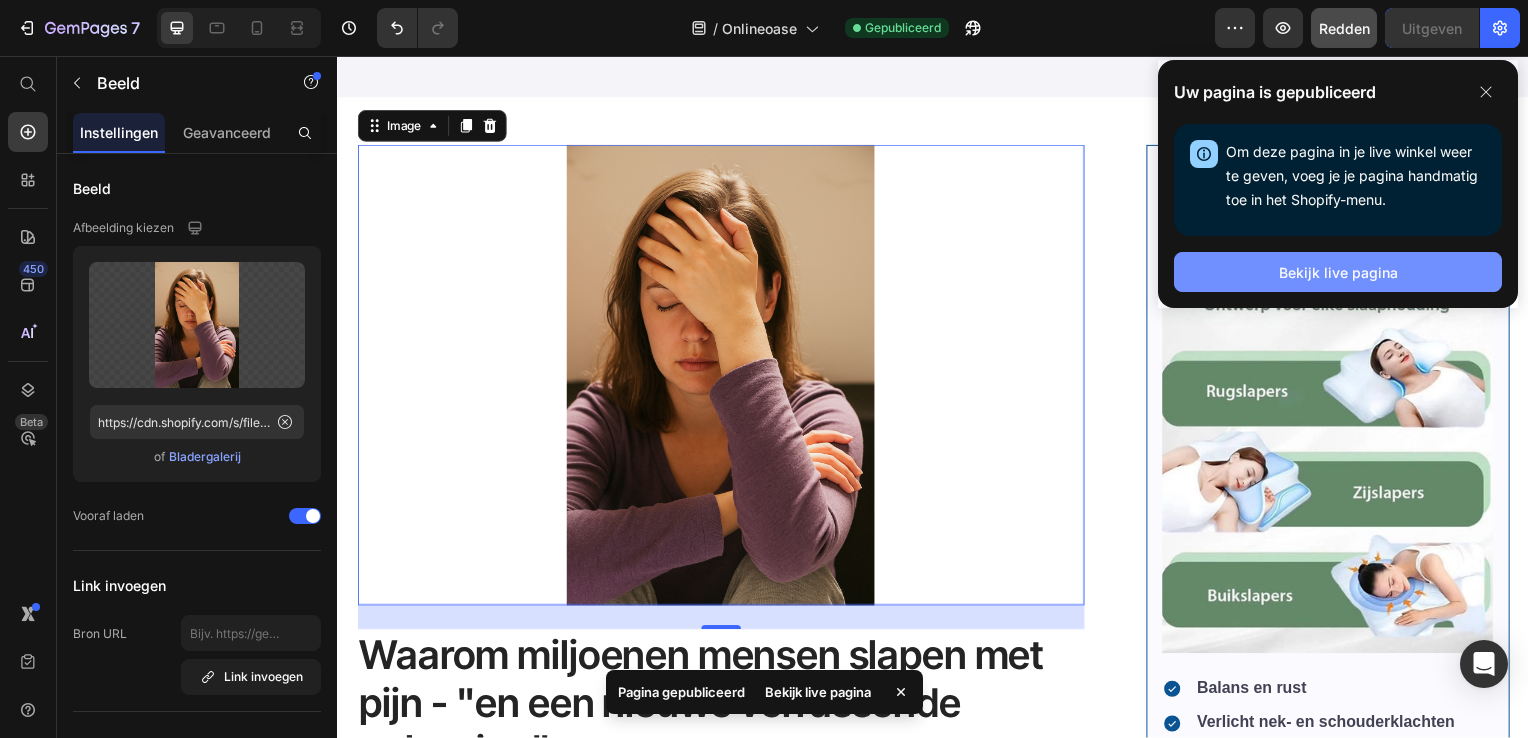 click on "Bekijk live pagina" 